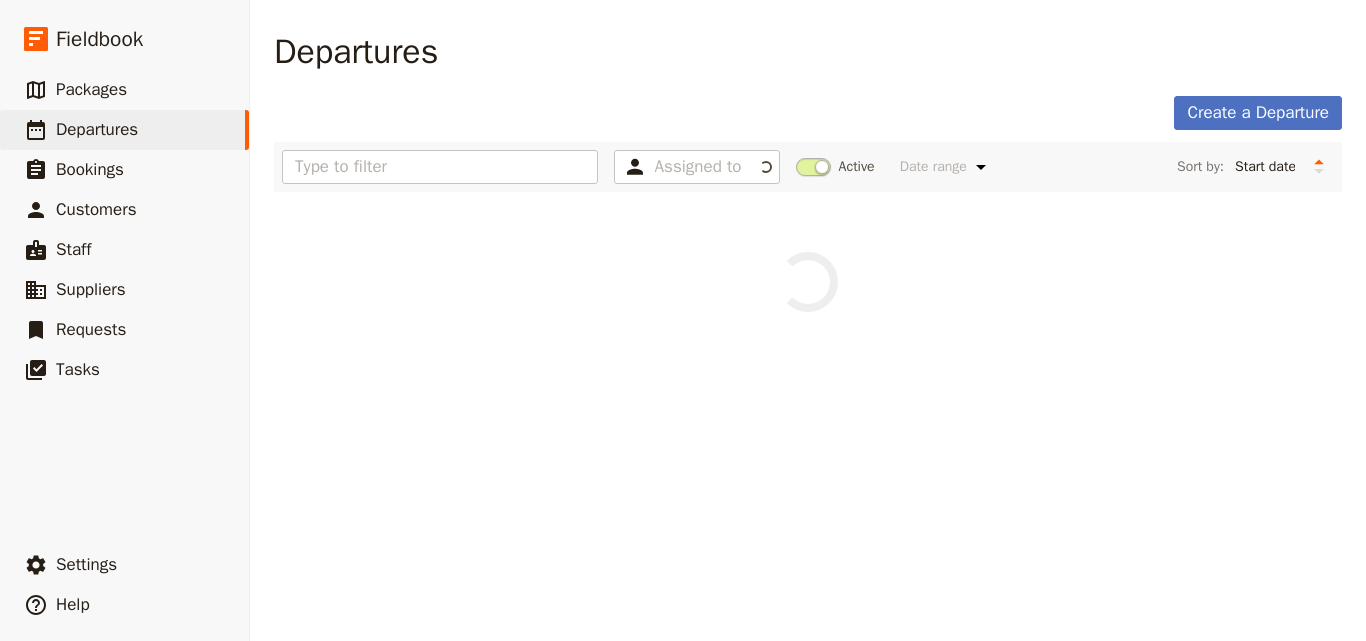 scroll, scrollTop: 0, scrollLeft: 0, axis: both 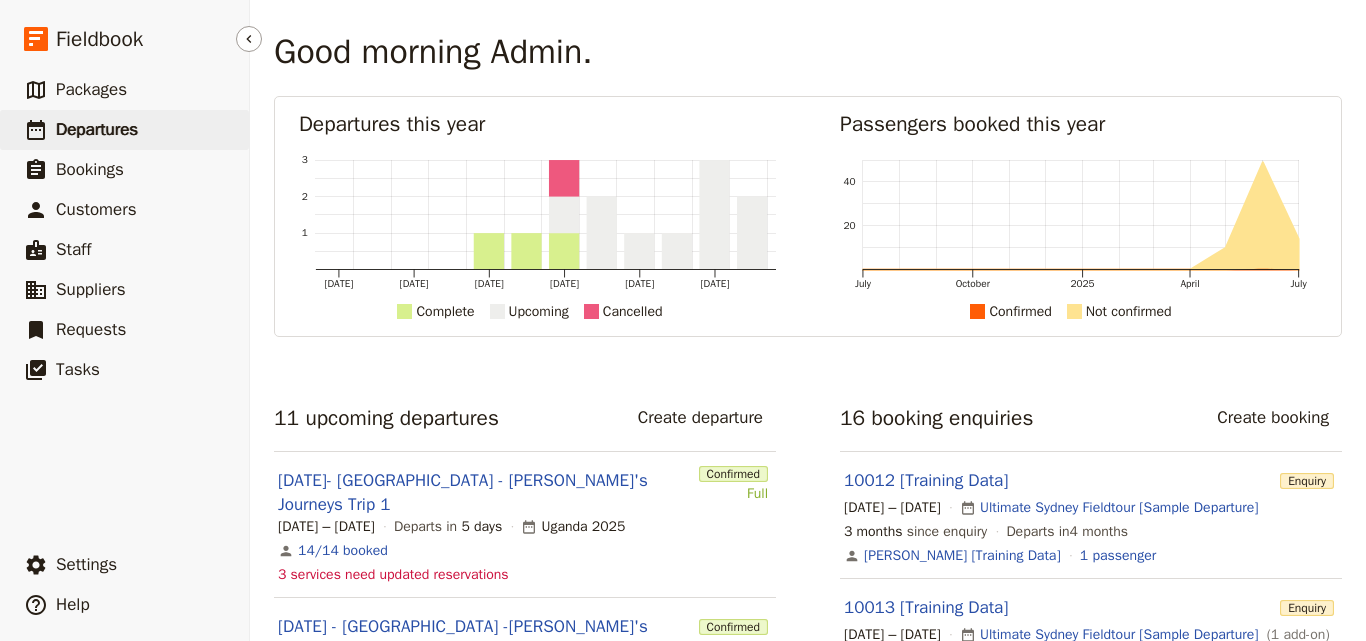 click on "​ Departures" at bounding box center (124, 130) 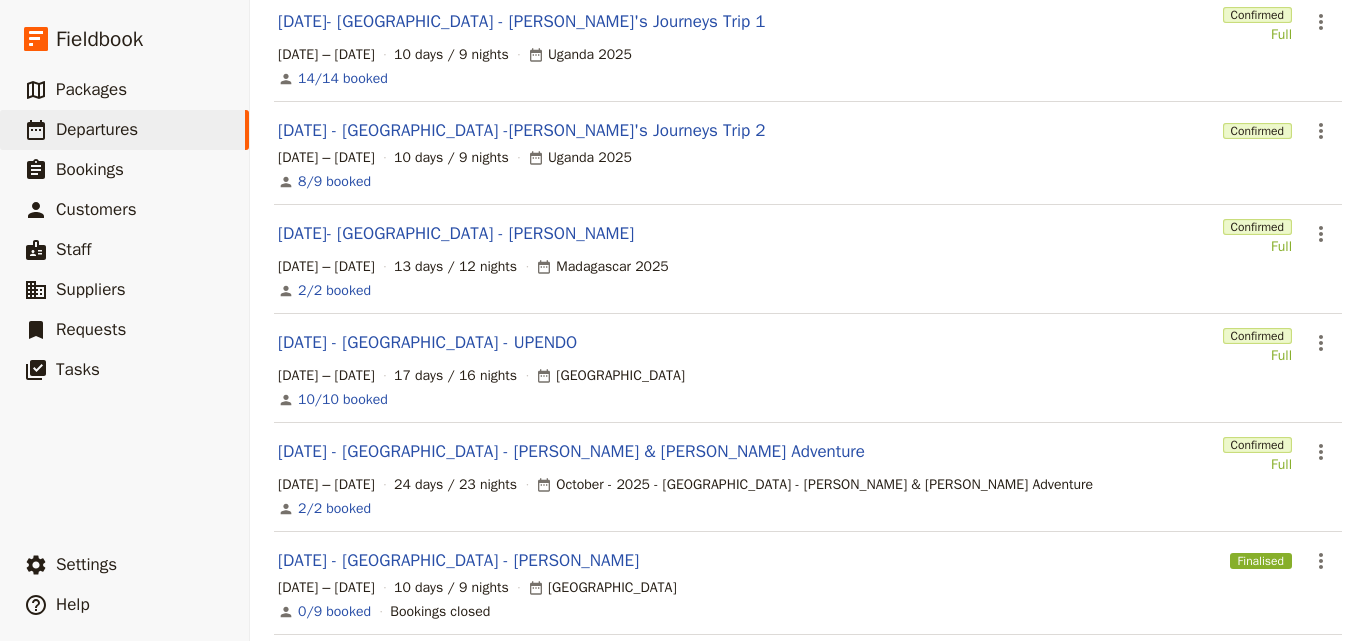 scroll, scrollTop: 300, scrollLeft: 0, axis: vertical 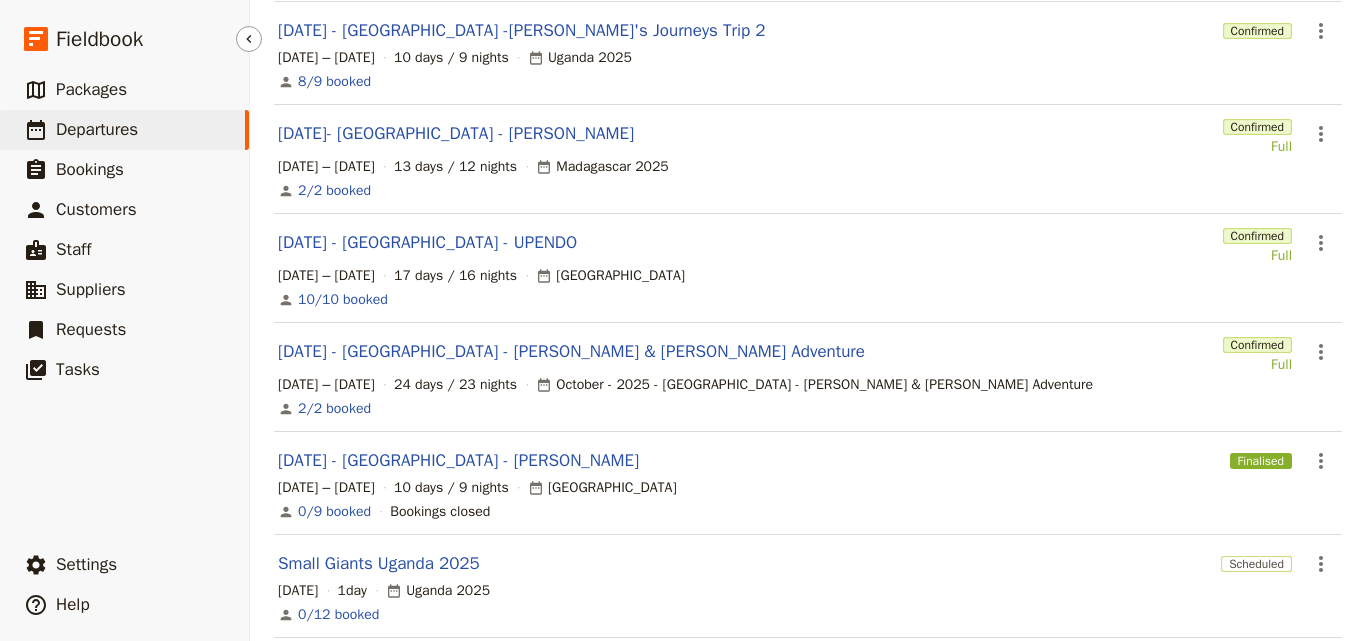 click on "Departures" at bounding box center [97, 129] 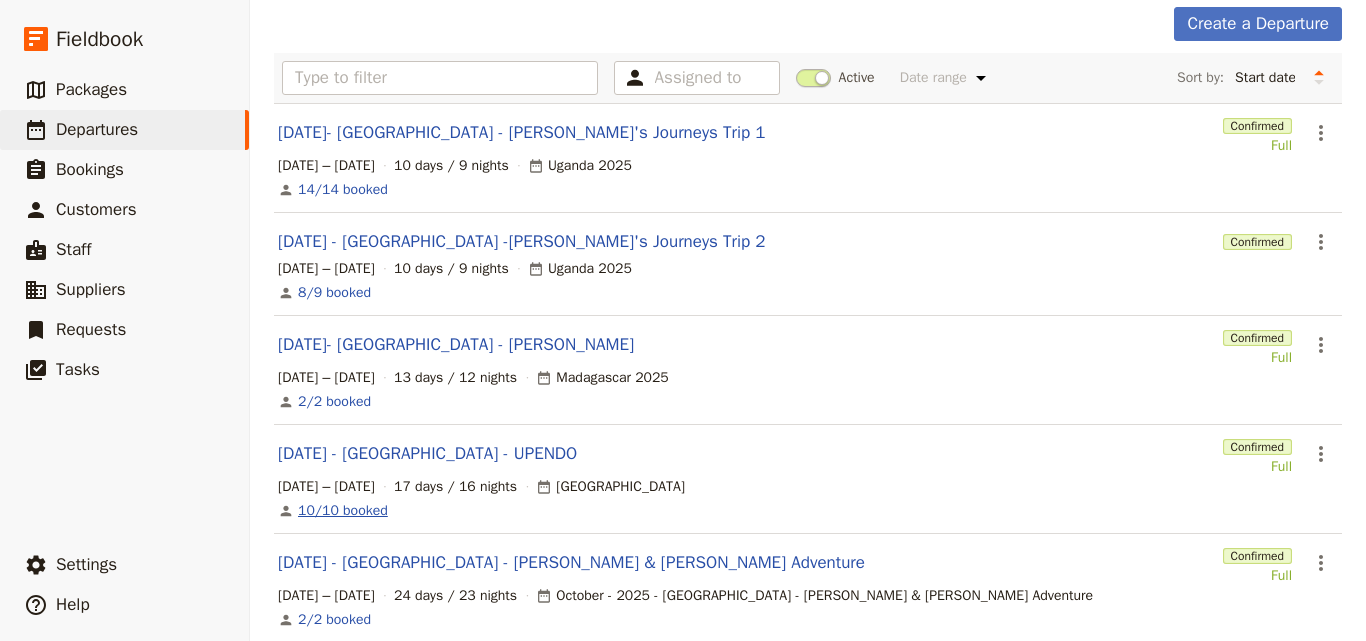 scroll, scrollTop: 0, scrollLeft: 0, axis: both 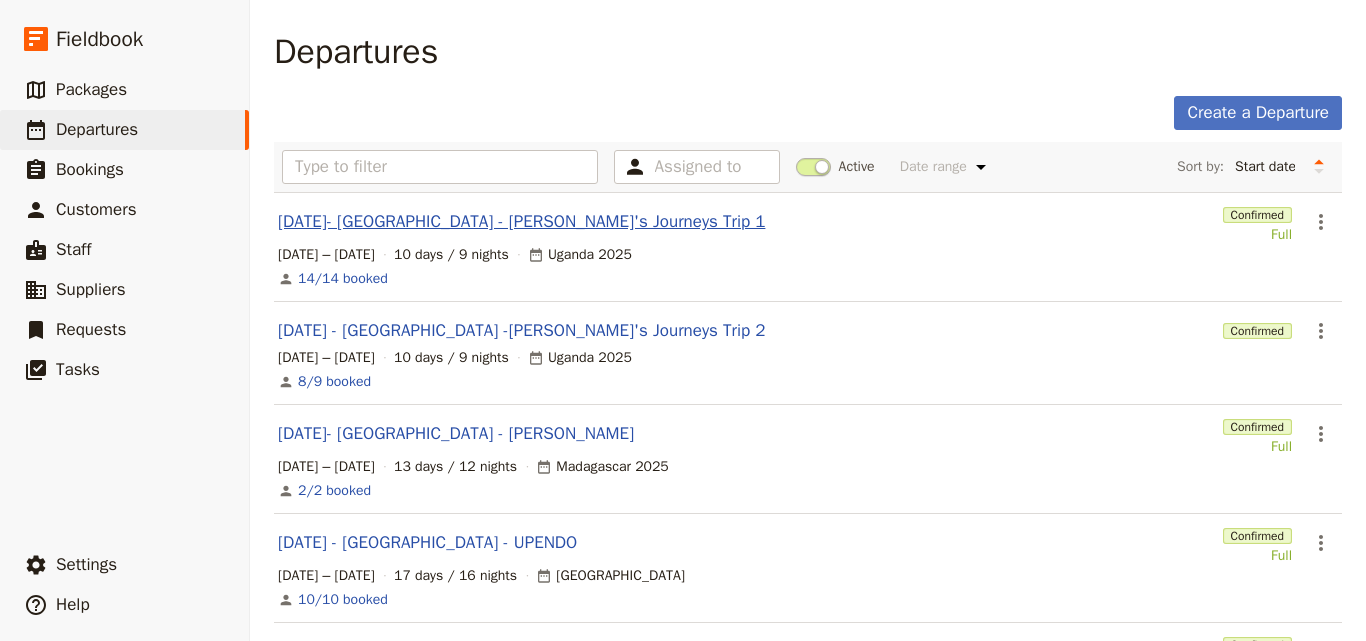 click on "[DATE]- [GEOGRAPHIC_DATA] - [PERSON_NAME]'s Journeys Trip 1" at bounding box center [521, 222] 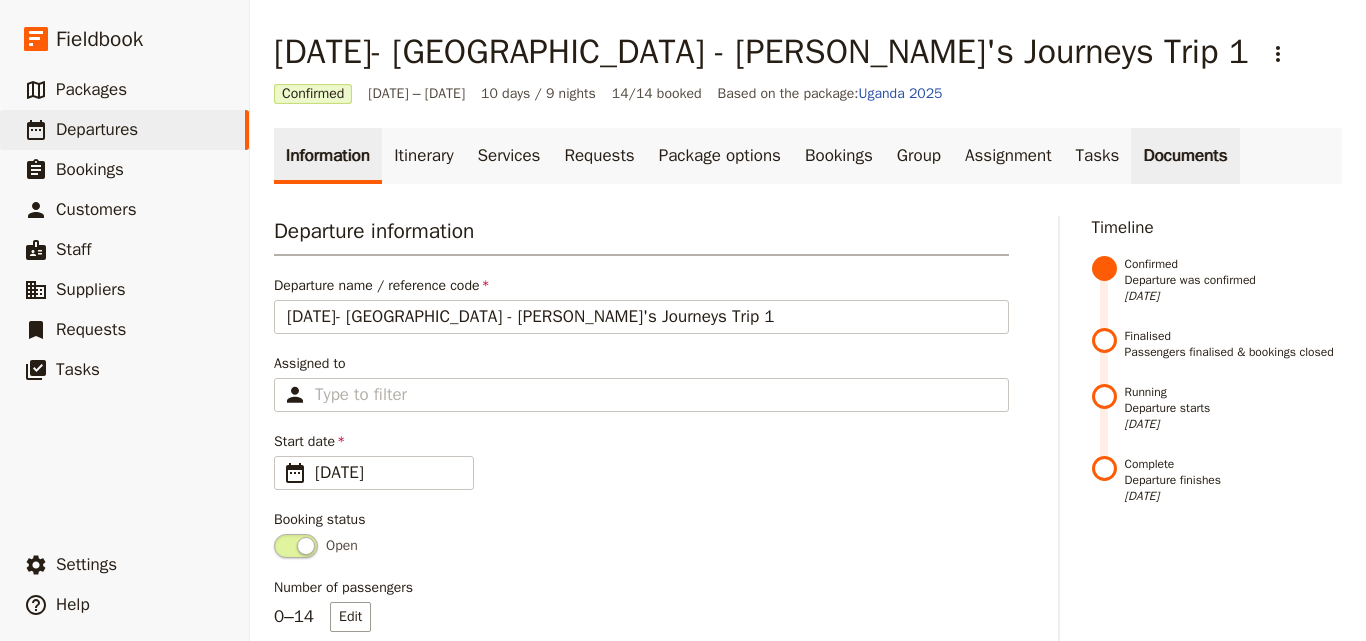 click on "Documents" at bounding box center (1185, 156) 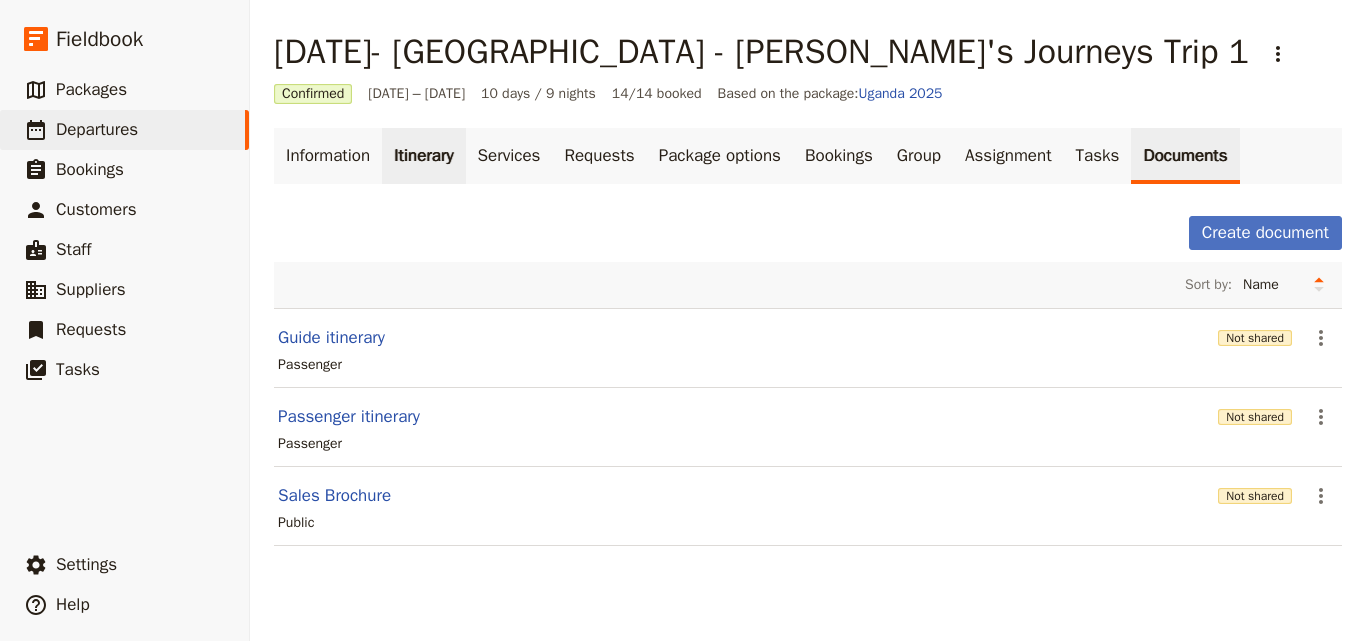 click on "Itinerary" at bounding box center [423, 156] 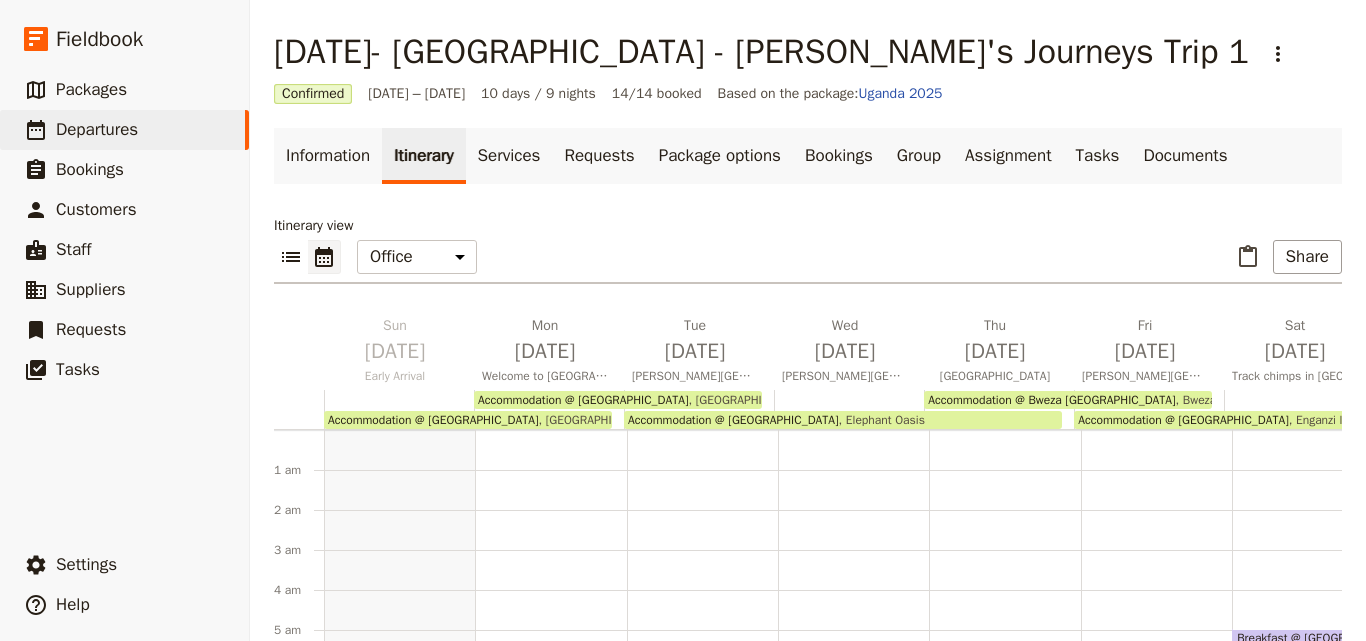 scroll, scrollTop: 60, scrollLeft: 0, axis: vertical 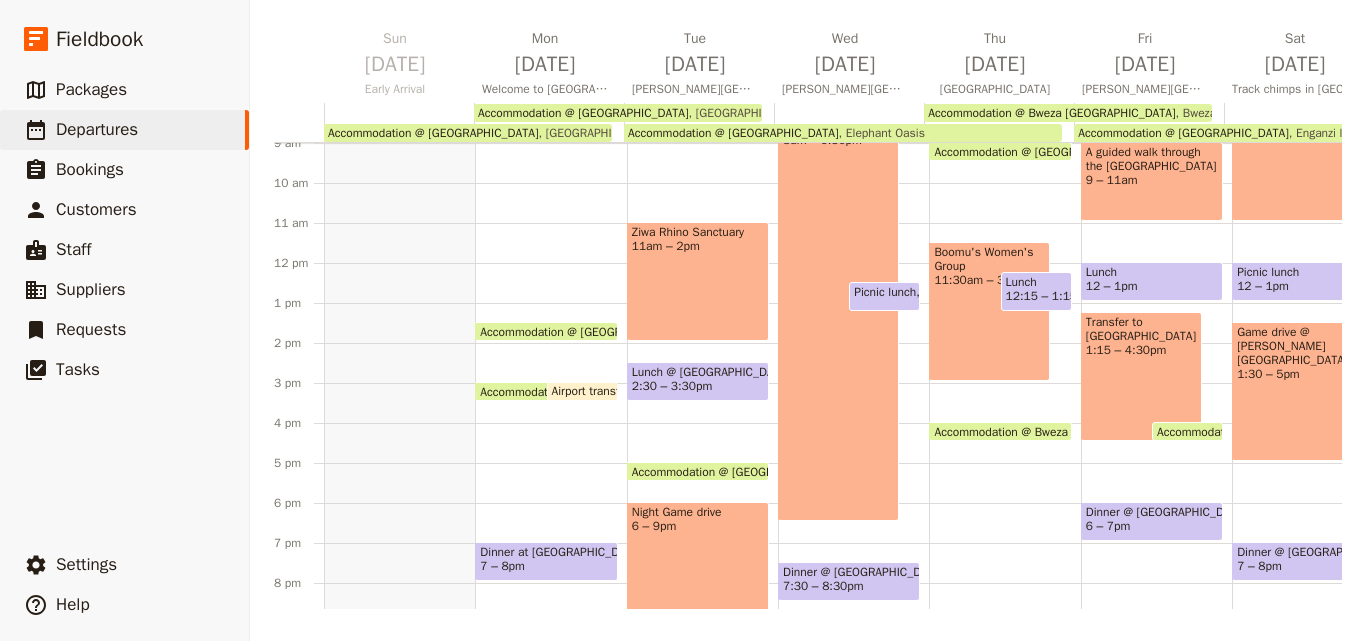 click on "[GEOGRAPHIC_DATA] 11am – 2pm" at bounding box center (698, 281) 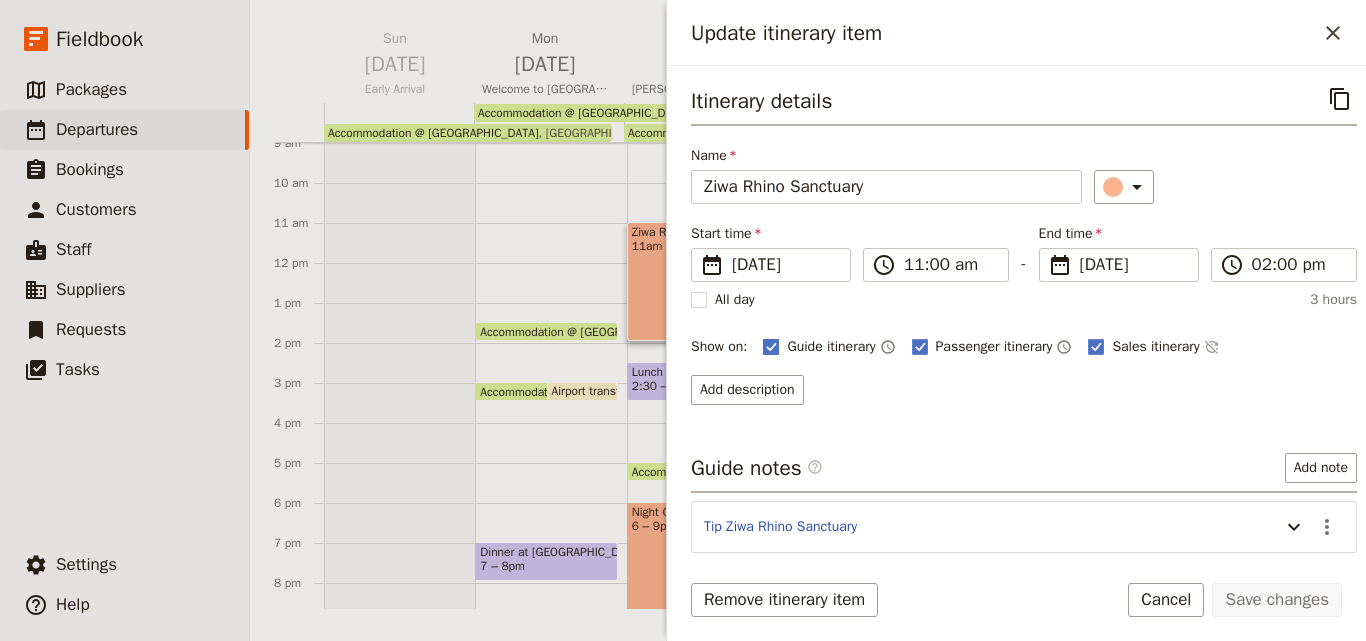 scroll, scrollTop: 87, scrollLeft: 0, axis: vertical 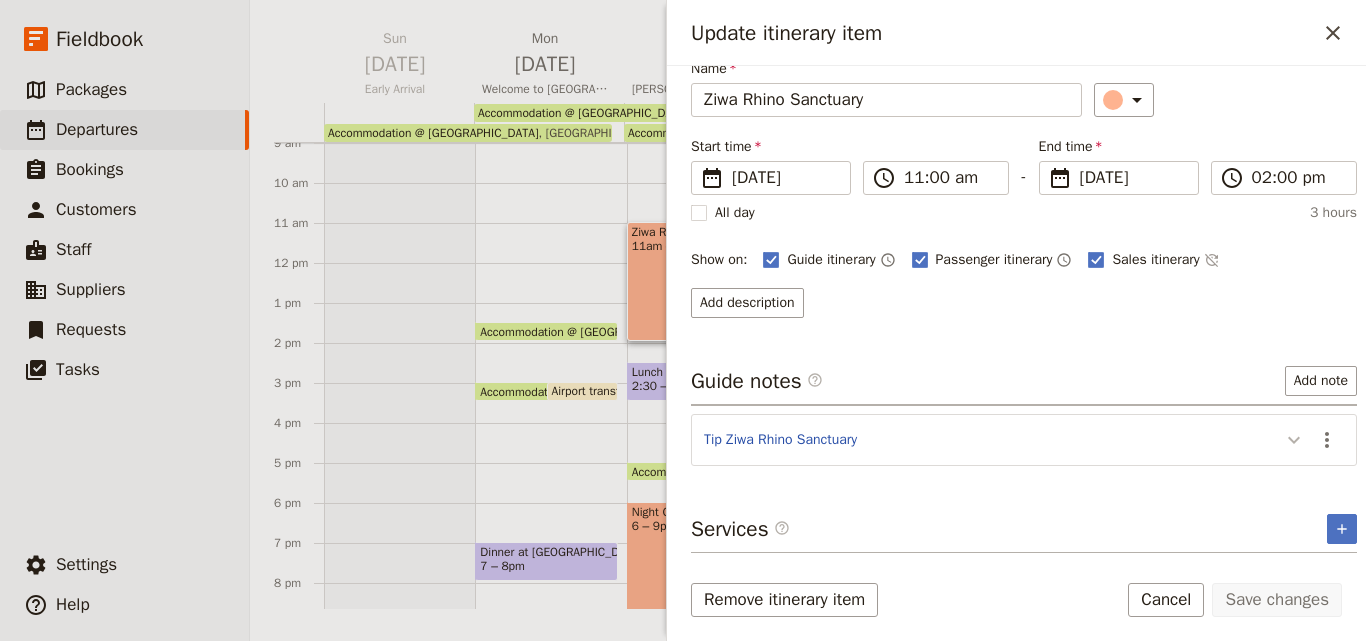 click 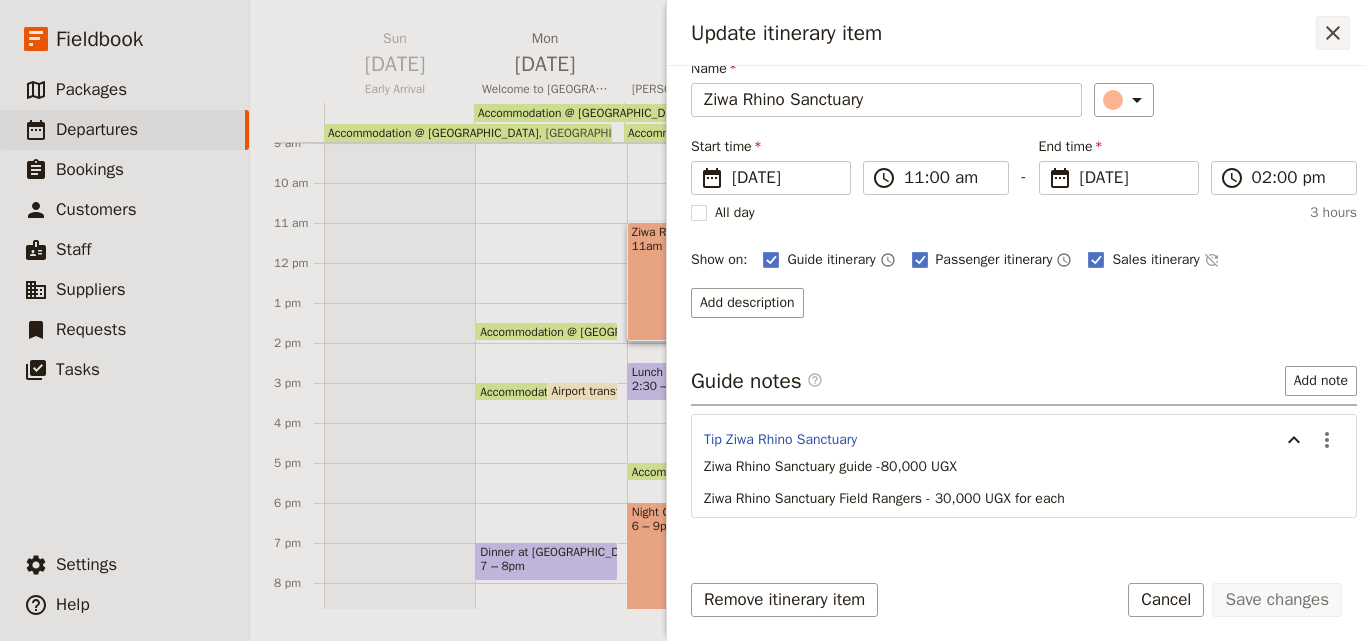click 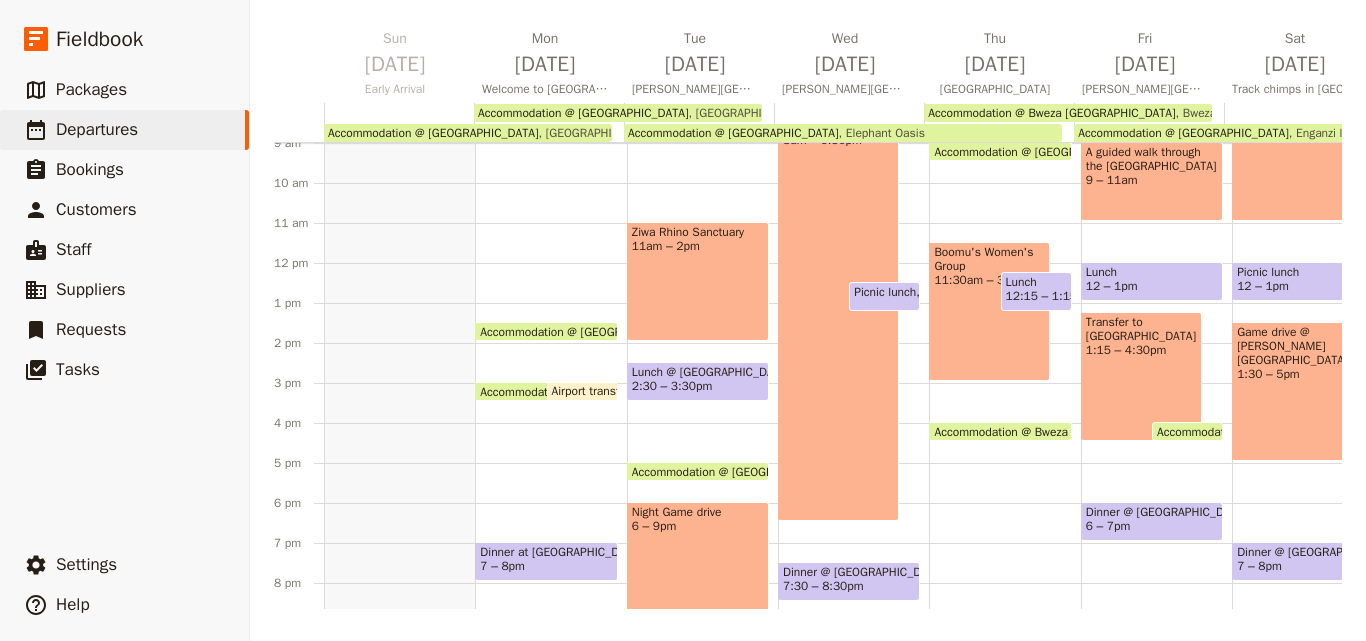 click on "2:30 – 3:30pm" at bounding box center (698, 386) 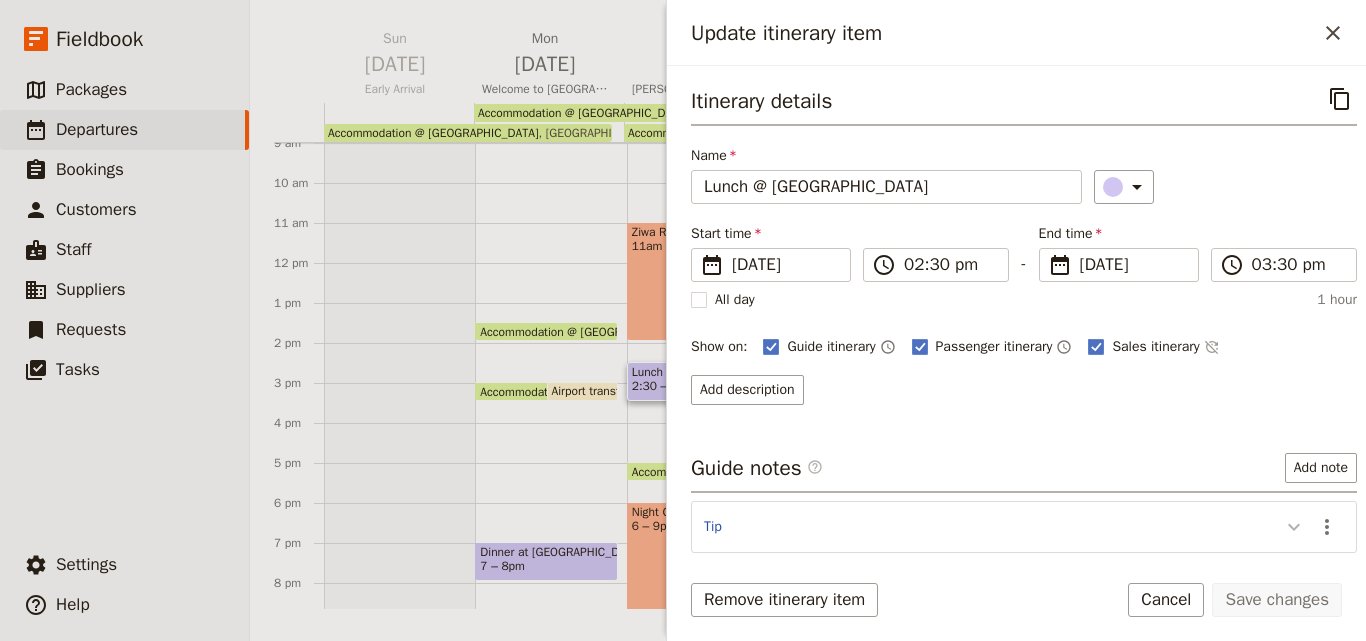 click 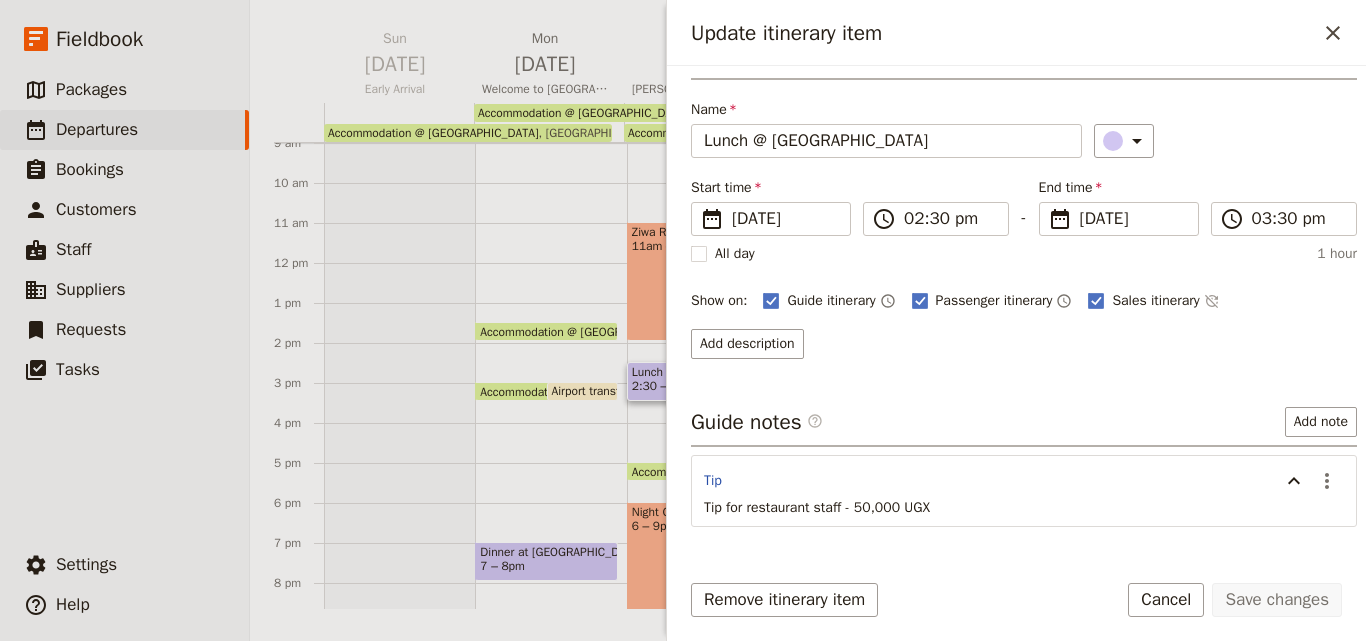 scroll, scrollTop: 107, scrollLeft: 0, axis: vertical 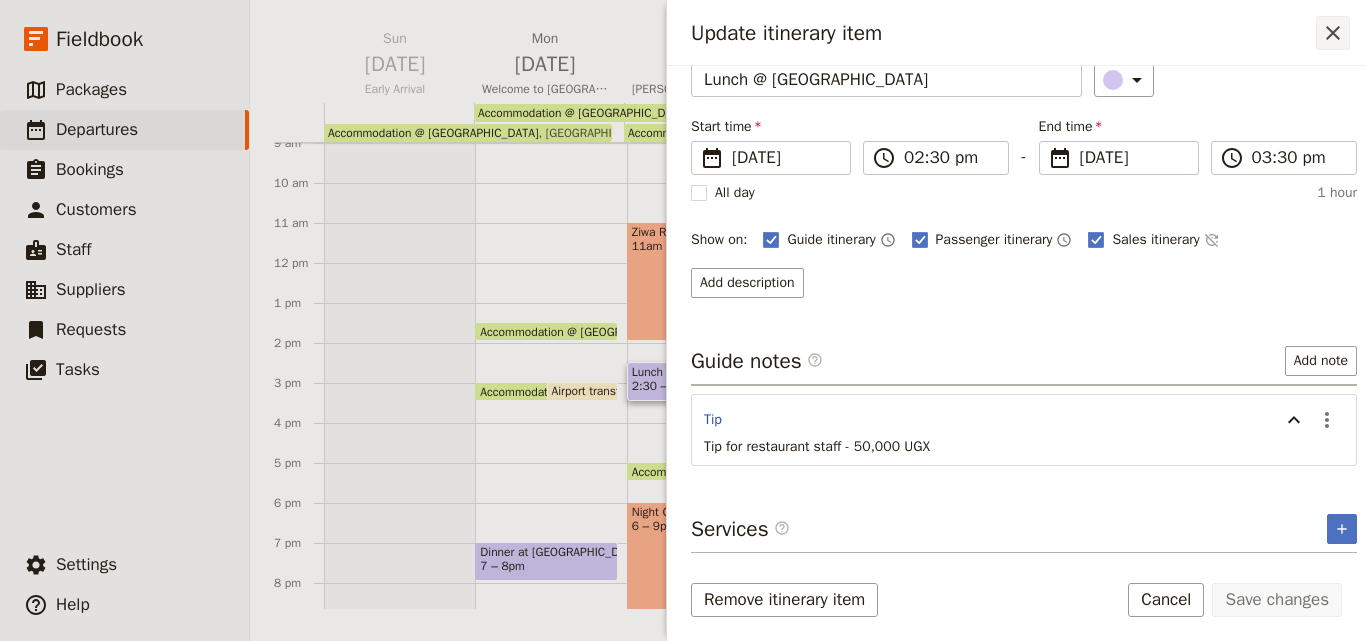 click on "​" at bounding box center [1333, 33] 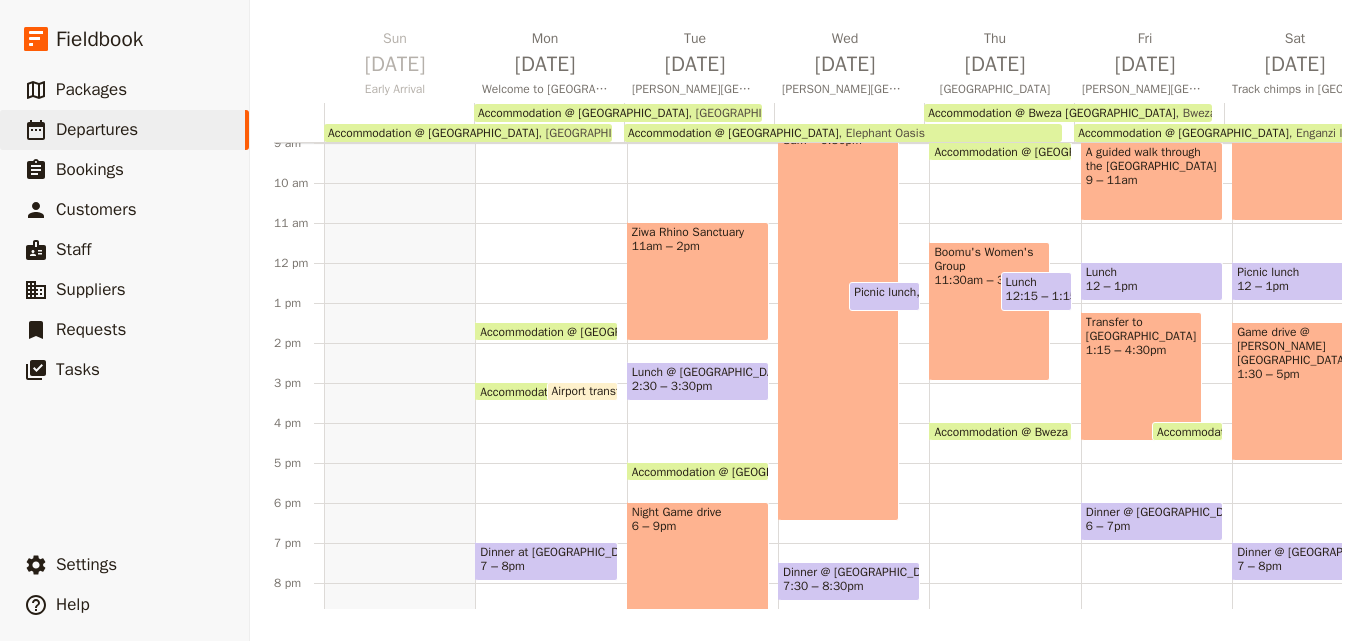 scroll, scrollTop: 509, scrollLeft: 0, axis: vertical 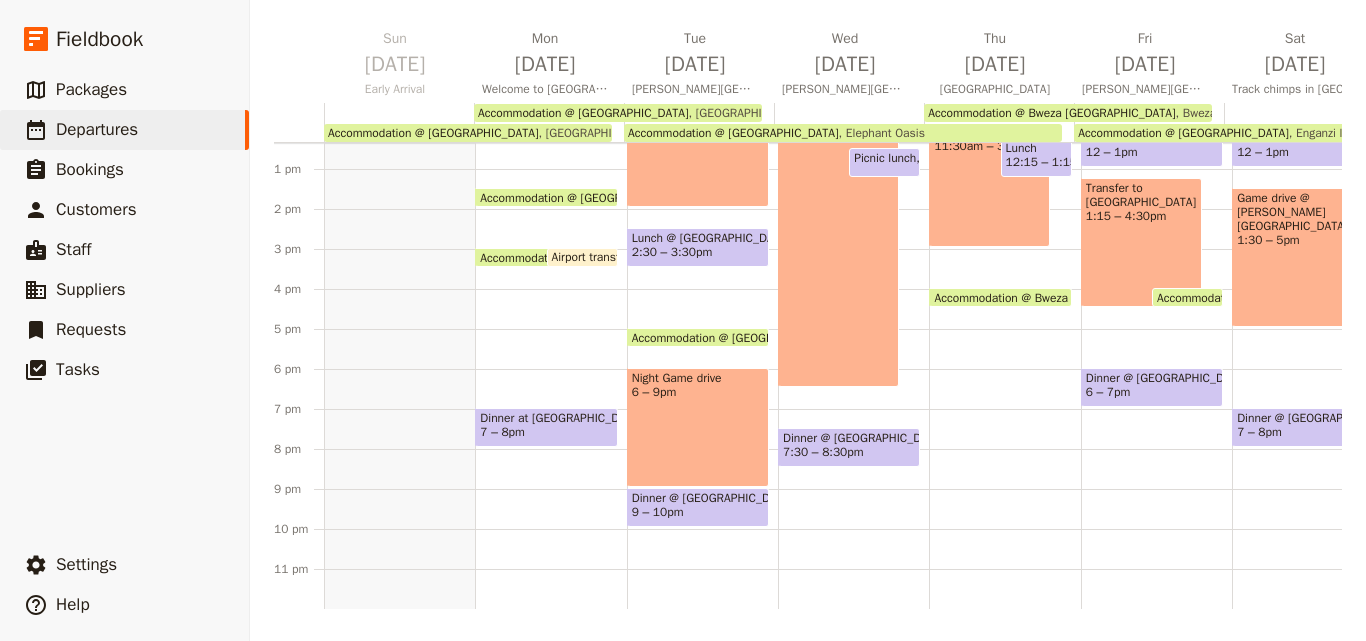 click on "Night Game drive 6 – 9pm" at bounding box center (698, 427) 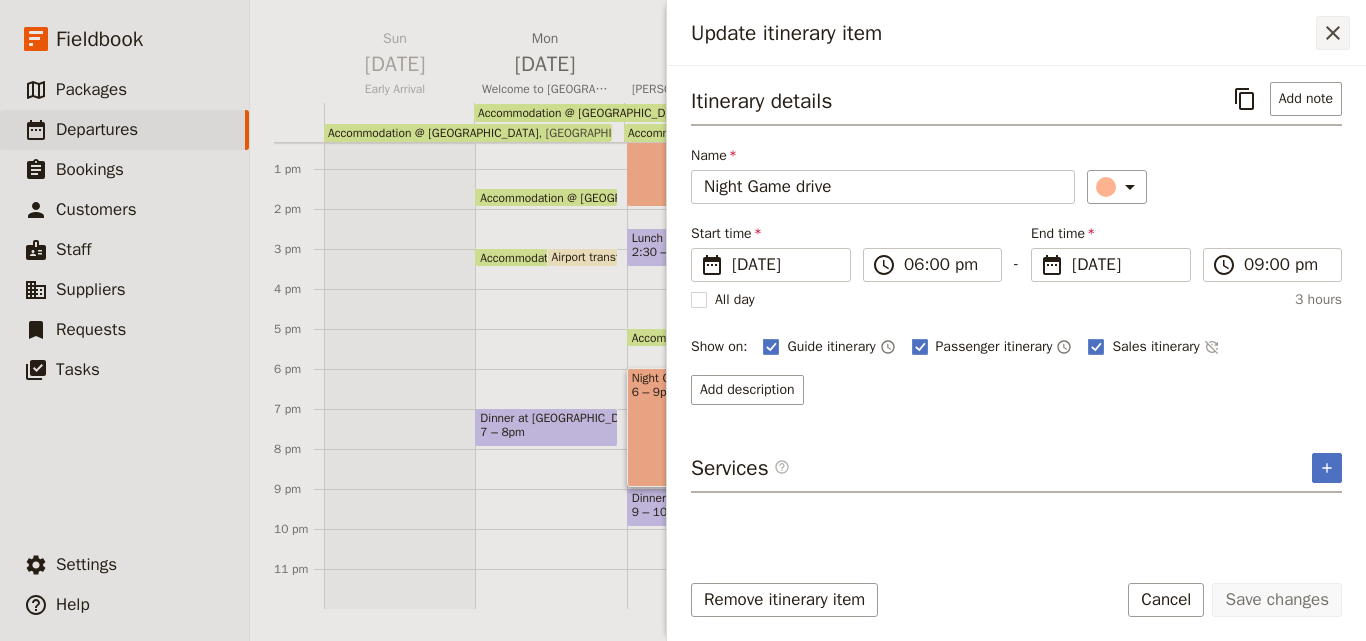 click on "​" at bounding box center [1333, 33] 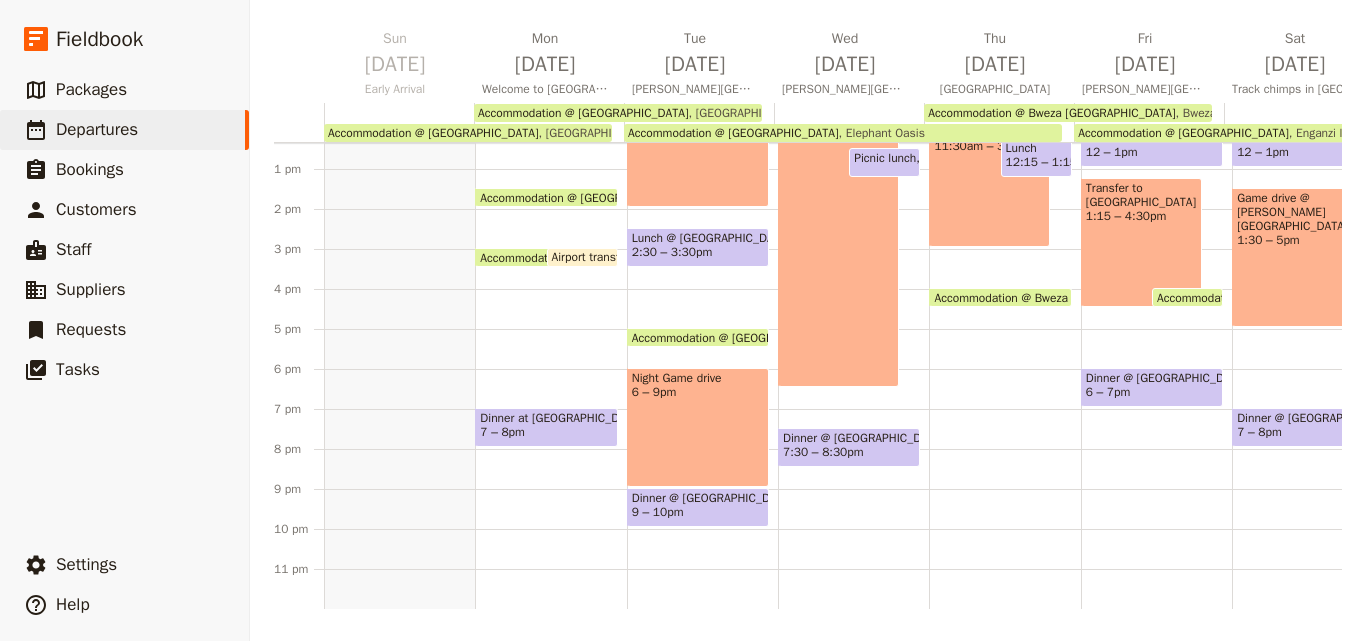 click on "9 – 10pm" at bounding box center [658, 512] 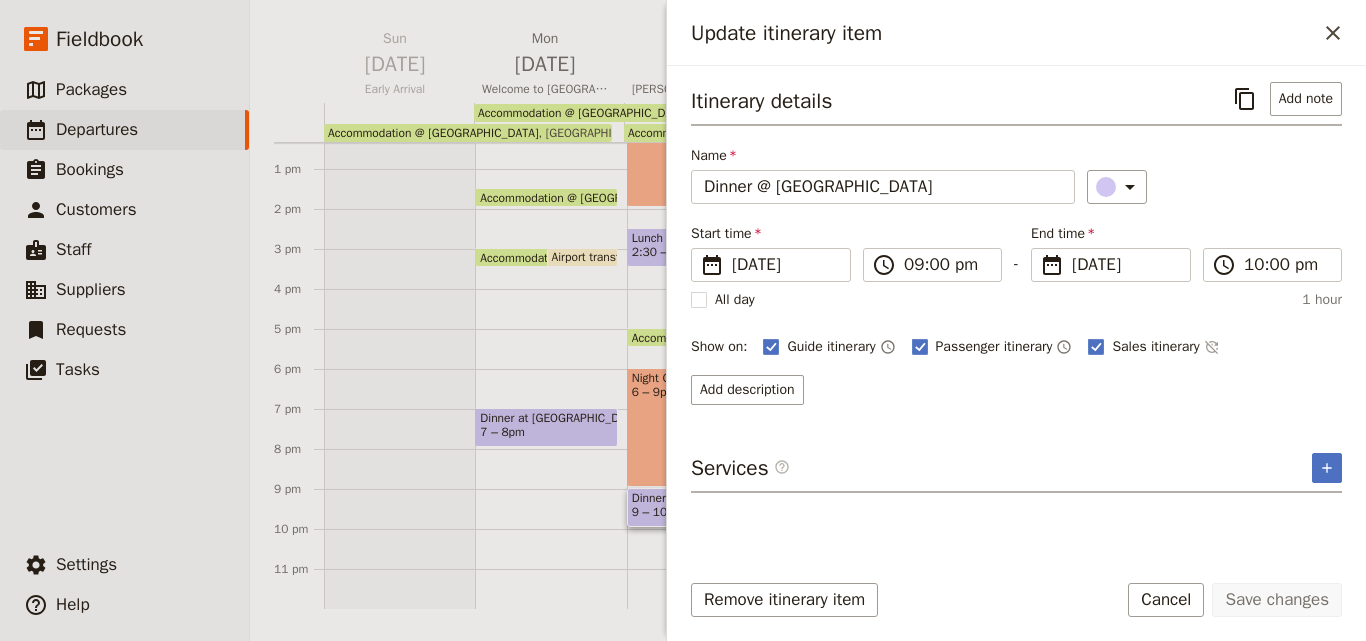 click on "Update itinerary item" at bounding box center (1003, 33) 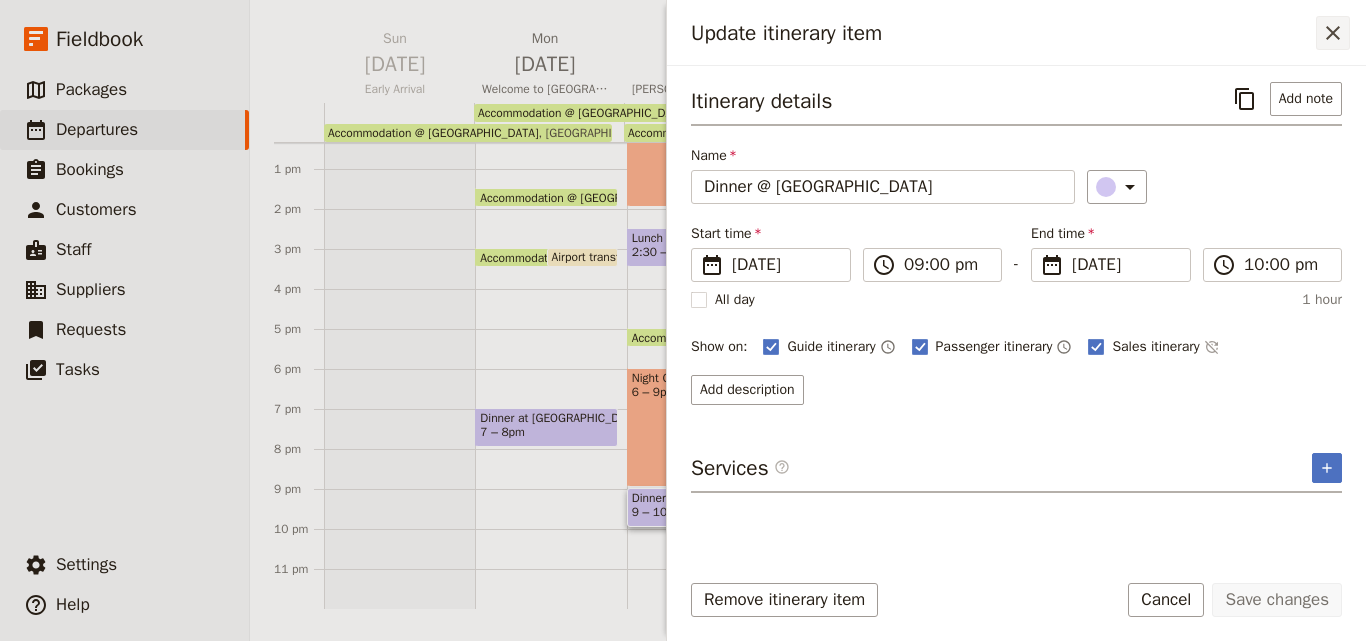 click 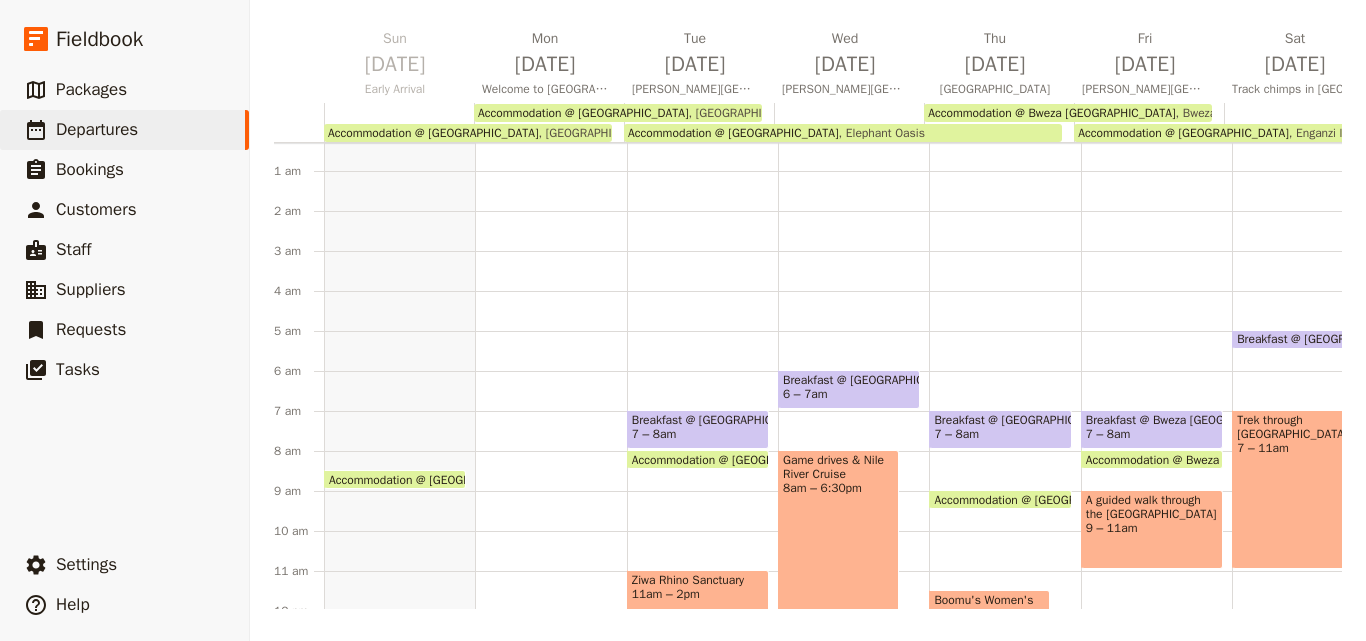 scroll, scrollTop: 0, scrollLeft: 0, axis: both 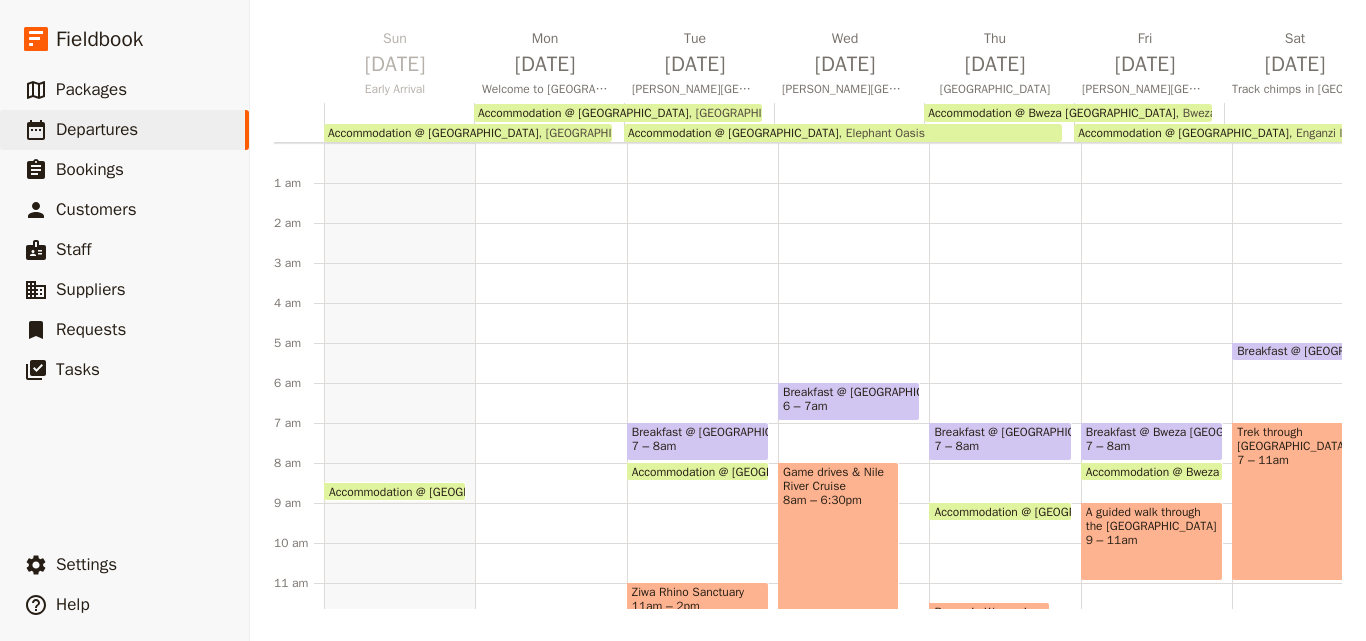 click on "Breakfast @ [GEOGRAPHIC_DATA]" at bounding box center (698, 432) 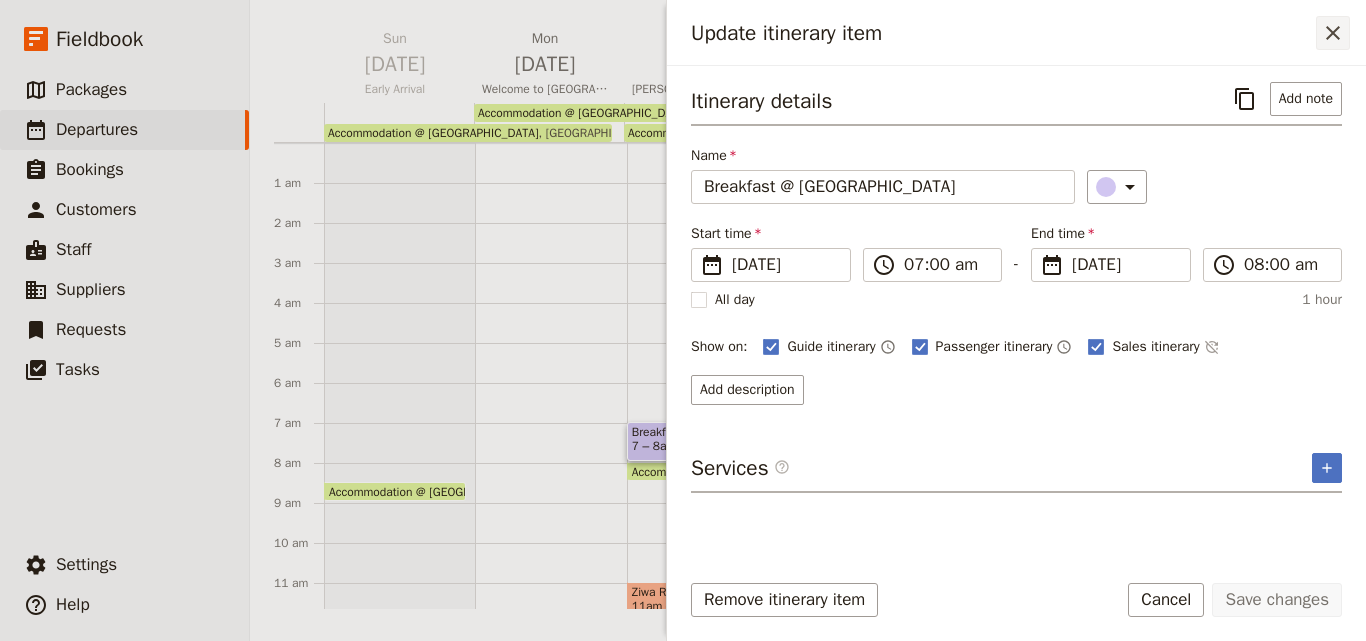 click 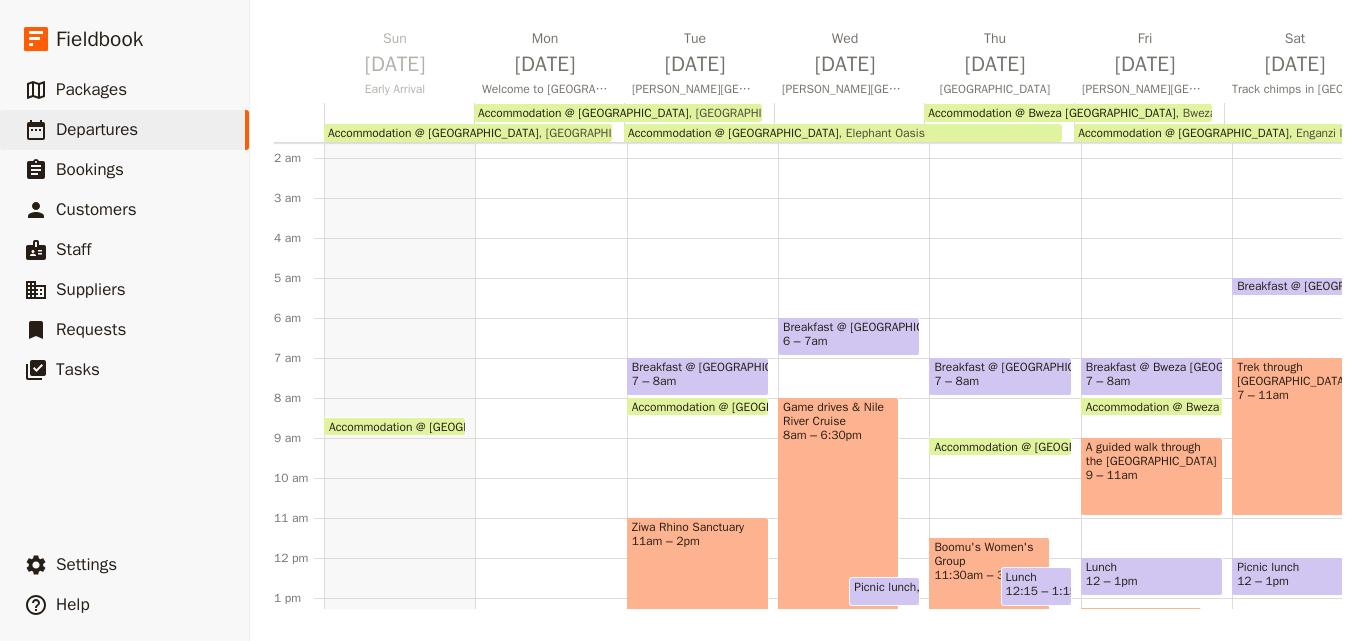 scroll, scrollTop: 100, scrollLeft: 0, axis: vertical 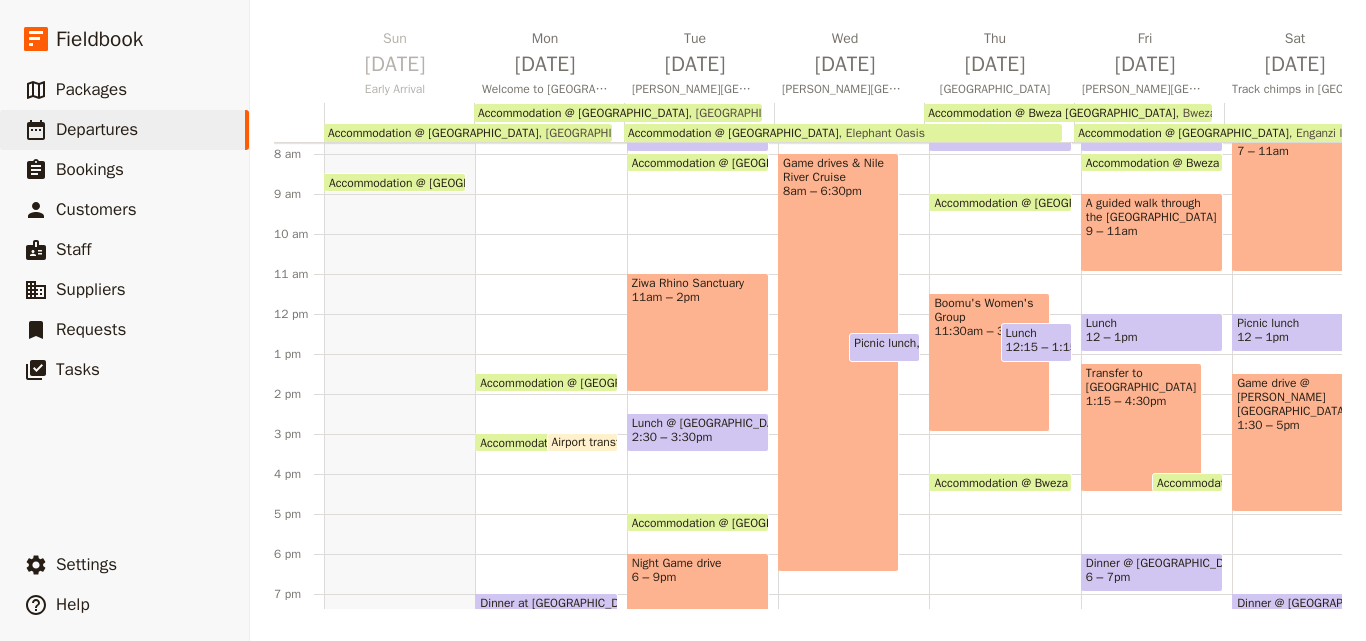 click on "Game drives &  Nile River Cruise 8am – 6:30pm" at bounding box center (838, 362) 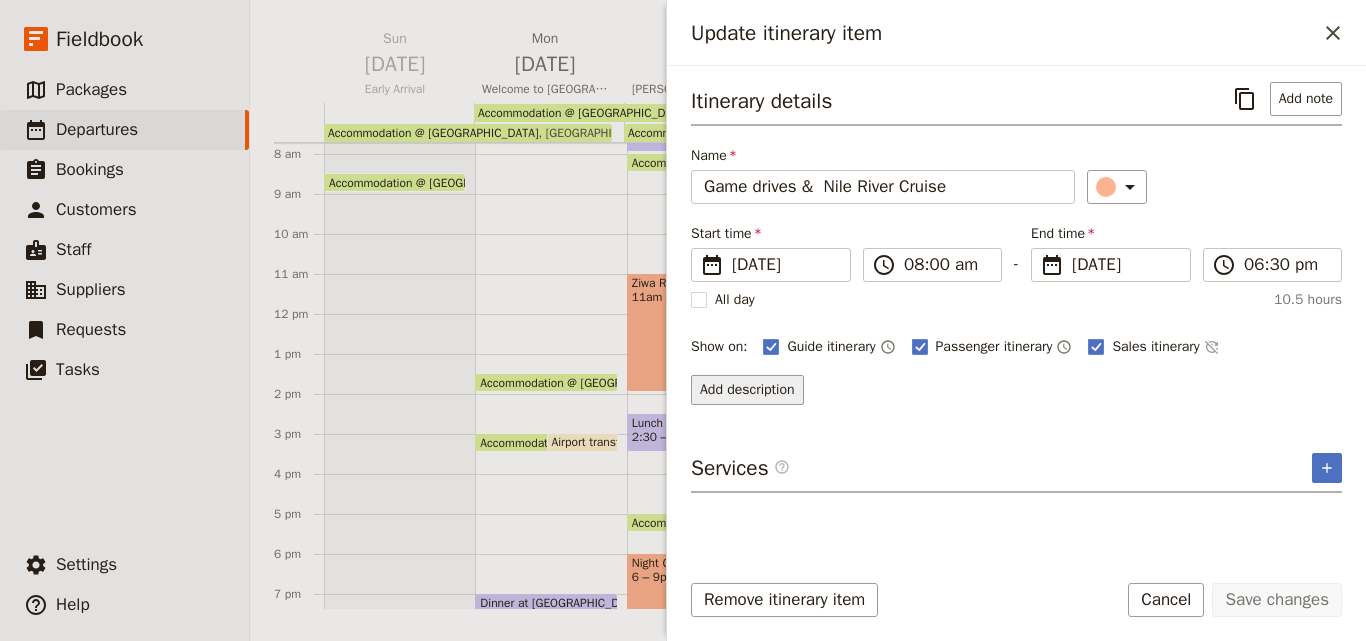 click on "Add description" at bounding box center [747, 390] 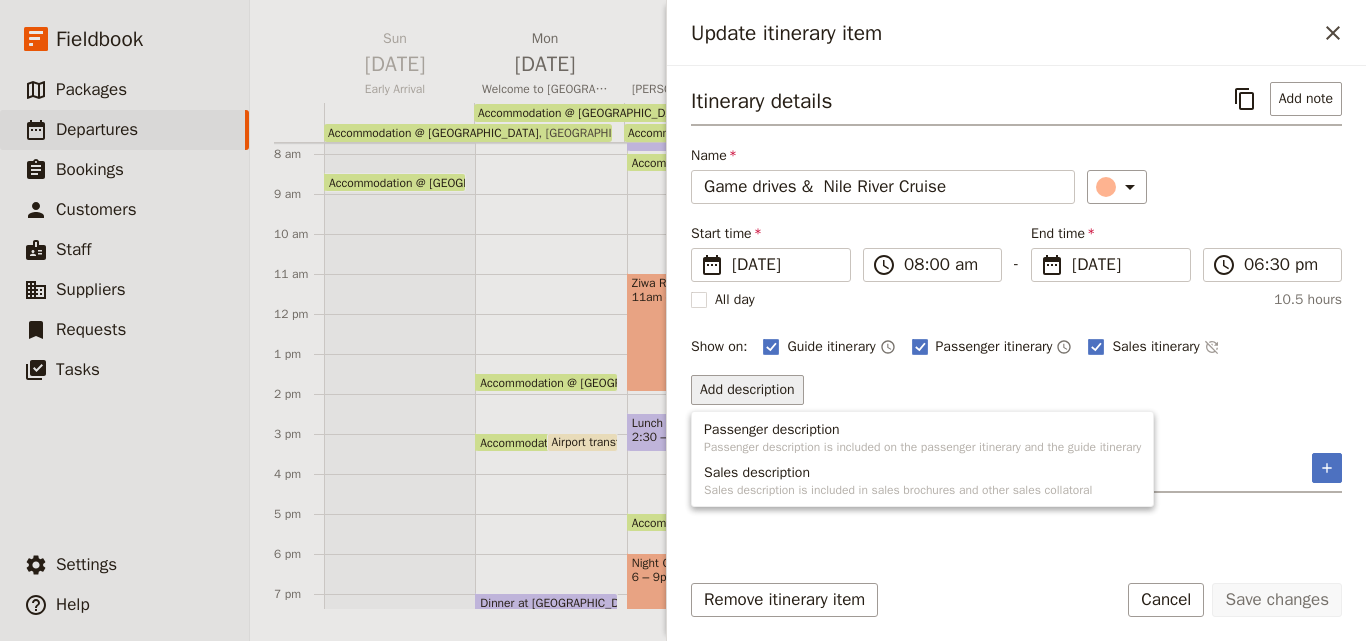 click on "Add description" at bounding box center [1016, 390] 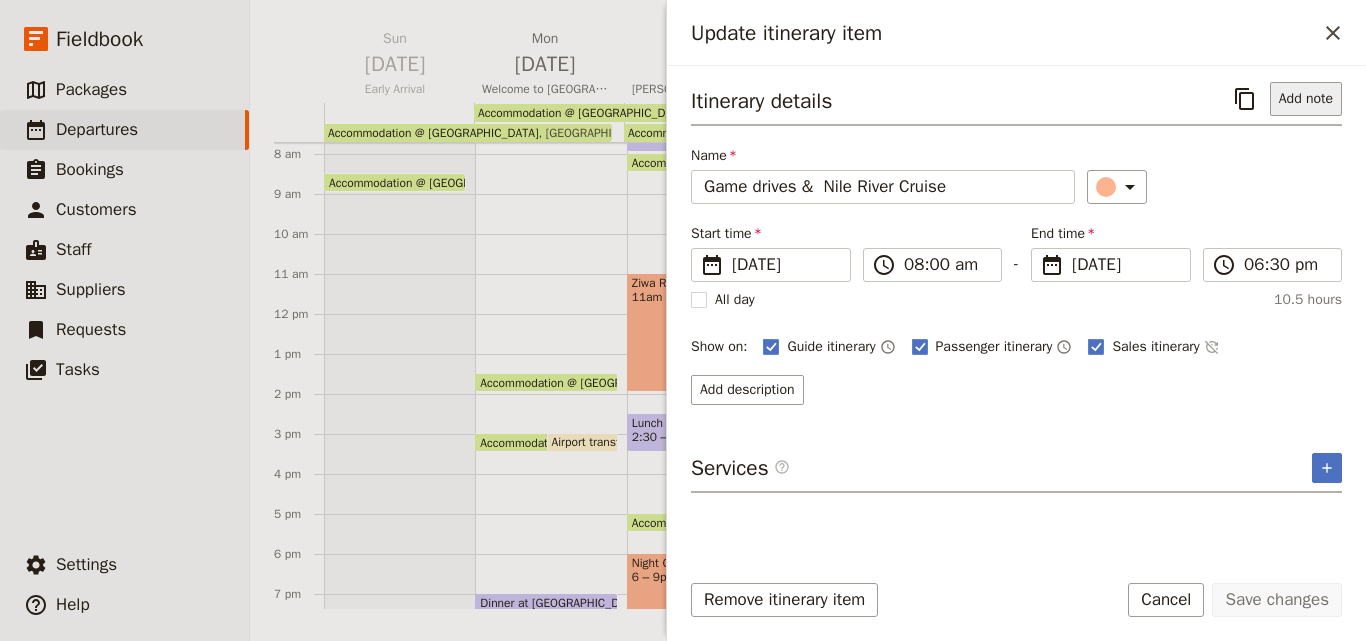 click on "Add note" at bounding box center (1306, 99) 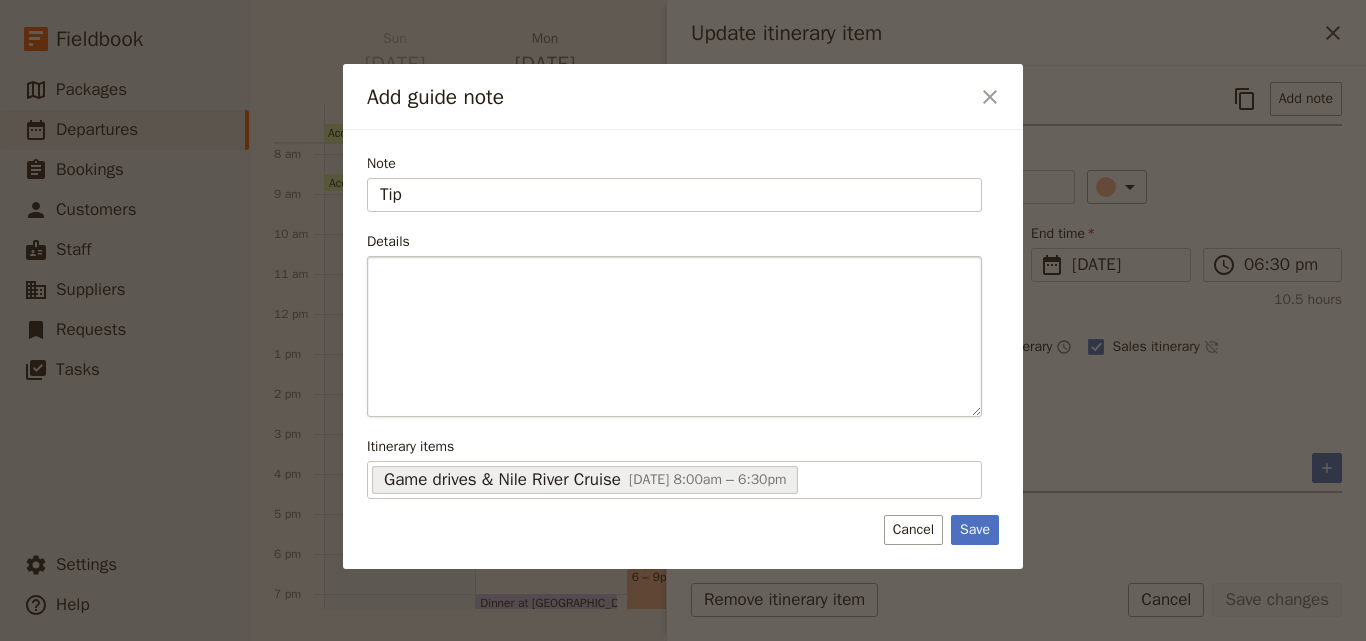 type on "Tip" 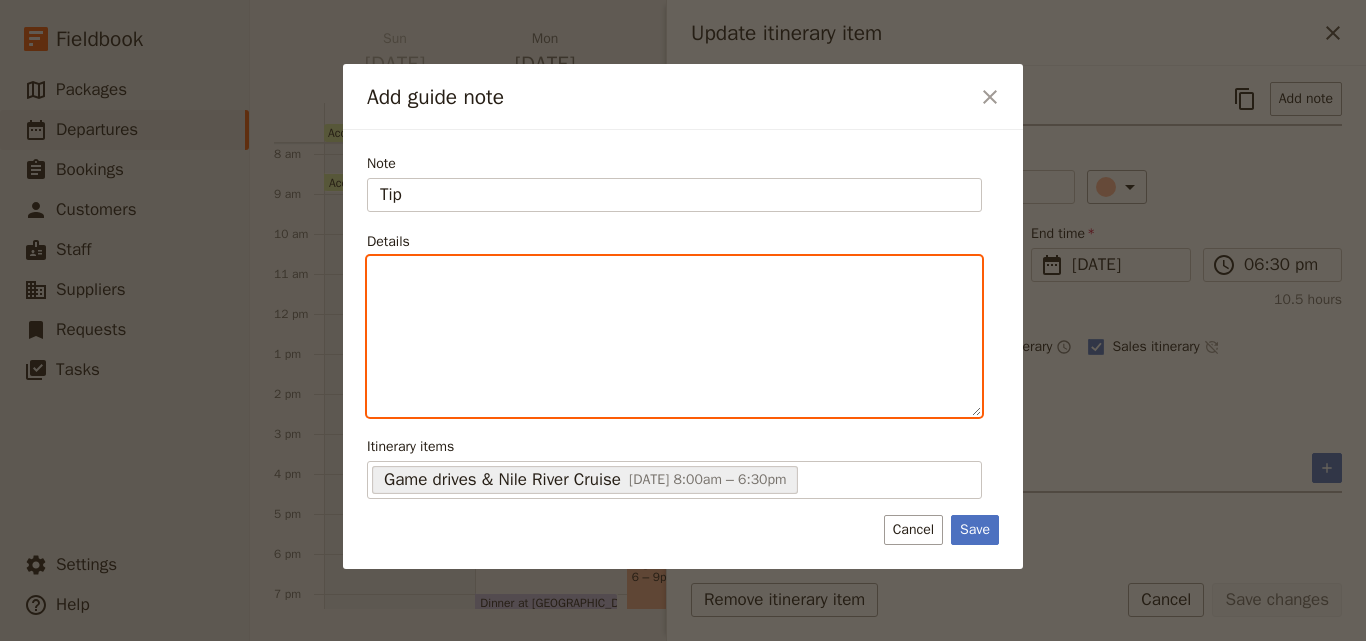 click at bounding box center (674, 336) 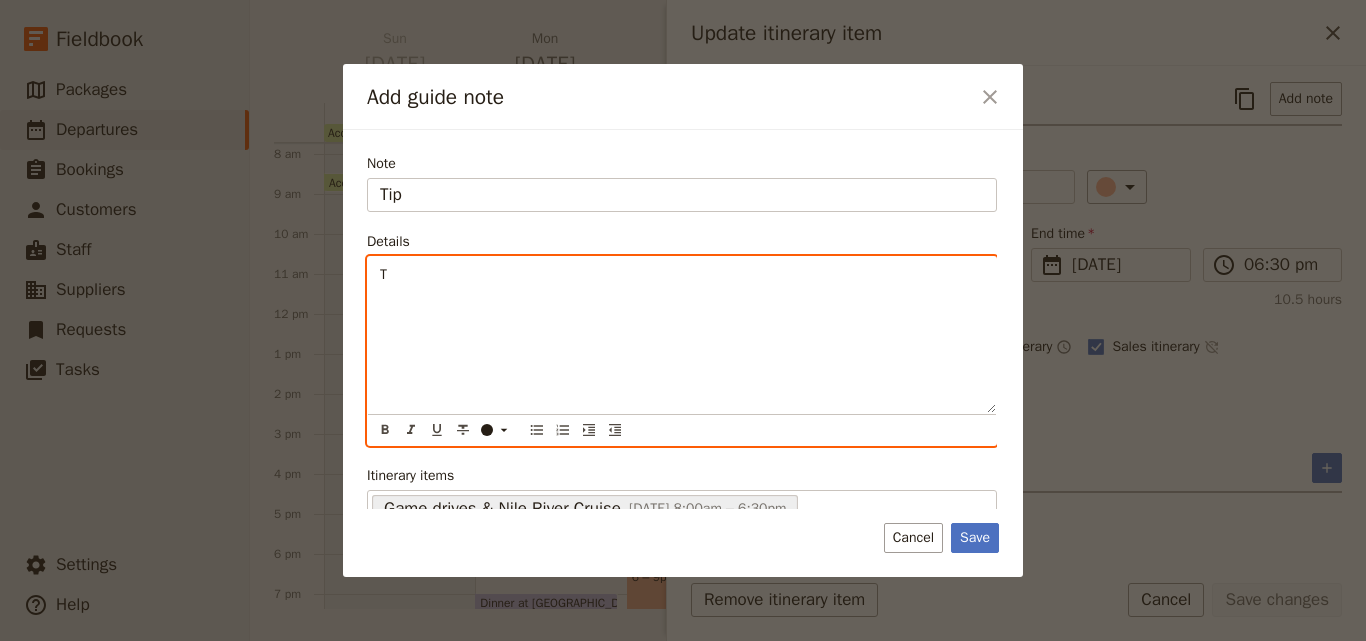 type 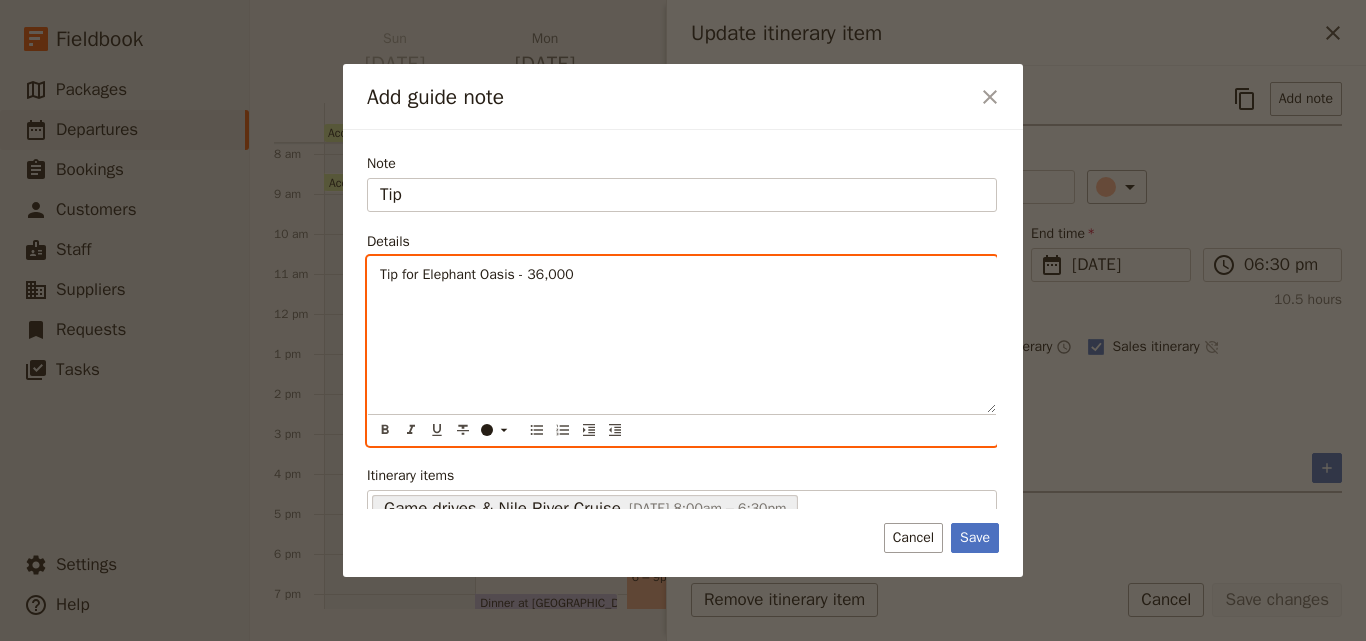 scroll, scrollTop: 21, scrollLeft: 0, axis: vertical 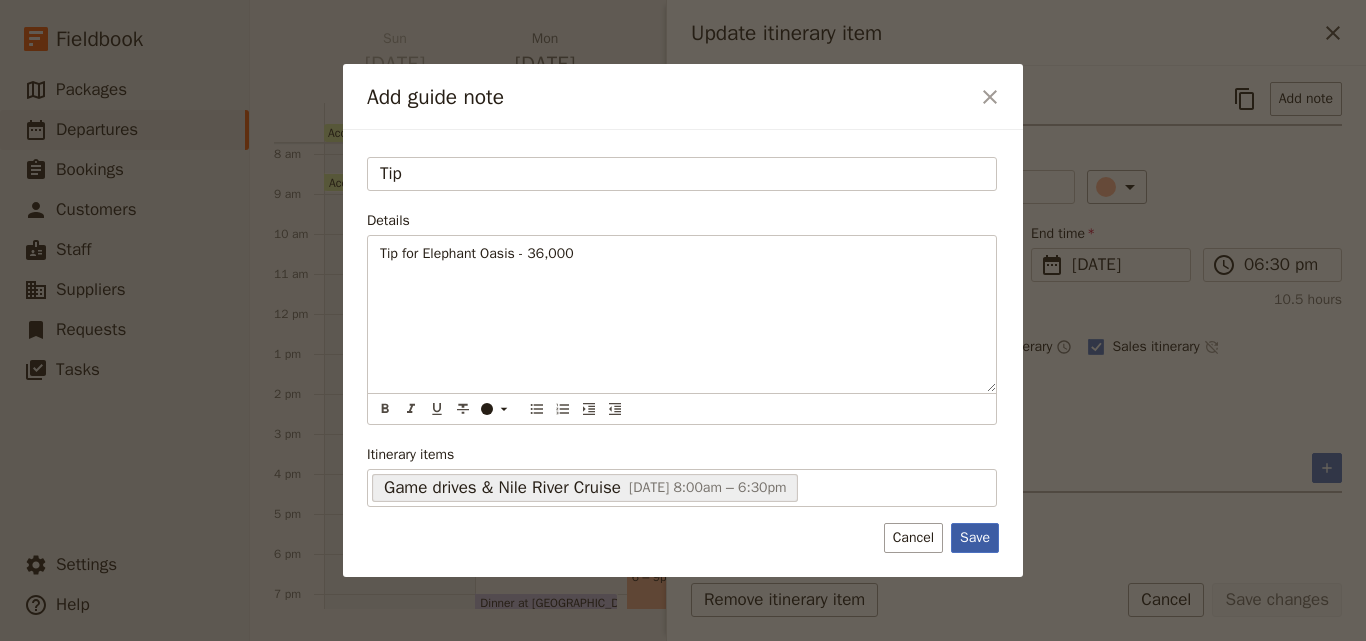 click on "Save" at bounding box center [975, 538] 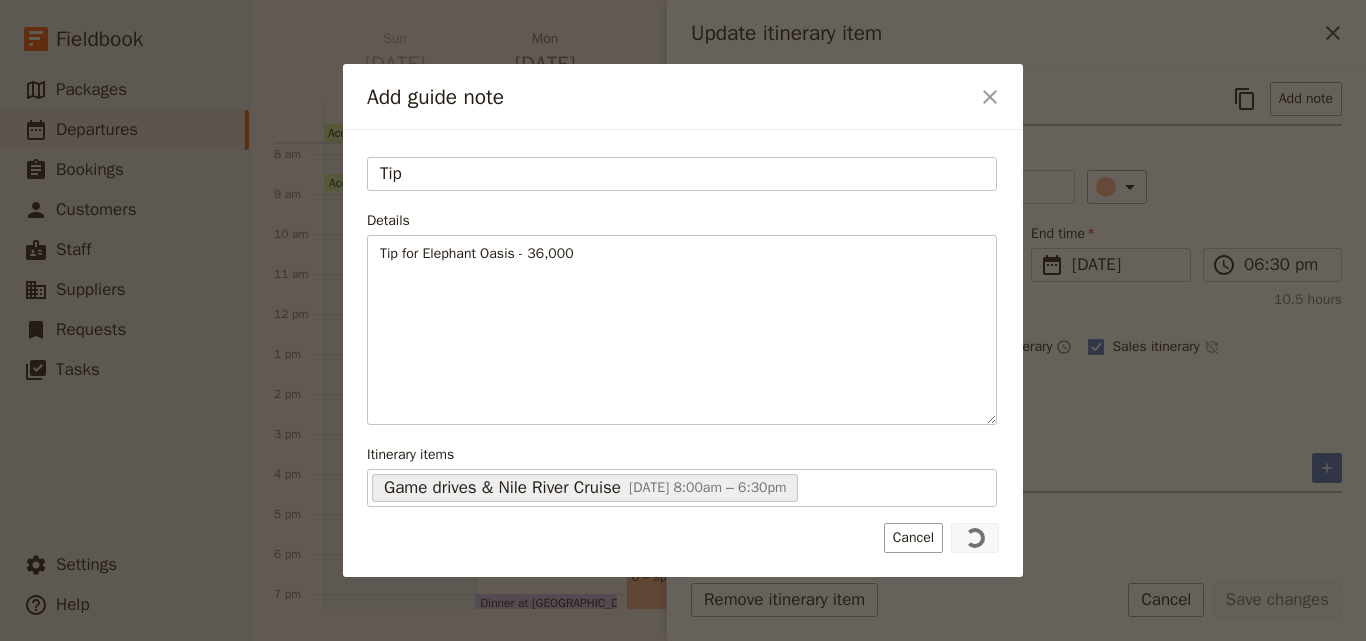 scroll, scrollTop: 0, scrollLeft: 0, axis: both 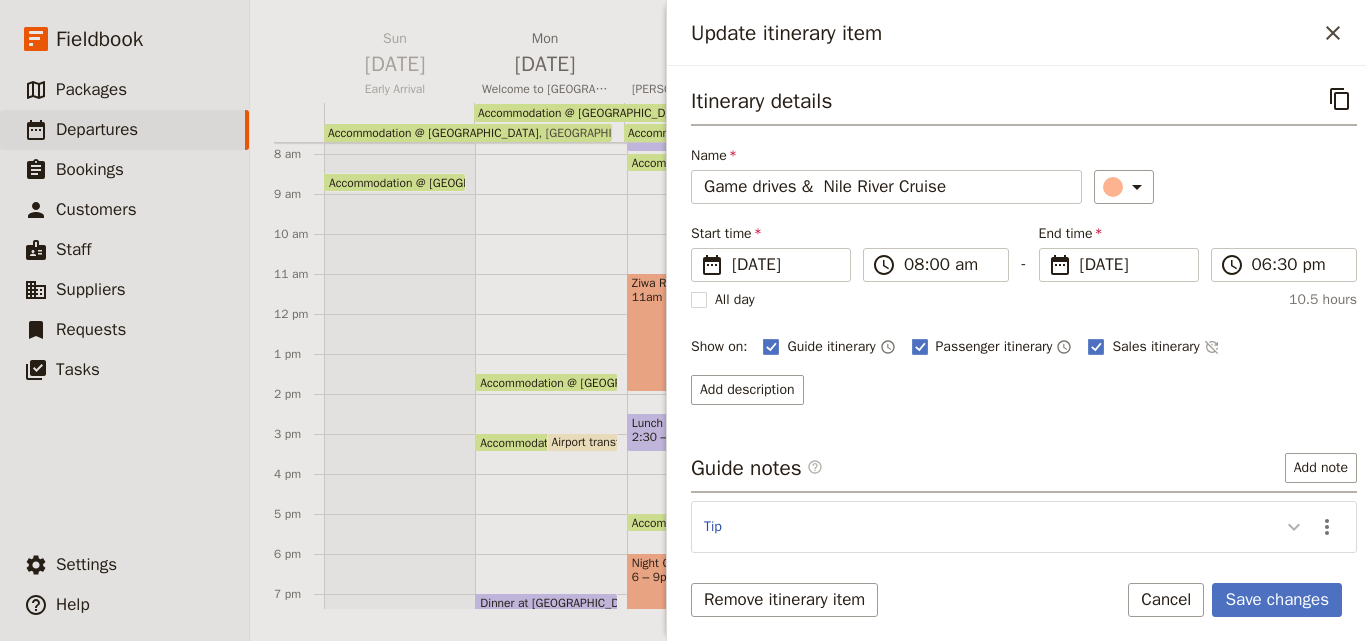 click 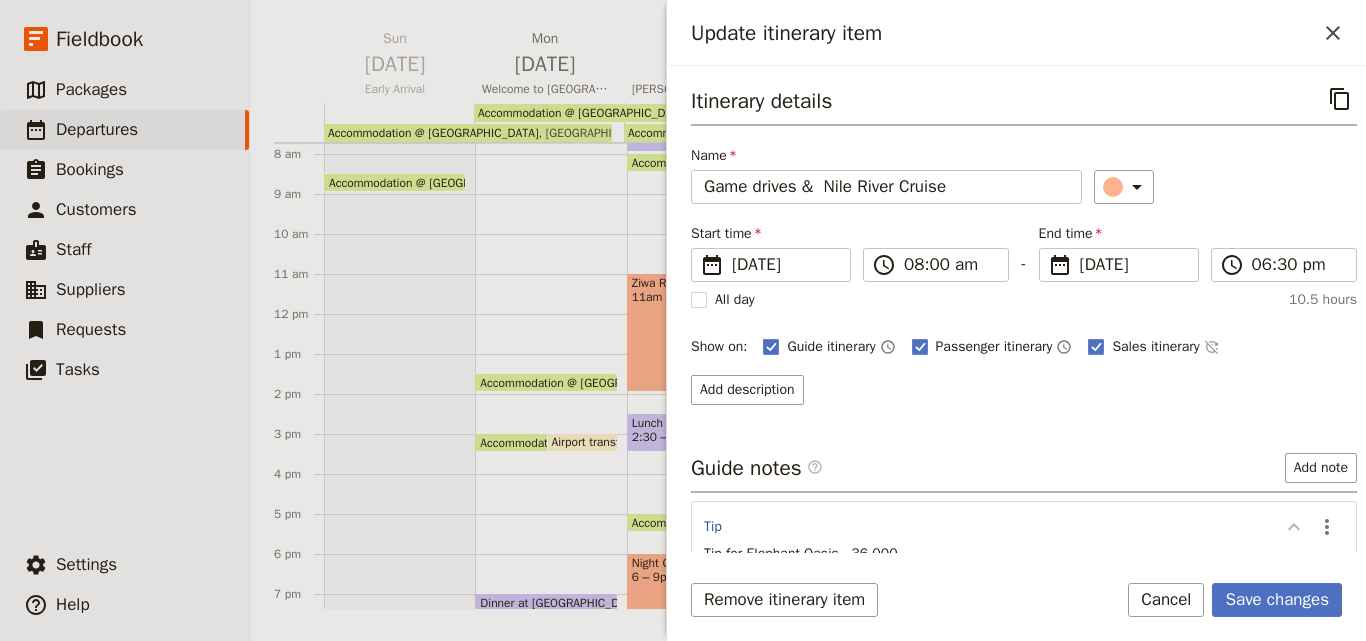 scroll, scrollTop: 107, scrollLeft: 0, axis: vertical 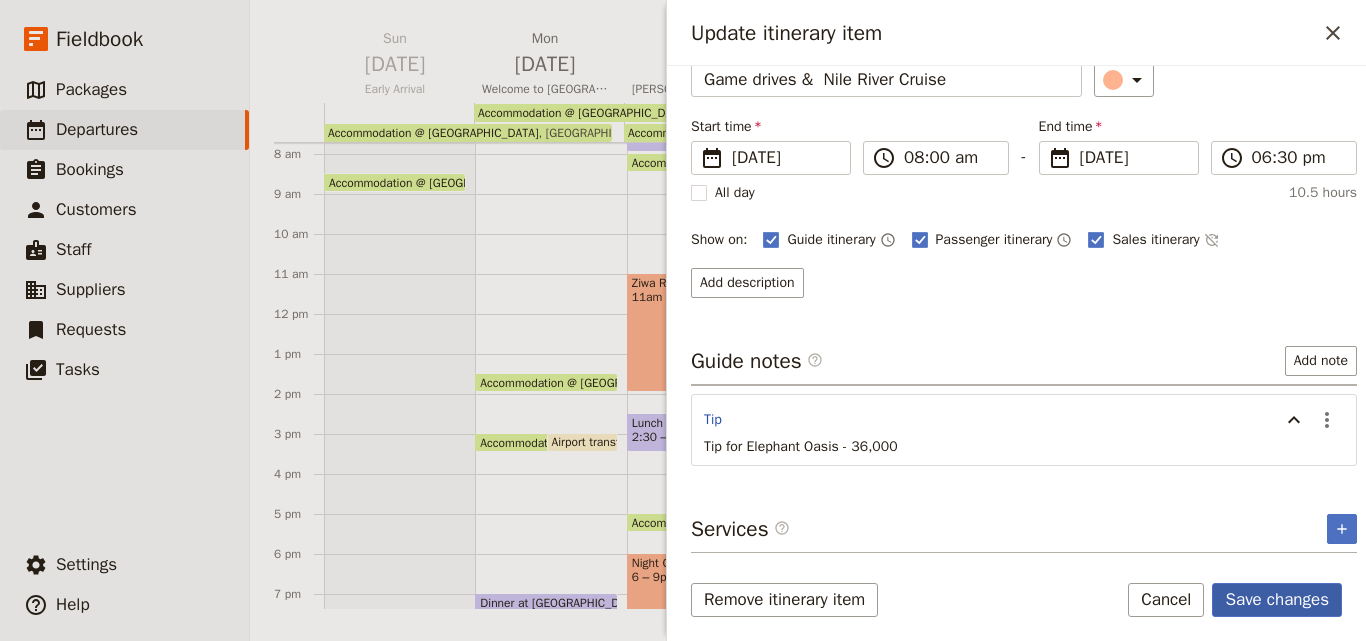 click on "Save changes" at bounding box center [1277, 600] 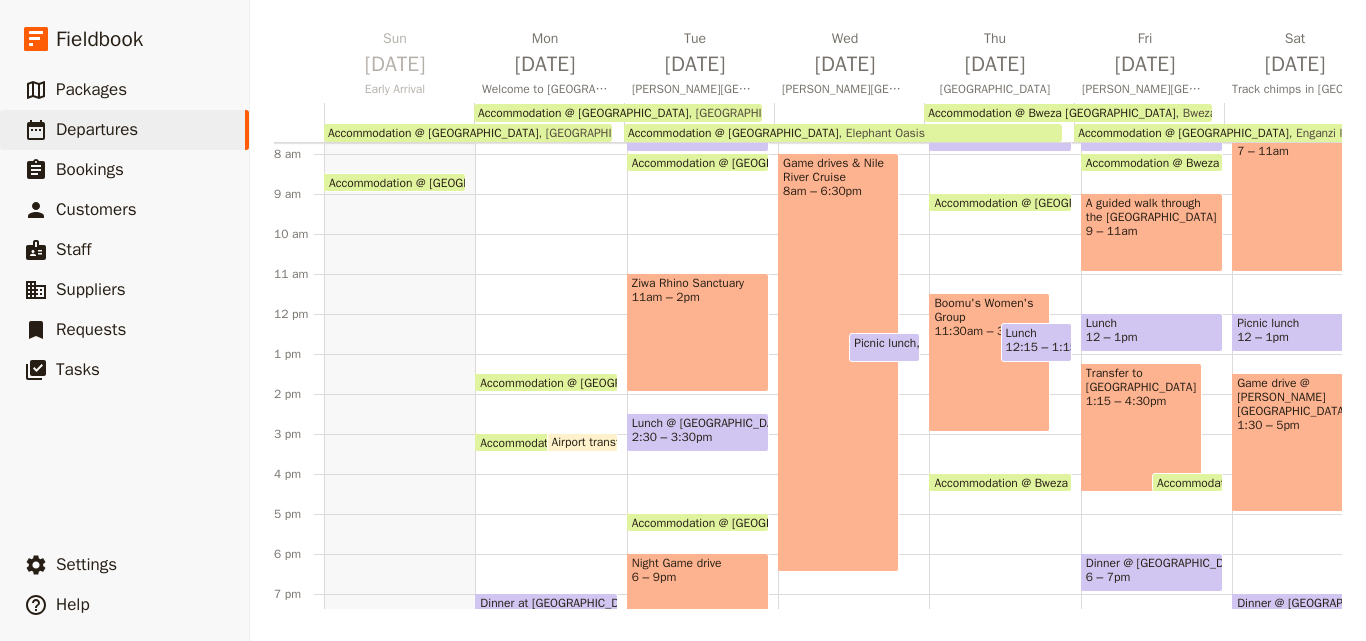 click on "Game drives &  Nile River Cruise 8am – 6:30pm" at bounding box center (838, 362) 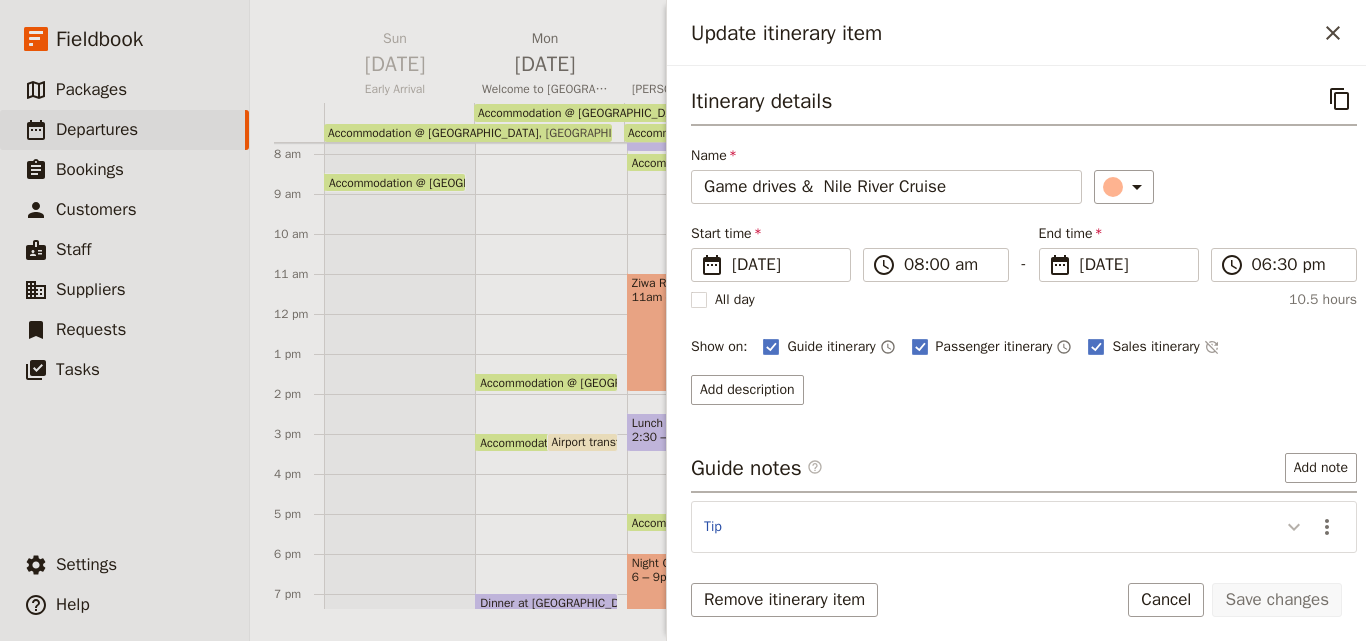 click 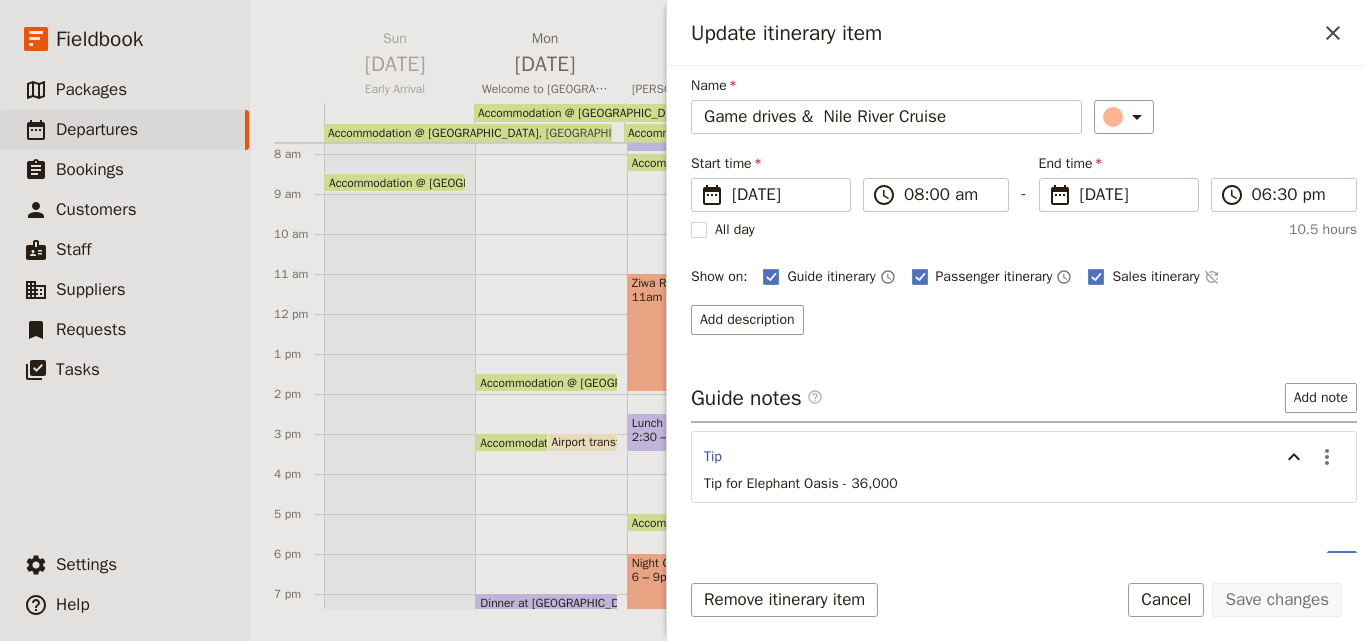 scroll, scrollTop: 107, scrollLeft: 0, axis: vertical 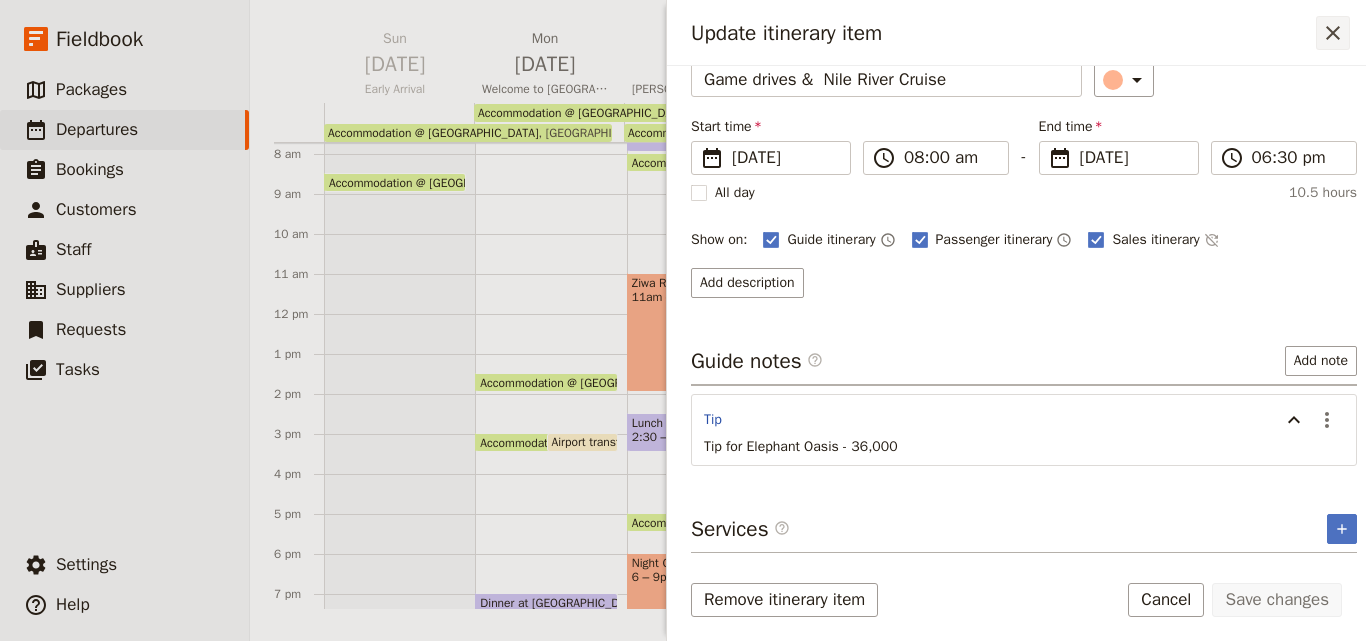 click 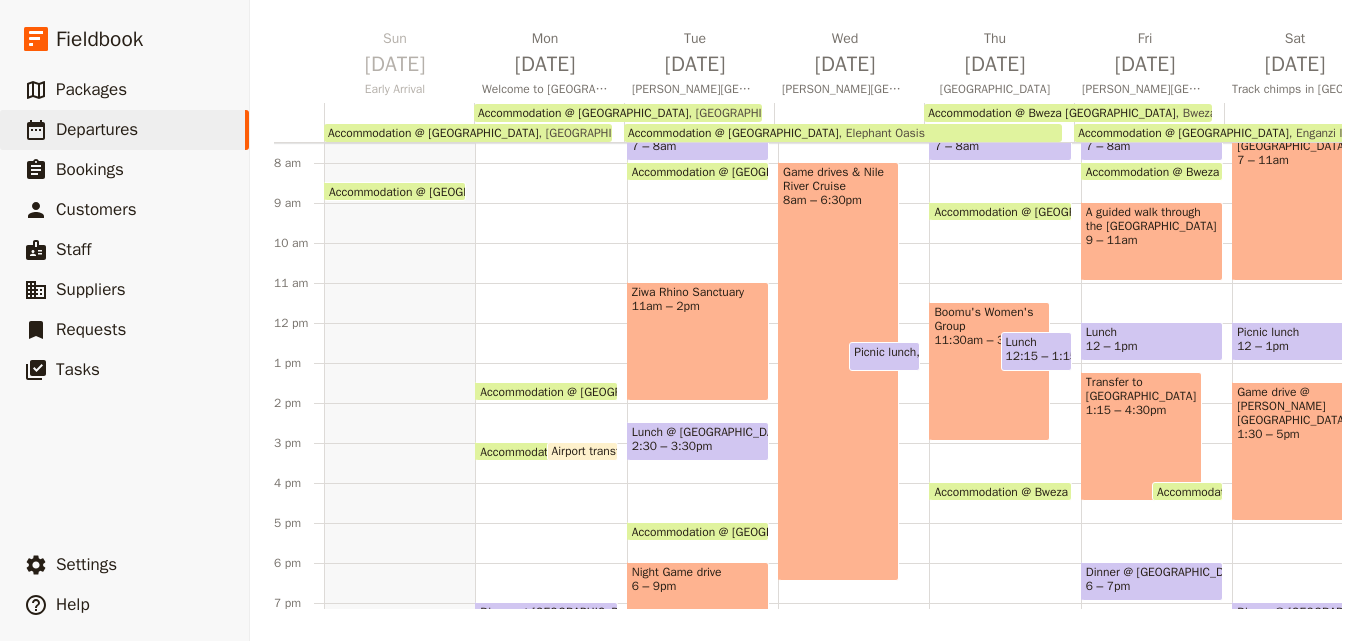 scroll, scrollTop: 500, scrollLeft: 0, axis: vertical 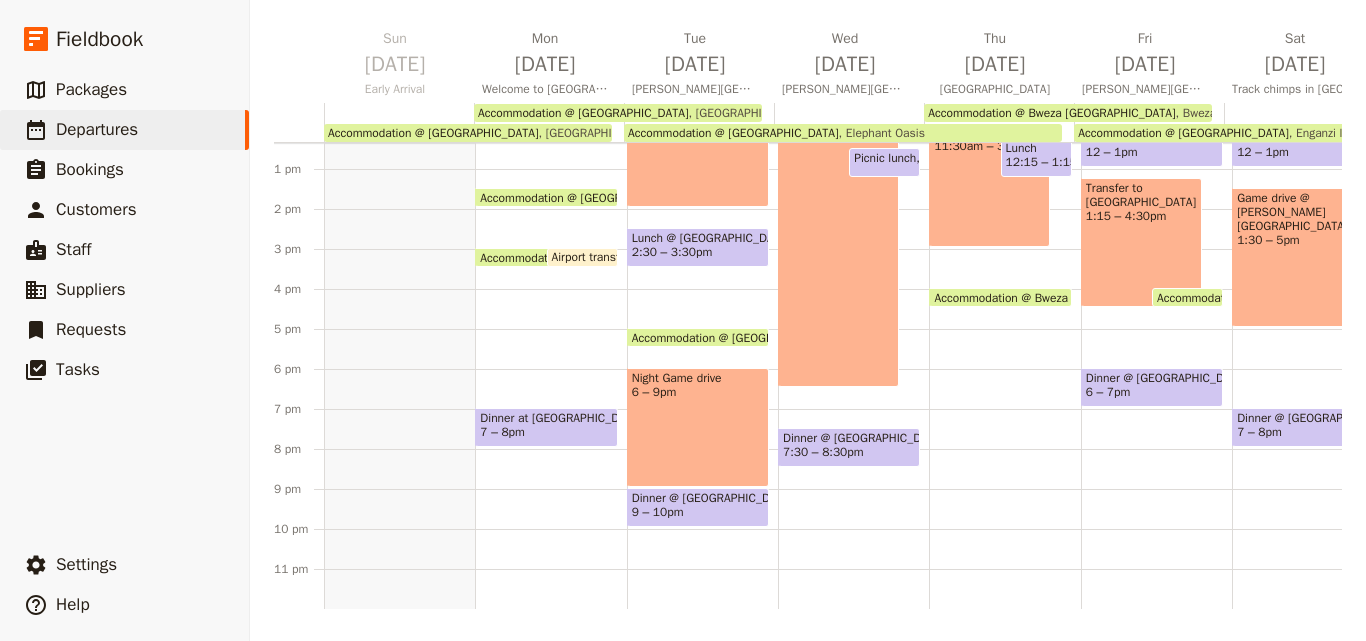click on "Night Game drive 6 – 9pm" at bounding box center (698, 427) 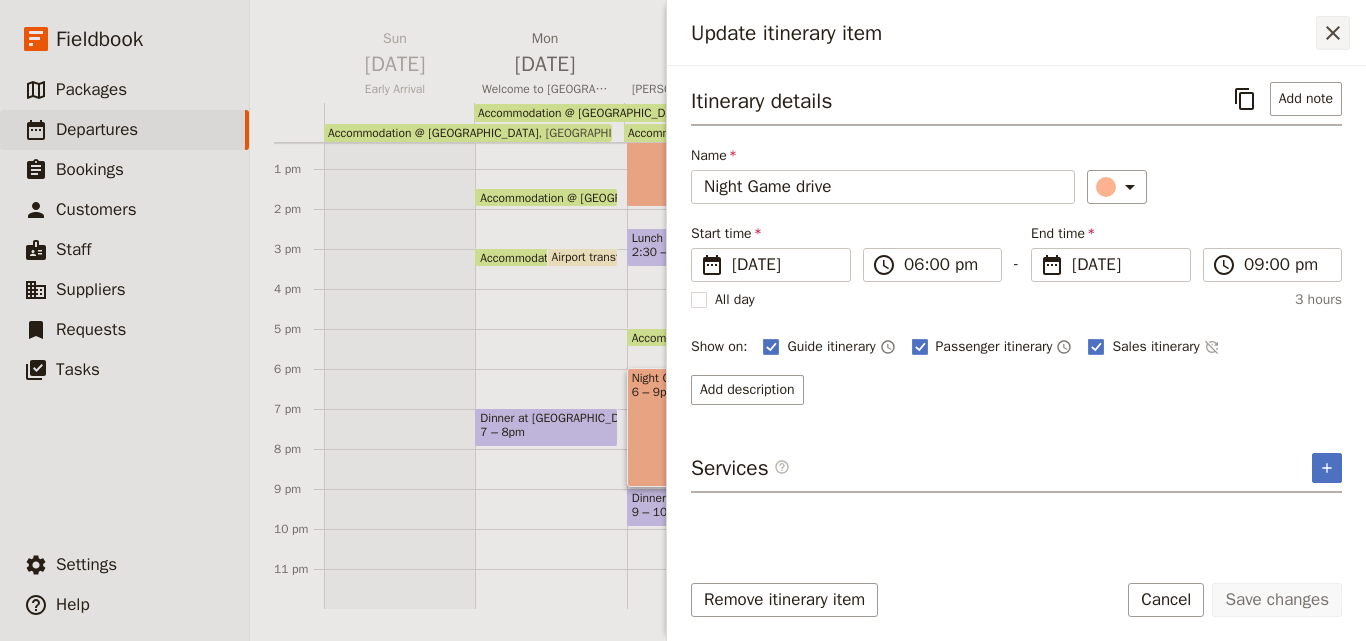 click on "​" at bounding box center [1333, 33] 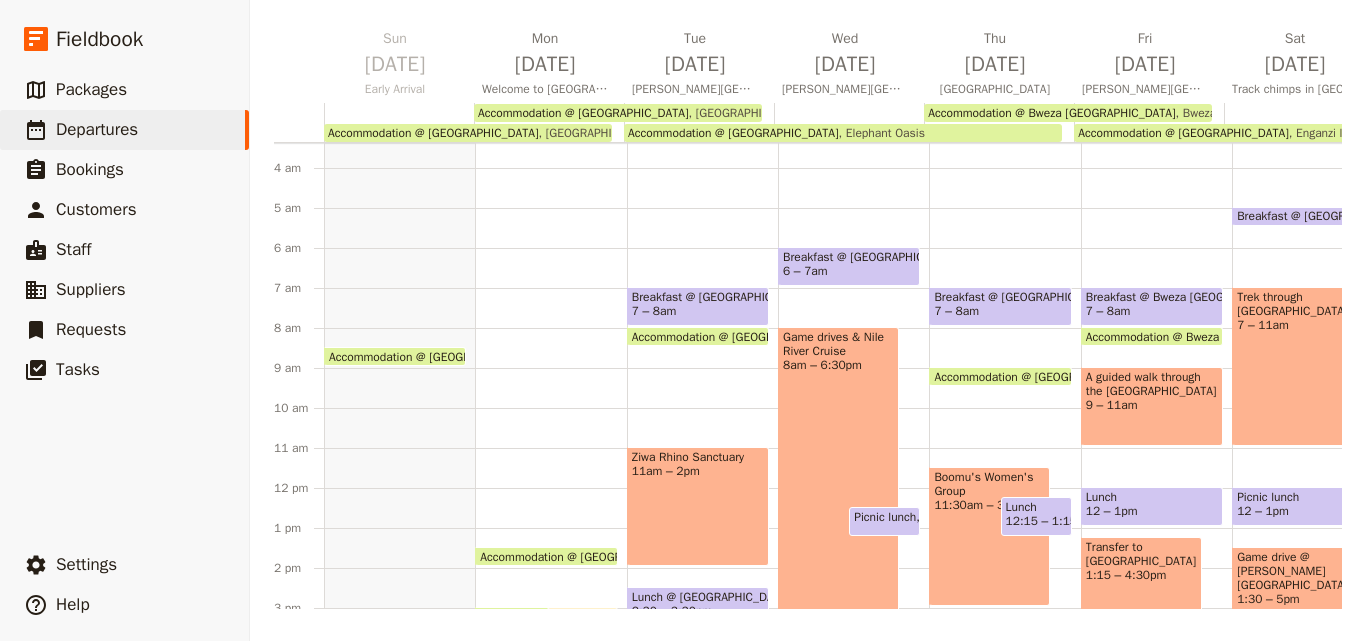 scroll, scrollTop: 100, scrollLeft: 0, axis: vertical 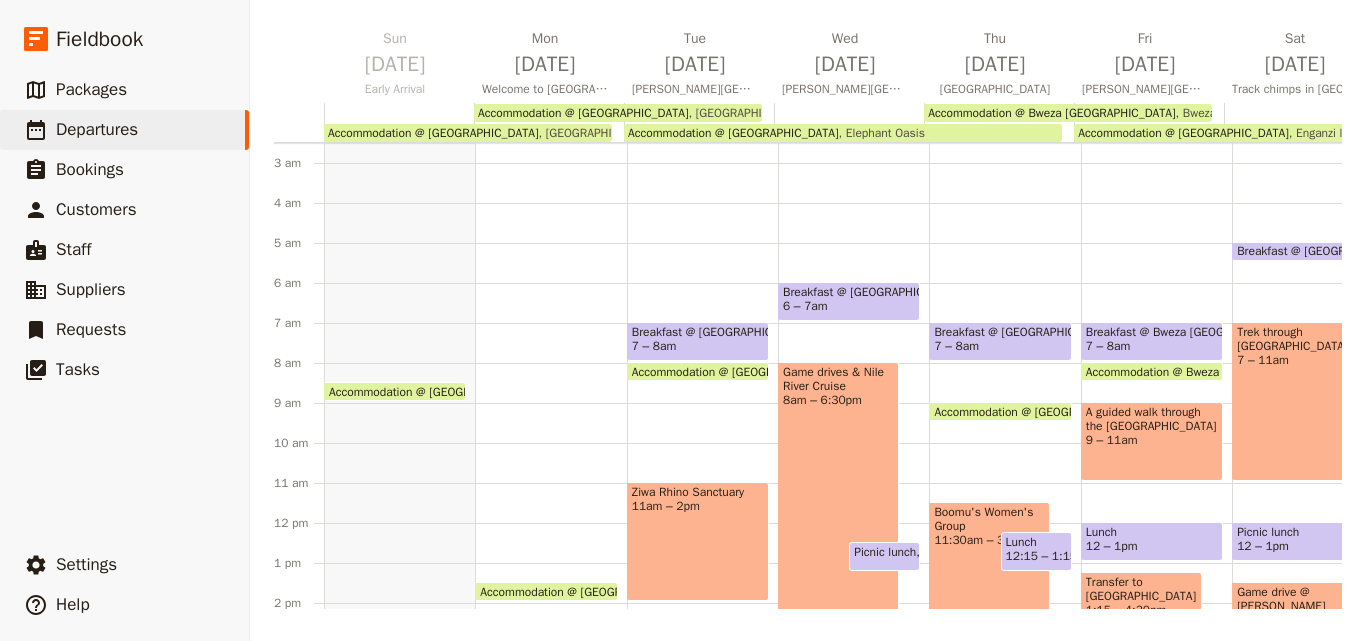 click on "Game drives &  Nile River Cruise 8am – 6:30pm" at bounding box center [838, 571] 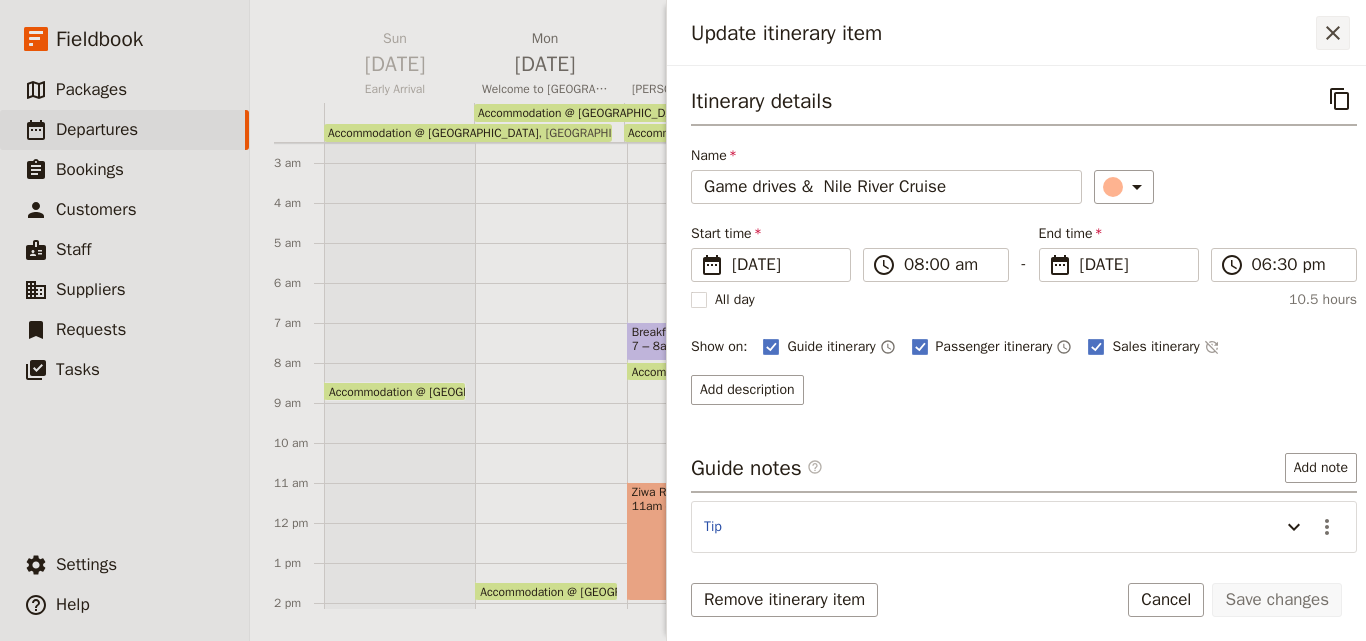 click on "​" at bounding box center [1333, 33] 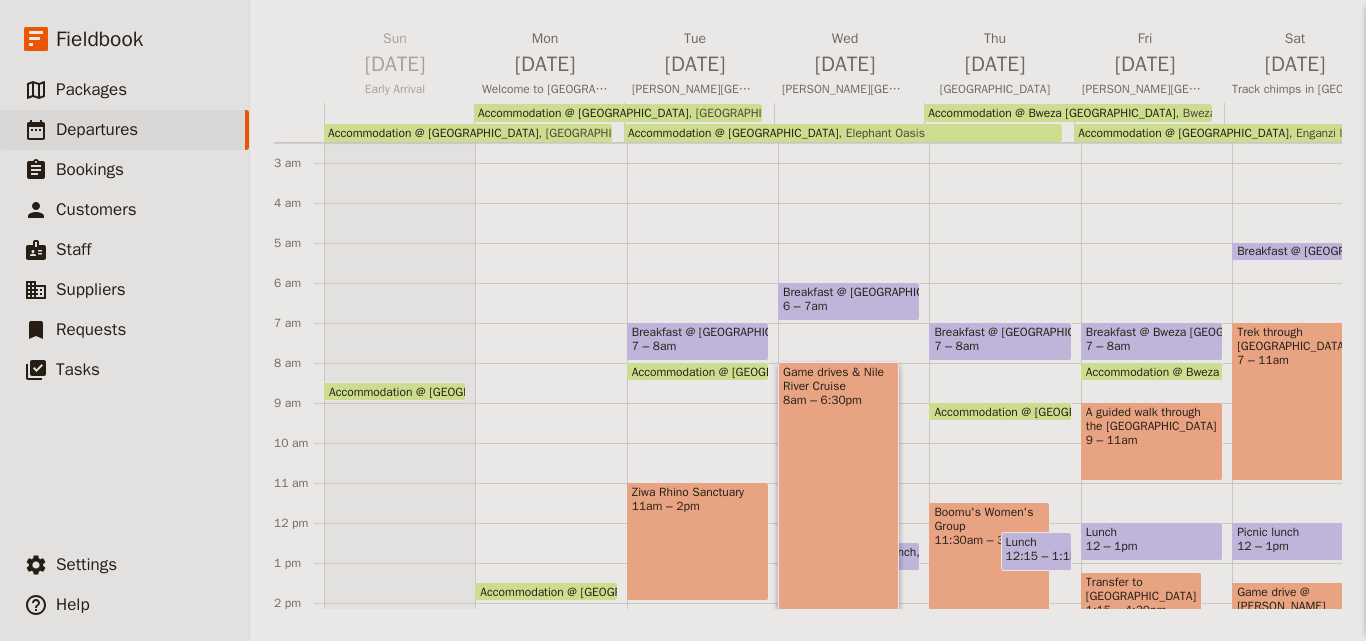 scroll, scrollTop: 286, scrollLeft: 0, axis: vertical 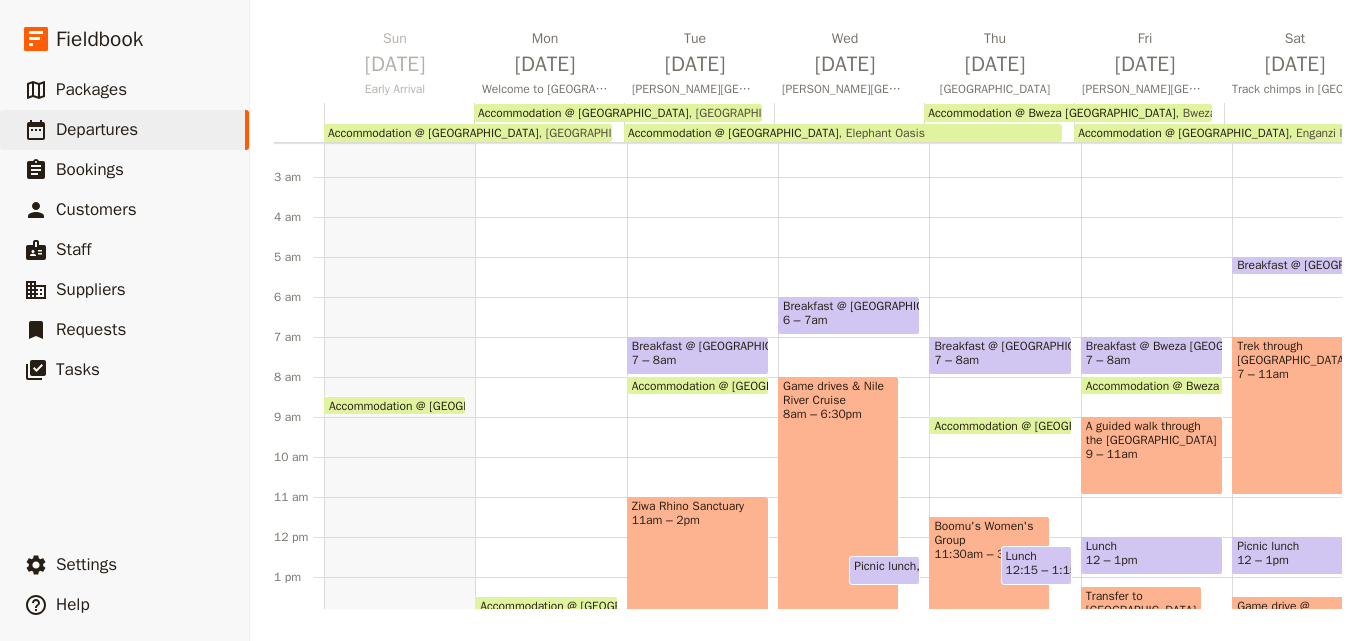 click on "Breakfast @ [GEOGRAPHIC_DATA]" at bounding box center (698, 346) 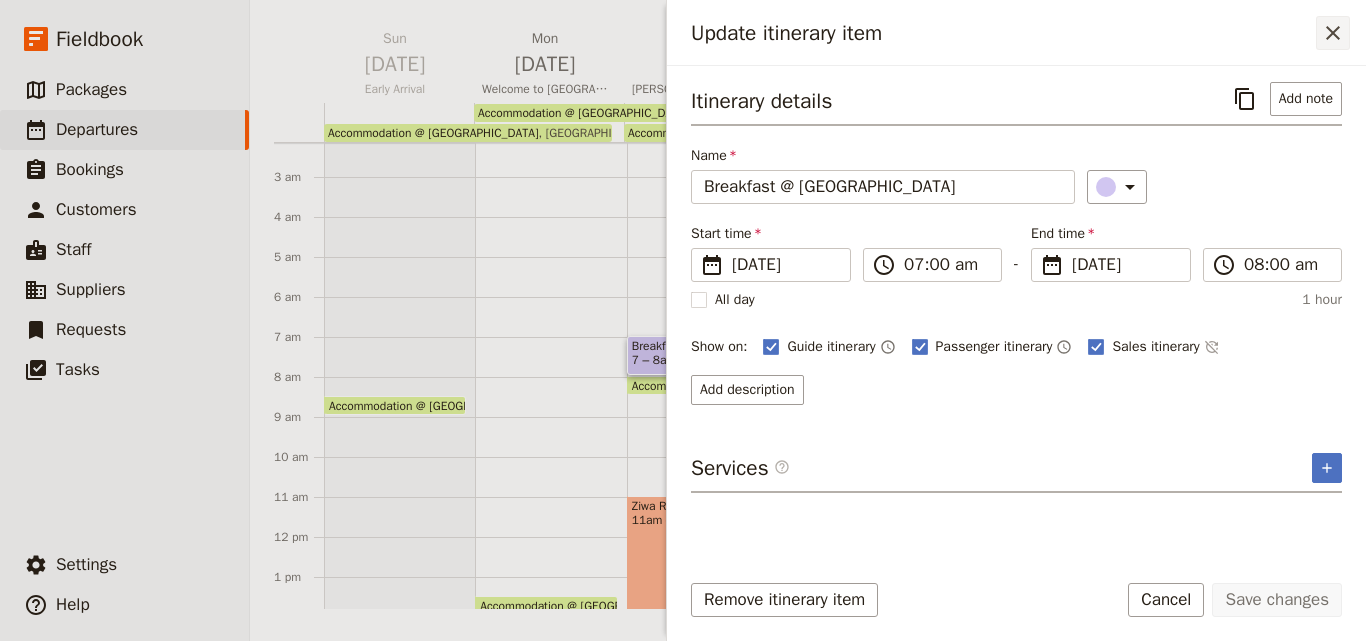 click 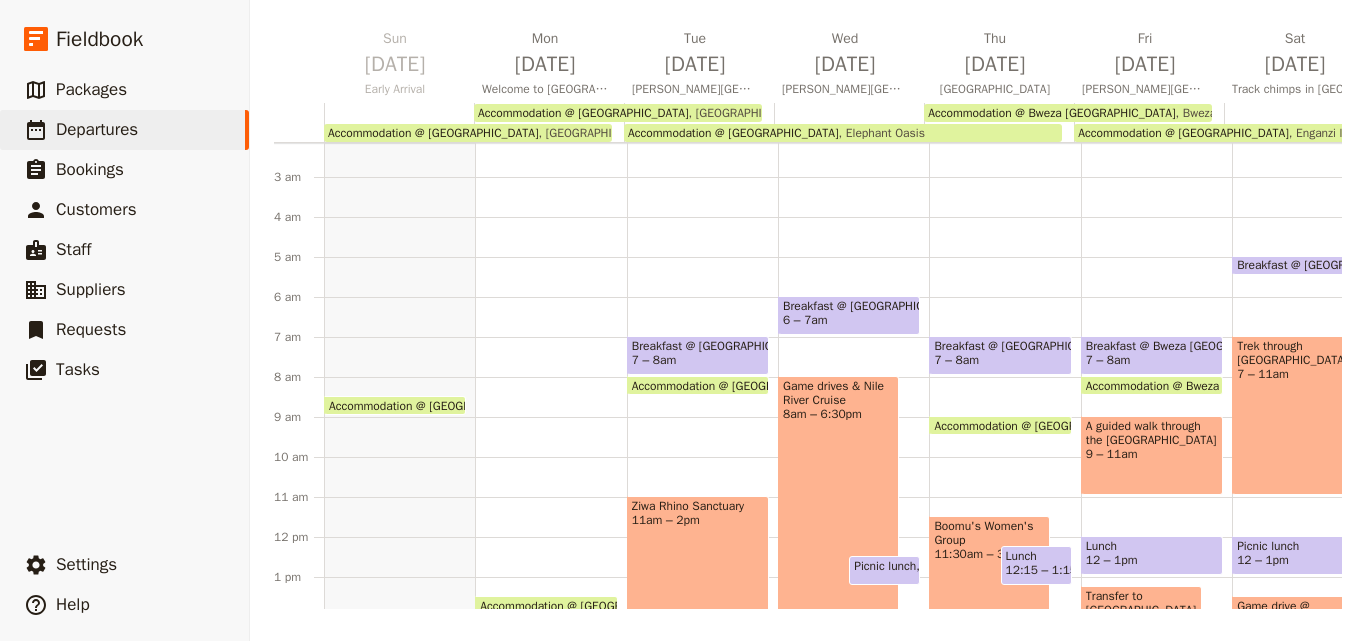 click on "[GEOGRAPHIC_DATA]" at bounding box center (598, 133) 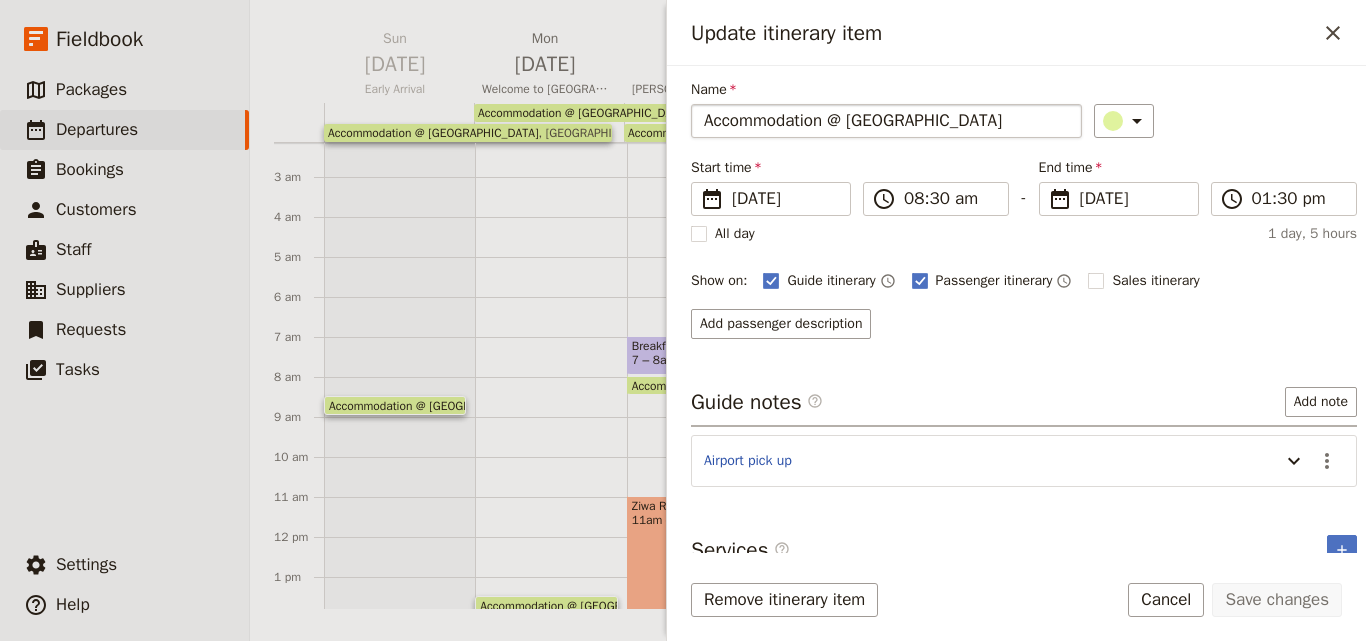 scroll, scrollTop: 100, scrollLeft: 0, axis: vertical 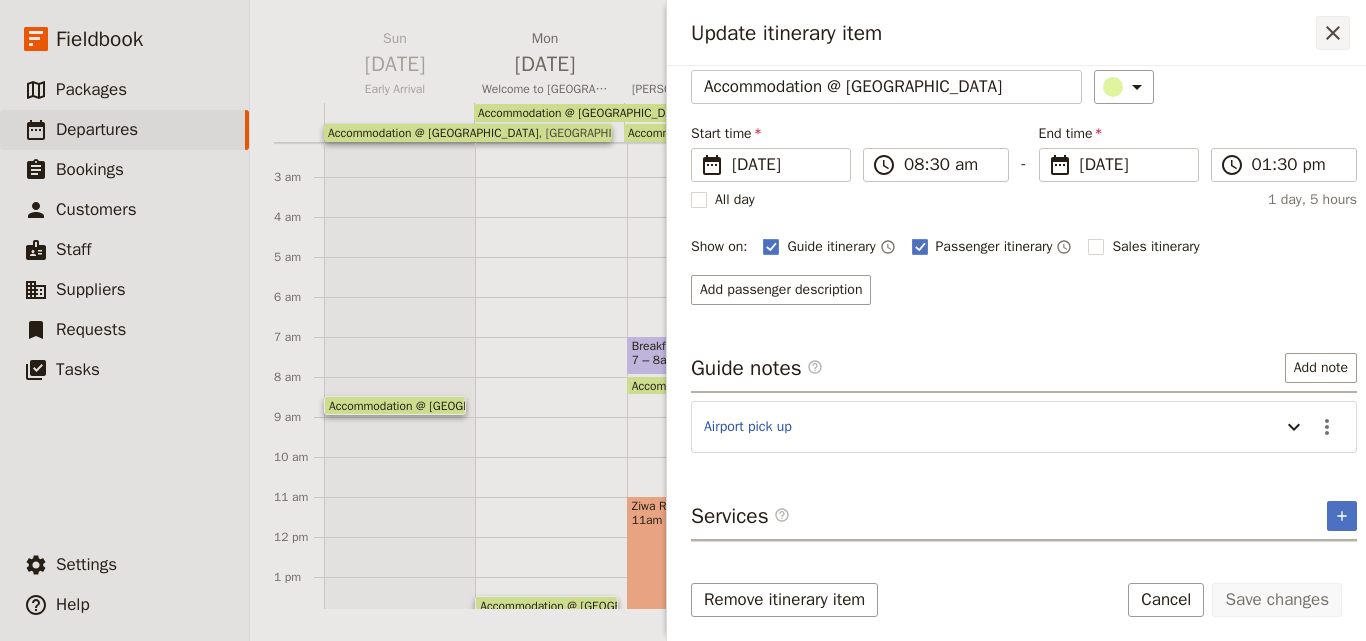 click 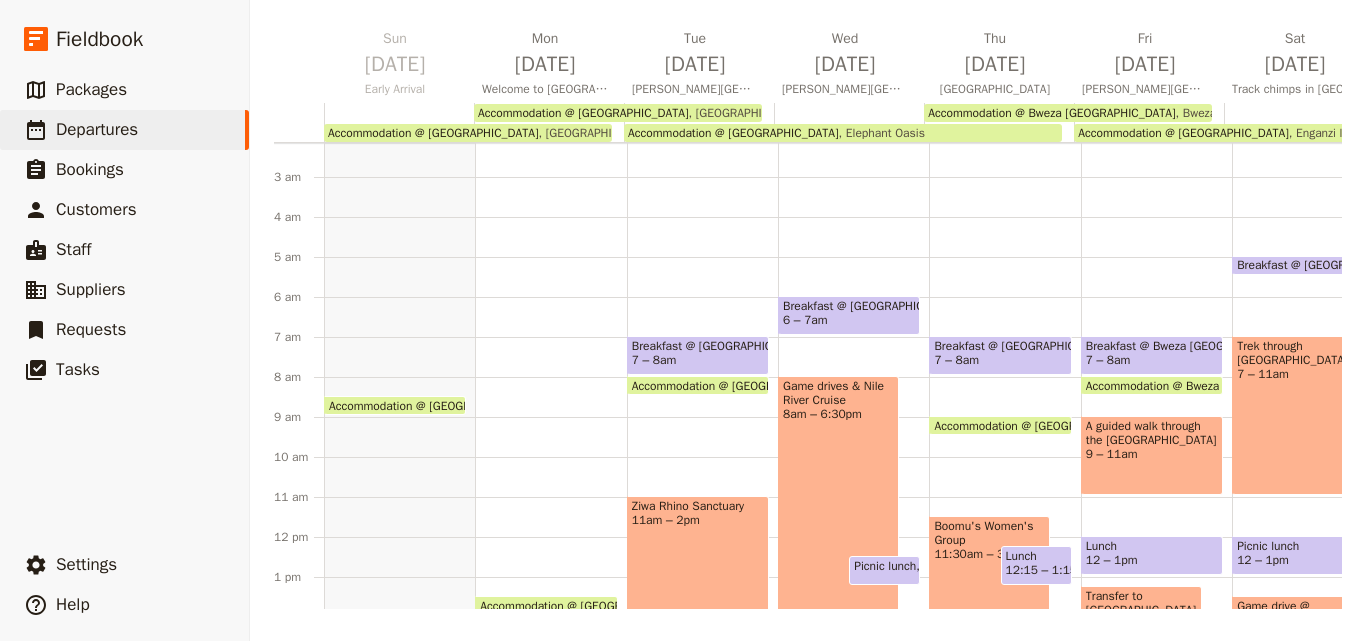 click on "Accommodation @ [GEOGRAPHIC_DATA]" at bounding box center [583, 113] 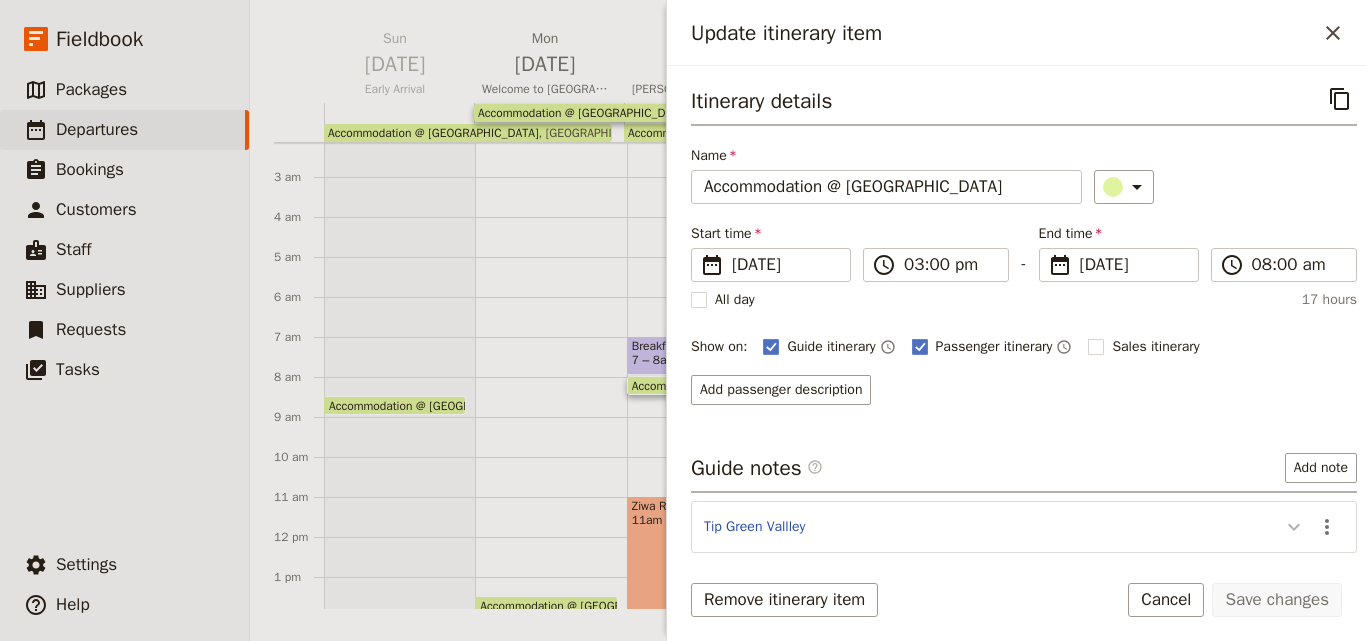 click 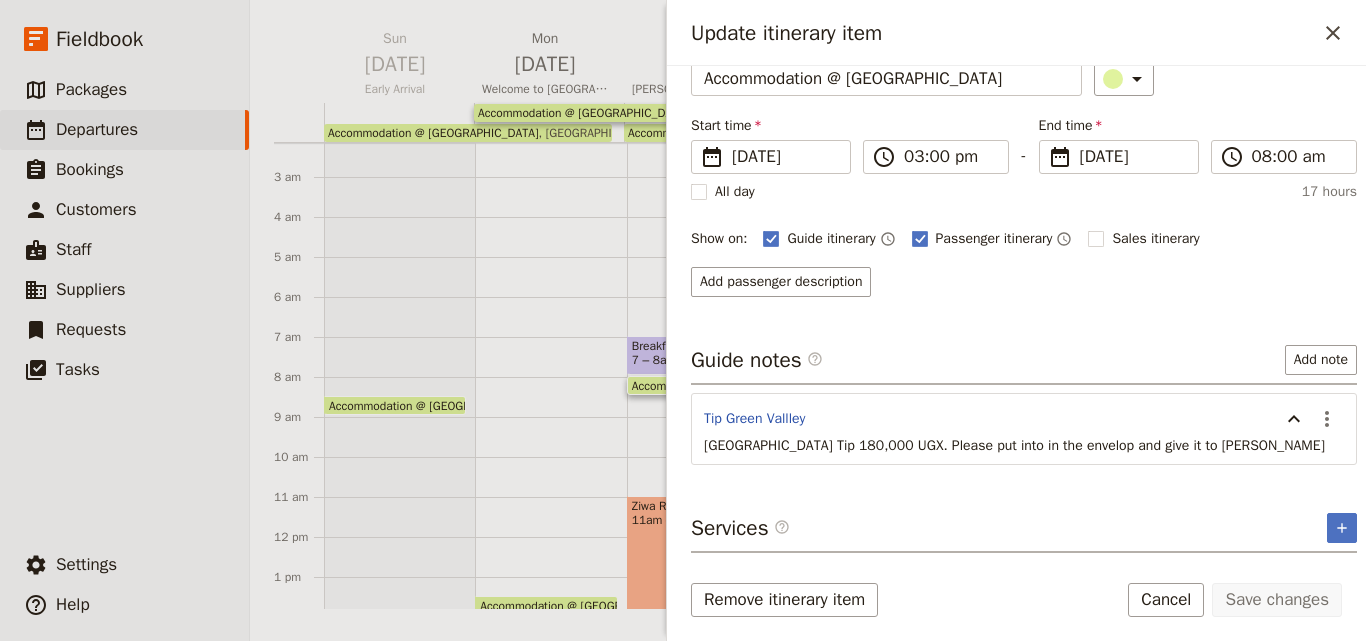 scroll, scrollTop: 178, scrollLeft: 0, axis: vertical 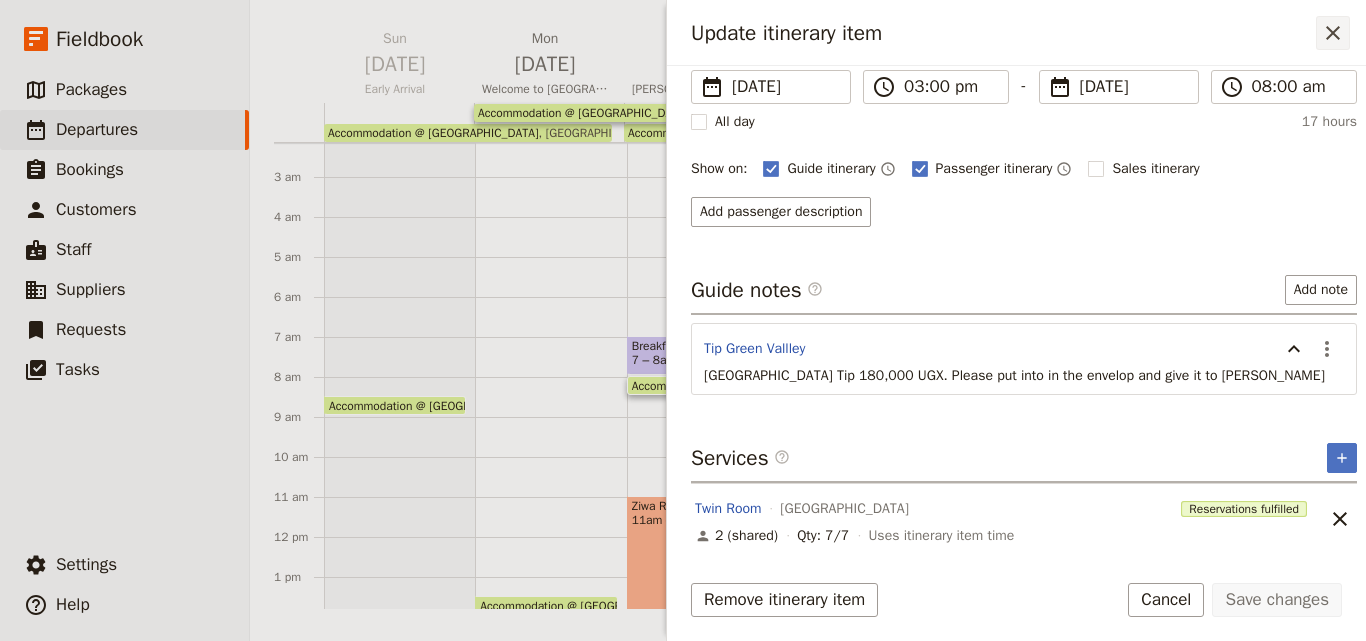 click 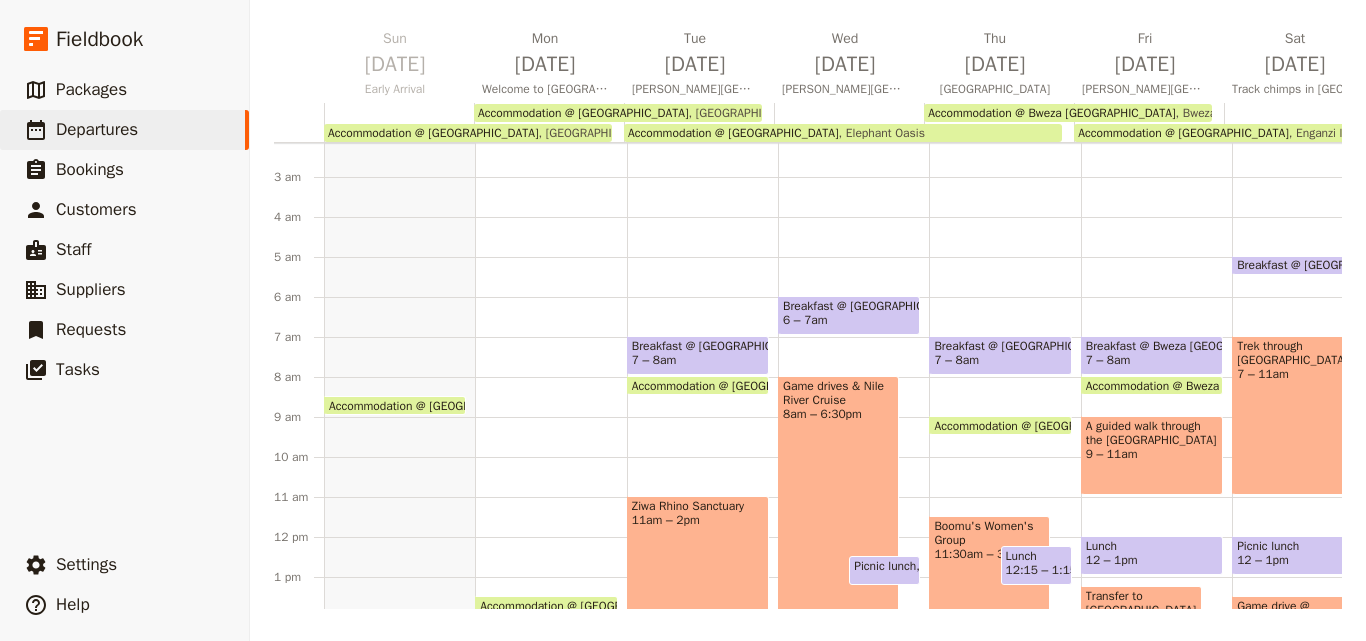 click on "Accommodation @  Bweza [GEOGRAPHIC_DATA]" at bounding box center (1051, 113) 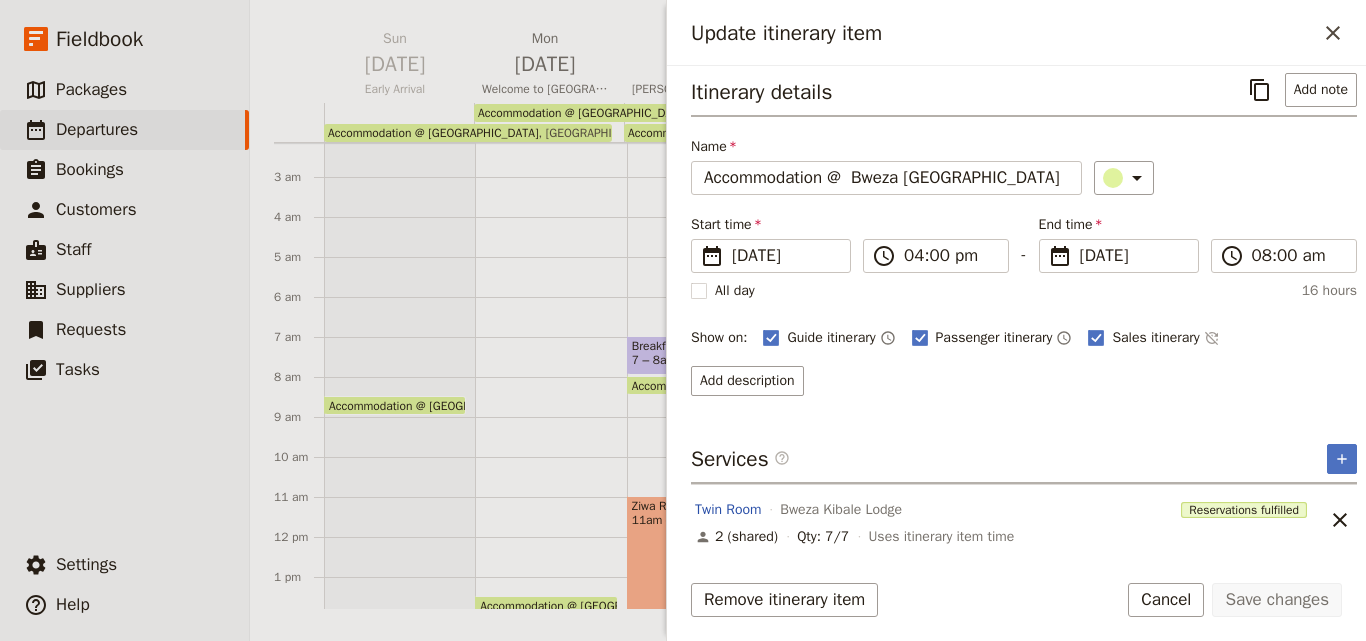 scroll, scrollTop: 0, scrollLeft: 0, axis: both 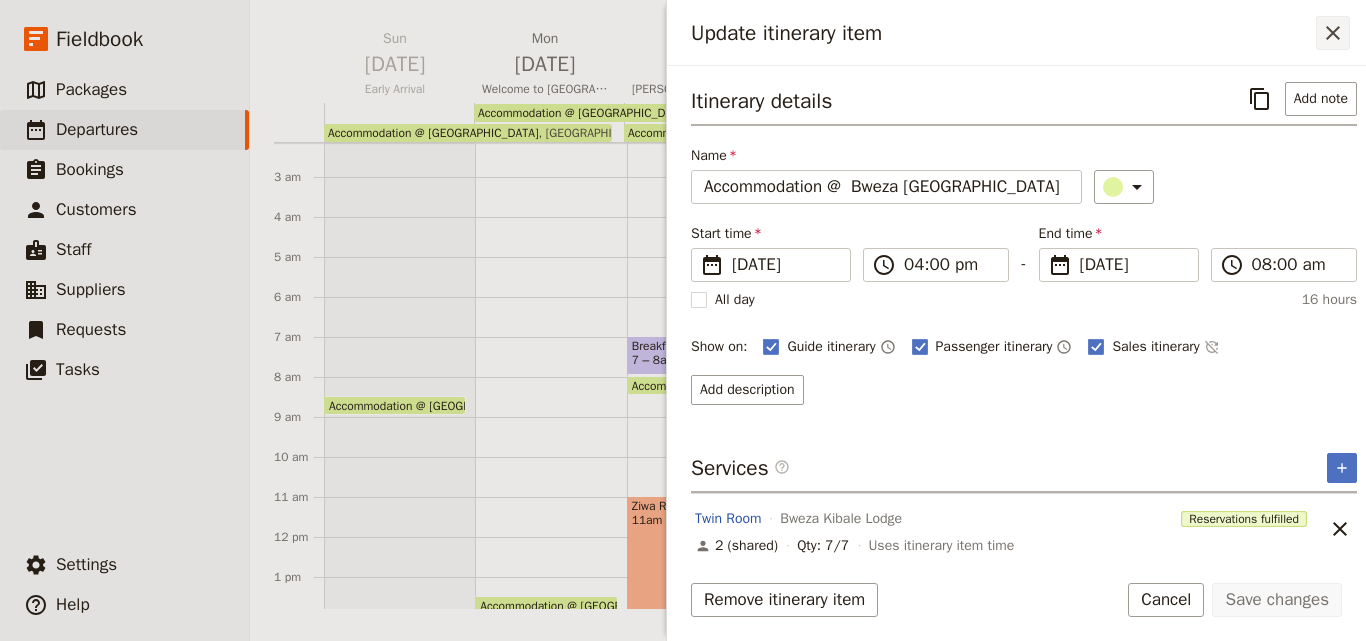 click on "​" at bounding box center (1333, 33) 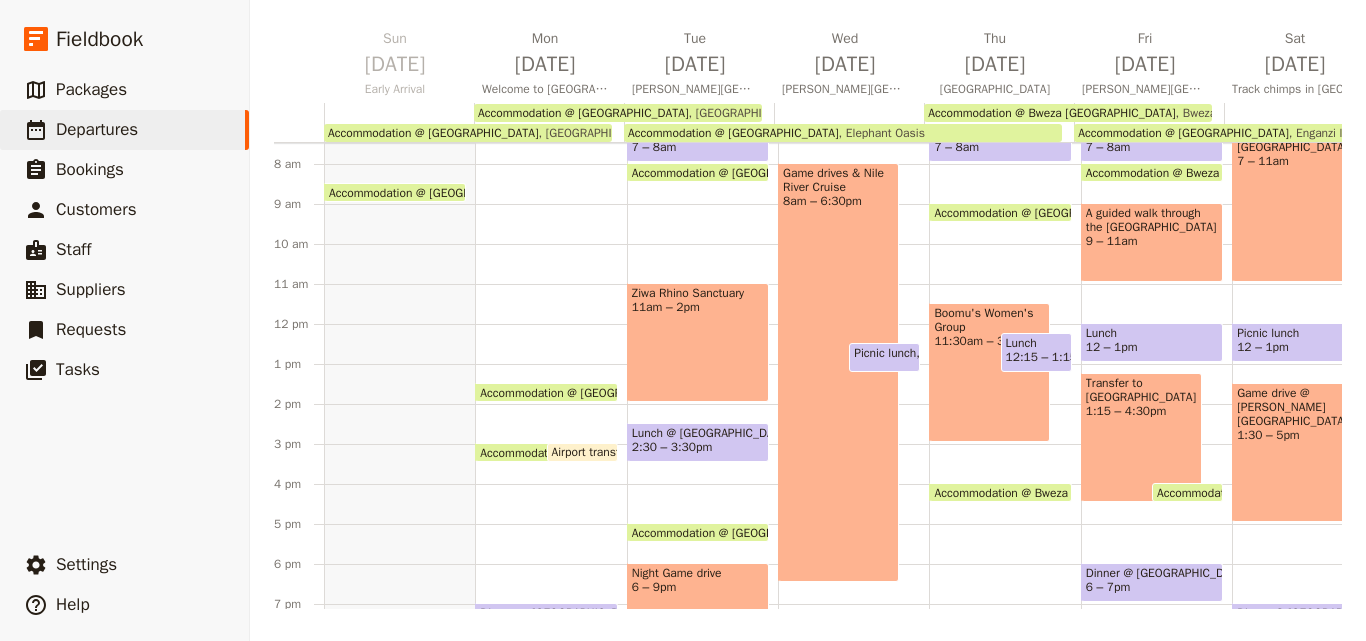 scroll, scrollTop: 409, scrollLeft: 0, axis: vertical 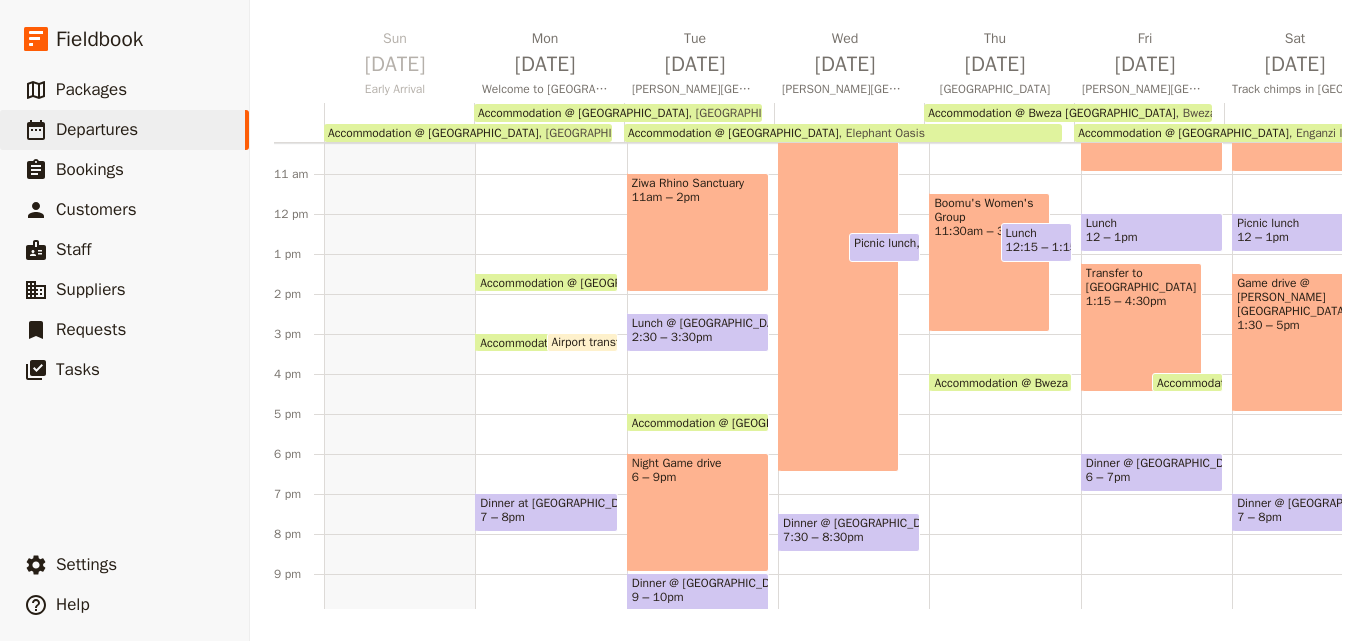 click on "Dinner @ [GEOGRAPHIC_DATA]" at bounding box center (849, 523) 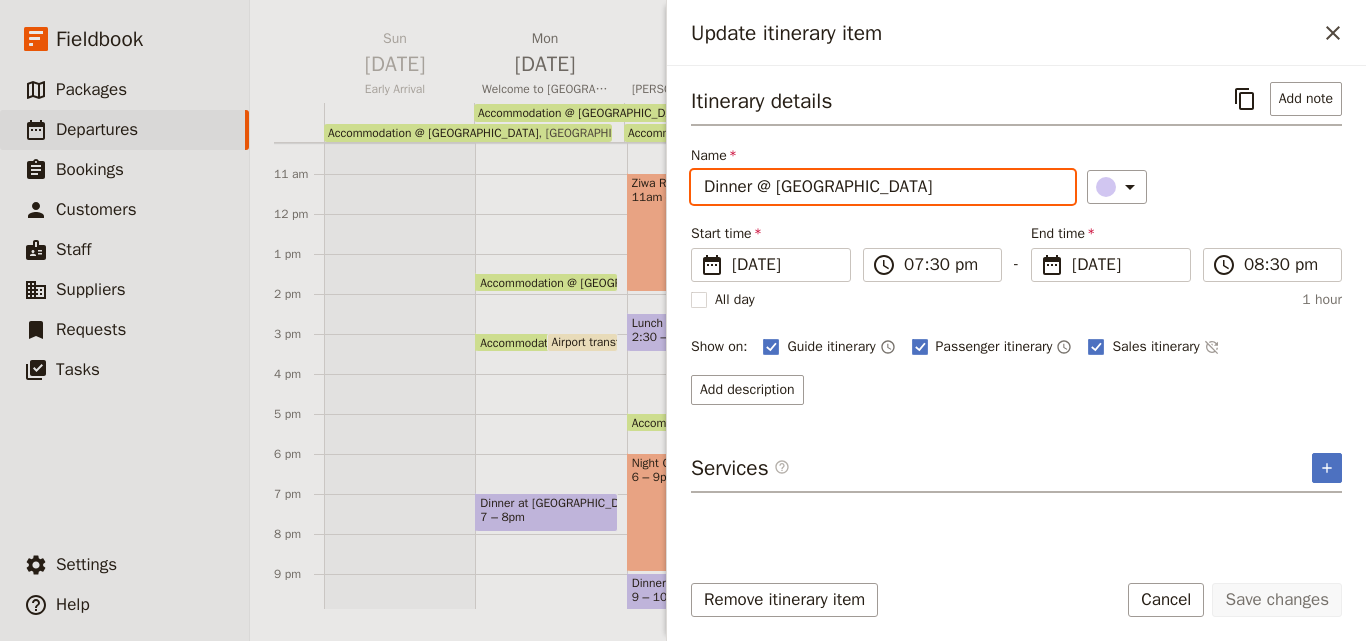 drag, startPoint x: 934, startPoint y: 193, endPoint x: 693, endPoint y: 188, distance: 241.05186 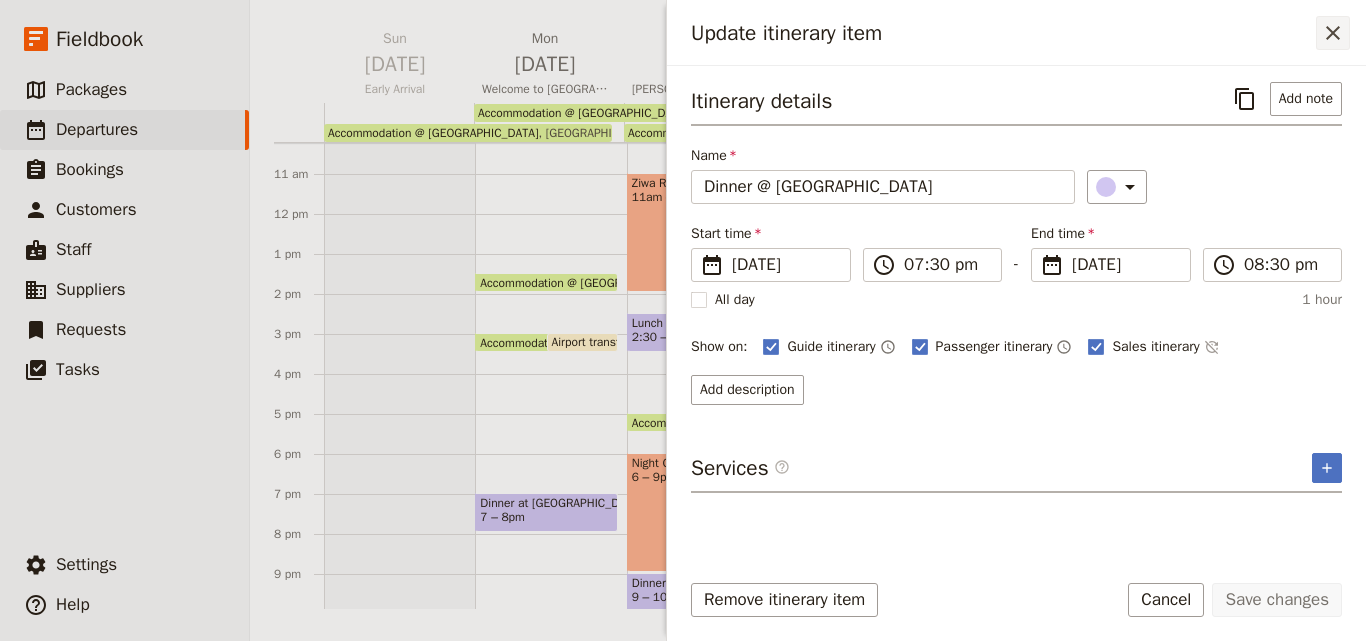 click on "​" at bounding box center [1333, 33] 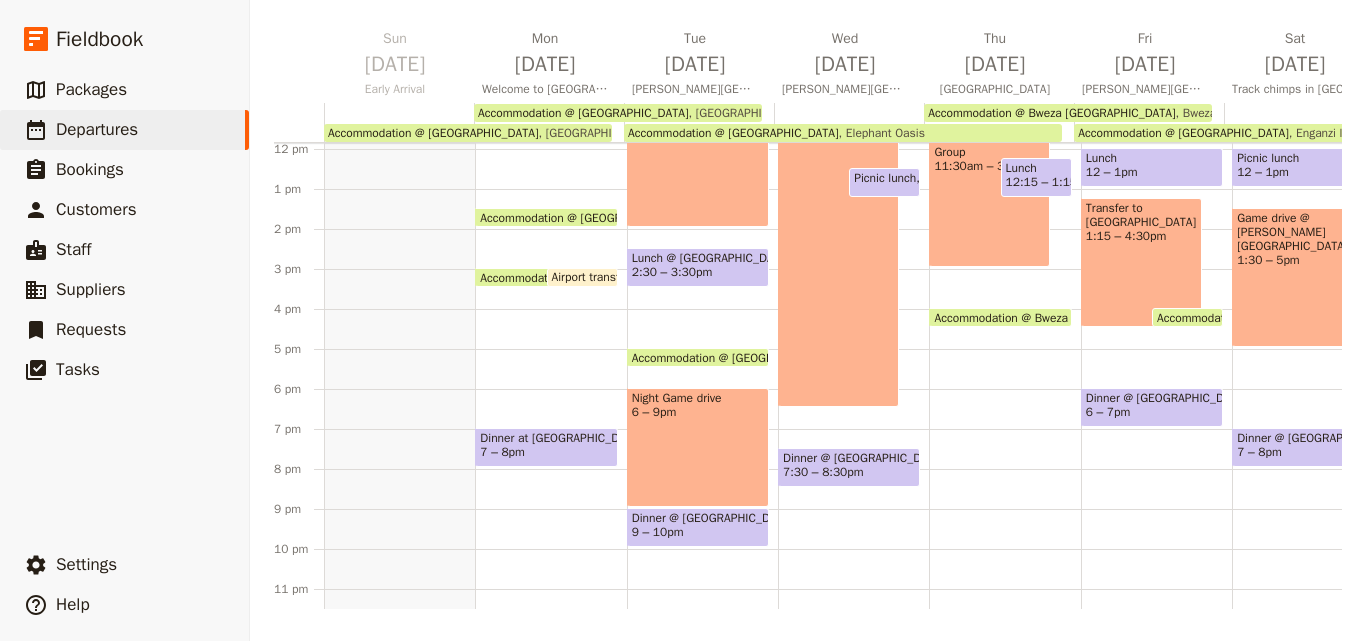scroll, scrollTop: 509, scrollLeft: 0, axis: vertical 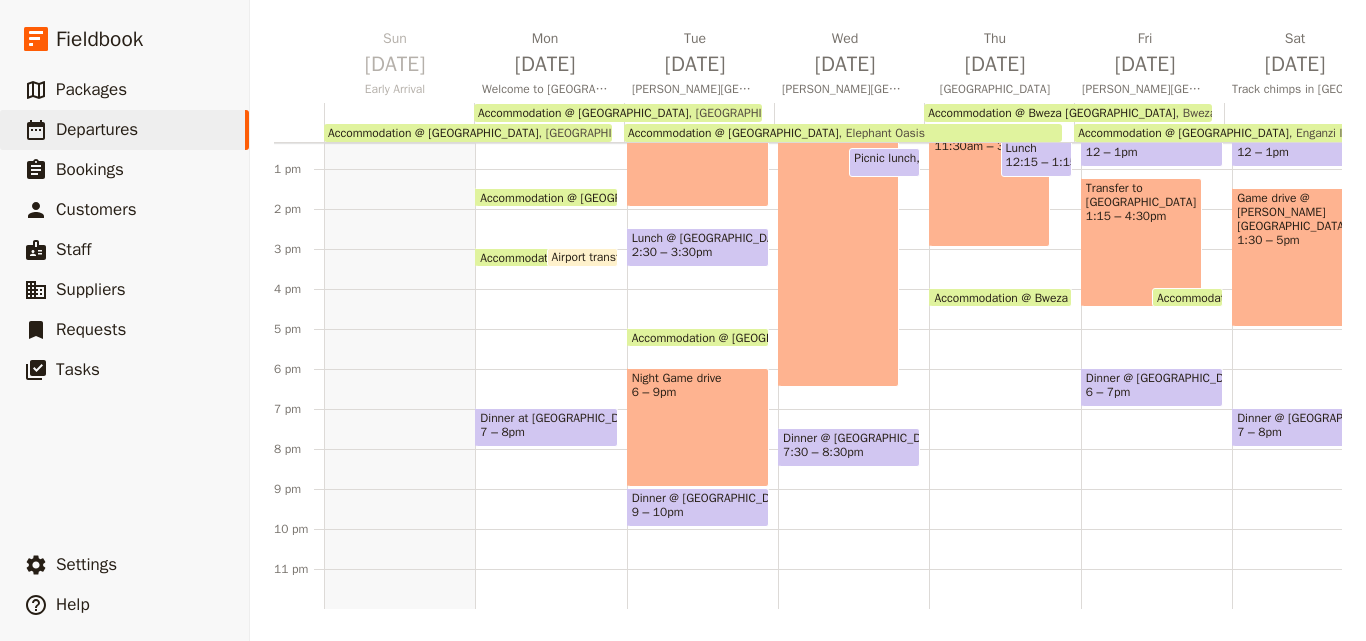 click on "Breakfast @ [GEOGRAPHIC_DATA] 7 – 8am Accommodation @ [GEOGRAPHIC_DATA] 5pm – 9am Elephant Oasis  Boomu's Women's Group 11:30am – 3pm Lunch  12:15 – 1:15pm Accommodation @  [GEOGRAPHIC_DATA] 4pm – 8am  Bweza [GEOGRAPHIC_DATA]" at bounding box center (1004, 129) 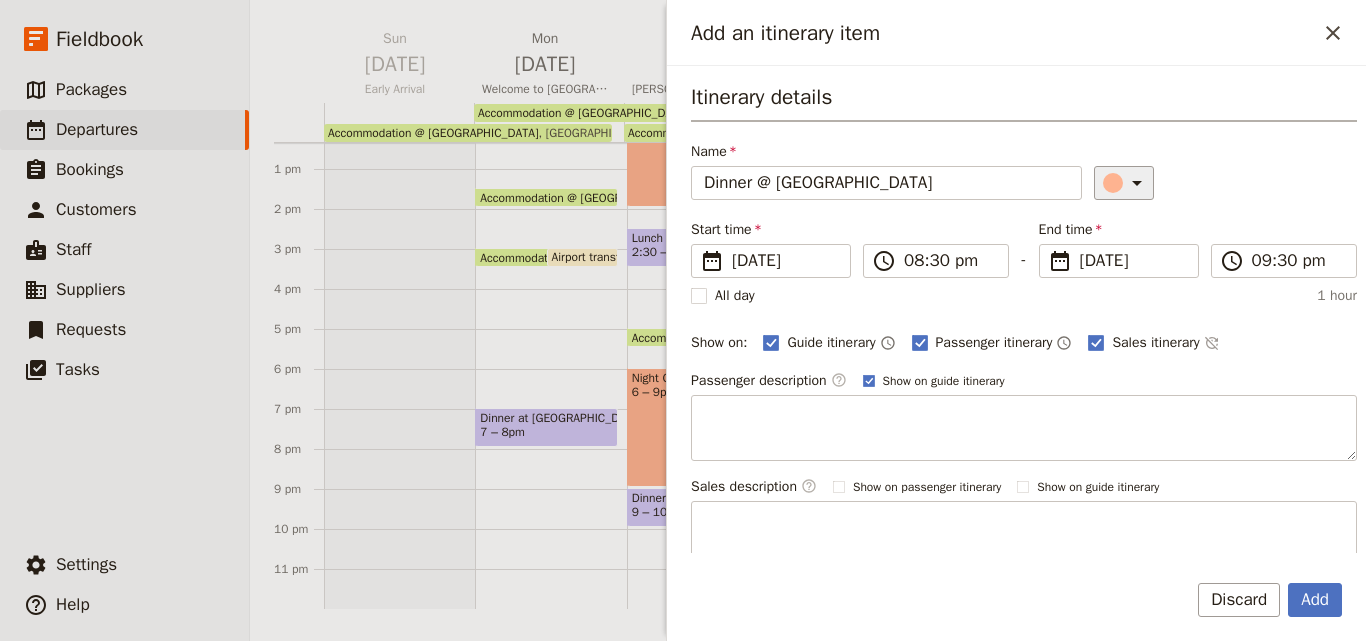 type on "Dinner @ [GEOGRAPHIC_DATA]" 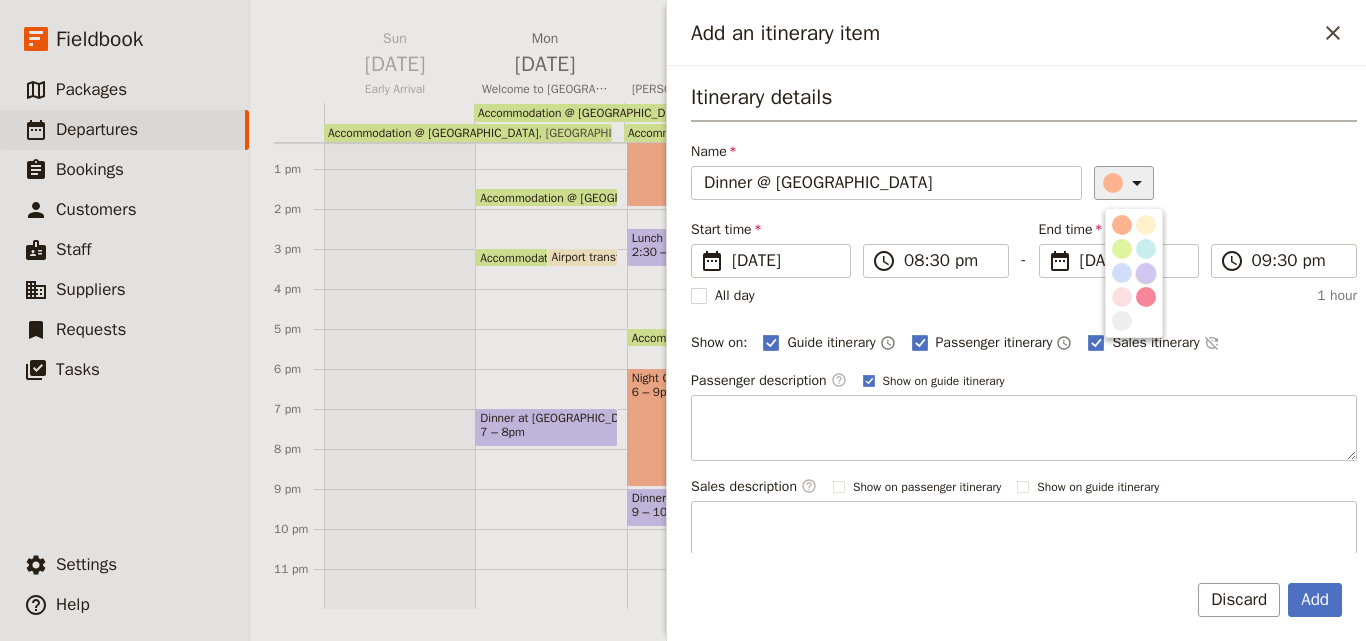click at bounding box center (1146, 273) 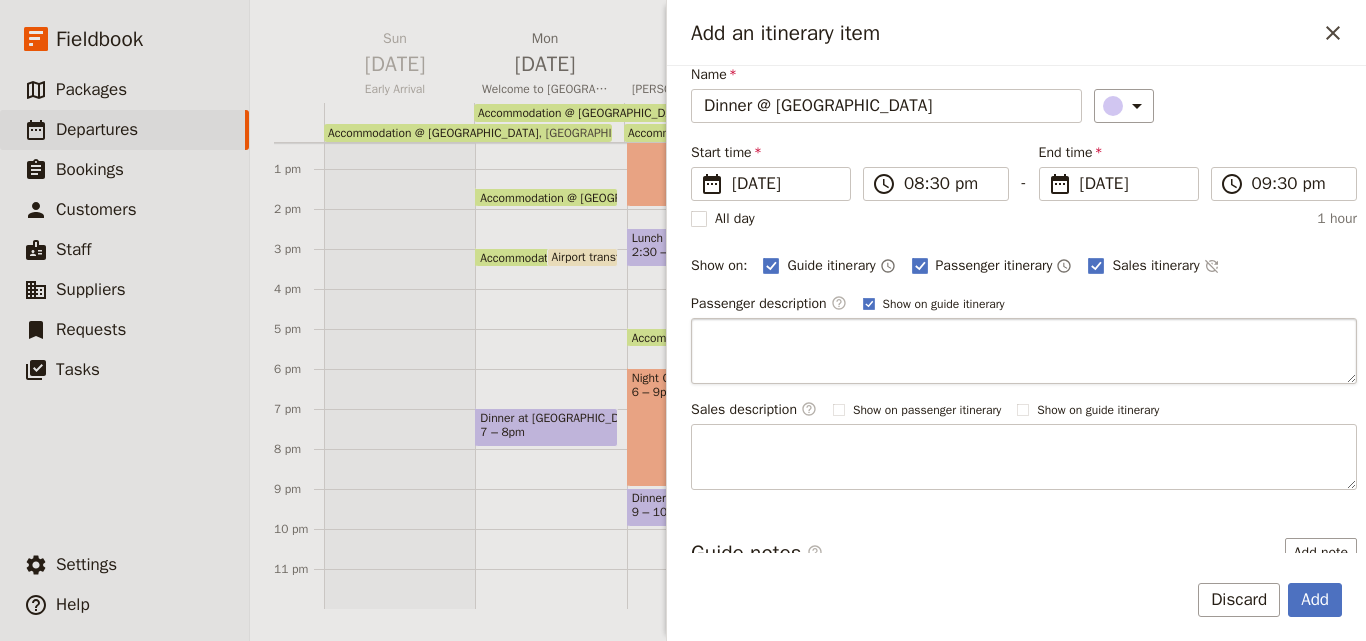 scroll, scrollTop: 0, scrollLeft: 0, axis: both 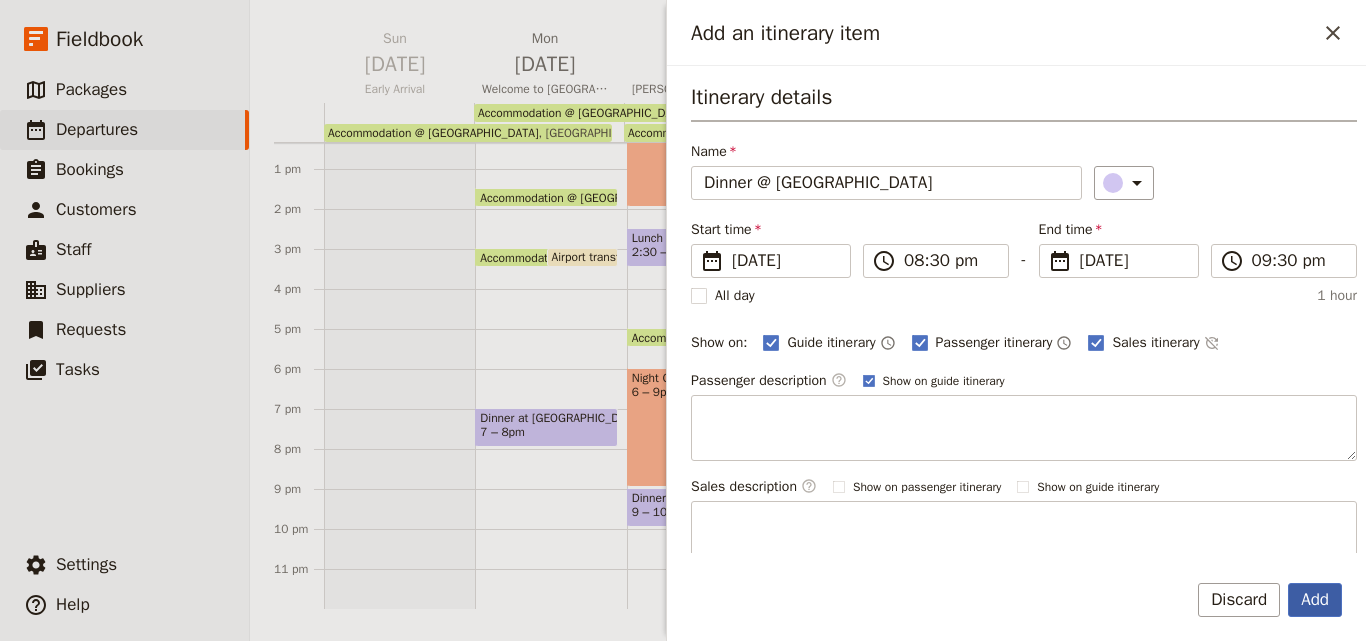 click on "Add" at bounding box center (1315, 600) 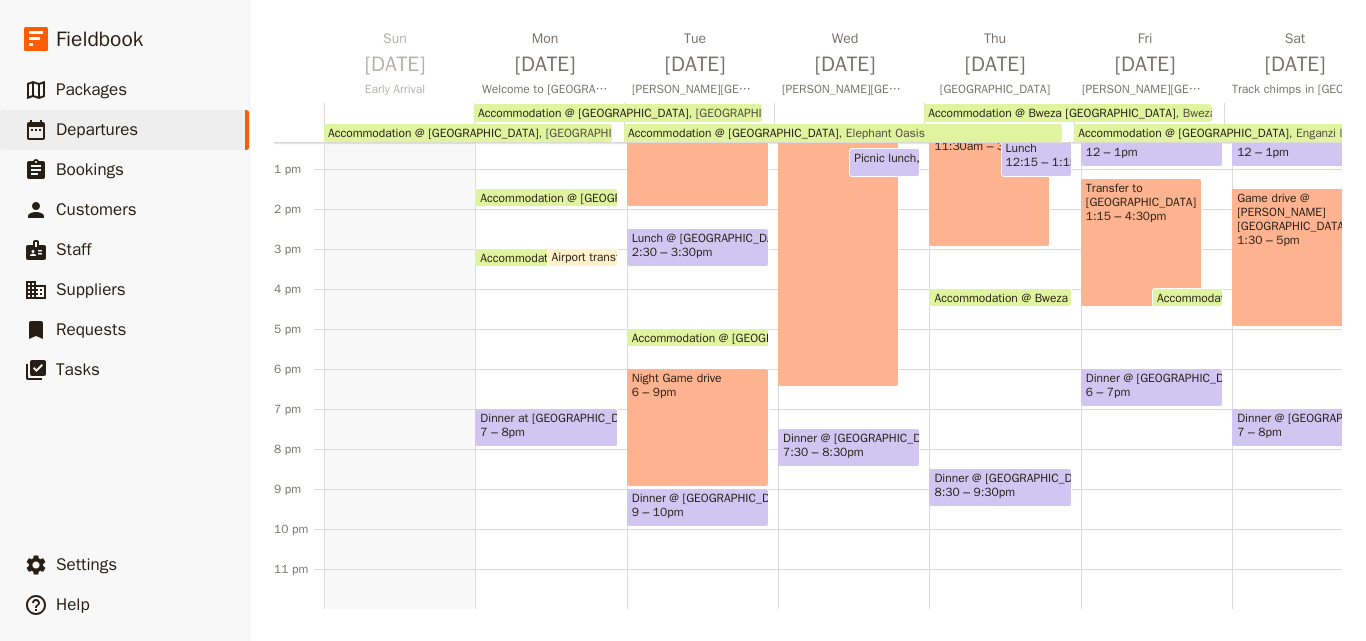 scroll, scrollTop: 409, scrollLeft: 0, axis: vertical 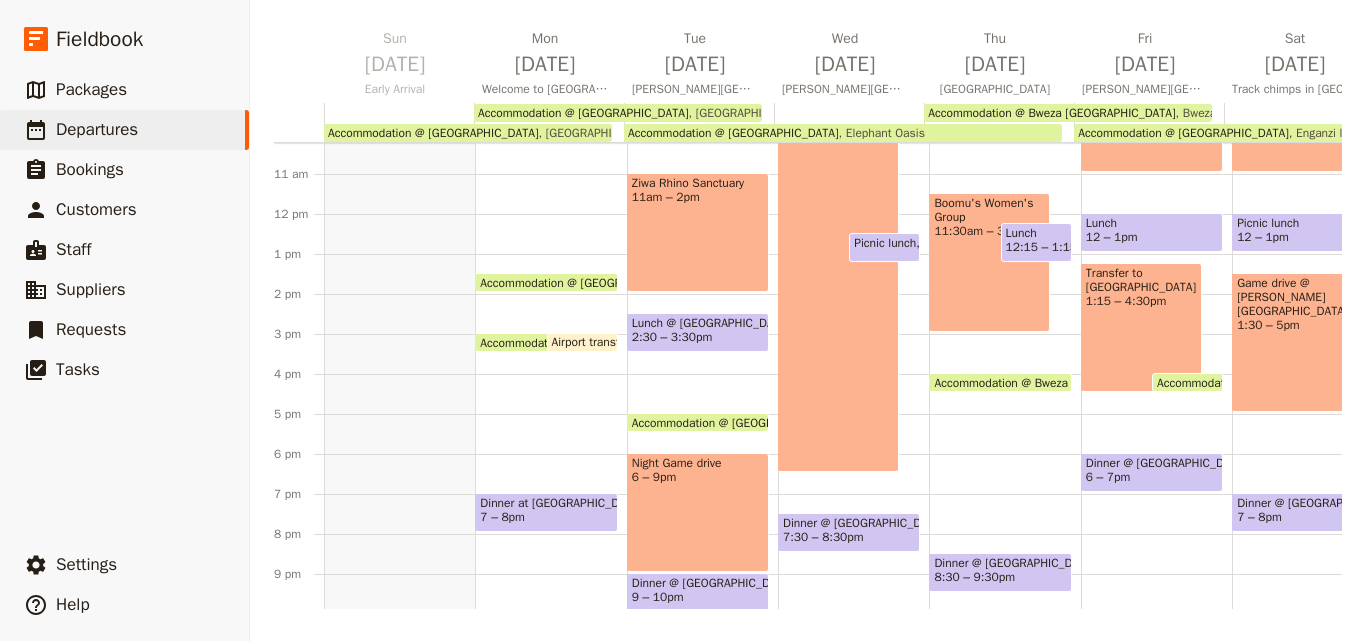 click on "Boomu's Women's Group 11:30am – 3pm" at bounding box center [989, 262] 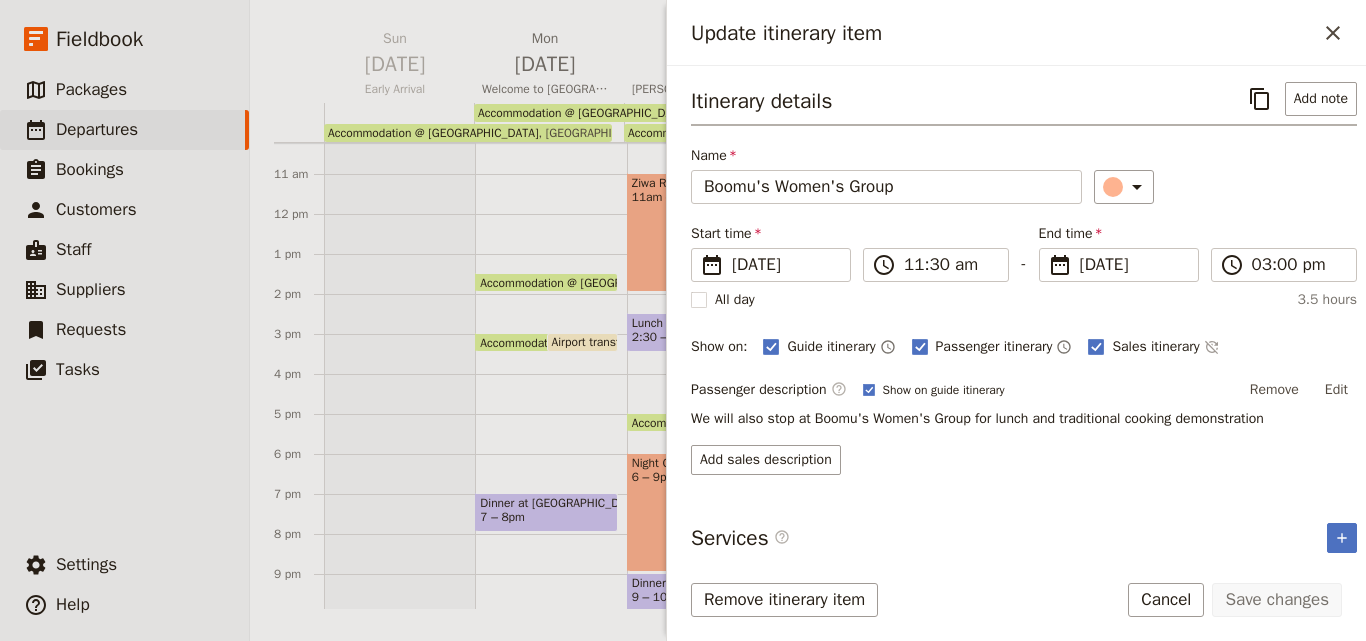 click on "Itinerary details ​ Add note Name Boomu's Women's Group ​ Start time ​ [DATE] [DATE] [DATE] 11:30 ​ 11:30 am - End time ​ [DATE] [DATE] [DATE] 15:00 ​ 03:00 pm All day 3.5 hours Show on: Guide itinerary ​ Passenger itinerary ​ Sales itinerary ​ Passenger description ​ Show on guide itinerary Remove Edit We will also stop at Boomu's Women's Group for lunch and traditional cooking demonstration Add sales description Services ​ ​" at bounding box center [1016, 309] 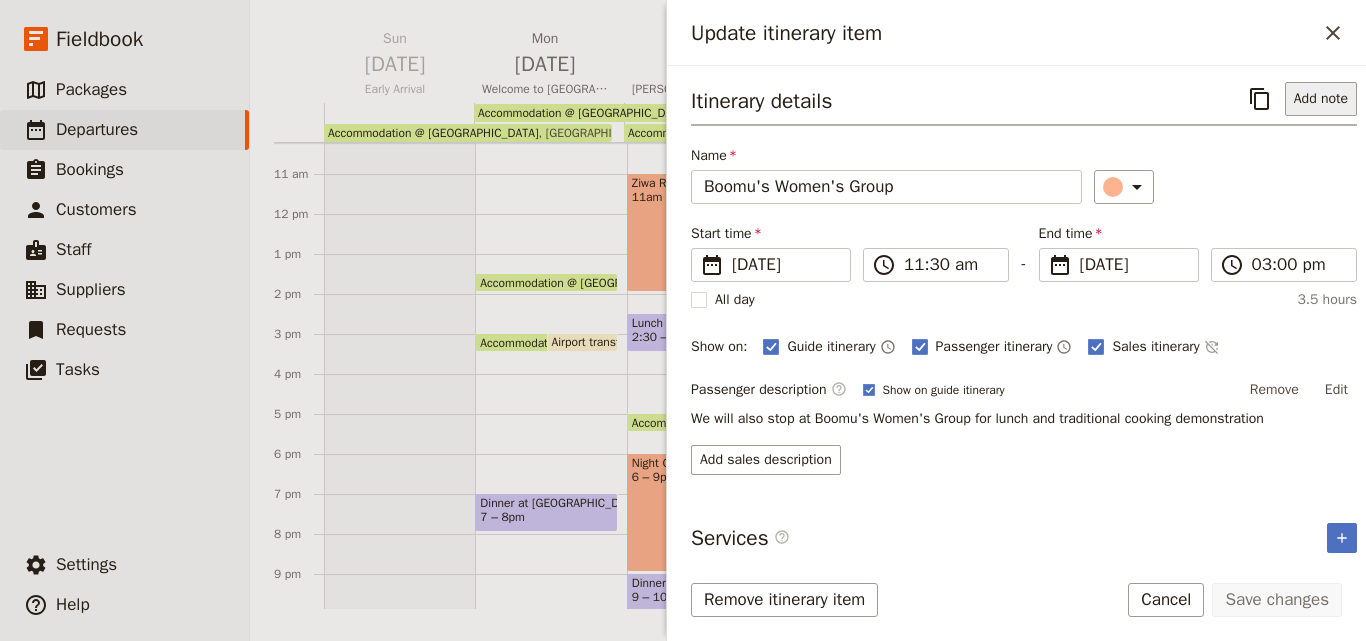 click on "Add note" at bounding box center [1321, 99] 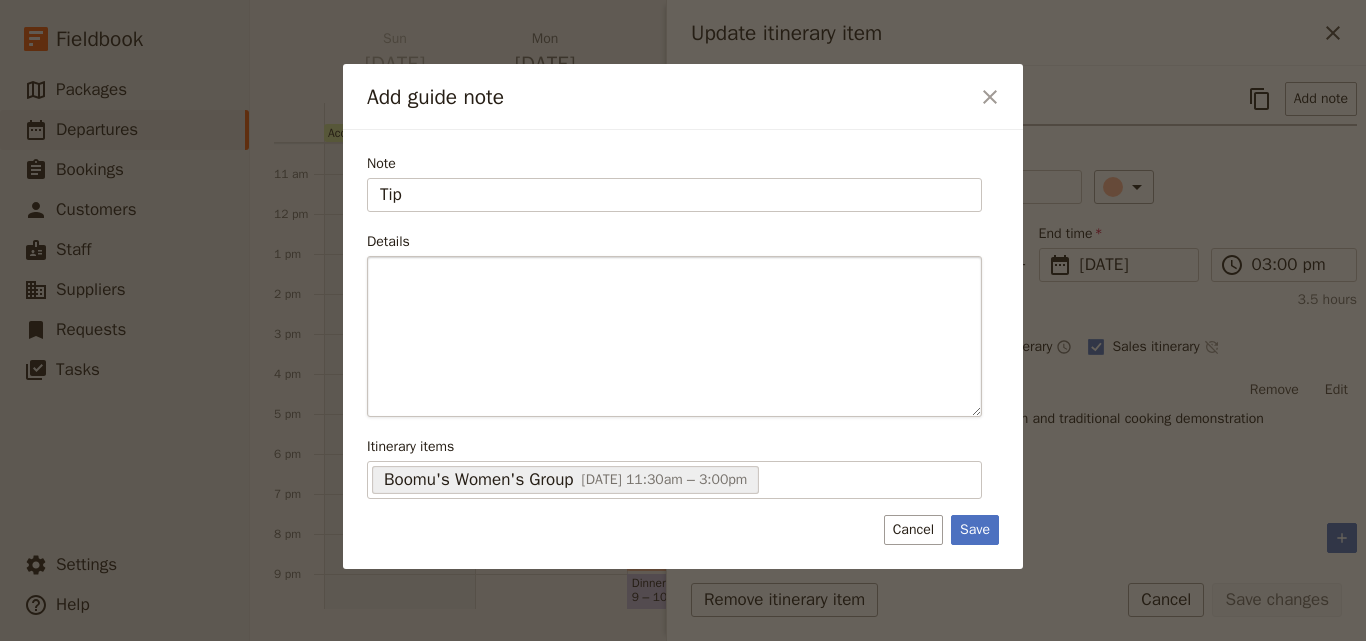 type on "Tip" 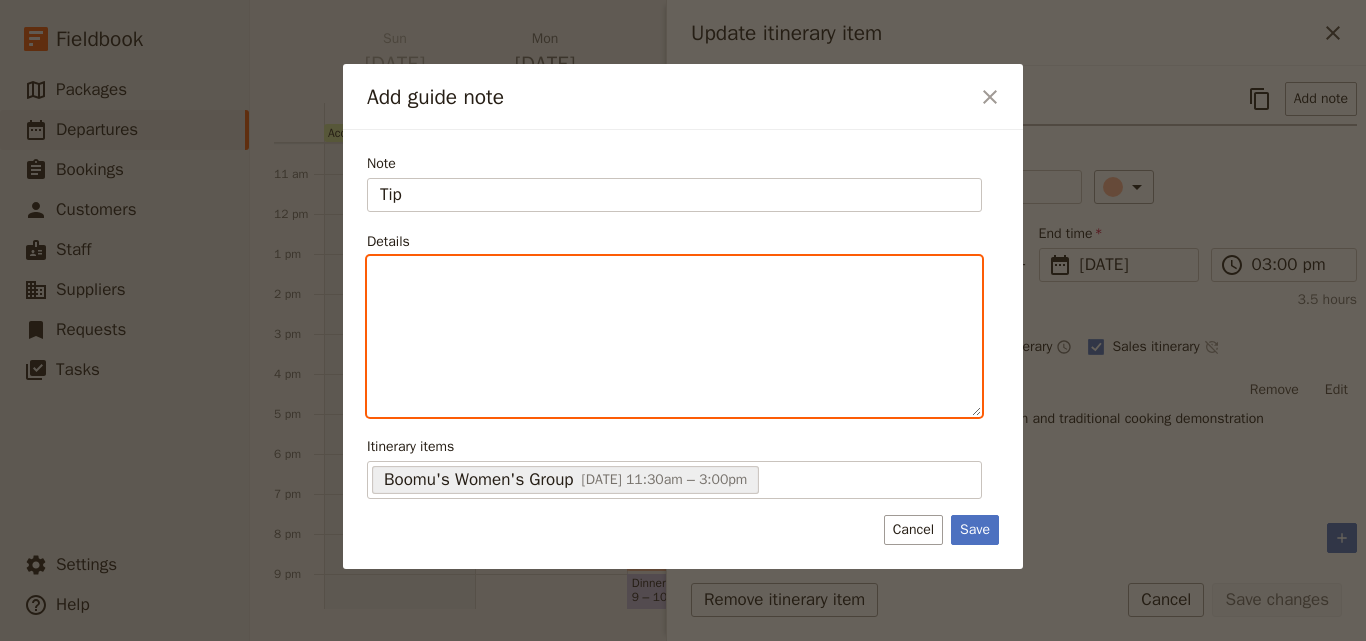 click at bounding box center (674, 336) 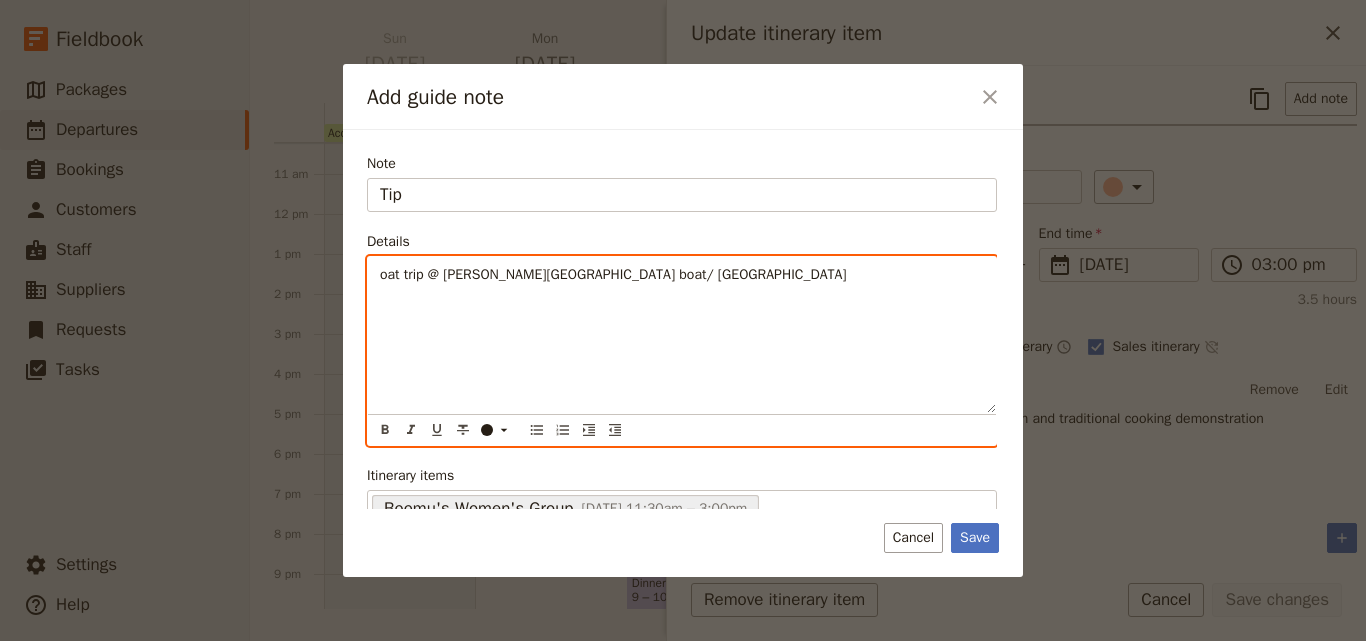 click on "oat trip @ [PERSON_NAME][GEOGRAPHIC_DATA] boat/ [GEOGRAPHIC_DATA]" at bounding box center [682, 335] 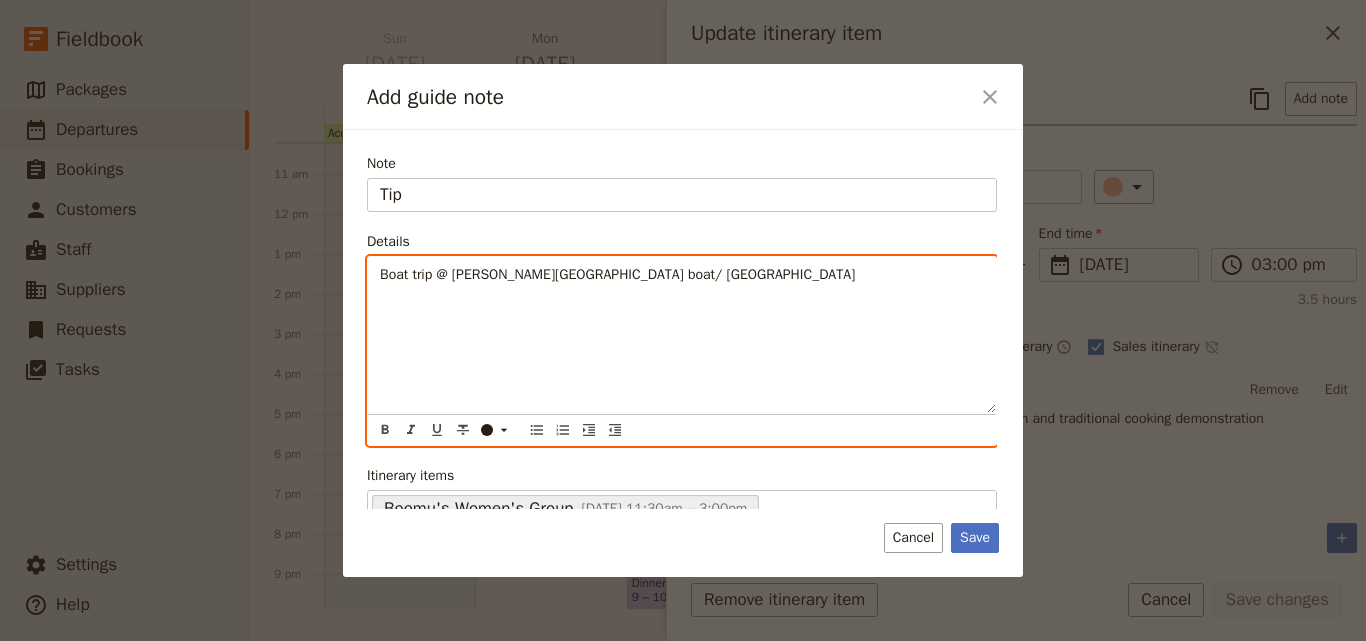 click on "Boat trip @ [PERSON_NAME][GEOGRAPHIC_DATA] boat/ [GEOGRAPHIC_DATA]" at bounding box center (617, 274) 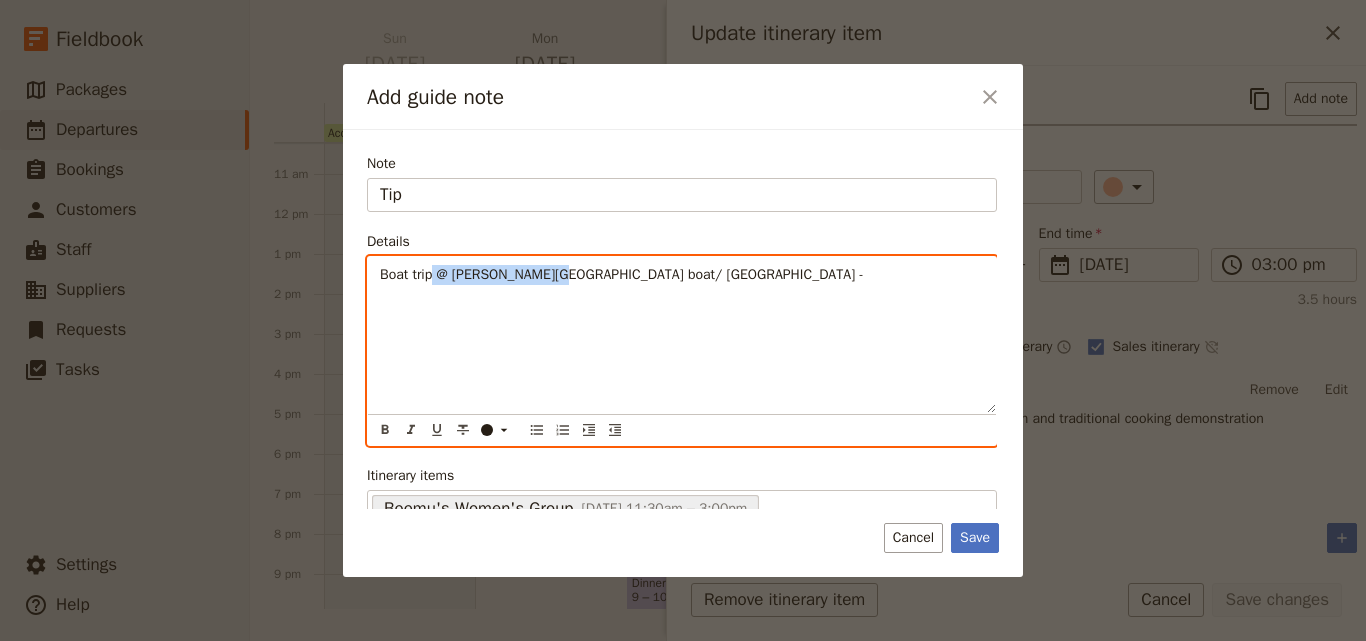 drag, startPoint x: 549, startPoint y: 275, endPoint x: 430, endPoint y: 276, distance: 119.0042 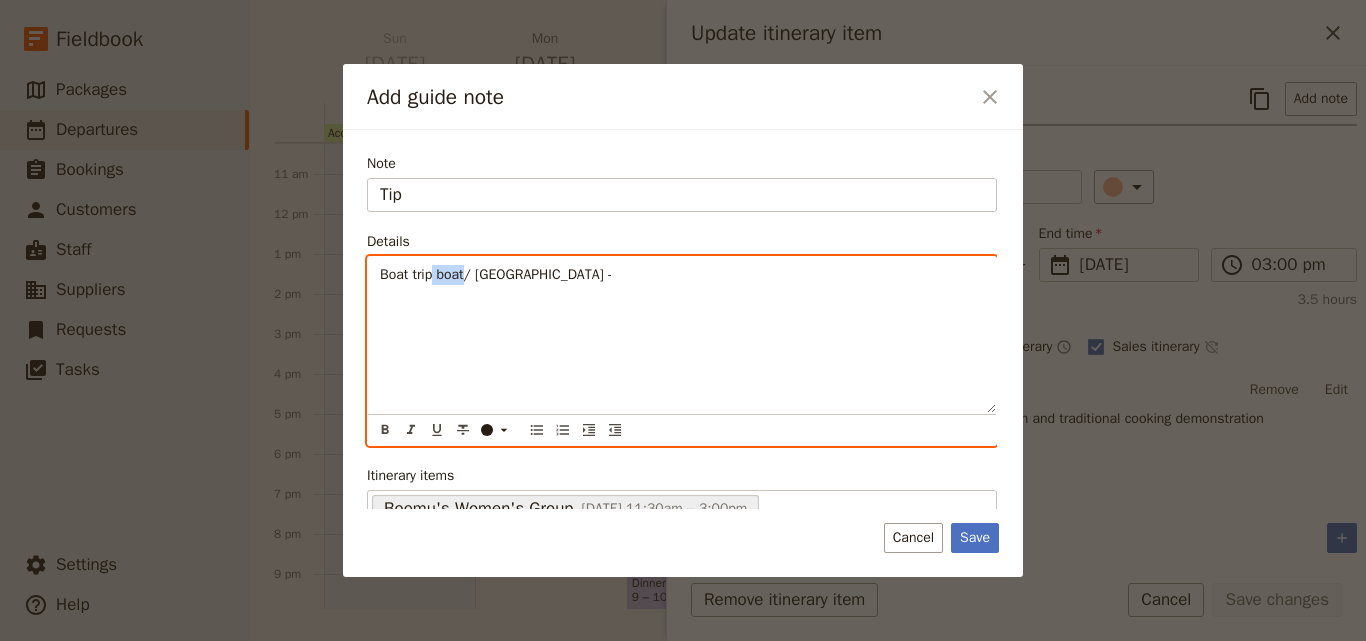 drag, startPoint x: 467, startPoint y: 271, endPoint x: 430, endPoint y: 277, distance: 37.48333 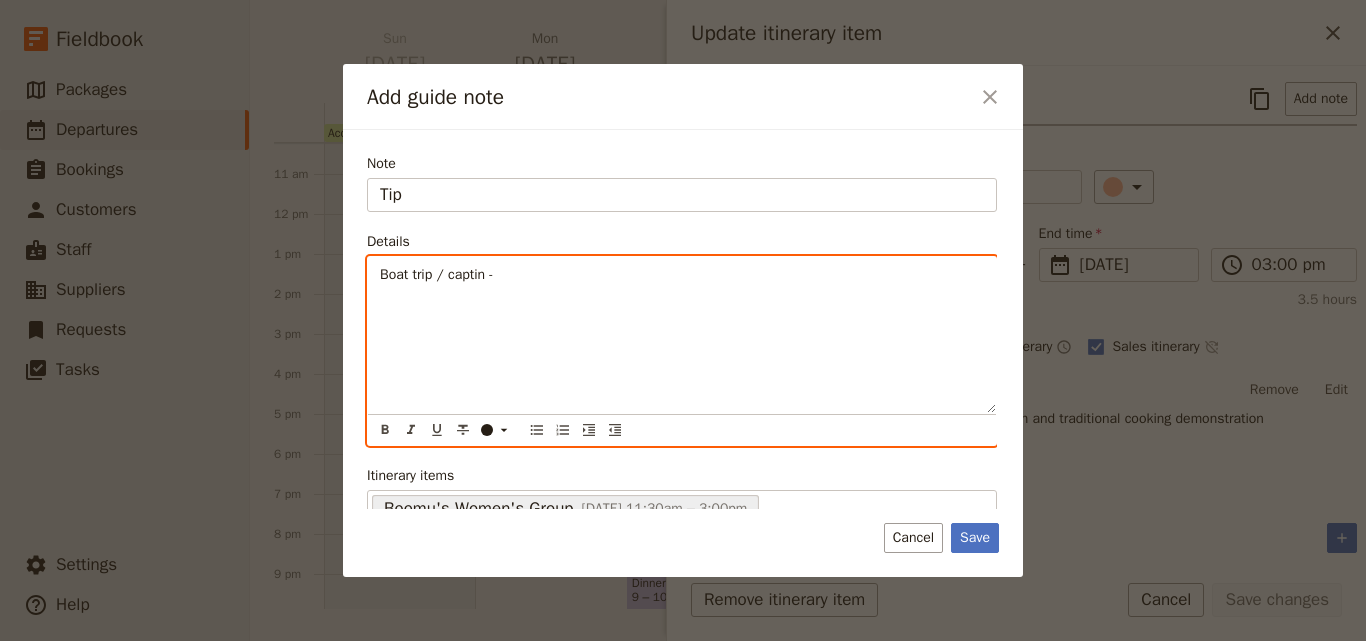 click on "Boat trip / captin -" at bounding box center (437, 274) 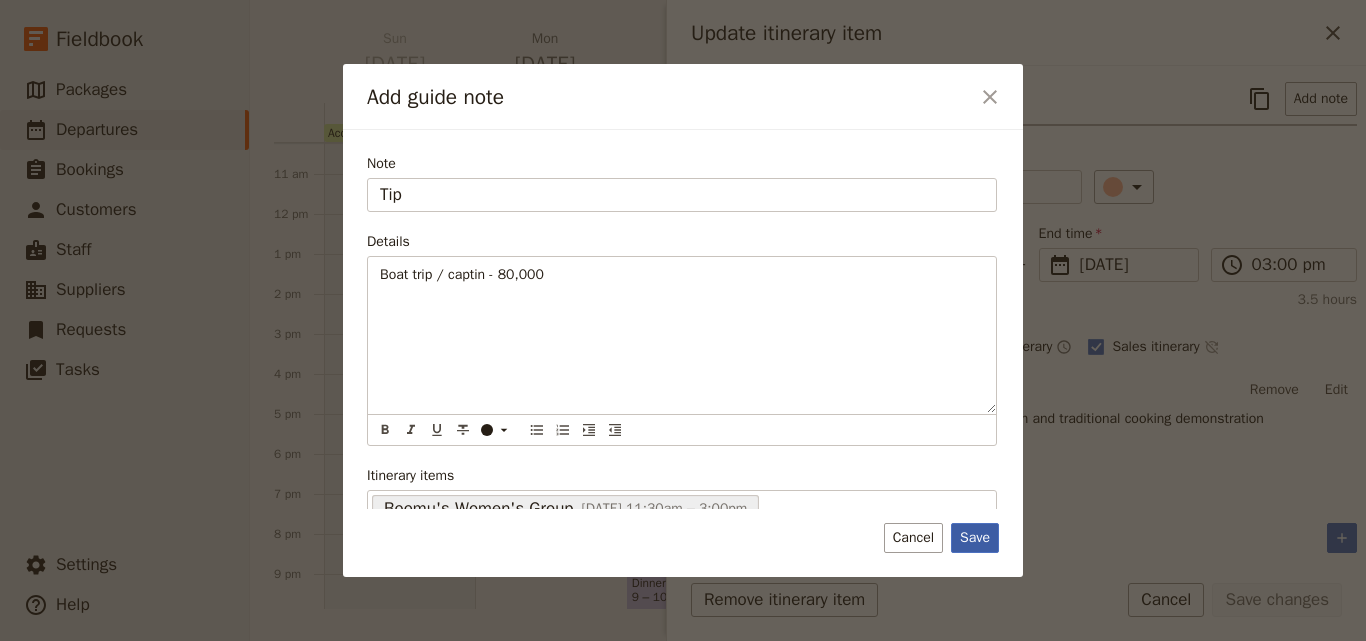 click on "Save" at bounding box center [975, 538] 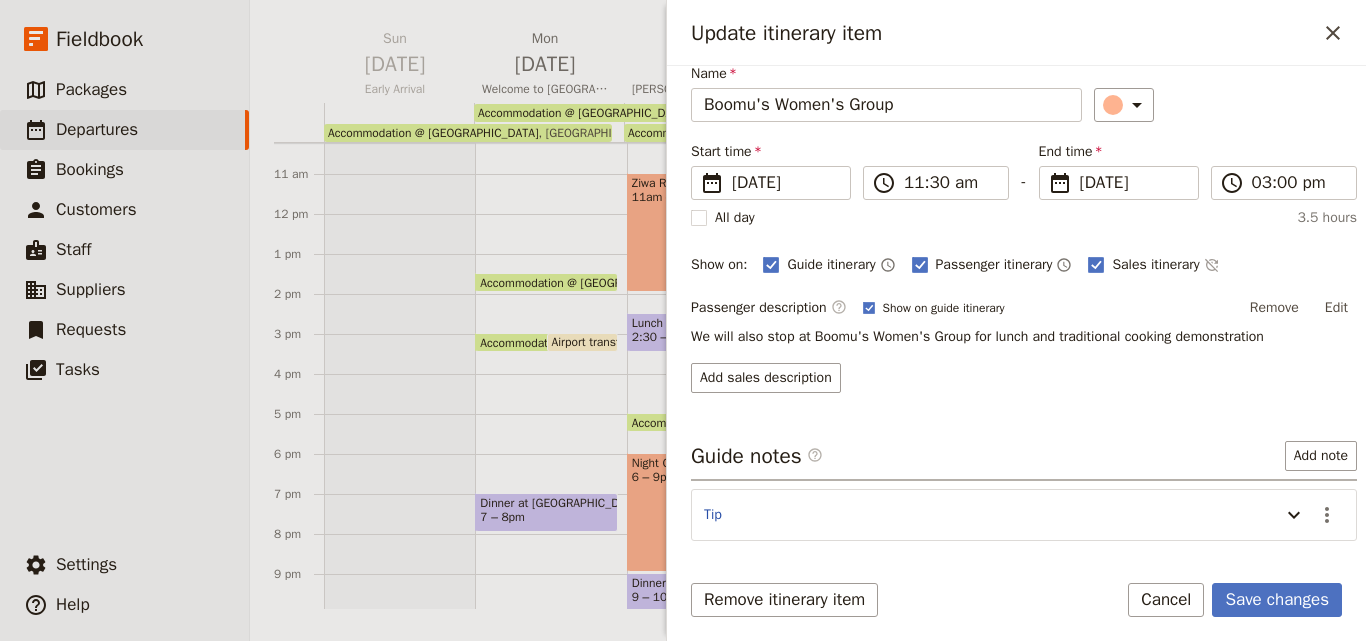 scroll, scrollTop: 157, scrollLeft: 0, axis: vertical 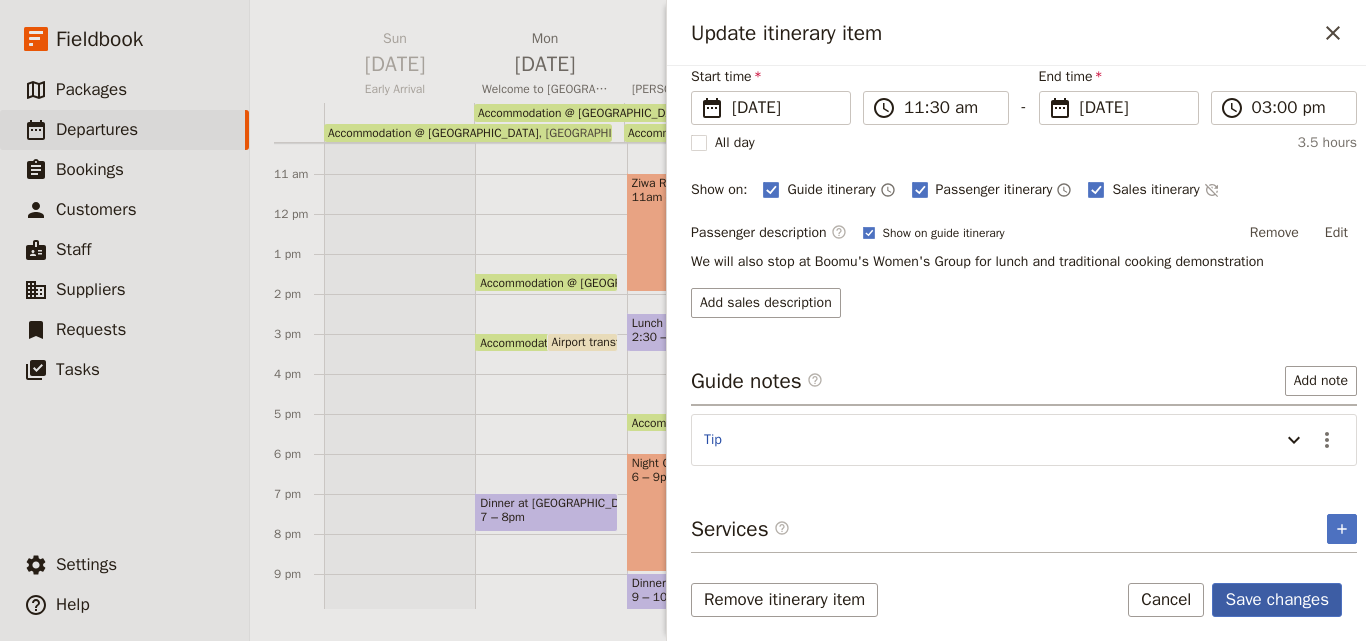 click on "Save changes" at bounding box center [1277, 600] 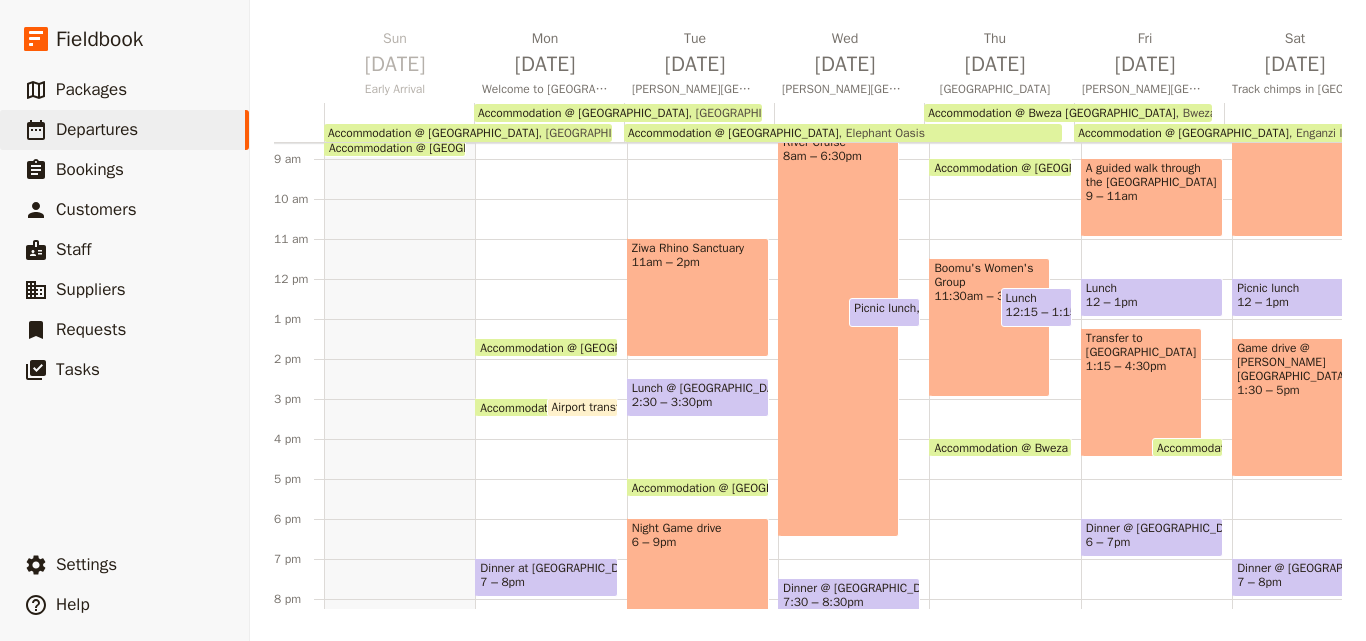 scroll, scrollTop: 309, scrollLeft: 0, axis: vertical 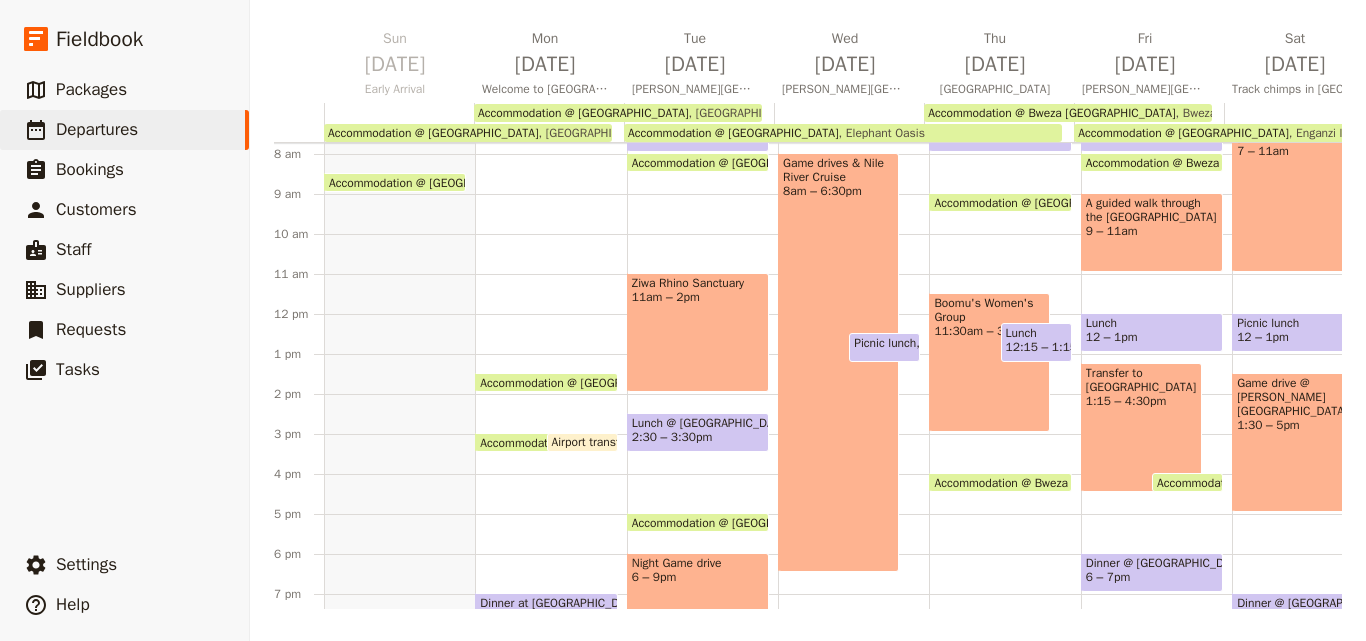 click on "Boomu's Women's Group 11:30am – 3pm" at bounding box center [989, 362] 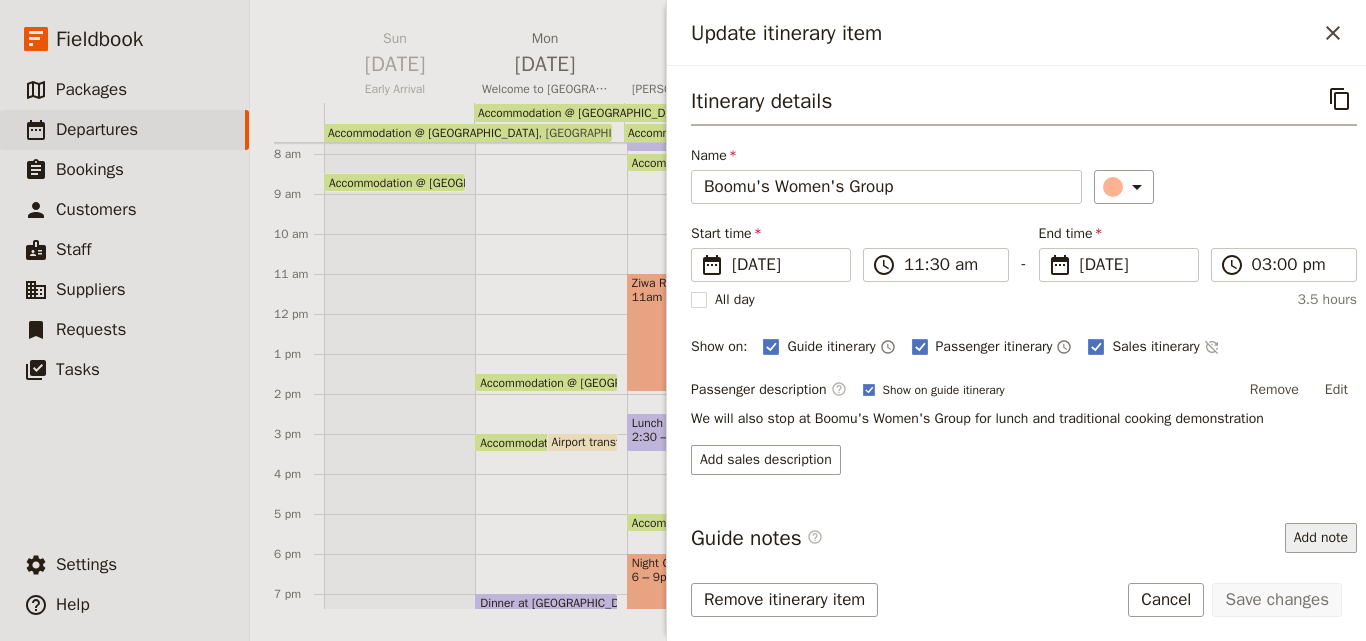 click on "Add note" at bounding box center [1321, 538] 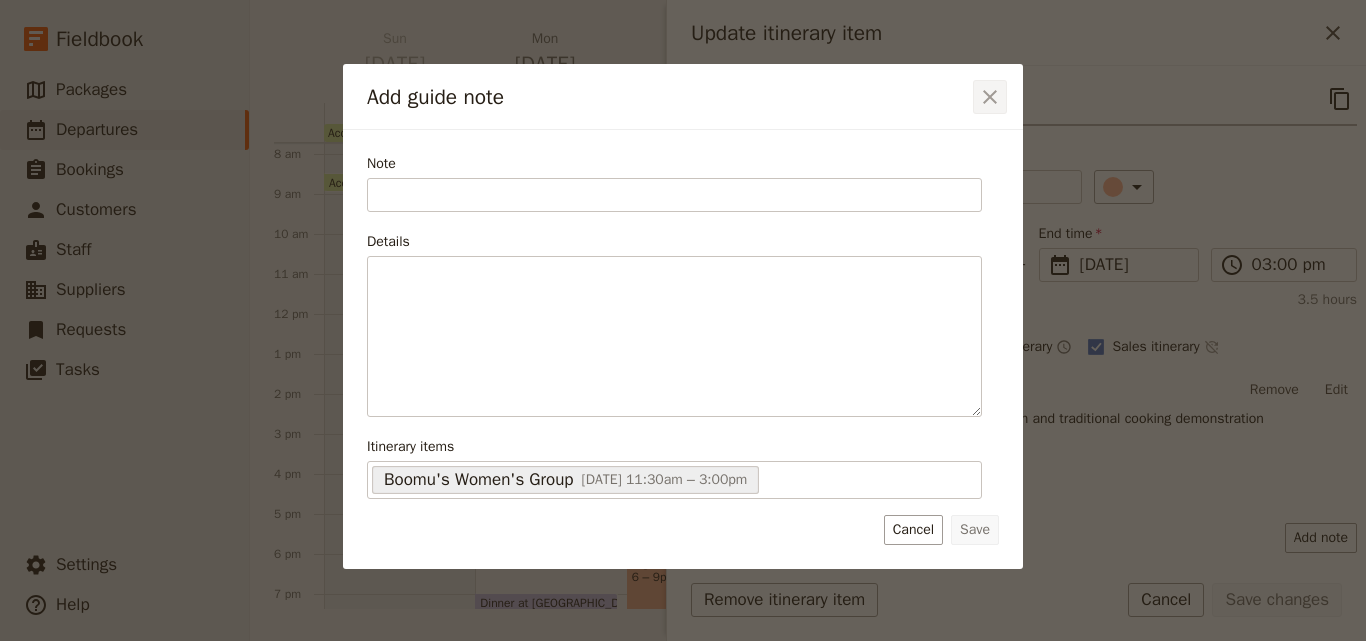 click on "​" at bounding box center [990, 97] 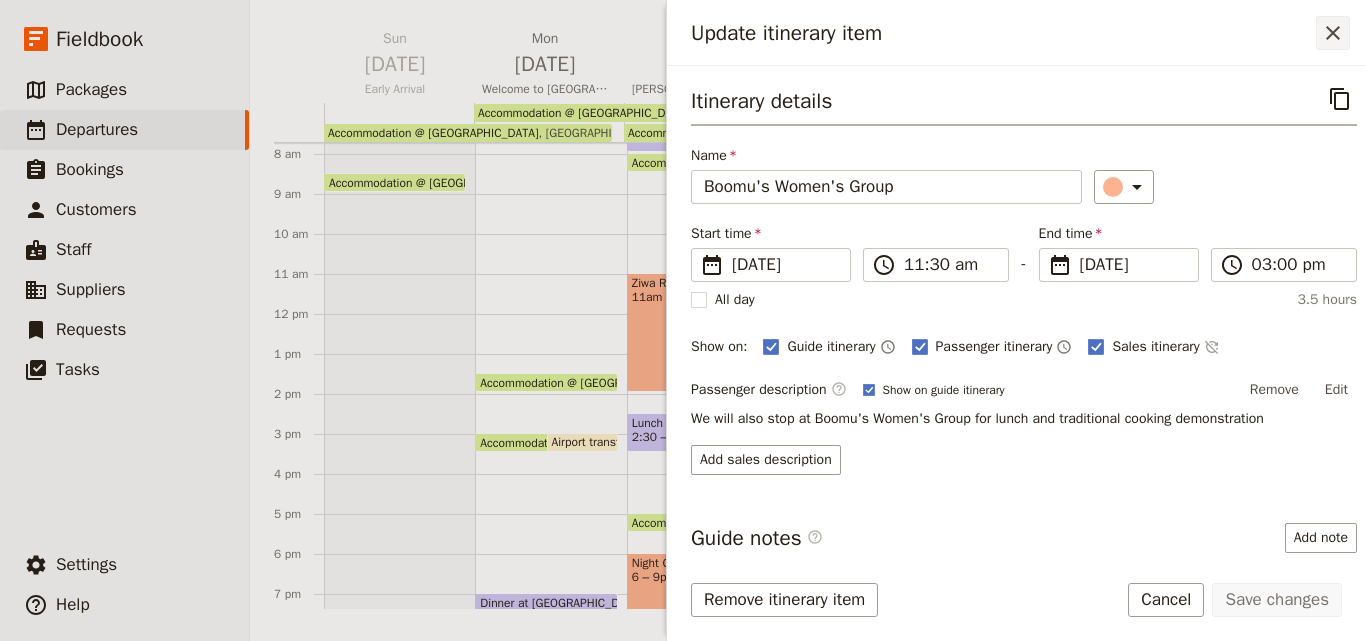click 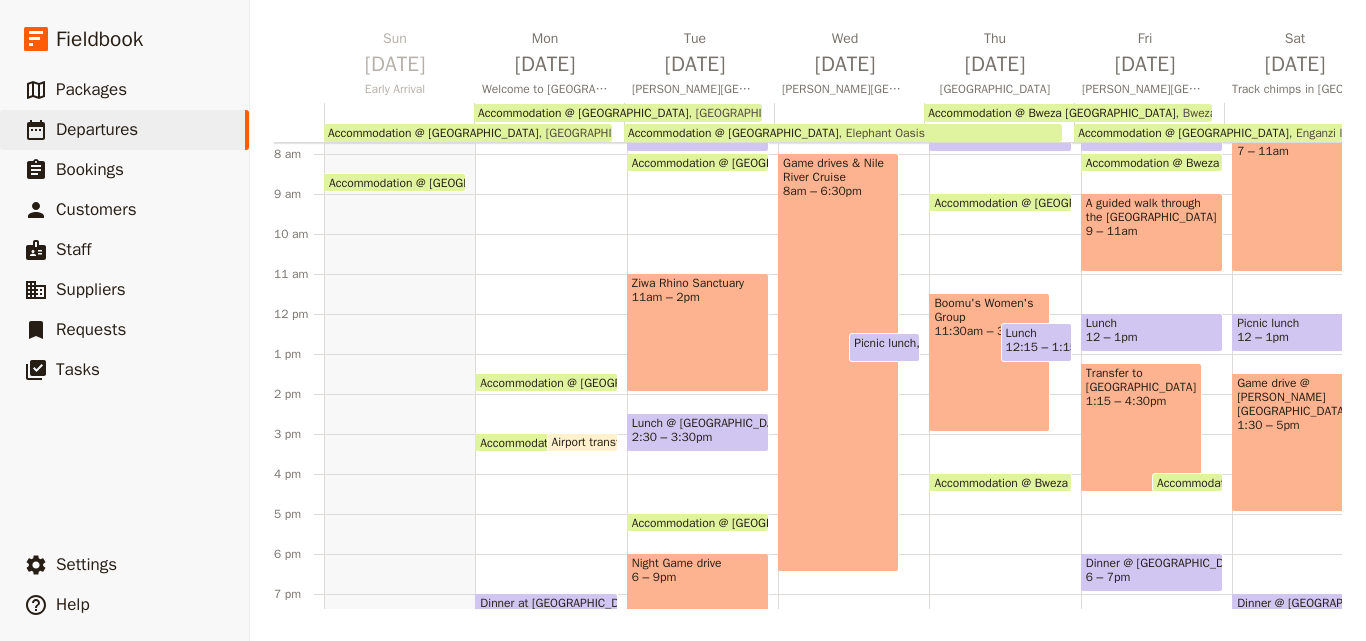 click on "Game drives &  Nile River Cruise 8am – 6:30pm" at bounding box center [838, 362] 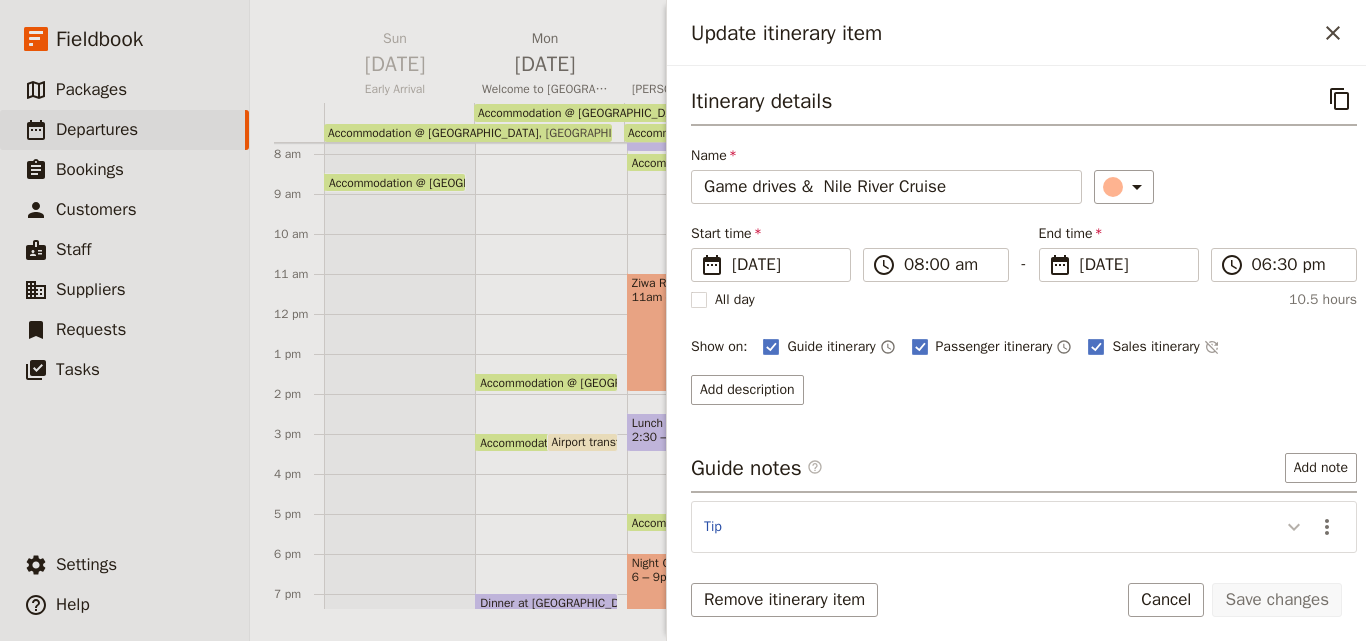 click 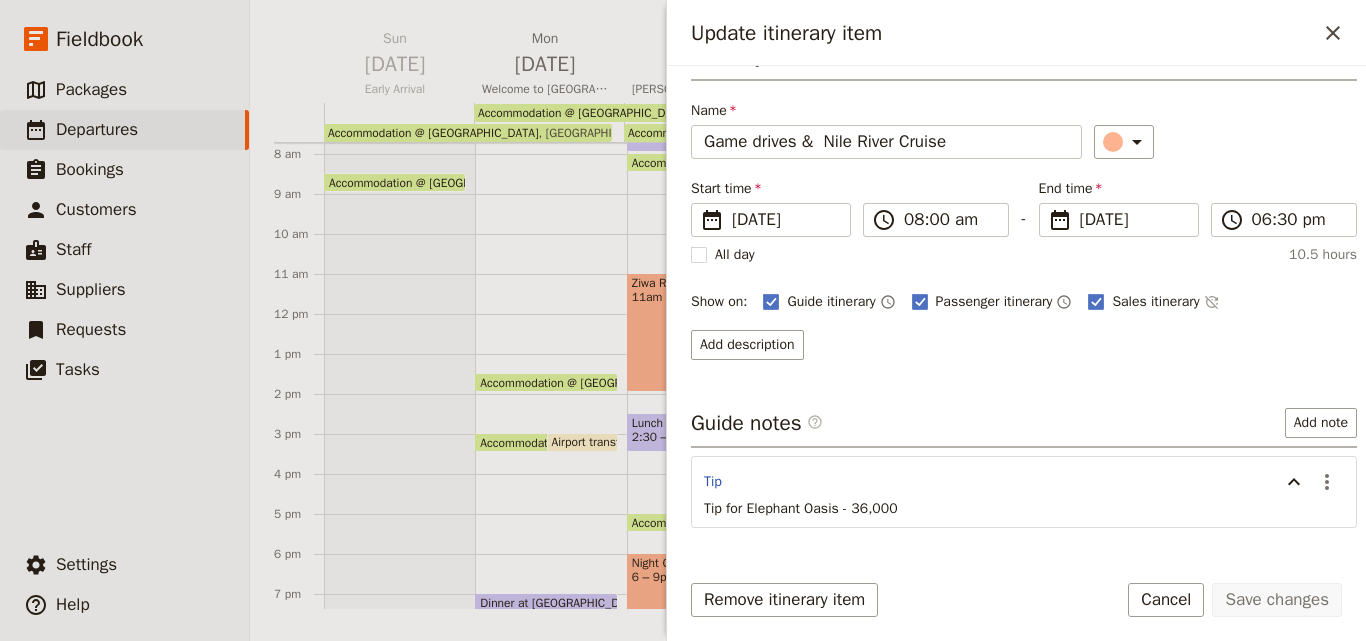 scroll, scrollTop: 107, scrollLeft: 0, axis: vertical 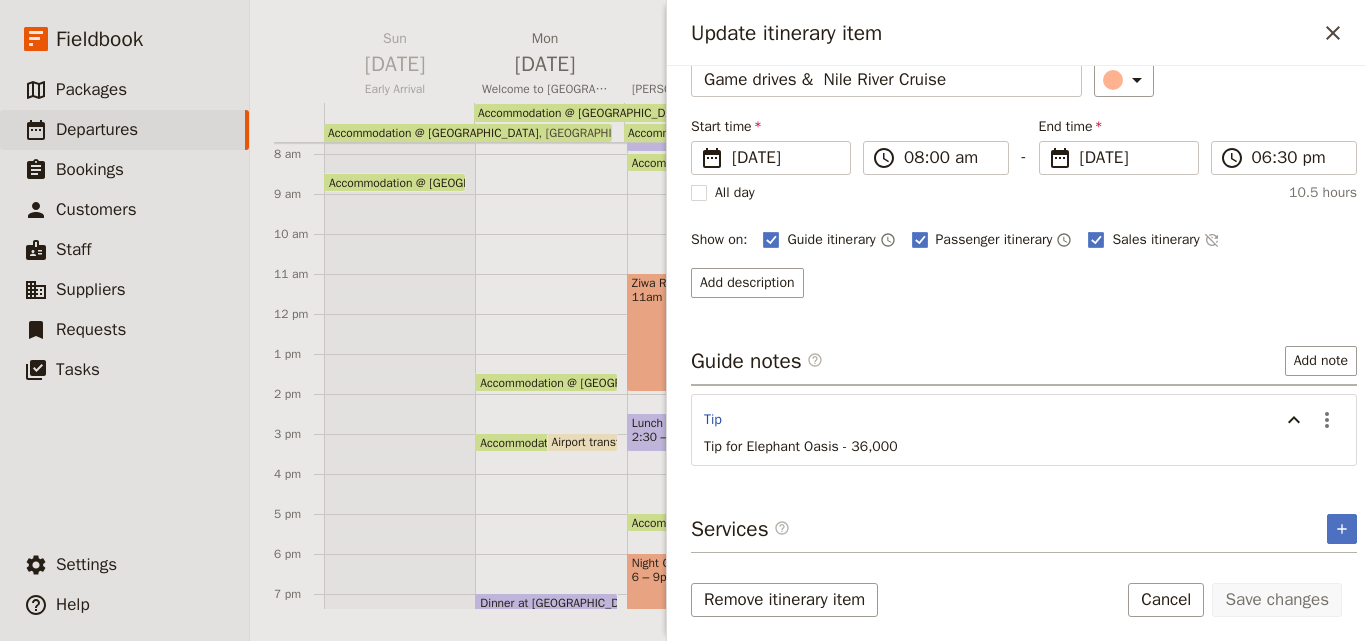 drag, startPoint x: 1334, startPoint y: 8, endPoint x: 1335, endPoint y: 57, distance: 49.010204 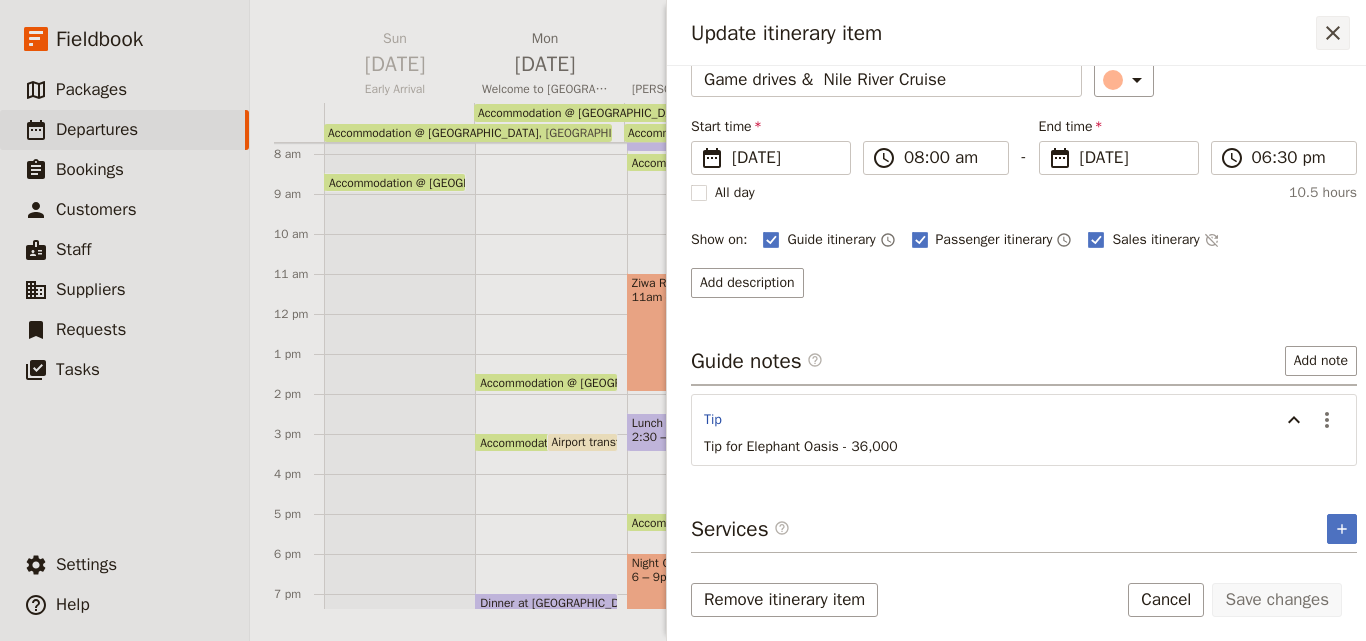 click 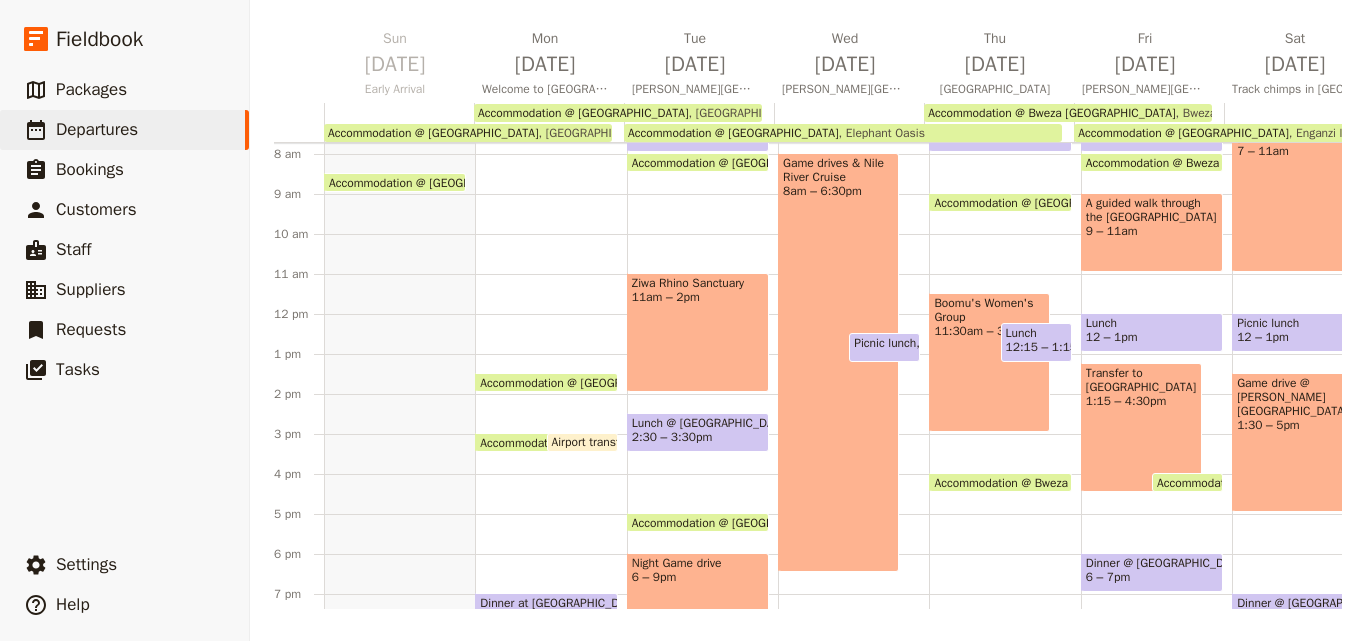 click on "Boomu's Women's Group 11:30am – 3pm" at bounding box center [989, 362] 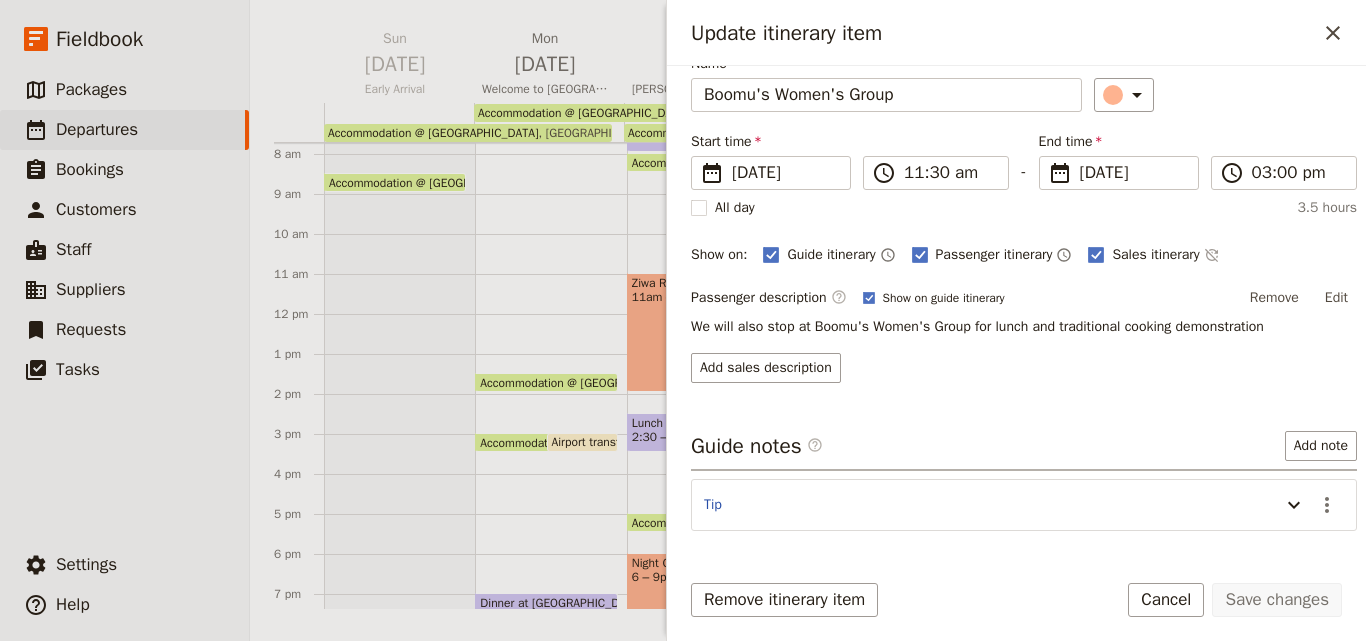 scroll, scrollTop: 157, scrollLeft: 0, axis: vertical 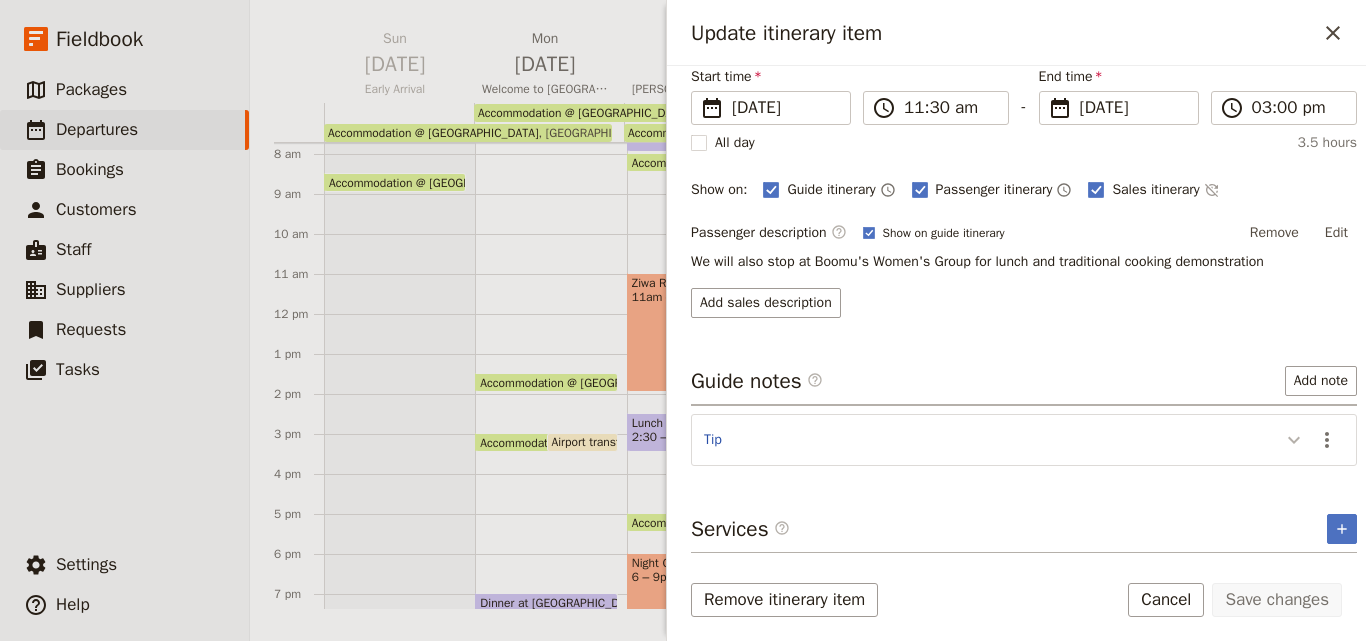 click 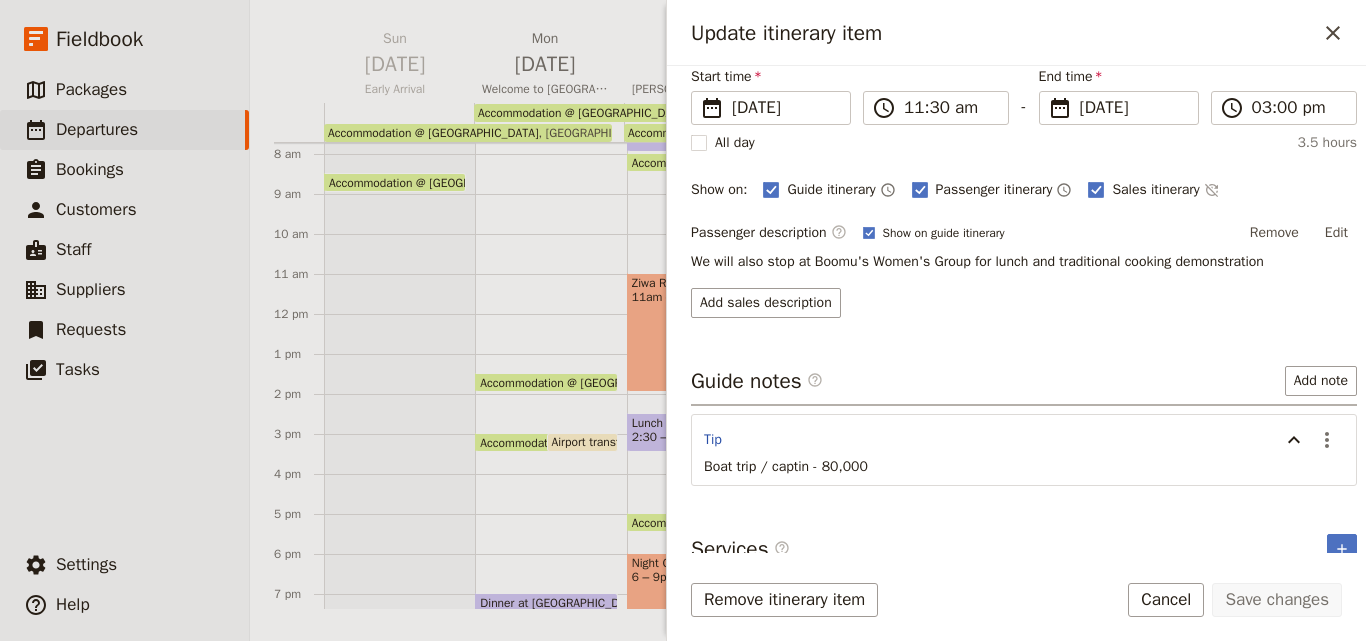 click on "Itinerary details ​ Name Boomu's Women's Group ​ Start time ​ [DATE] [DATE] [DATE] 11:30 ​ 11:30 am - End time ​ [DATE] [DATE] [DATE] 15:00 ​ 03:00 pm All day 3.5 hours Show on: Guide itinerary ​ Passenger itinerary ​ Sales itinerary ​ Passenger description ​ Show on guide itinerary Remove Edit We will also stop at Boomu's Women's Group for lunch and traditional cooking demonstration Add sales description Guide notes ​ Add note Tip  ​ Boat trip / captin - 80,000   Services ​ ​" at bounding box center [1024, 159] 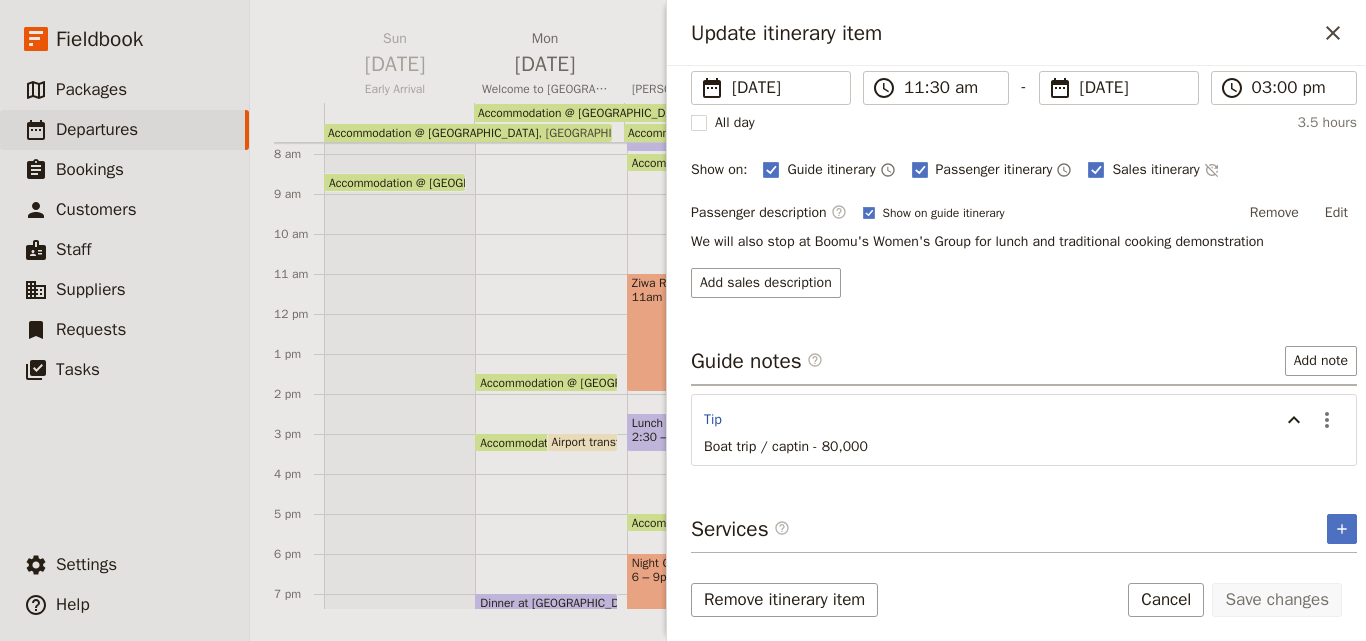 scroll, scrollTop: 0, scrollLeft: 0, axis: both 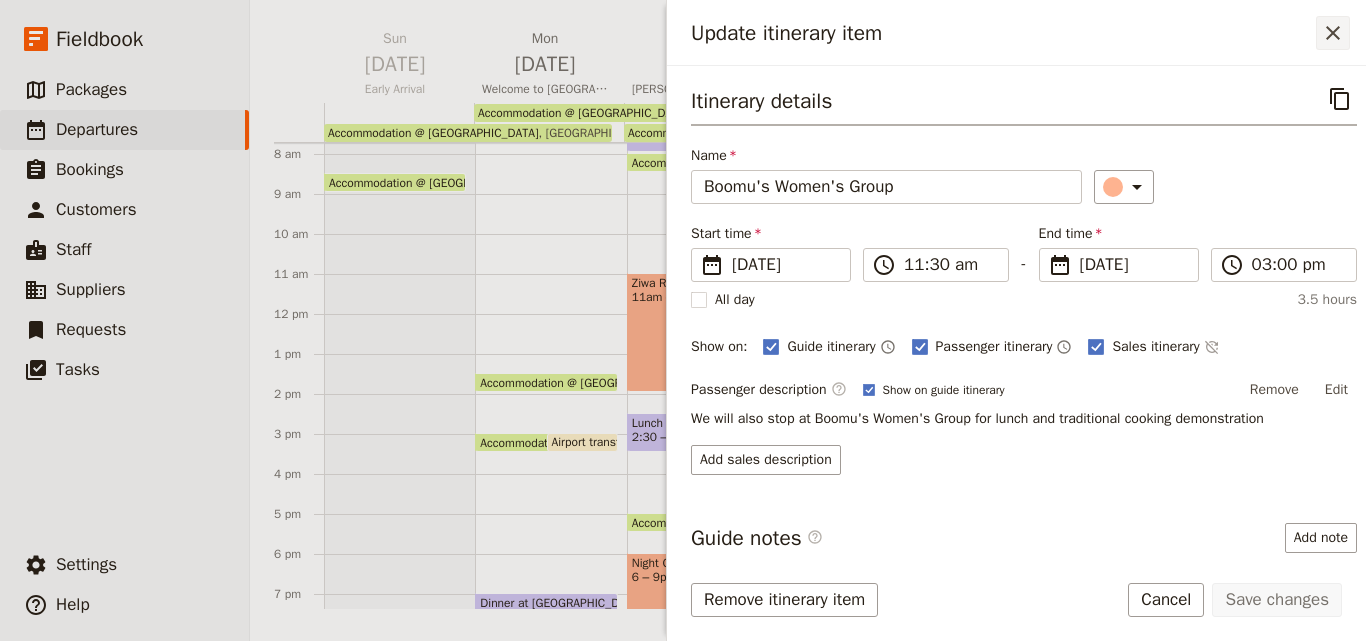 click 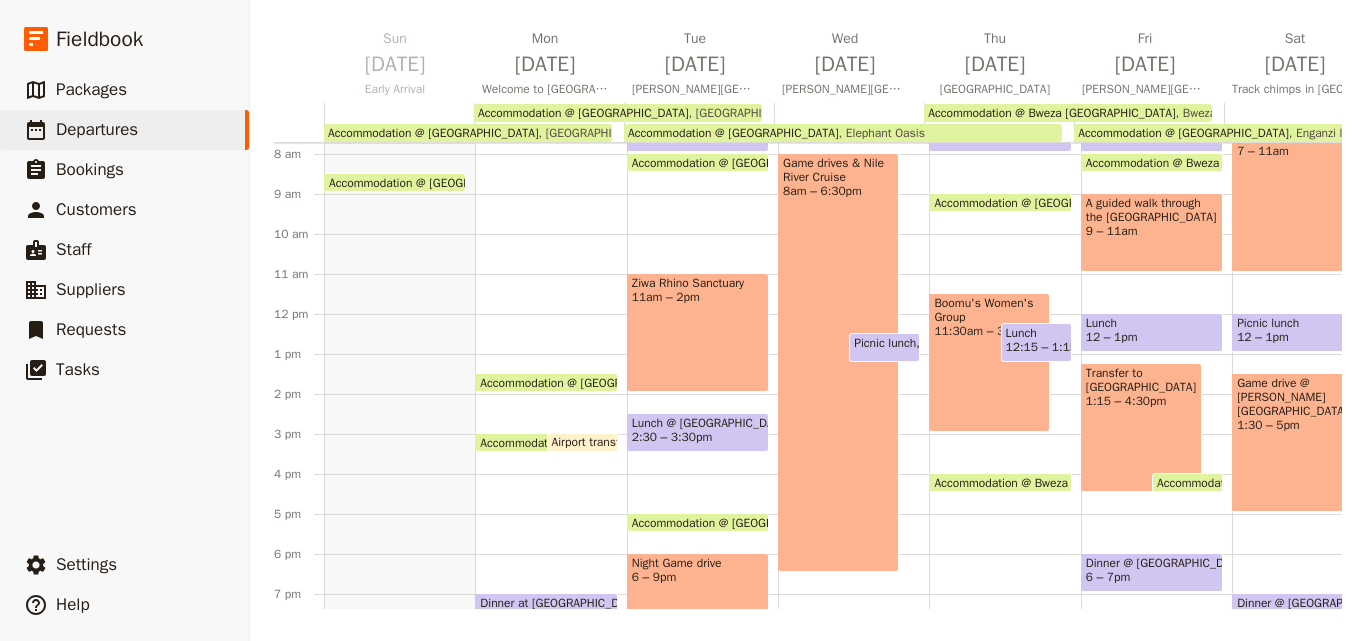click on "Boomu's Women's Group 11:30am – 3pm" at bounding box center [989, 362] 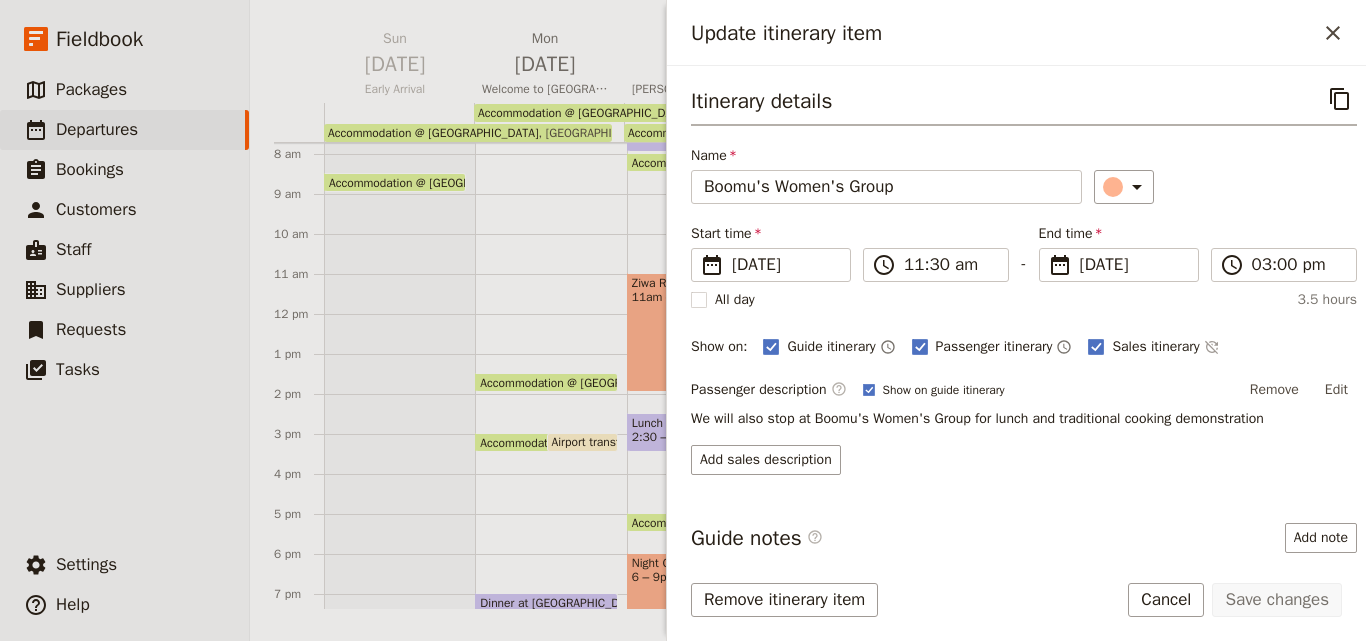 scroll, scrollTop: 157, scrollLeft: 0, axis: vertical 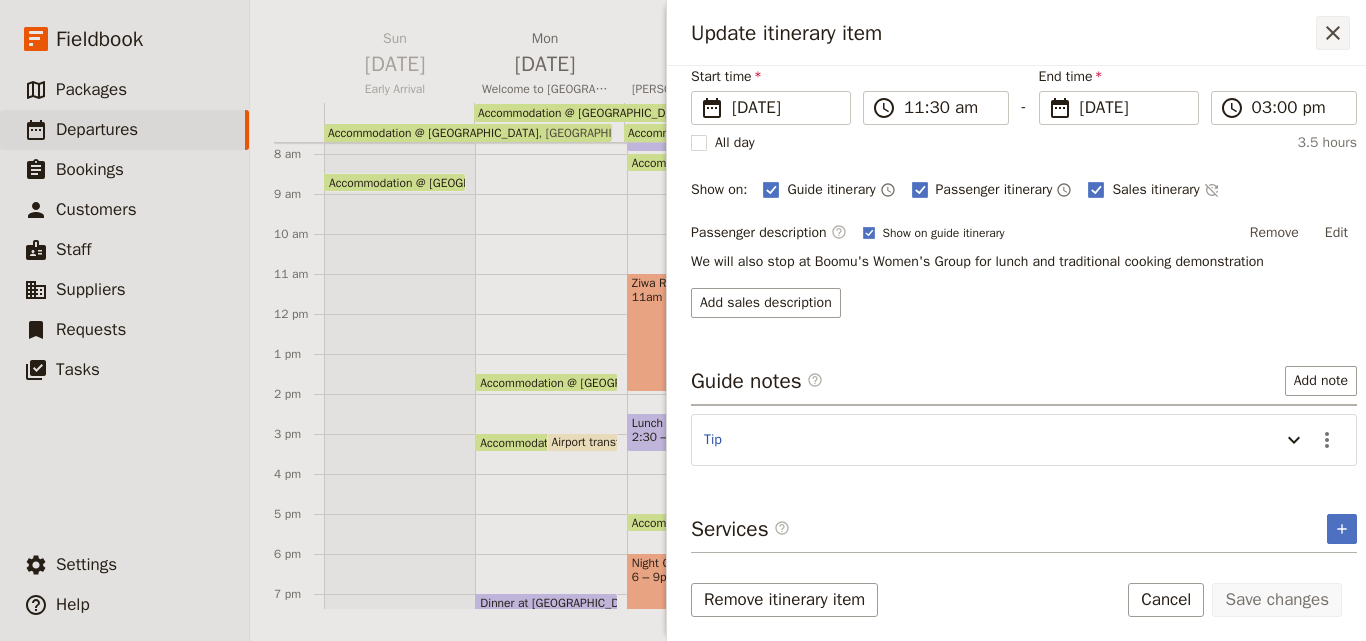 click on "​" at bounding box center (1333, 33) 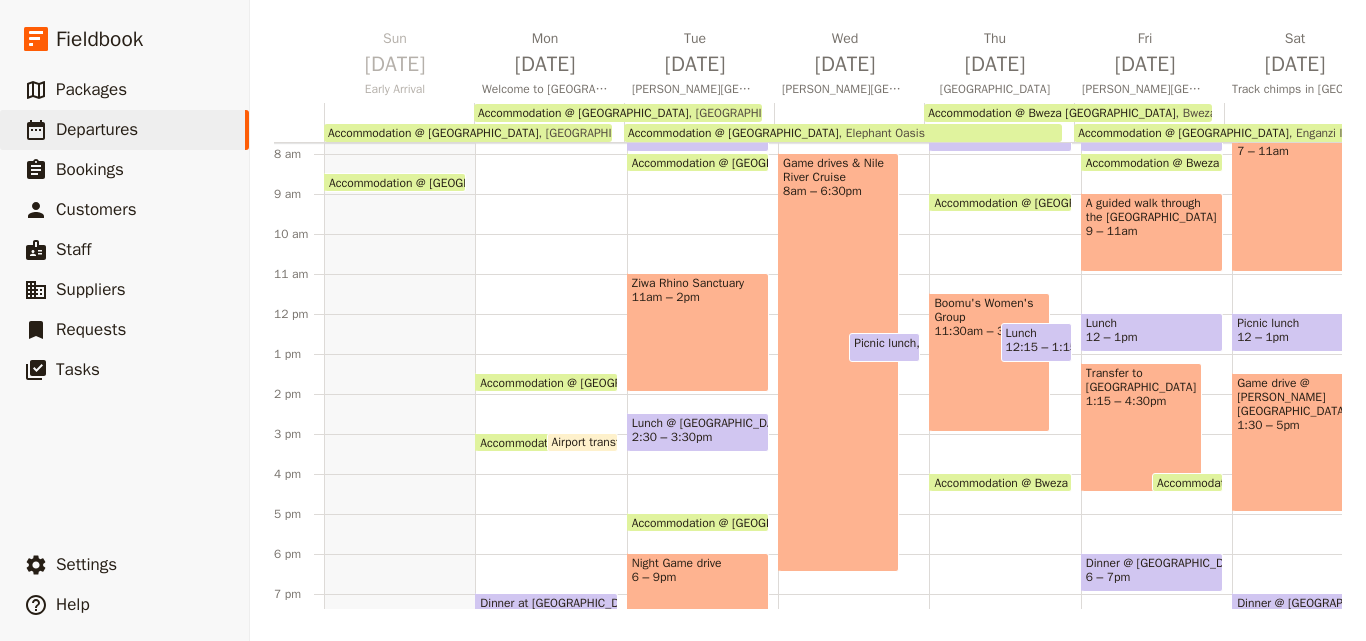click on "9 – 11am" at bounding box center (1152, 231) 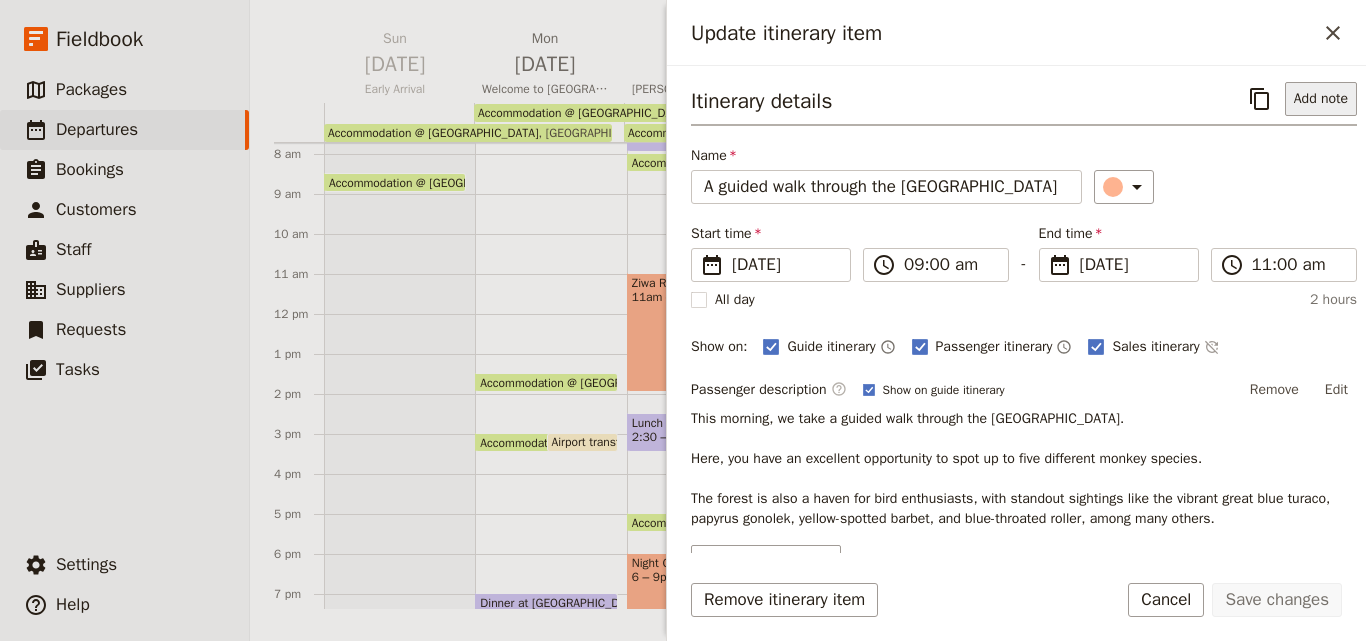 click on "Add note" at bounding box center [1321, 99] 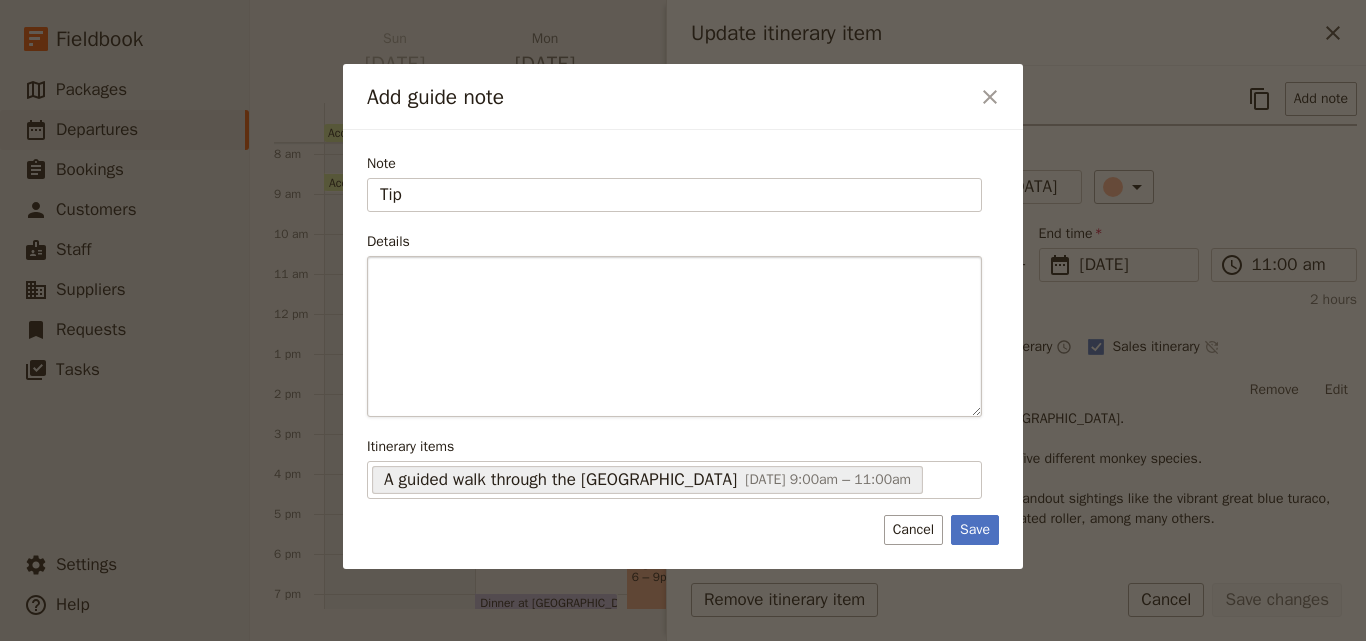 type on "Tip" 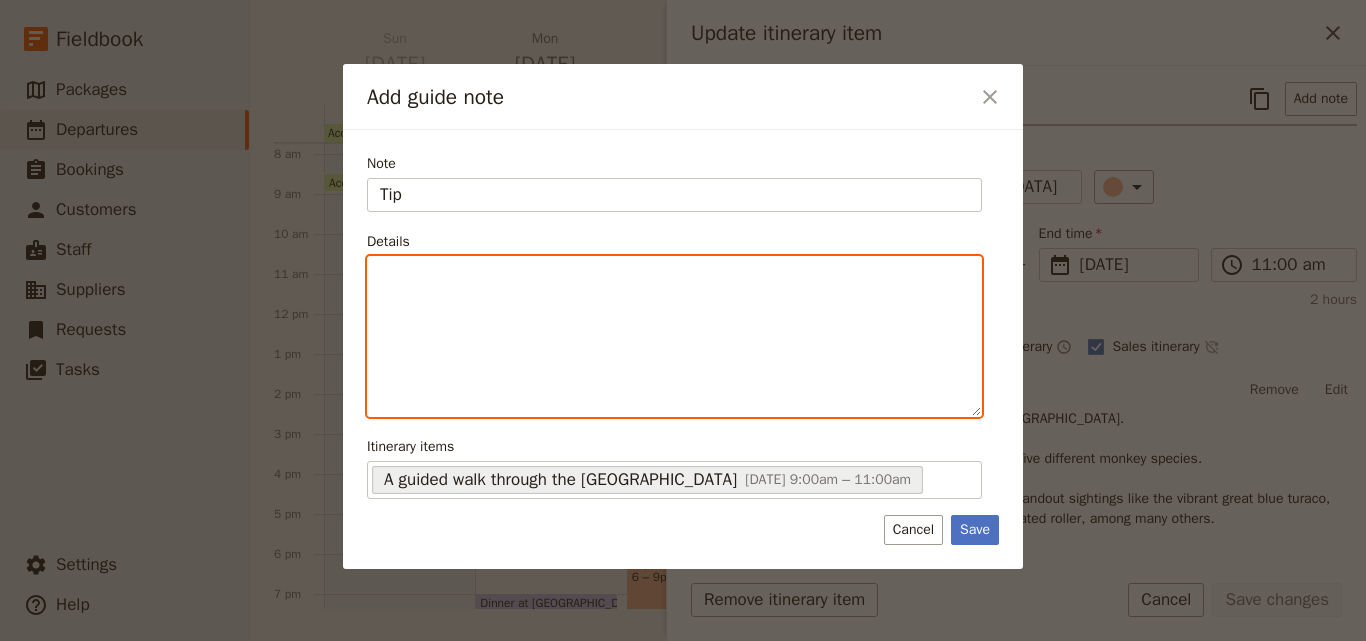 click at bounding box center [674, 336] 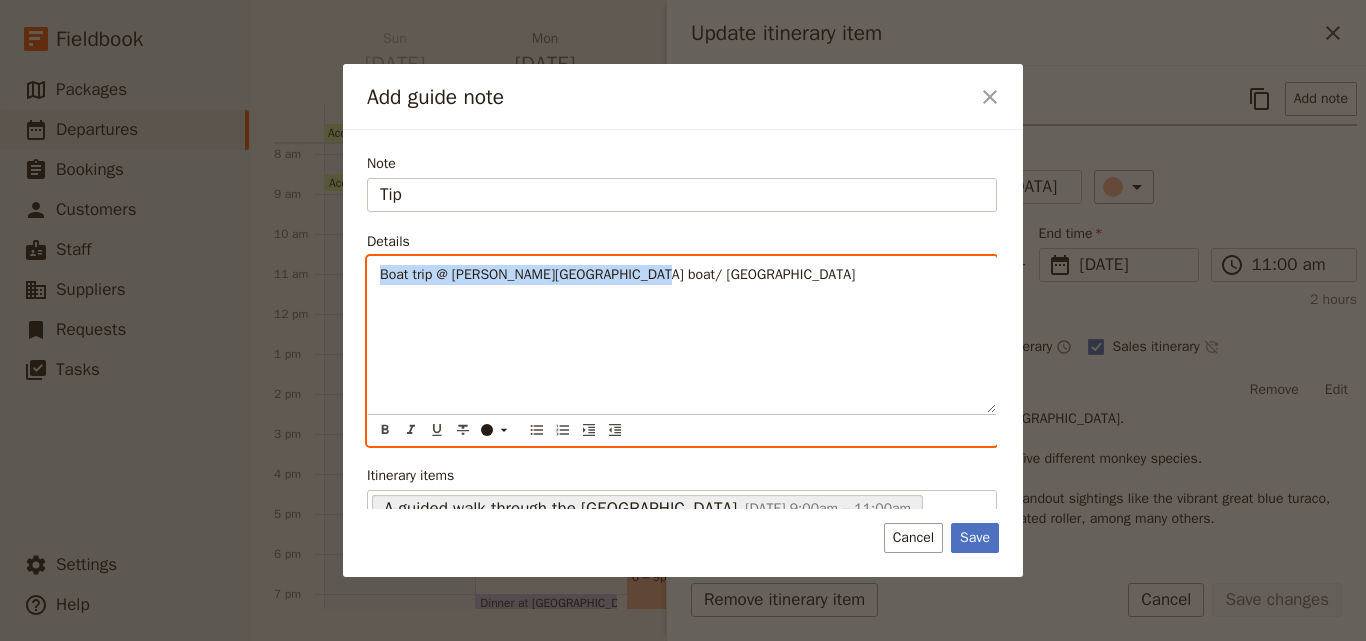 drag, startPoint x: 653, startPoint y: 270, endPoint x: 314, endPoint y: 245, distance: 339.9206 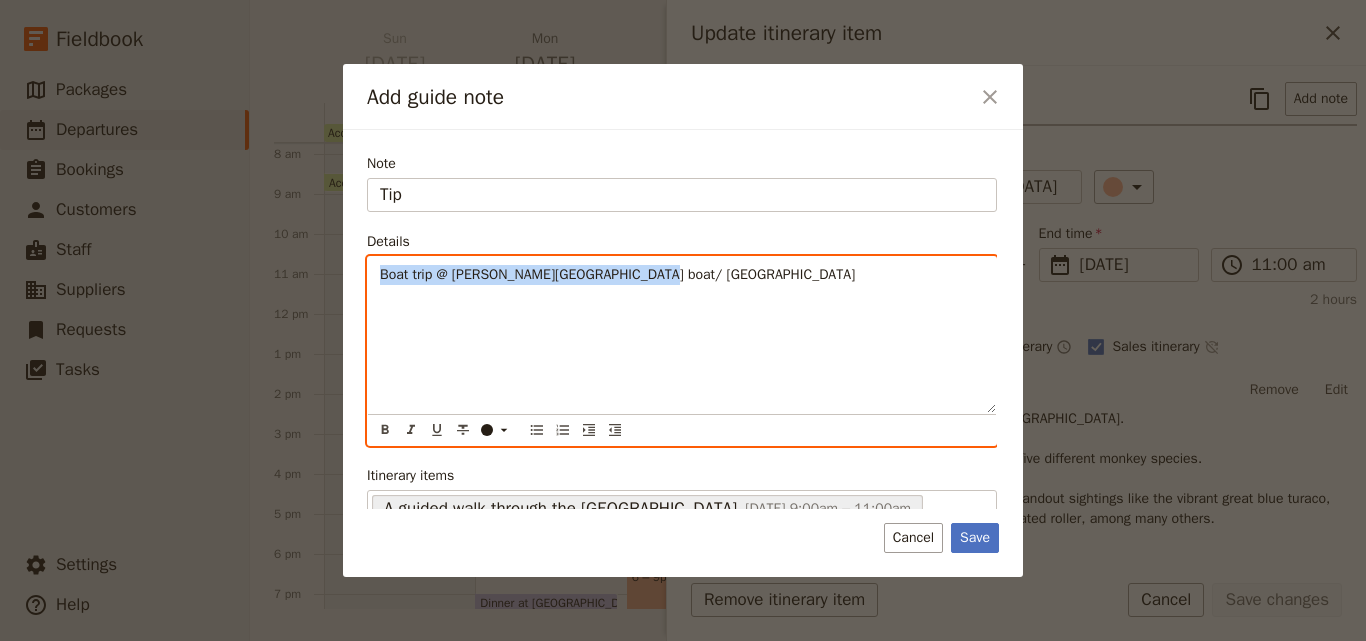 drag, startPoint x: 634, startPoint y: 280, endPoint x: 364, endPoint y: 256, distance: 271.06458 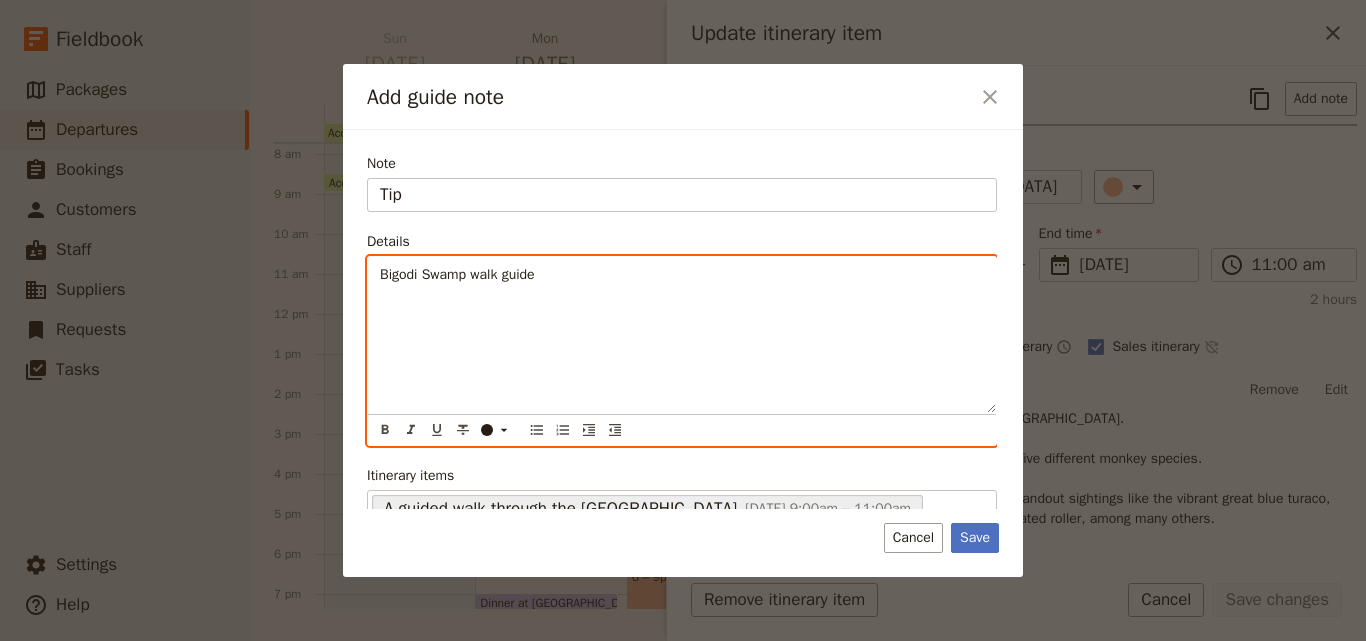 type 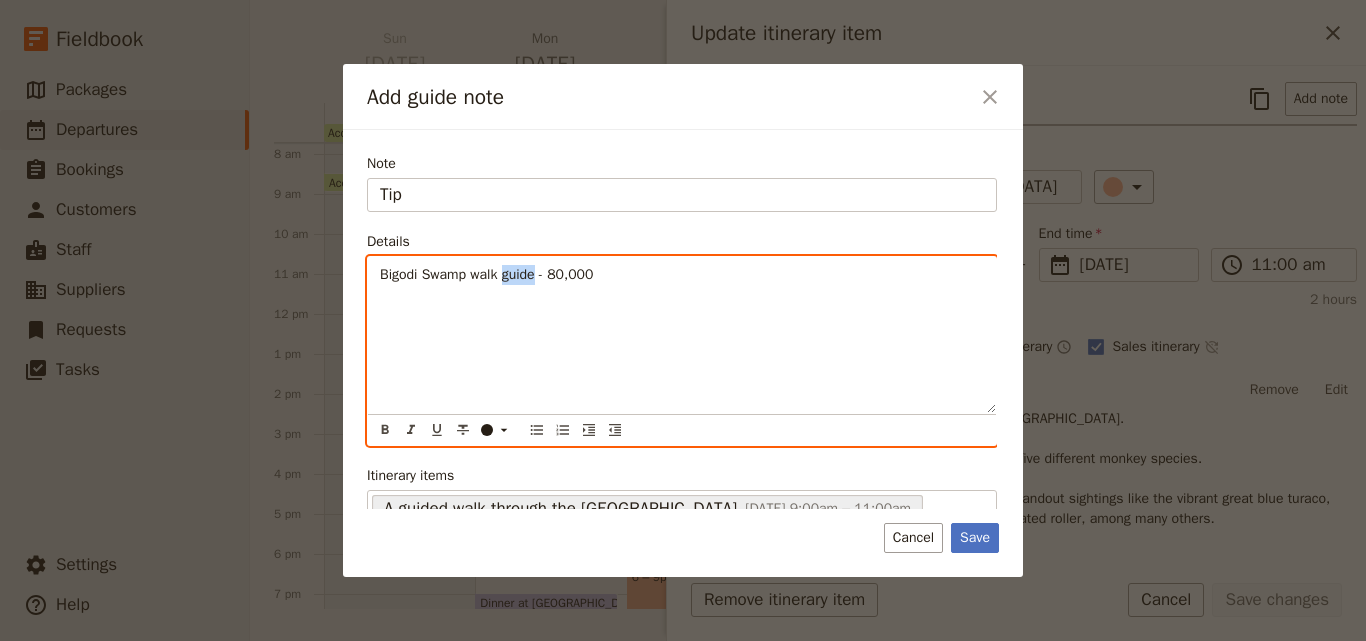 drag, startPoint x: 535, startPoint y: 273, endPoint x: 503, endPoint y: 279, distance: 32.55764 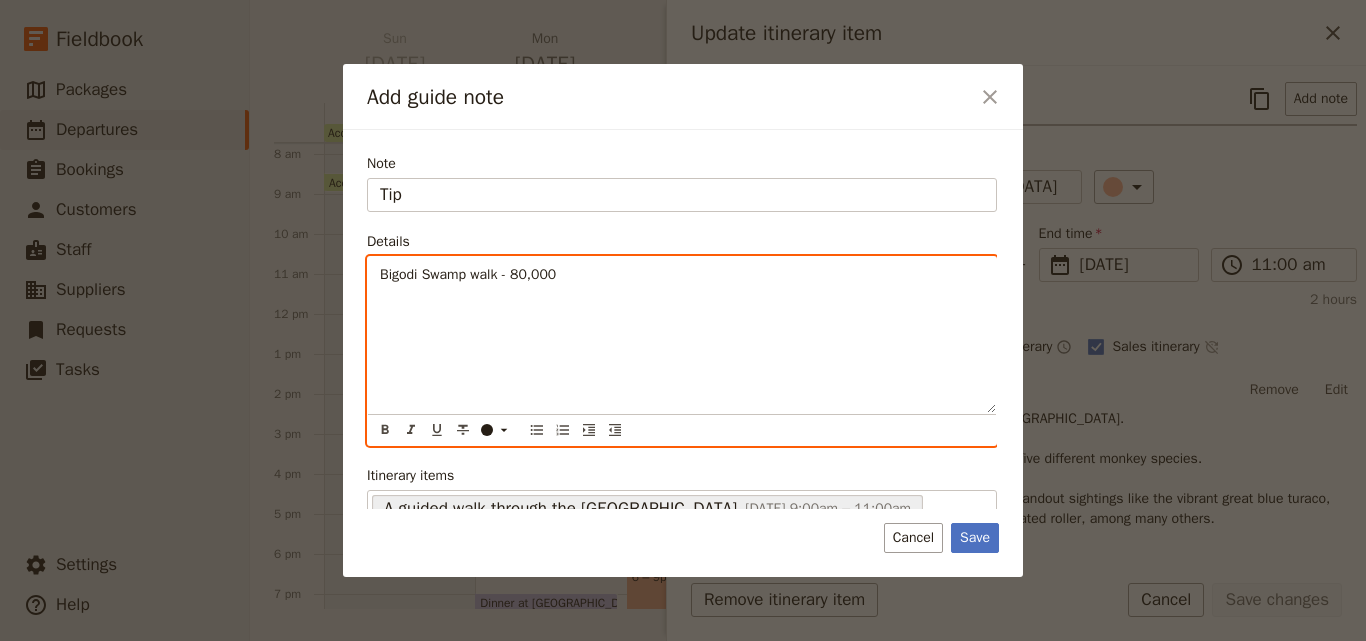 click on "Bigodi Swamp walk - 80,000" at bounding box center [682, 275] 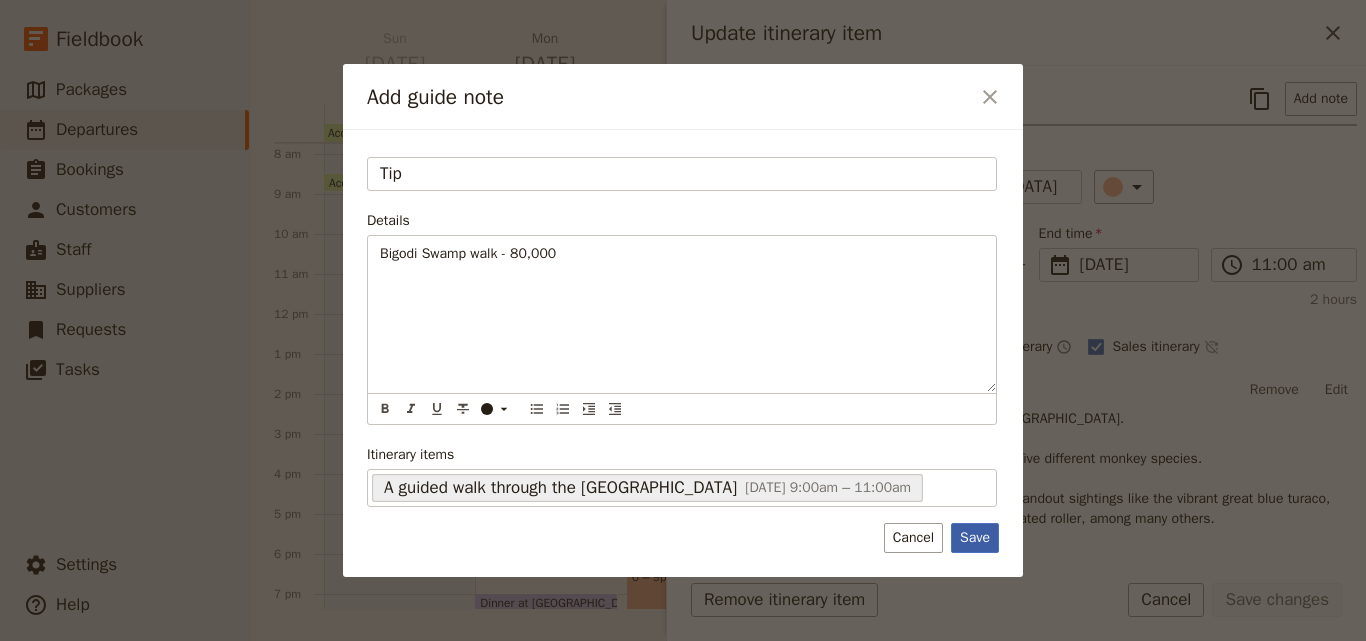 click on "Save" at bounding box center (975, 538) 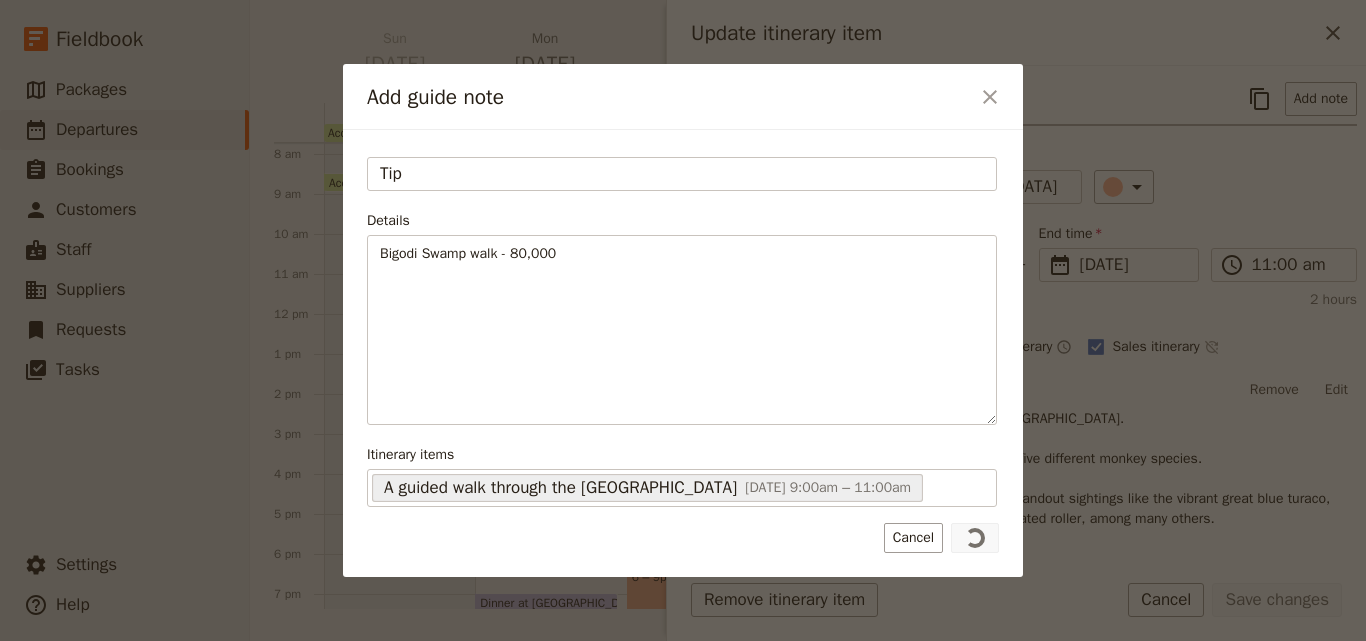 scroll, scrollTop: 0, scrollLeft: 0, axis: both 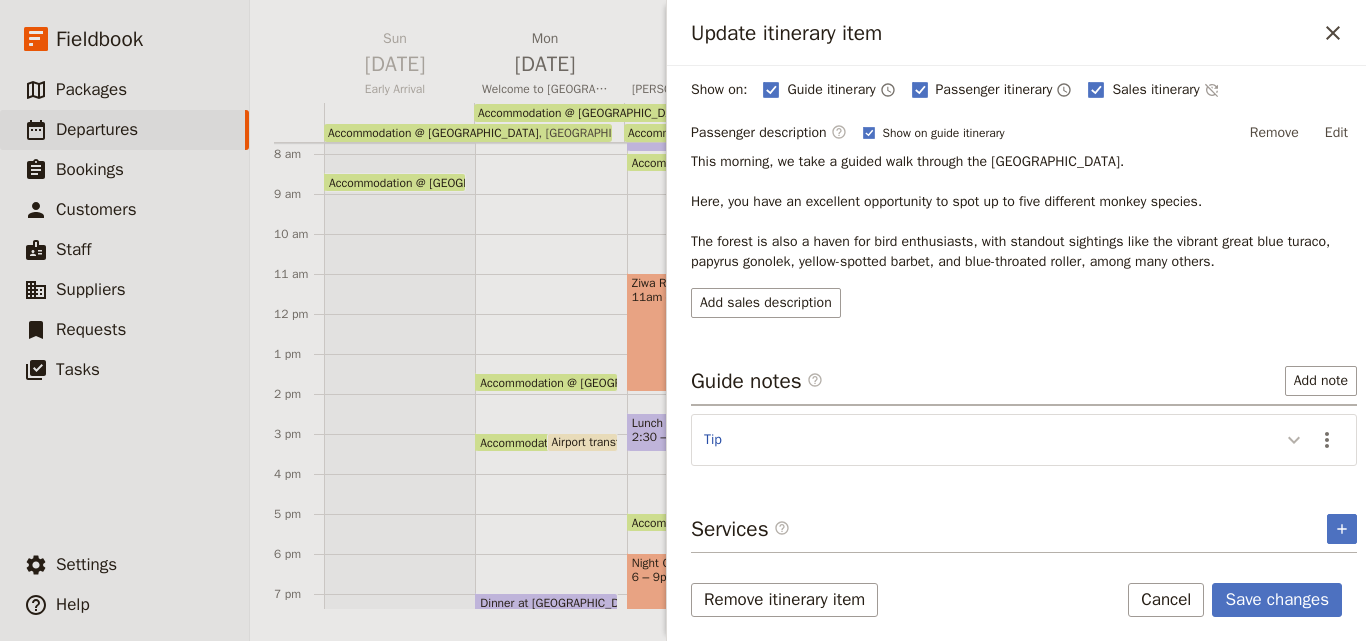 click 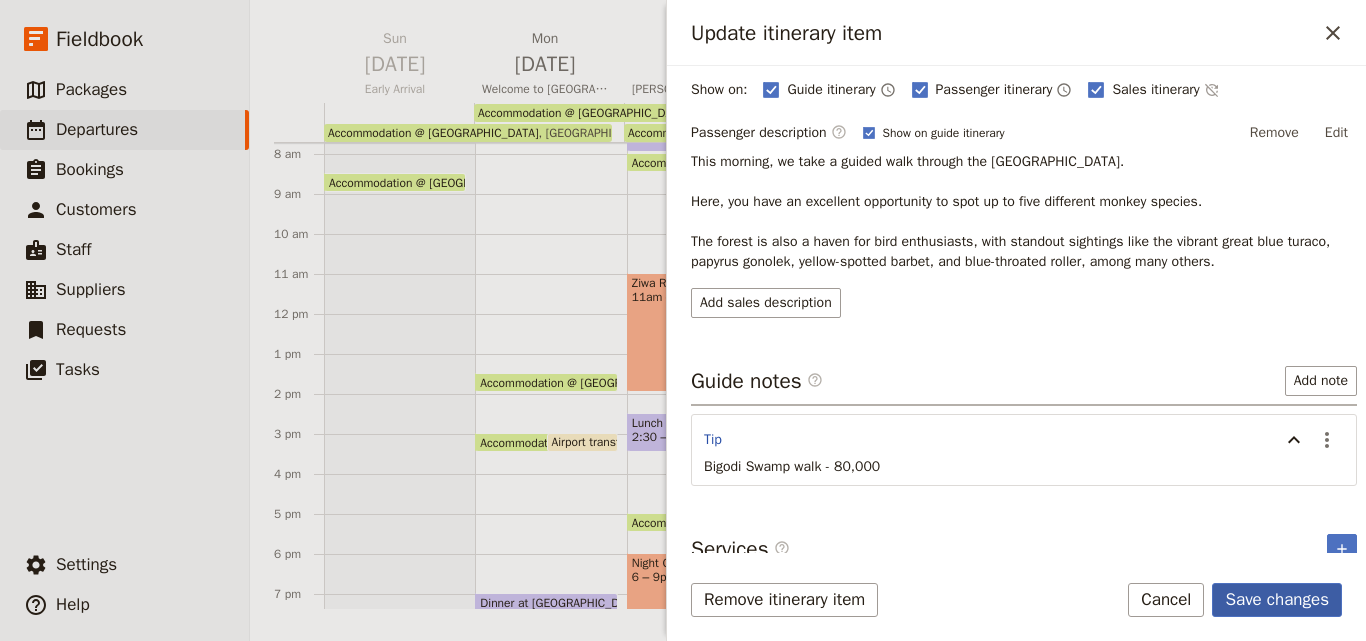 click on "Save changes" at bounding box center [1277, 600] 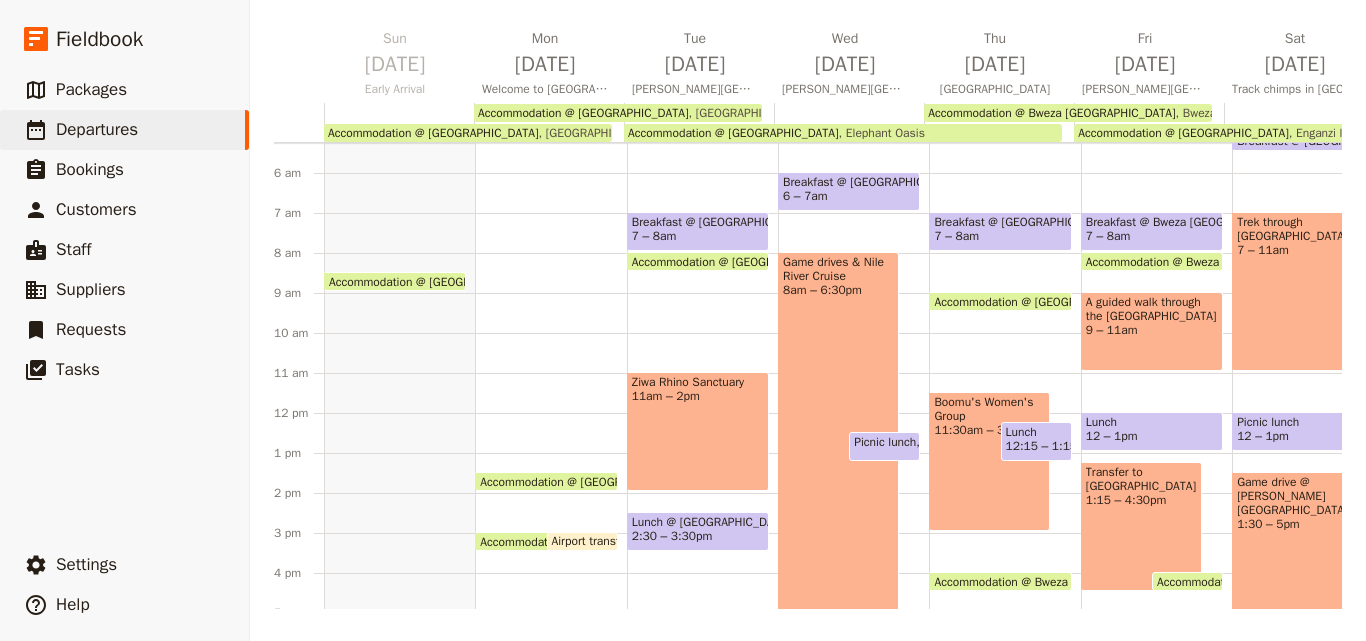 scroll, scrollTop: 209, scrollLeft: 0, axis: vertical 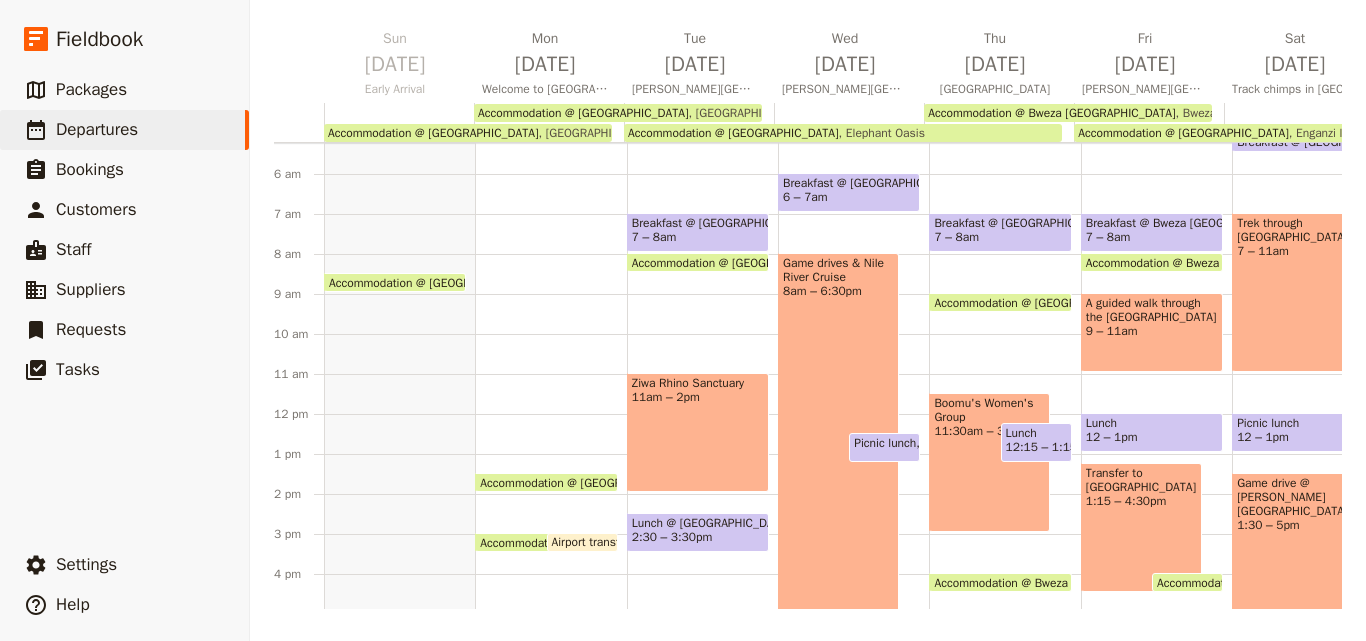 click on "A guided walk through the [GEOGRAPHIC_DATA]" at bounding box center (1152, 310) 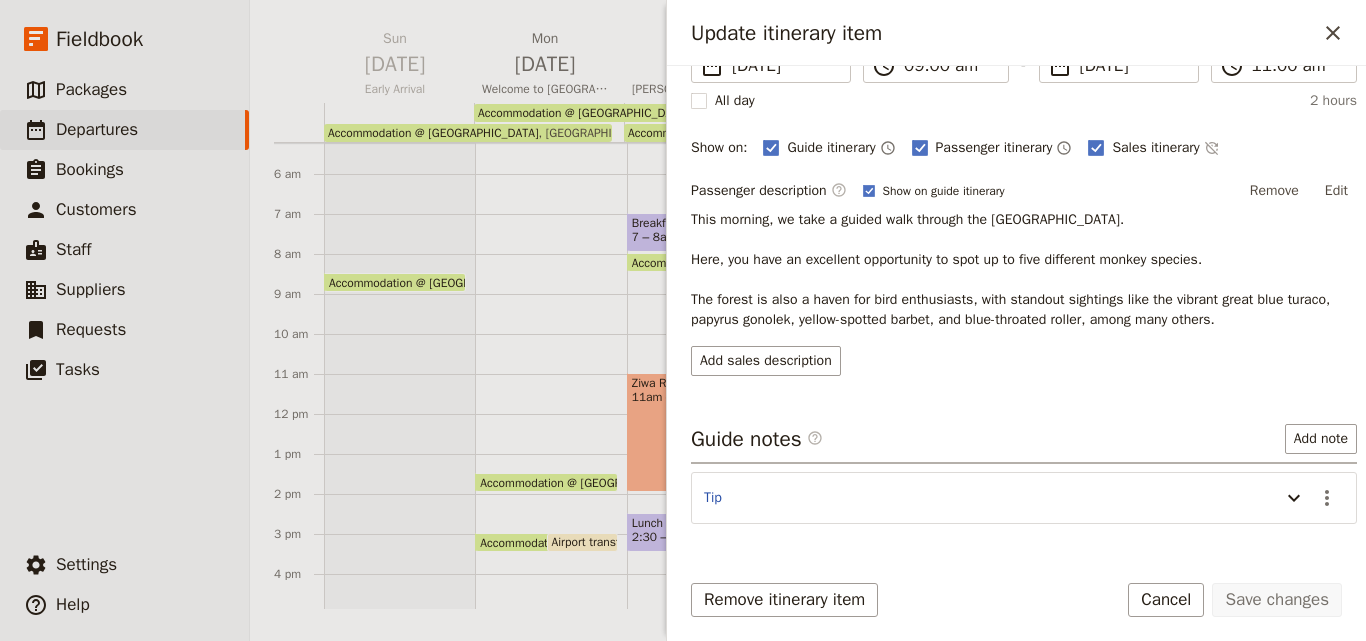 scroll, scrollTop: 200, scrollLeft: 0, axis: vertical 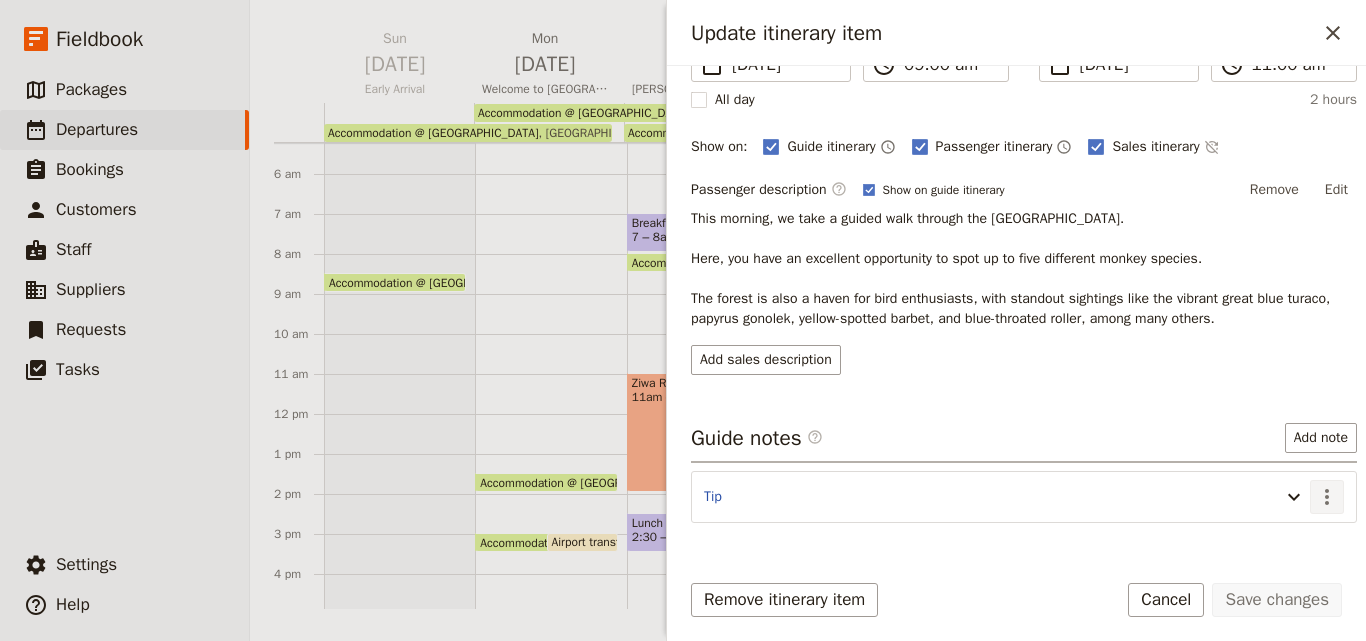 click 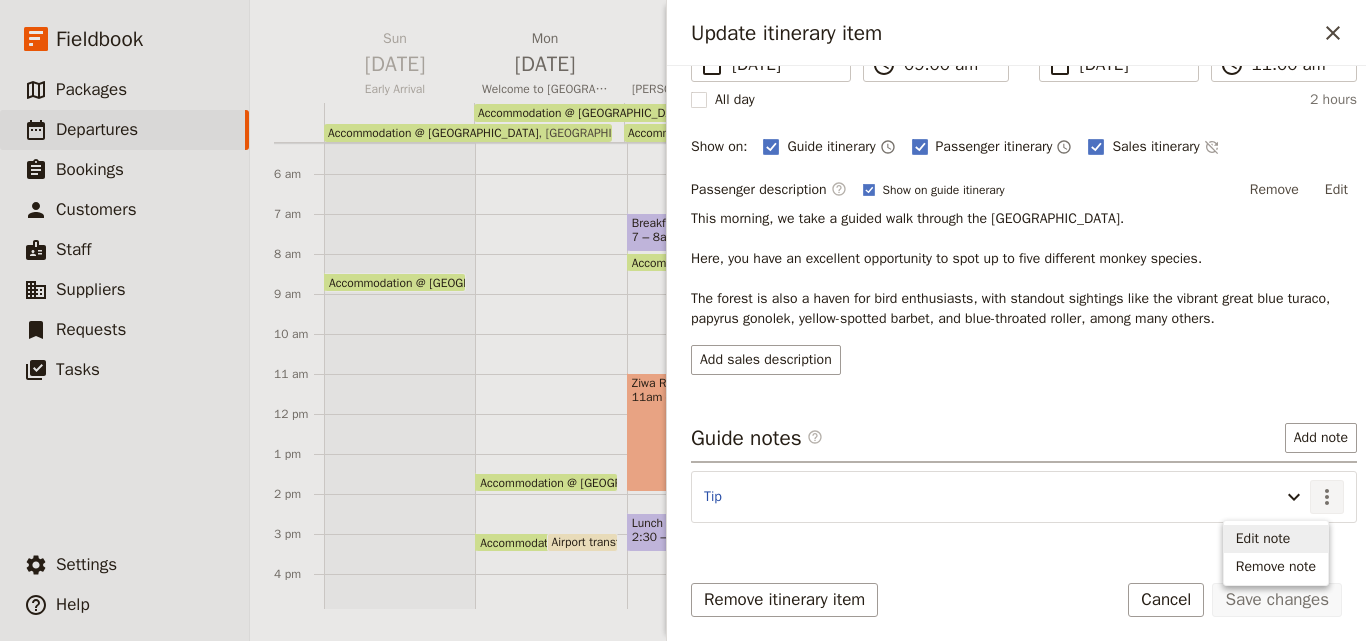 click on "Edit note" at bounding box center (1276, 539) 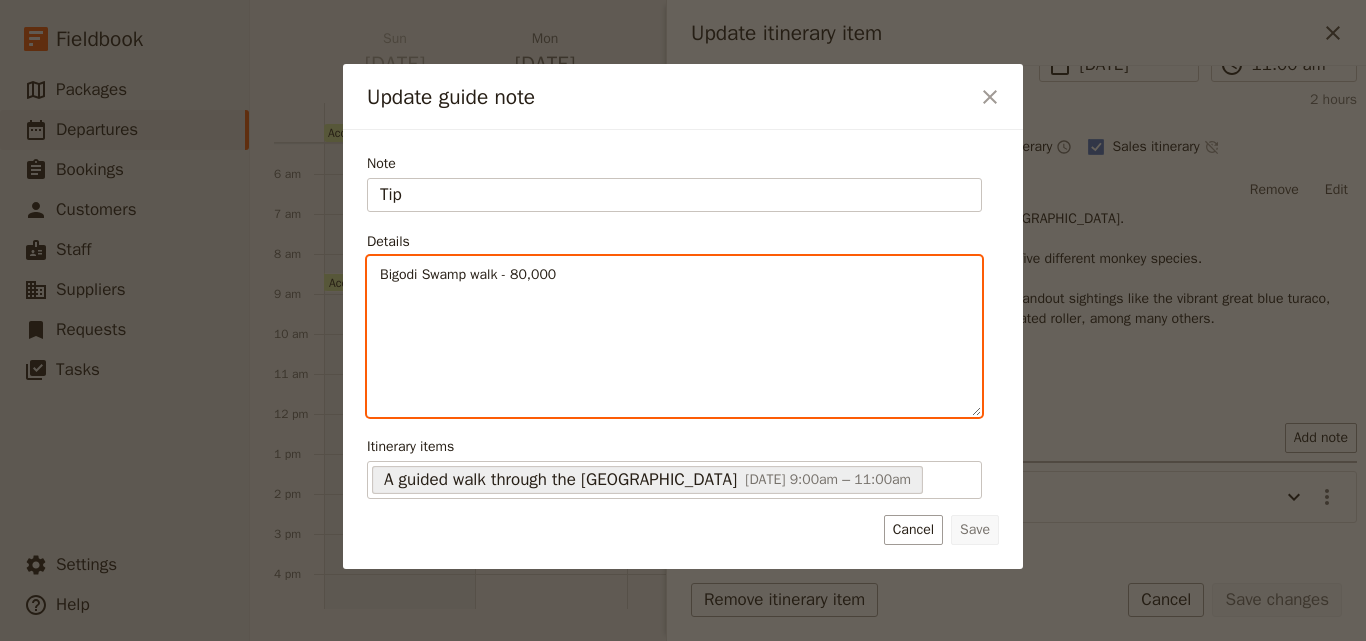 click on "Bigodi Swamp walk - 80,000" at bounding box center [674, 336] 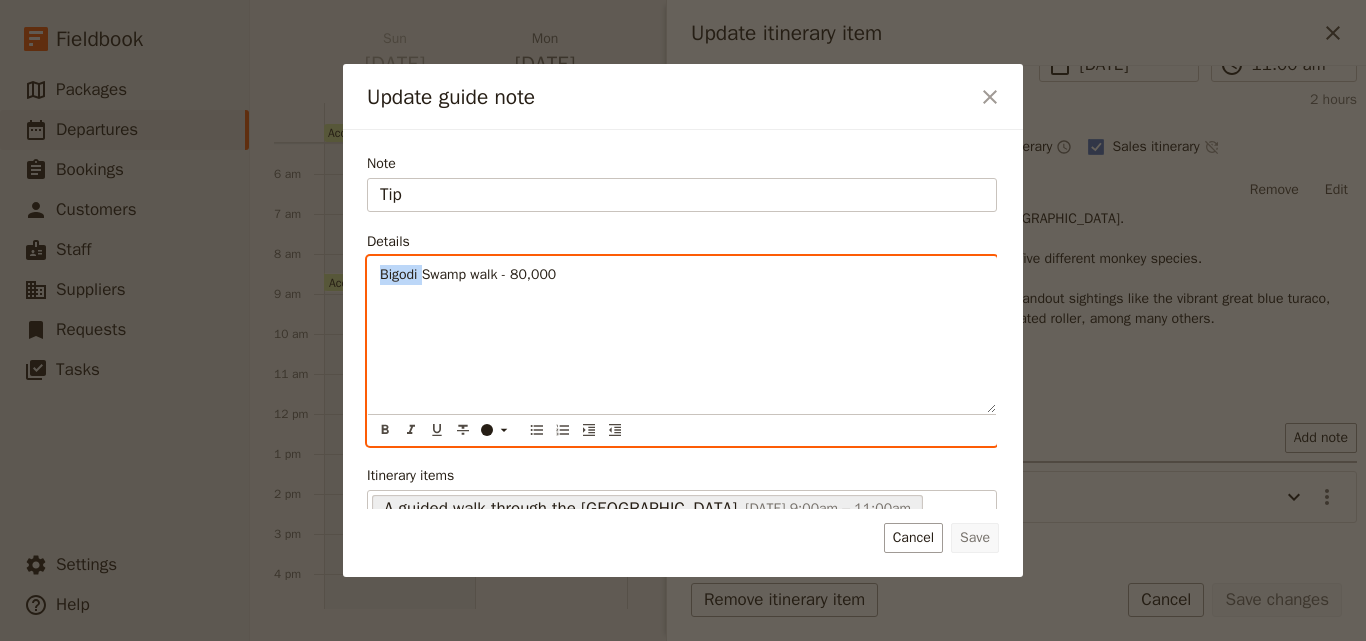 click on "Bigodi Swamp walk - 80,000" at bounding box center (682, 335) 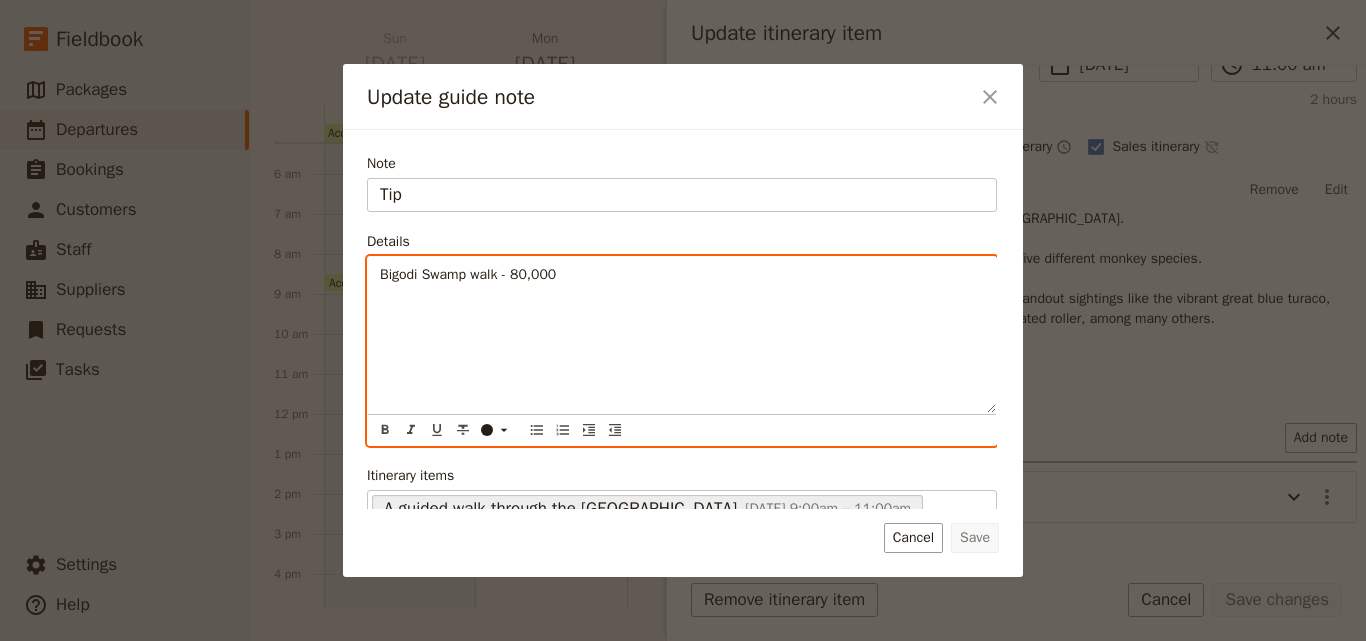 click on "Bigodi Swamp walk - 80,000" at bounding box center [682, 275] 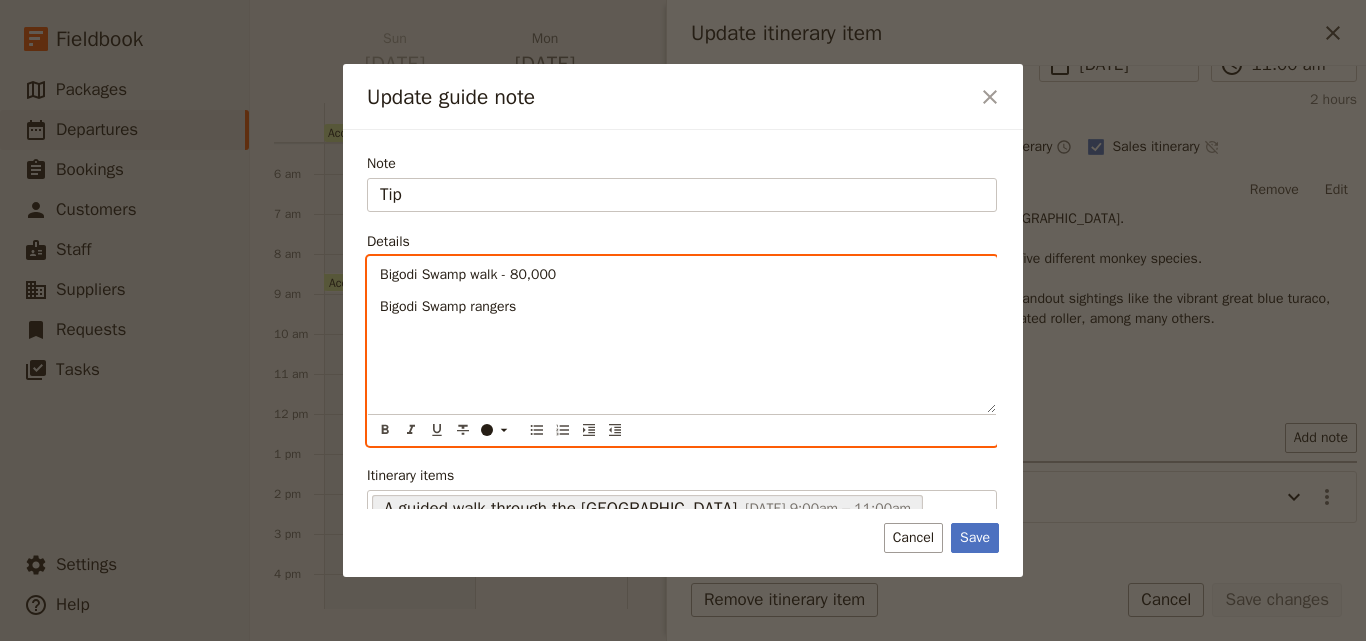type 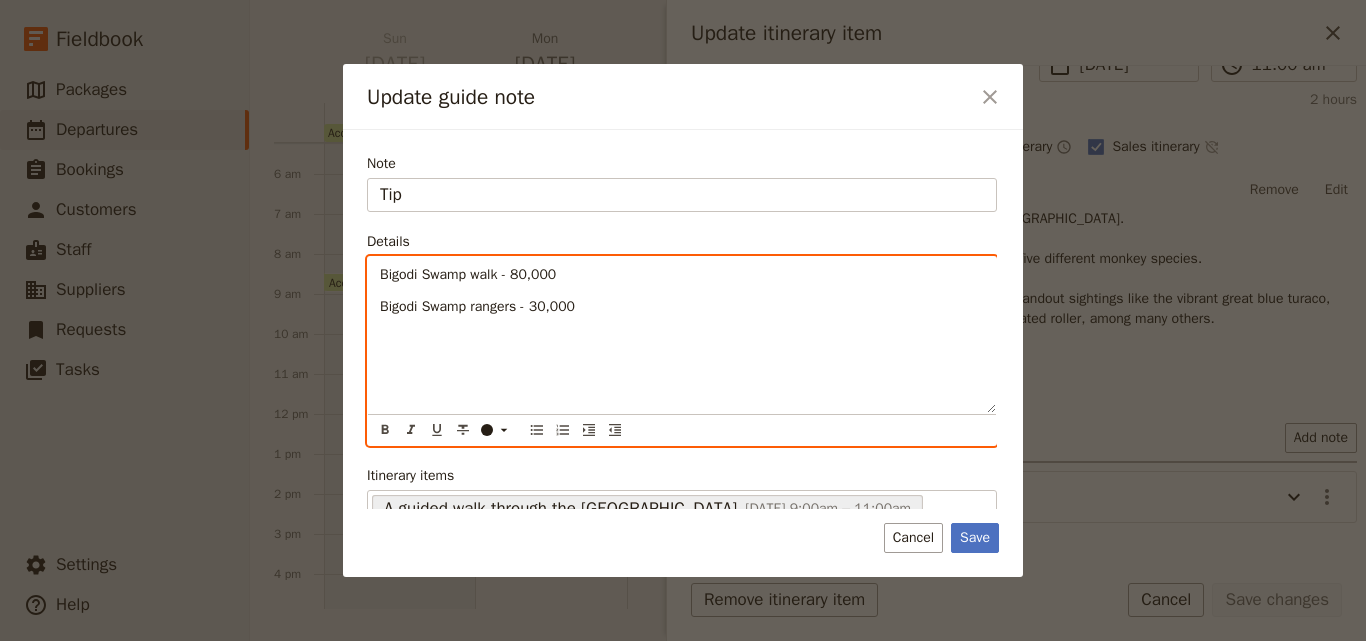click on "Bigodi Swamp walk - 80,000 Bigodi Swamp rangers - 30,000" at bounding box center [682, 335] 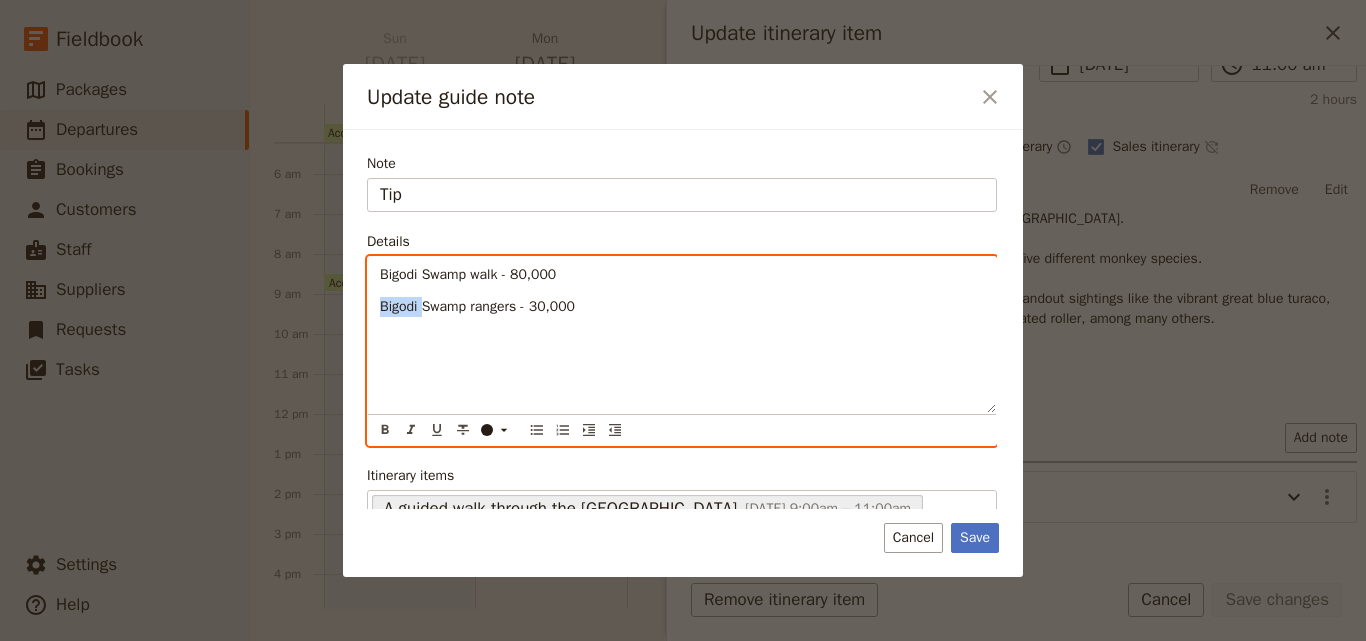 click on "Bigodi Swamp walk - 80,000 Bigodi Swamp rangers - 30,000" at bounding box center [682, 335] 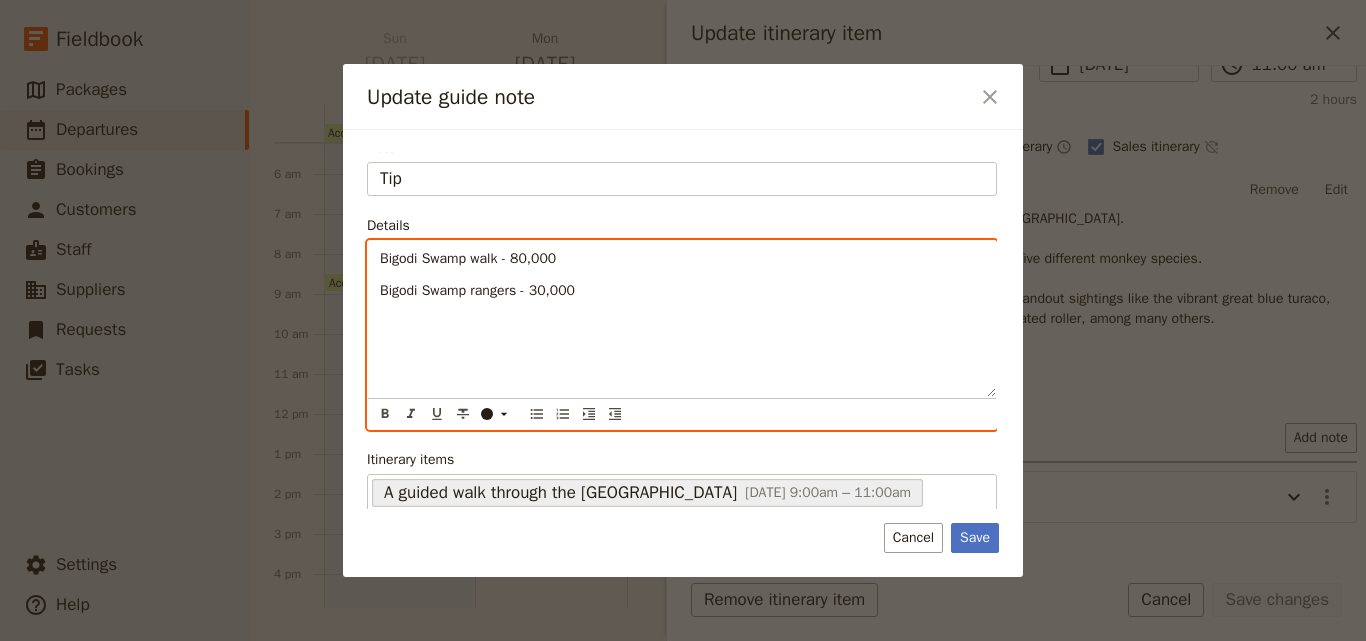 scroll, scrollTop: 21, scrollLeft: 0, axis: vertical 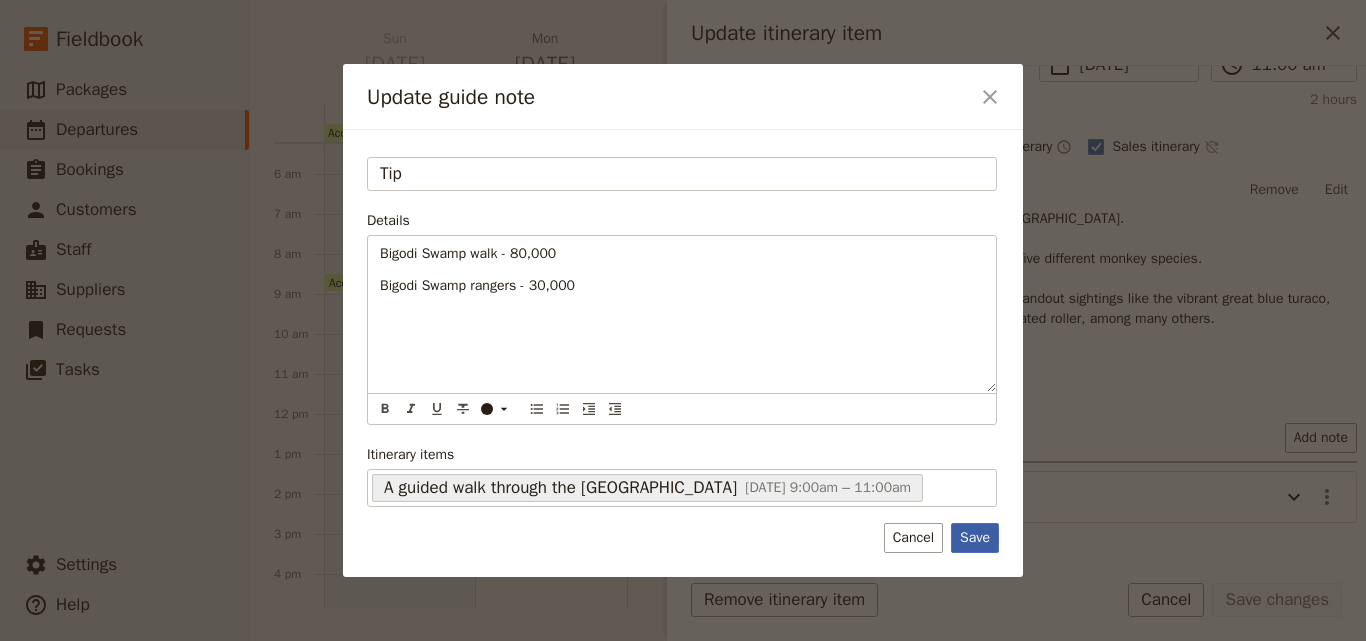 click on "Save" at bounding box center [975, 538] 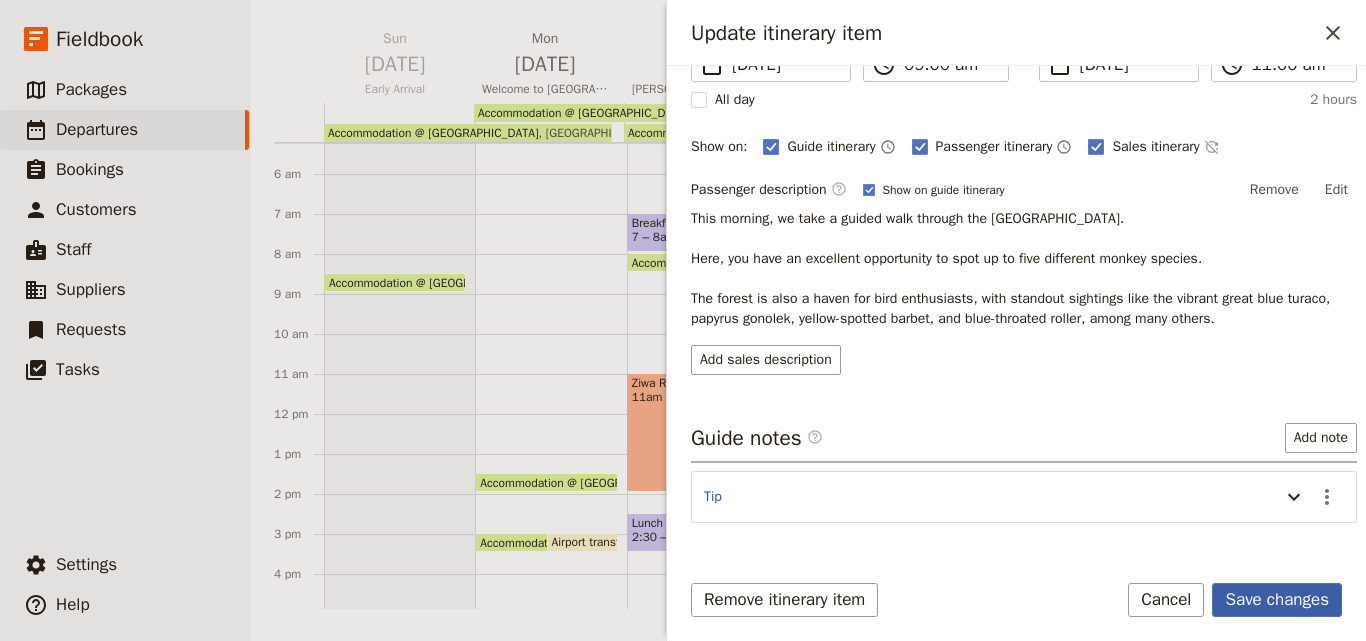click on "Save changes" at bounding box center (1277, 600) 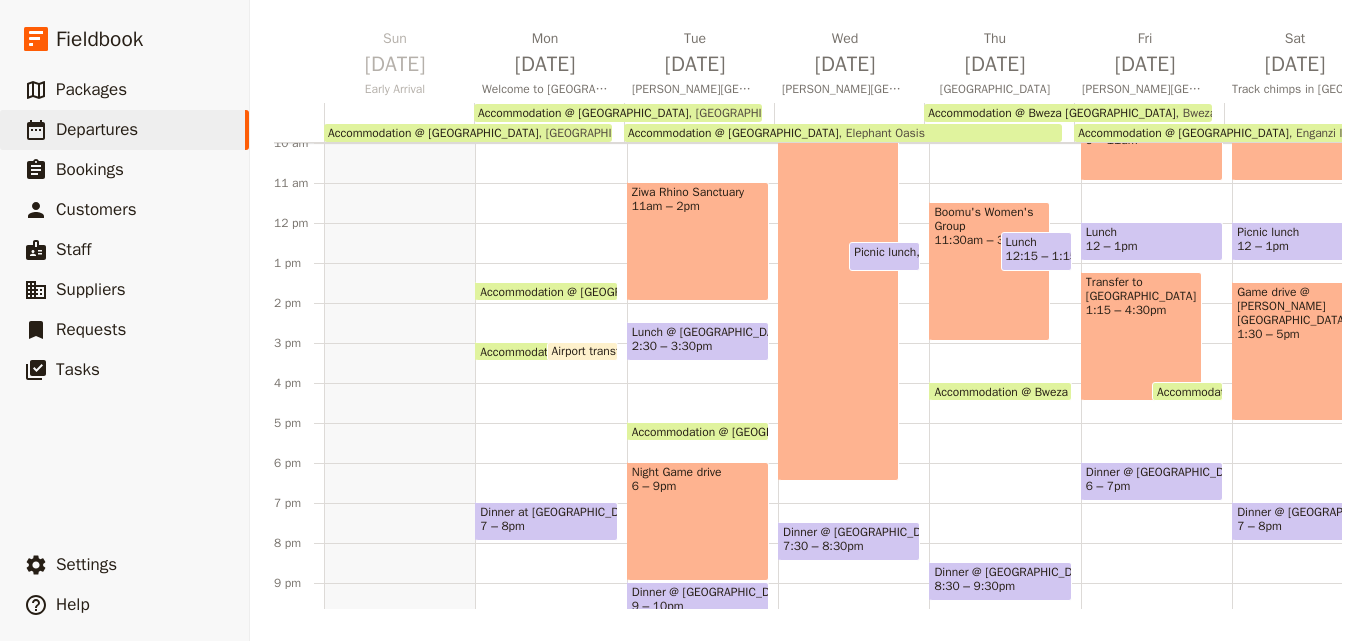 scroll, scrollTop: 509, scrollLeft: 0, axis: vertical 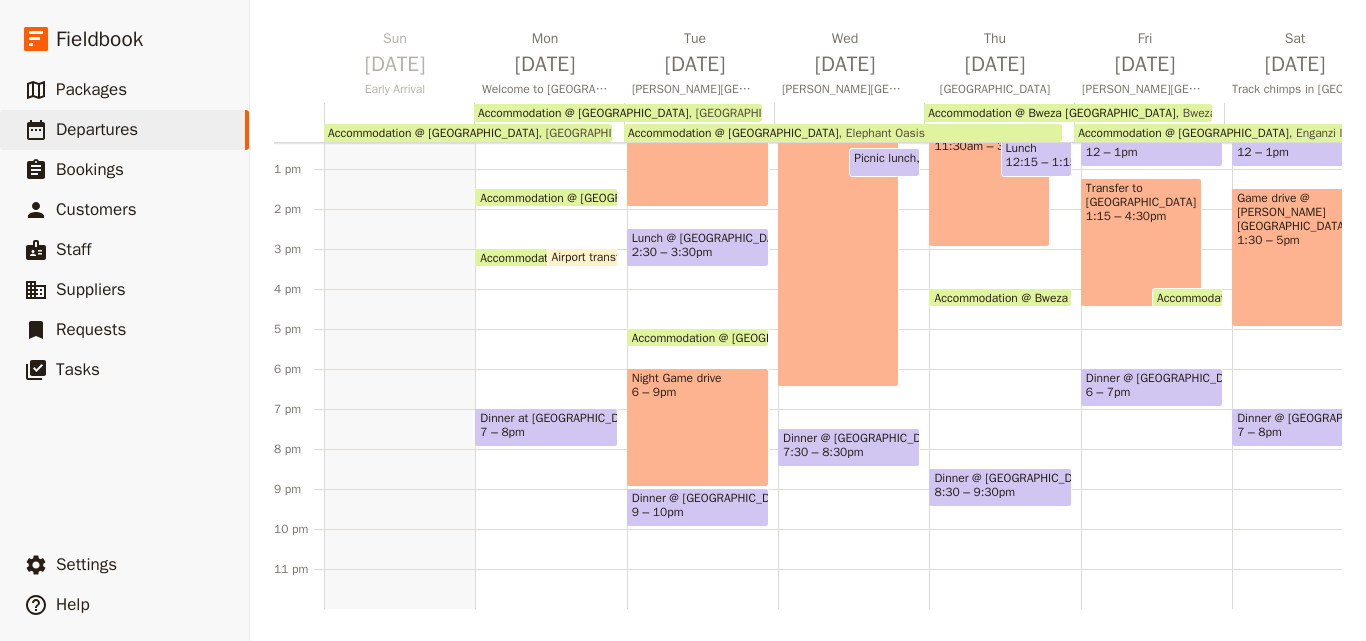 click on "7 – 8pm" at bounding box center (546, 432) 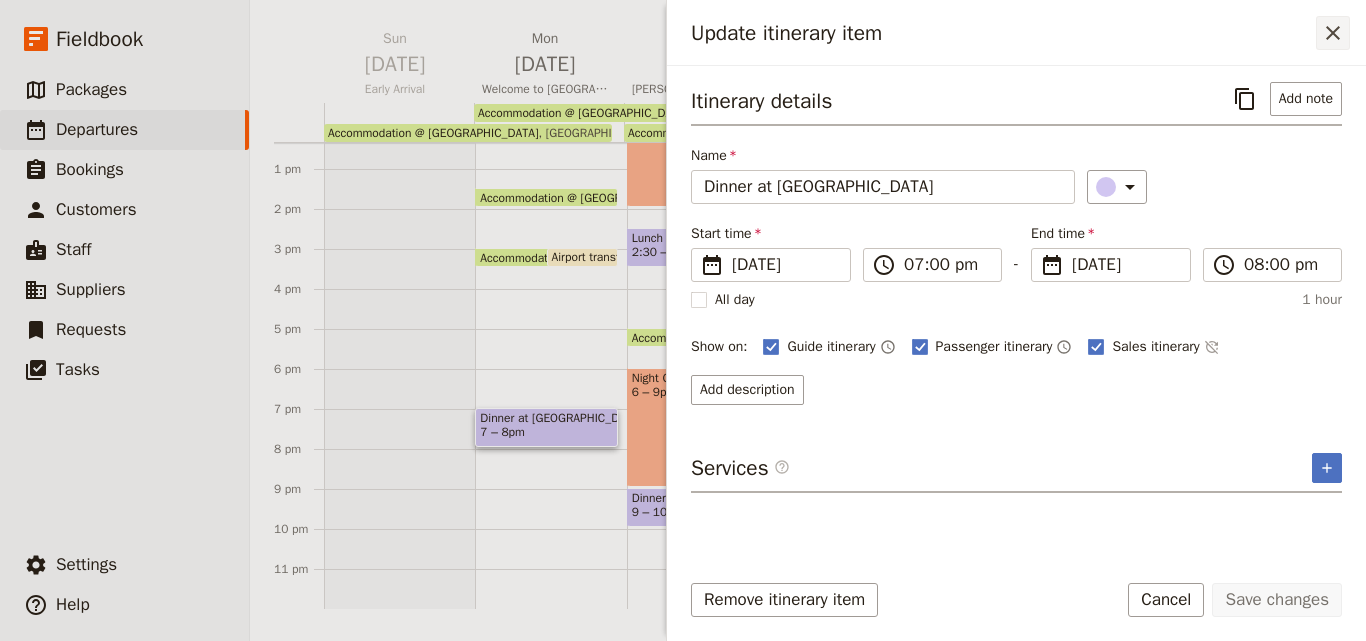 click 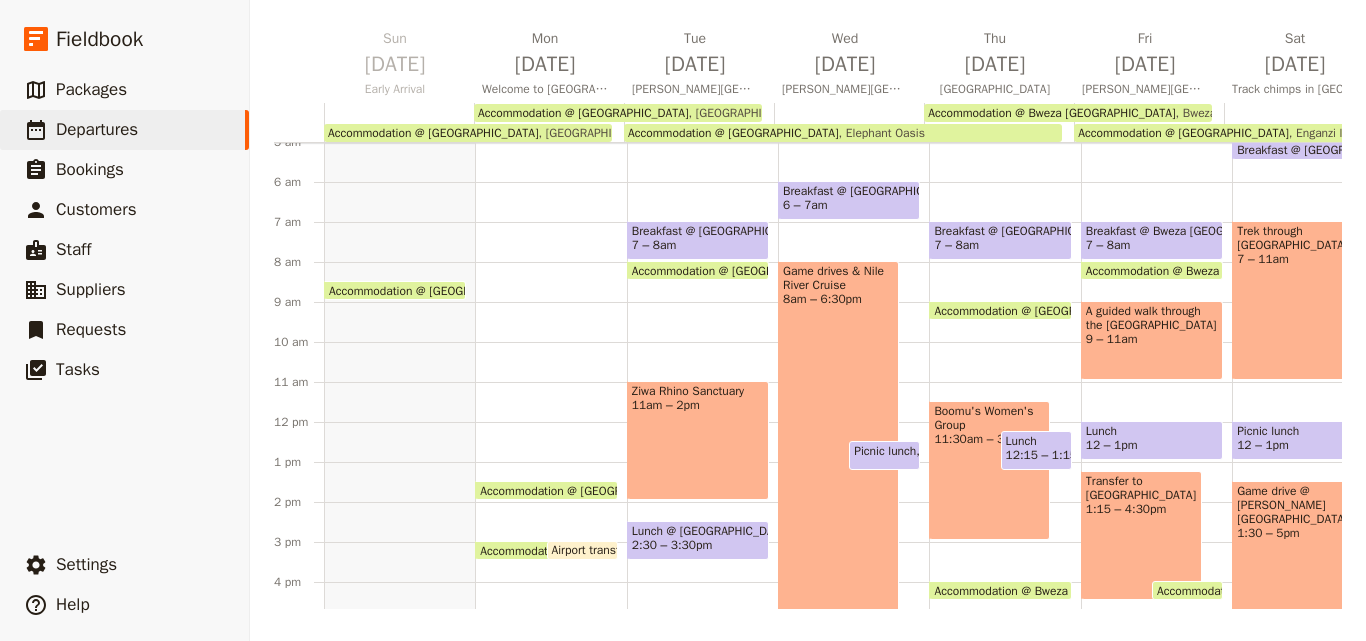 scroll, scrollTop: 9, scrollLeft: 0, axis: vertical 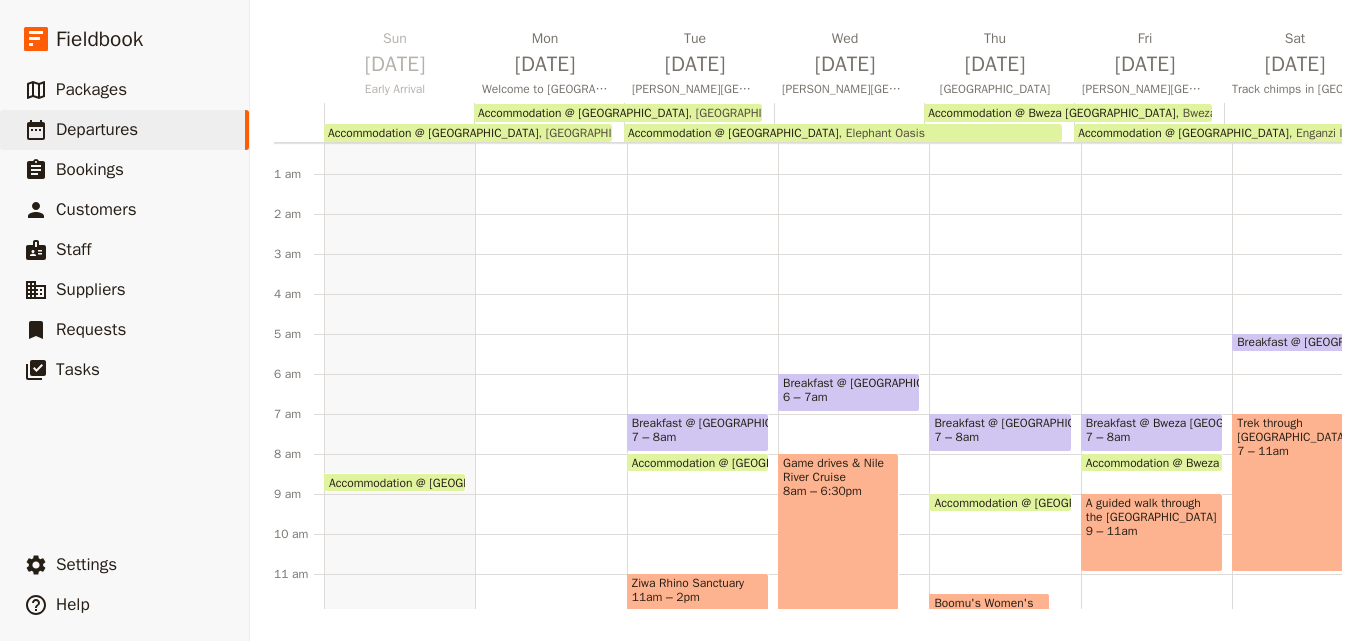 click on "Accommodation @ [GEOGRAPHIC_DATA]" at bounding box center (433, 133) 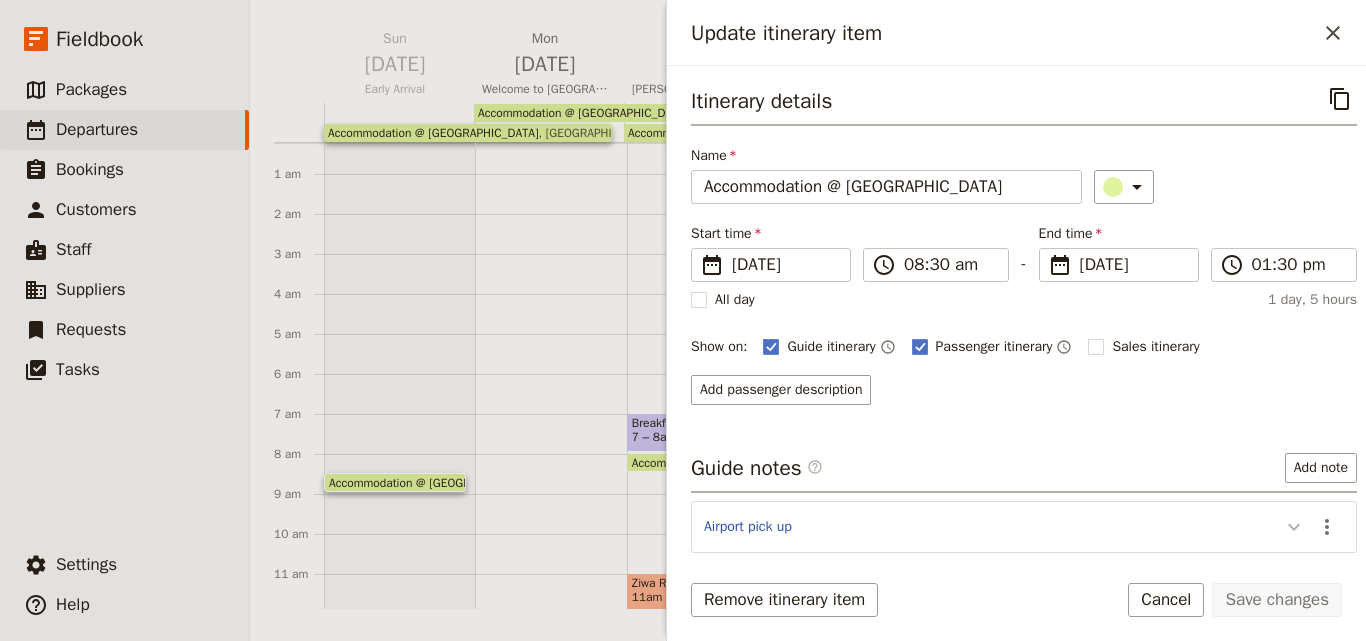 click 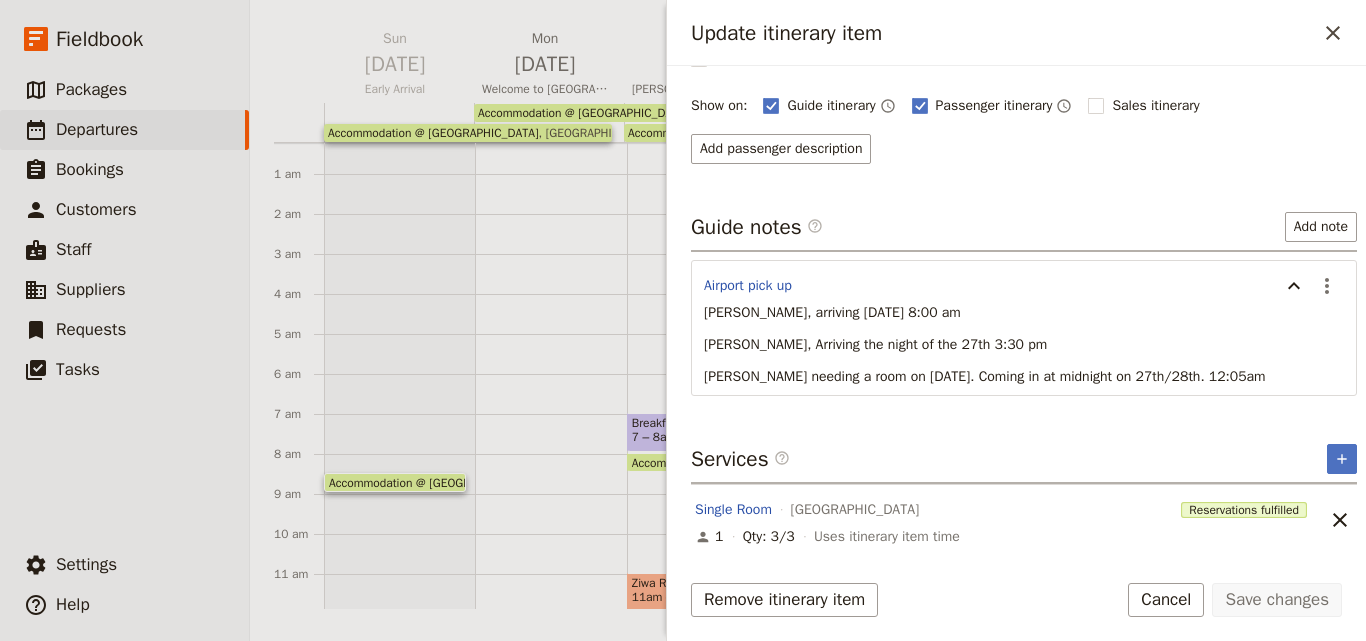 scroll, scrollTop: 242, scrollLeft: 0, axis: vertical 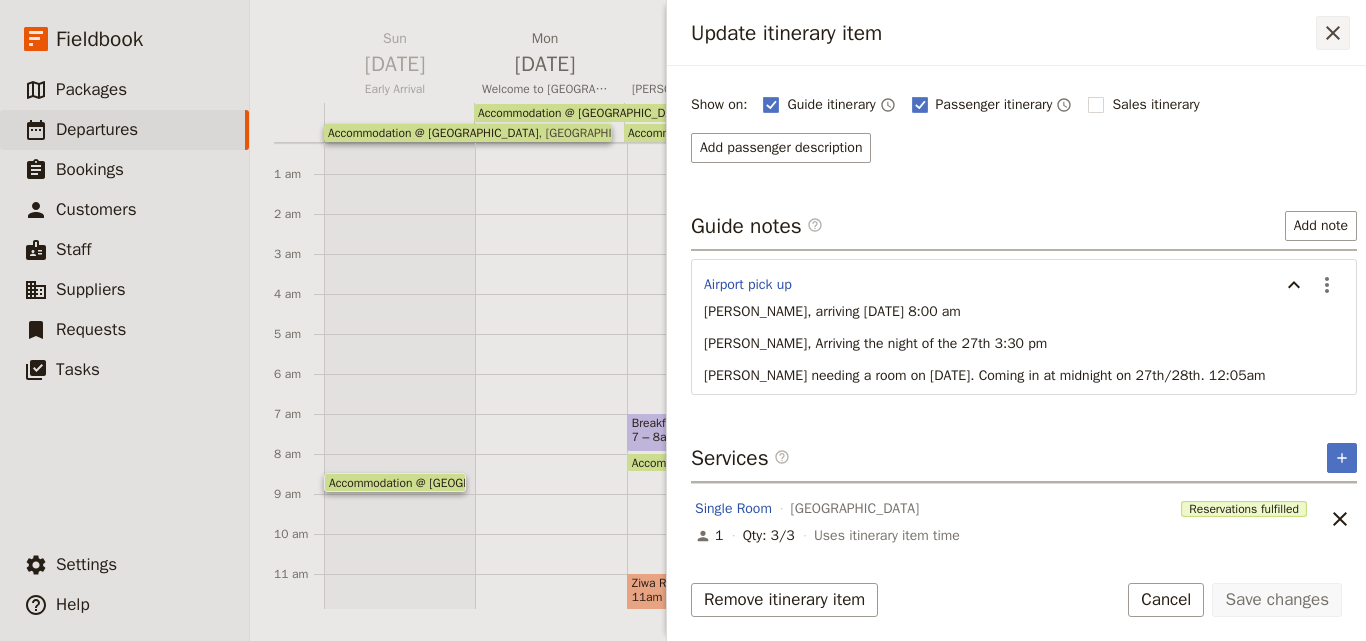 click on "​" at bounding box center (1333, 33) 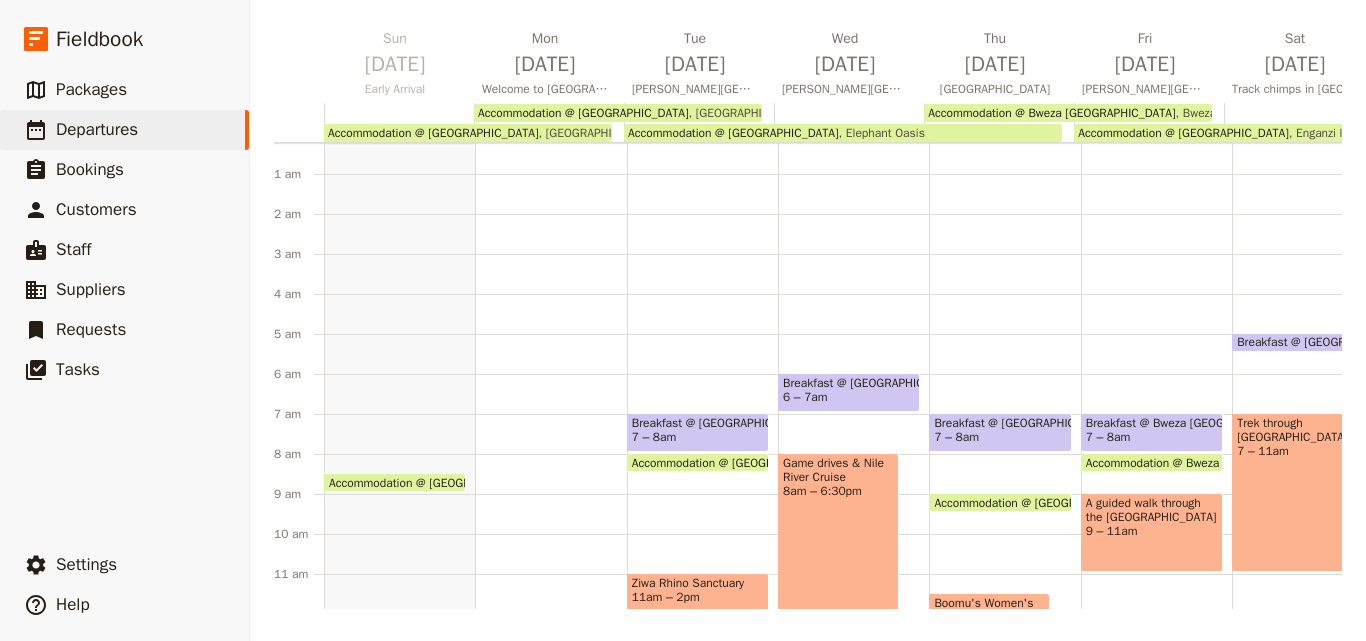 scroll, scrollTop: 309, scrollLeft: 0, axis: vertical 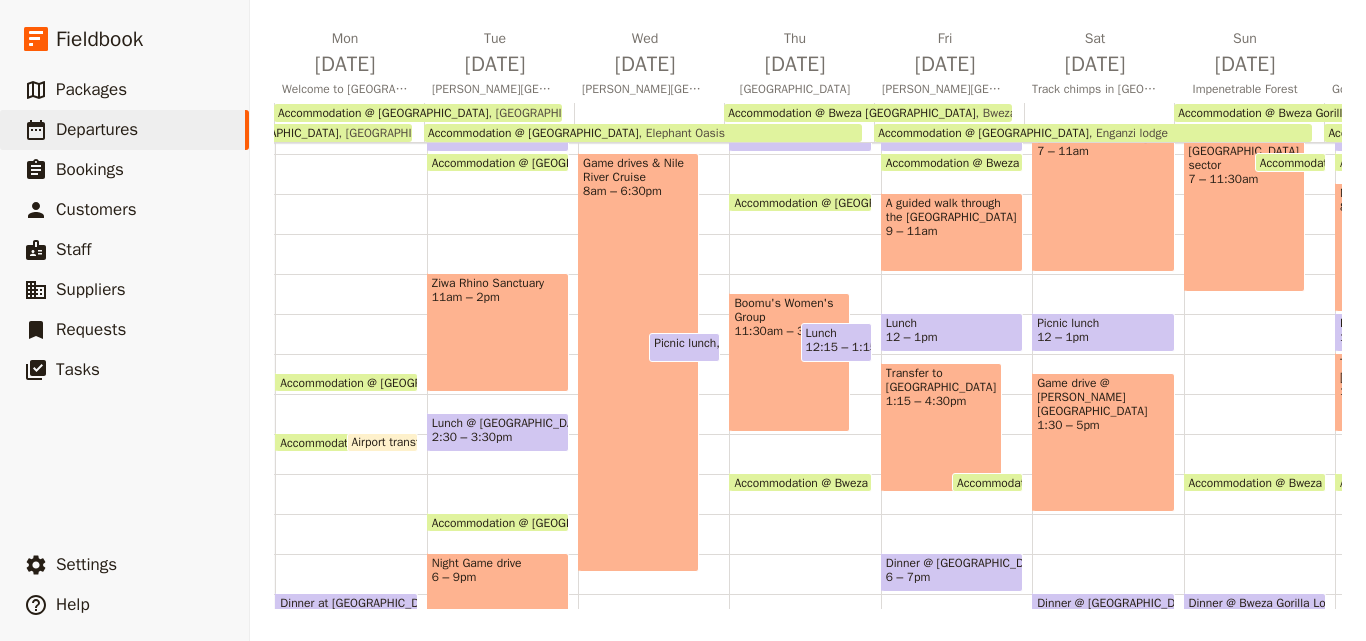click at bounding box center [789, 427] 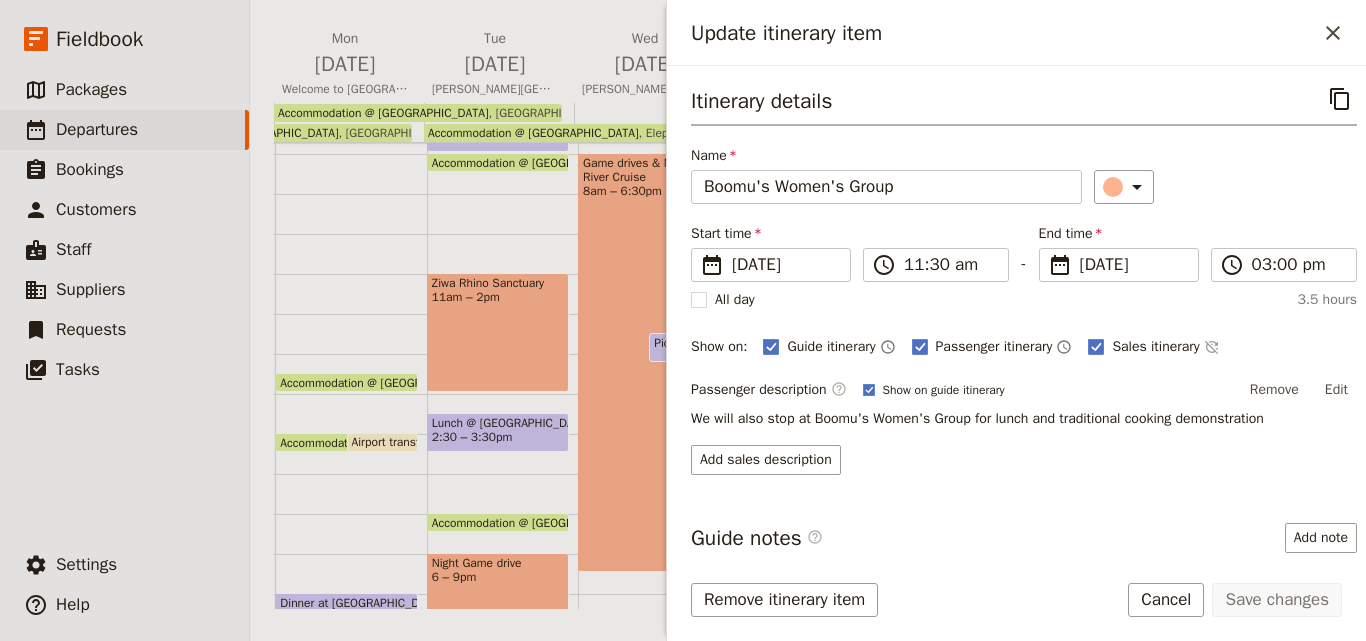 scroll, scrollTop: 157, scrollLeft: 0, axis: vertical 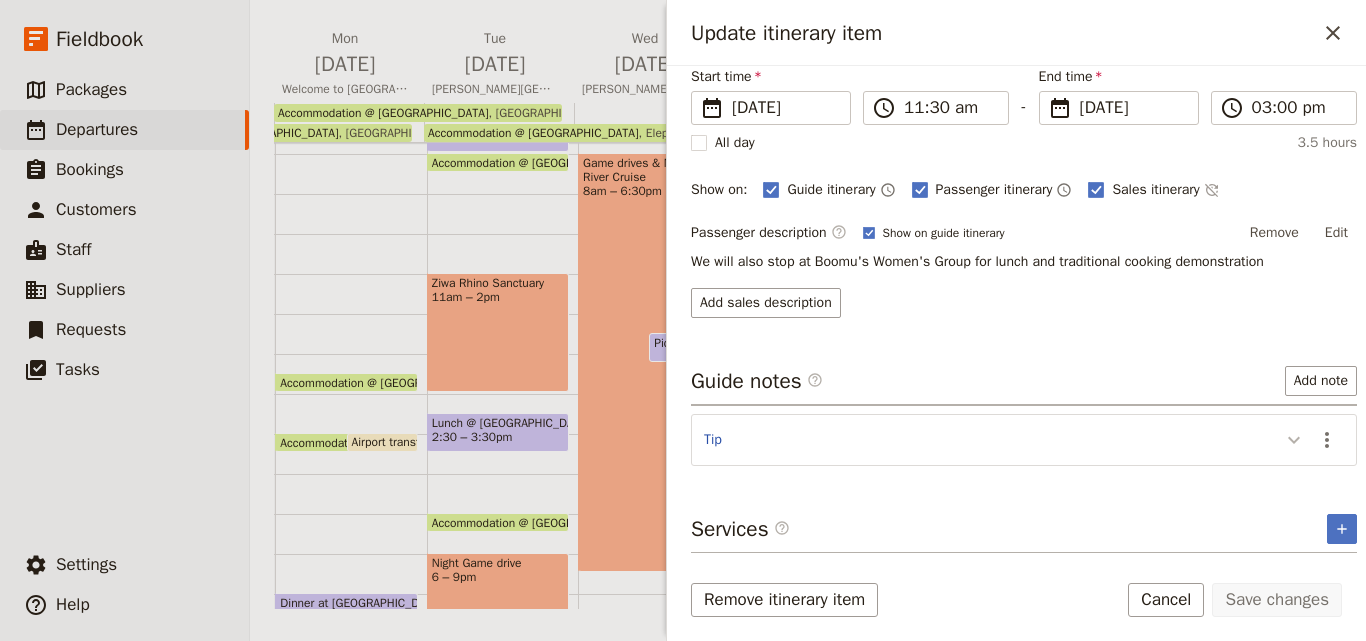 click 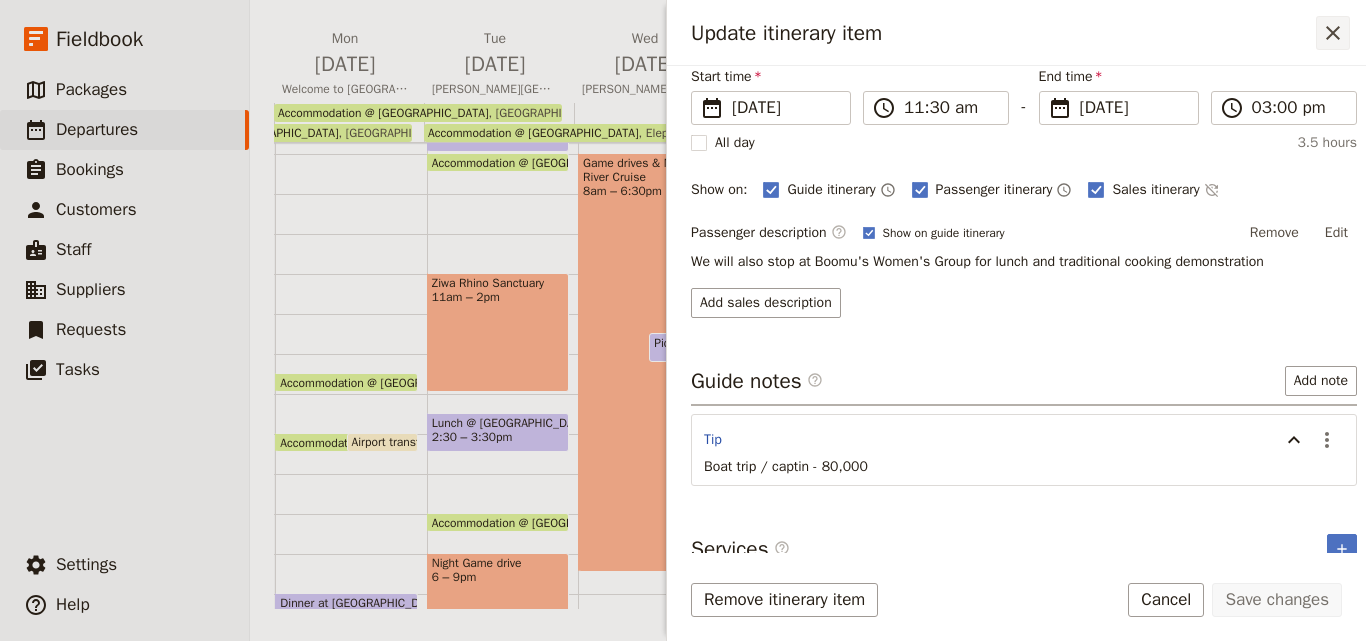 click on "​" at bounding box center [1333, 33] 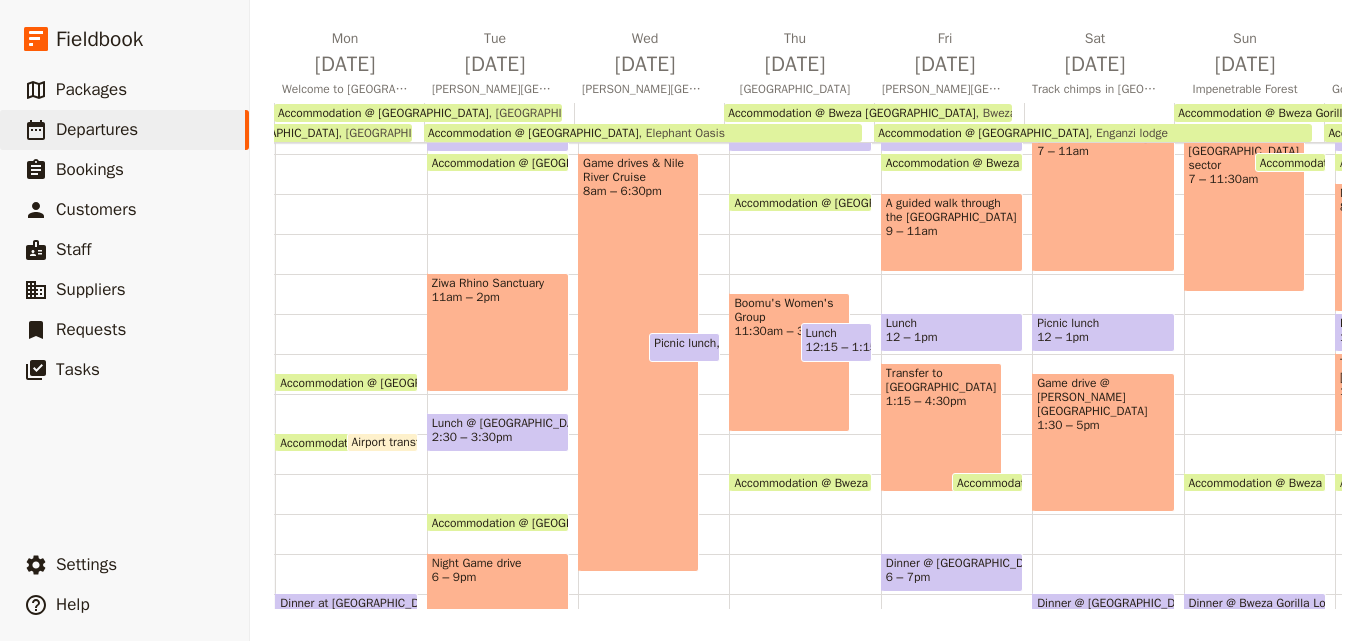 click on "9 – 11am" at bounding box center (952, 231) 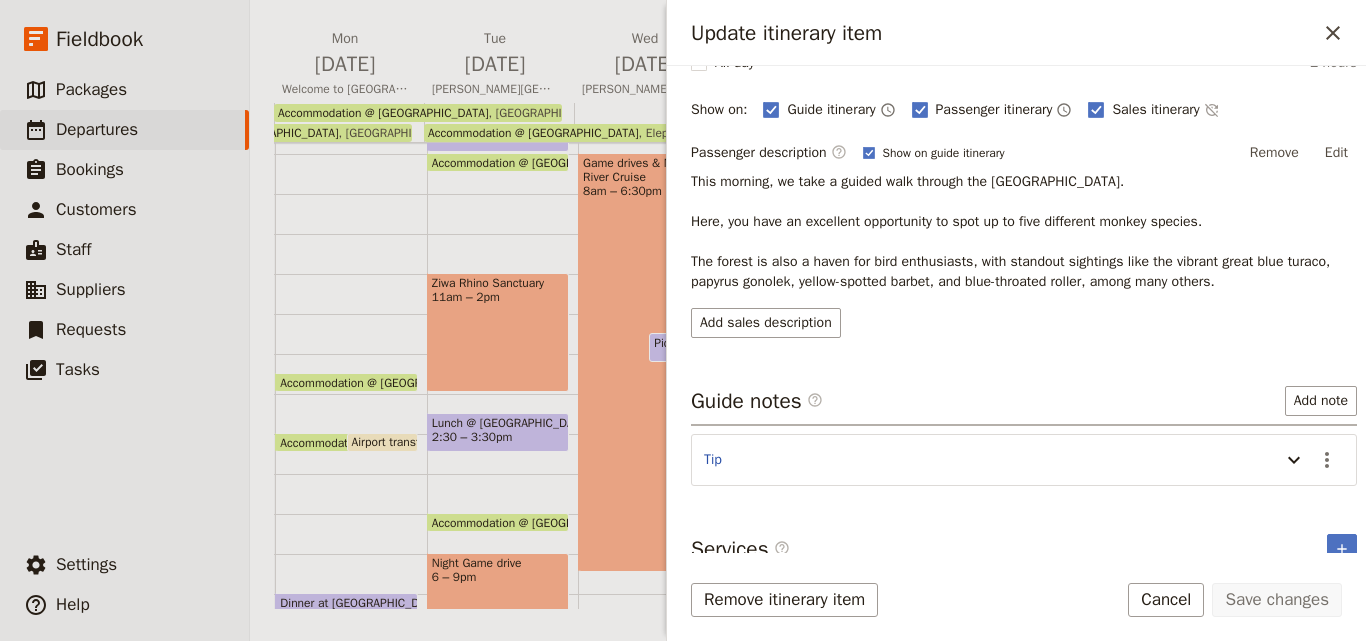 scroll, scrollTop: 257, scrollLeft: 0, axis: vertical 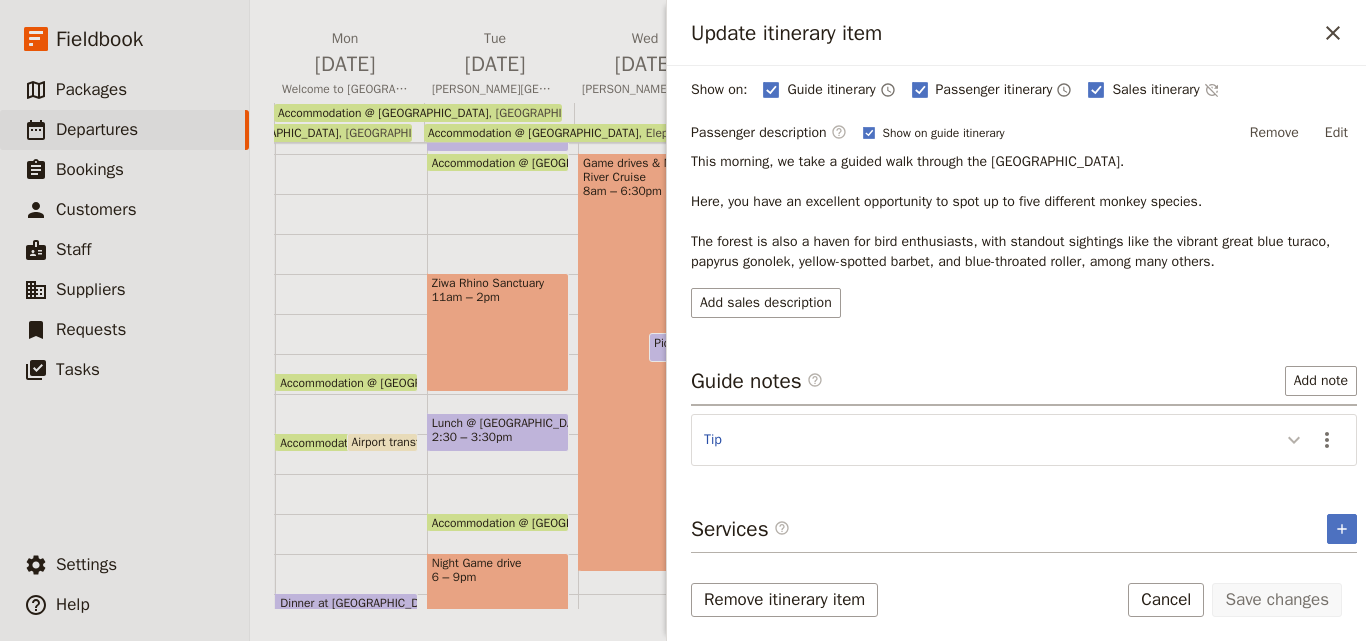 click 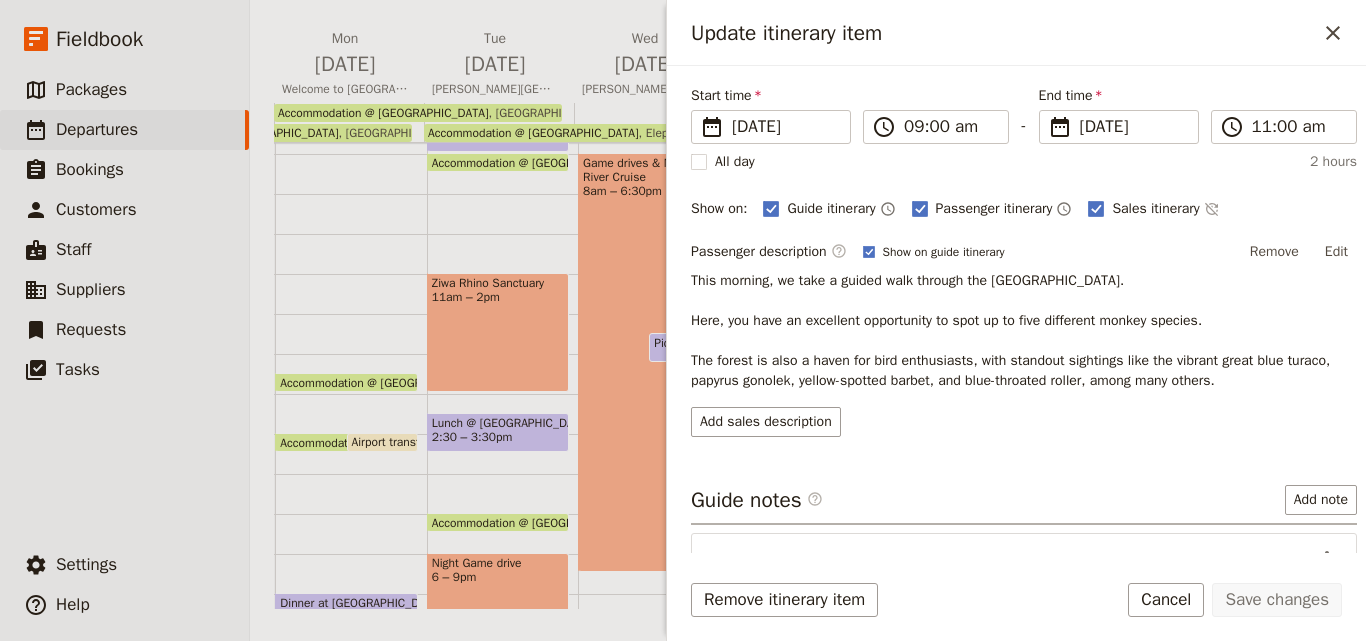 scroll, scrollTop: 0, scrollLeft: 0, axis: both 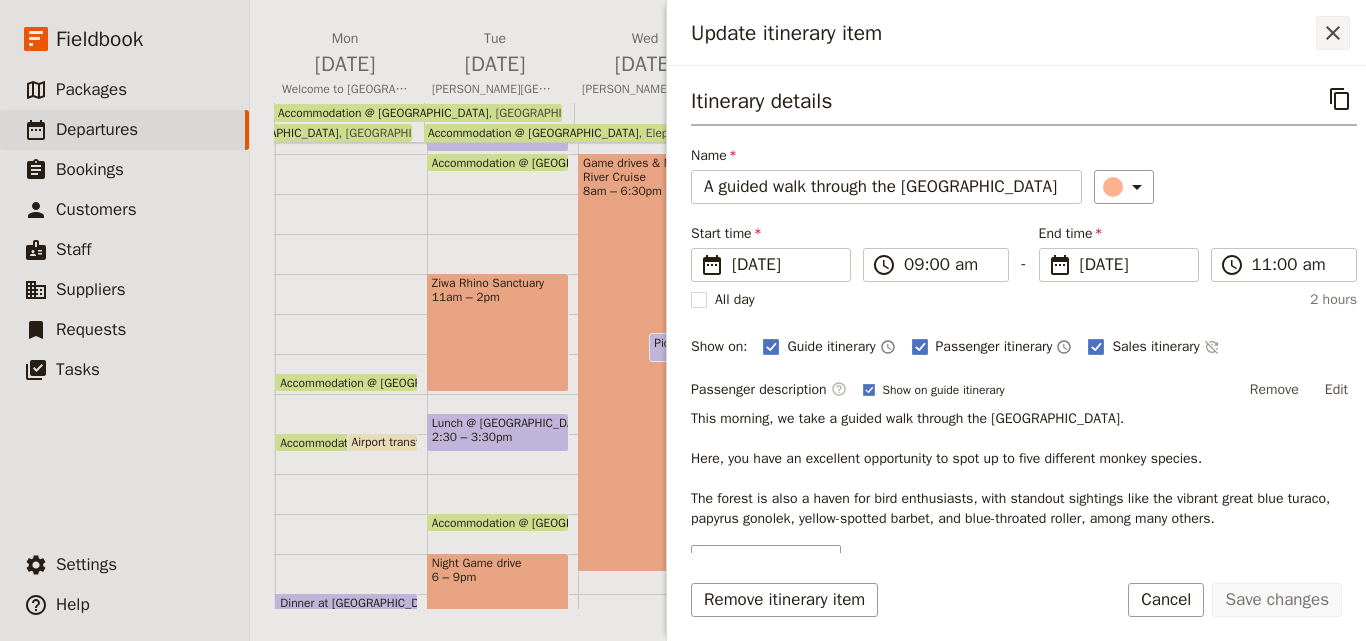 click 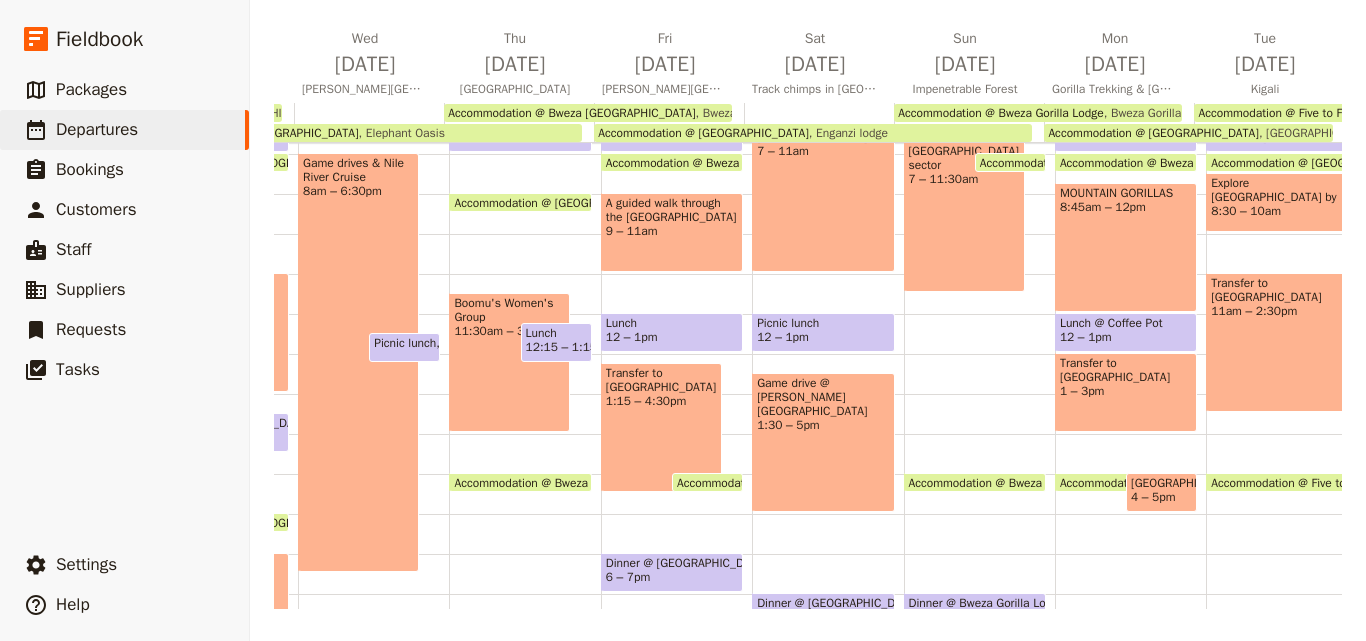 scroll, scrollTop: 0, scrollLeft: 520, axis: horizontal 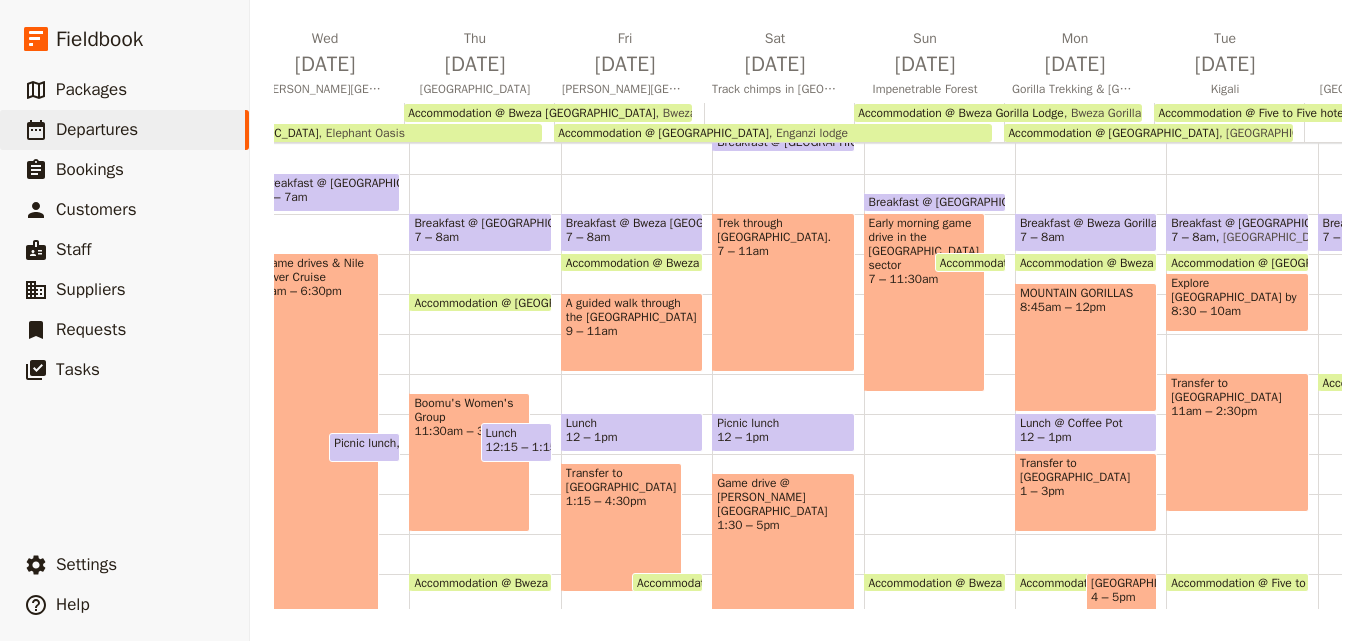 click on "9 – 11am" at bounding box center (632, 331) 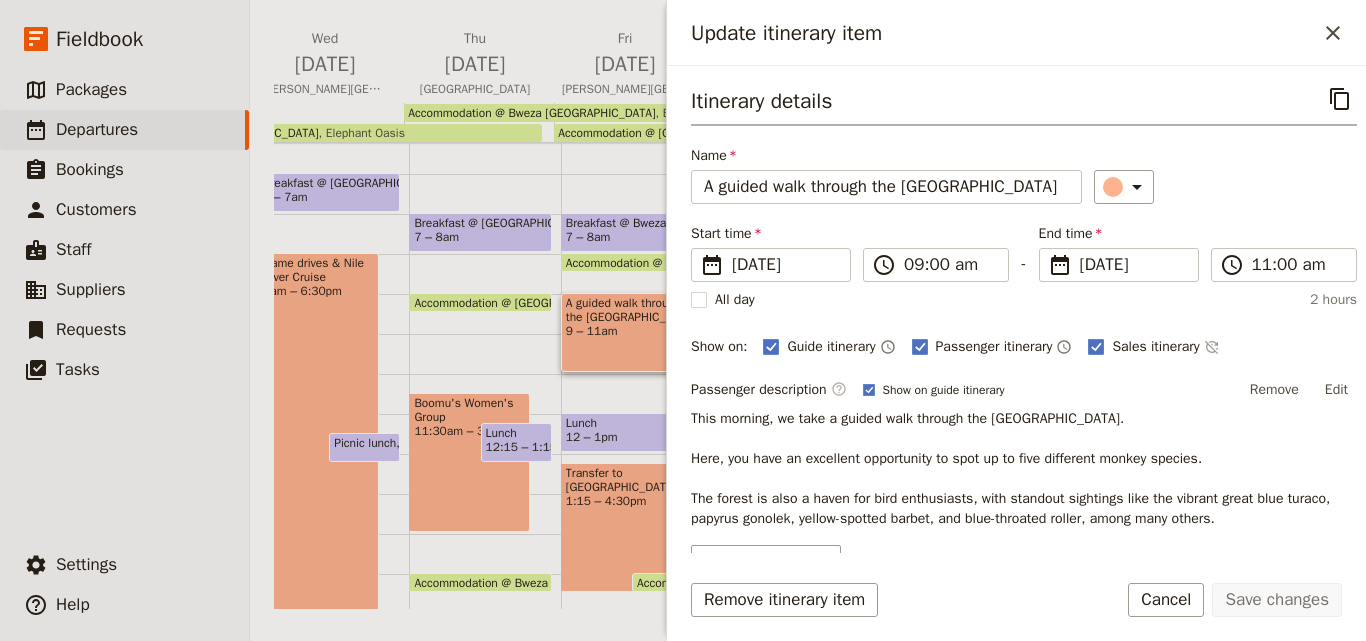 scroll, scrollTop: 257, scrollLeft: 0, axis: vertical 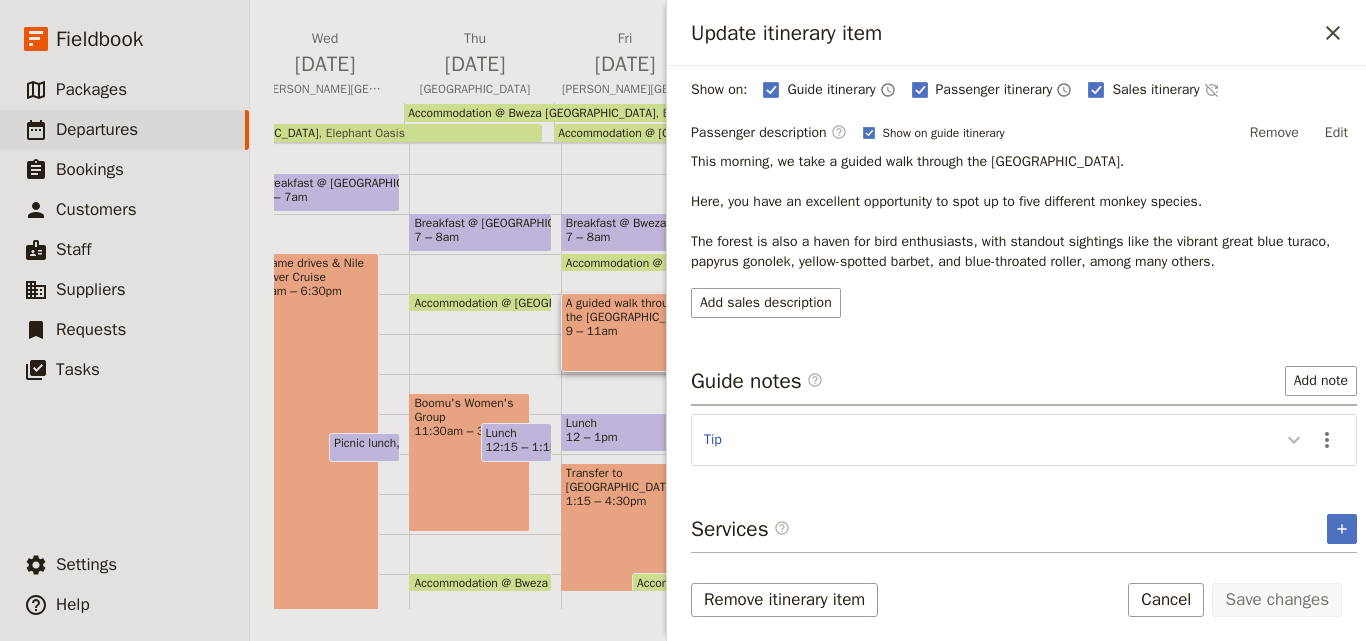 click 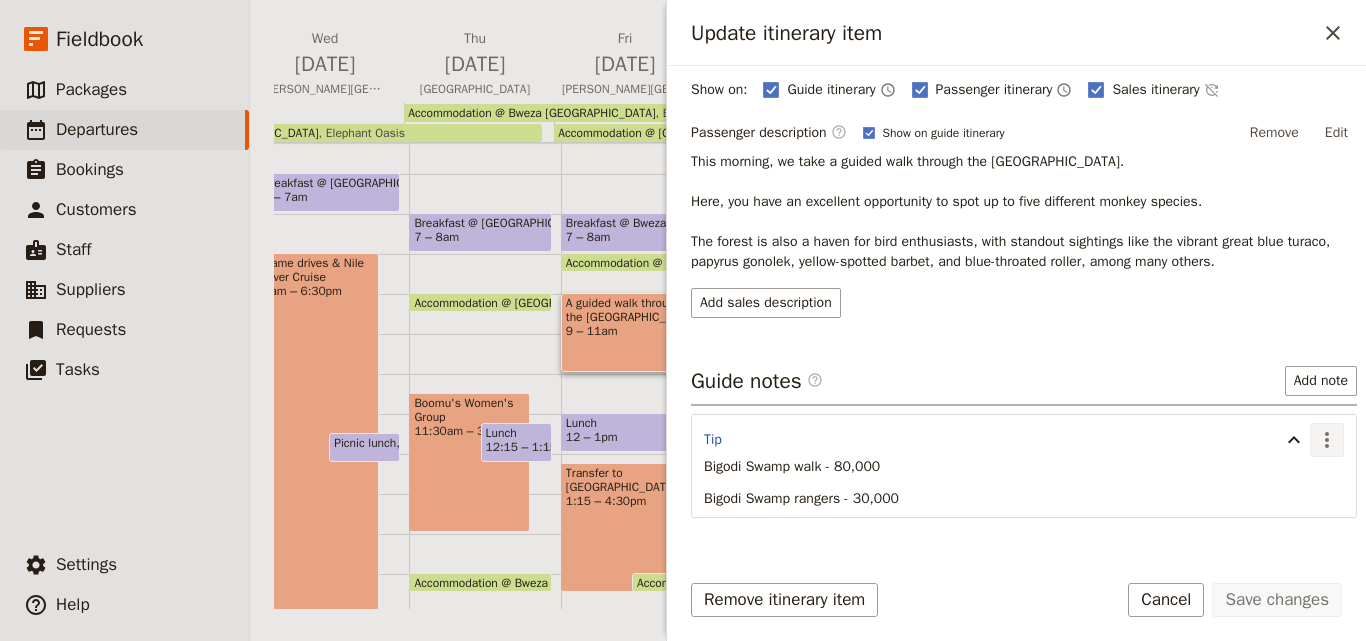 click 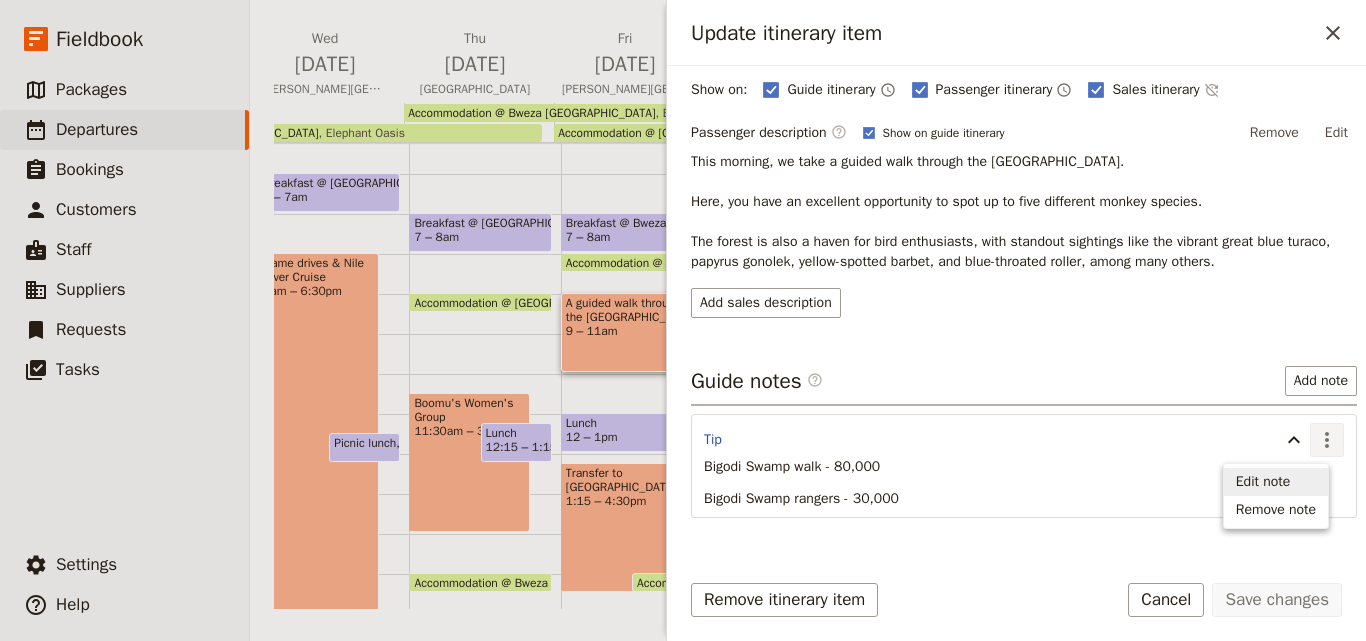 click on "Edit note" at bounding box center (1263, 482) 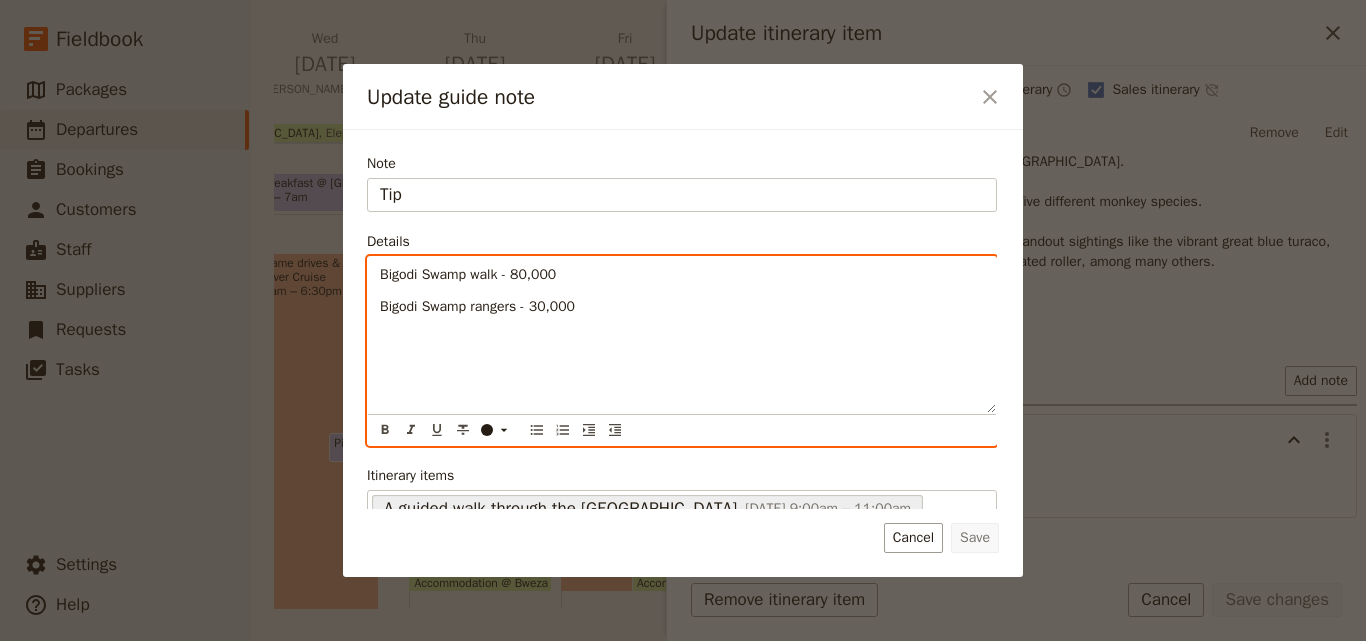 click on "Bigodi Swamp walk - 80,000 Bigodi Swamp rangers - 30,000" at bounding box center (682, 335) 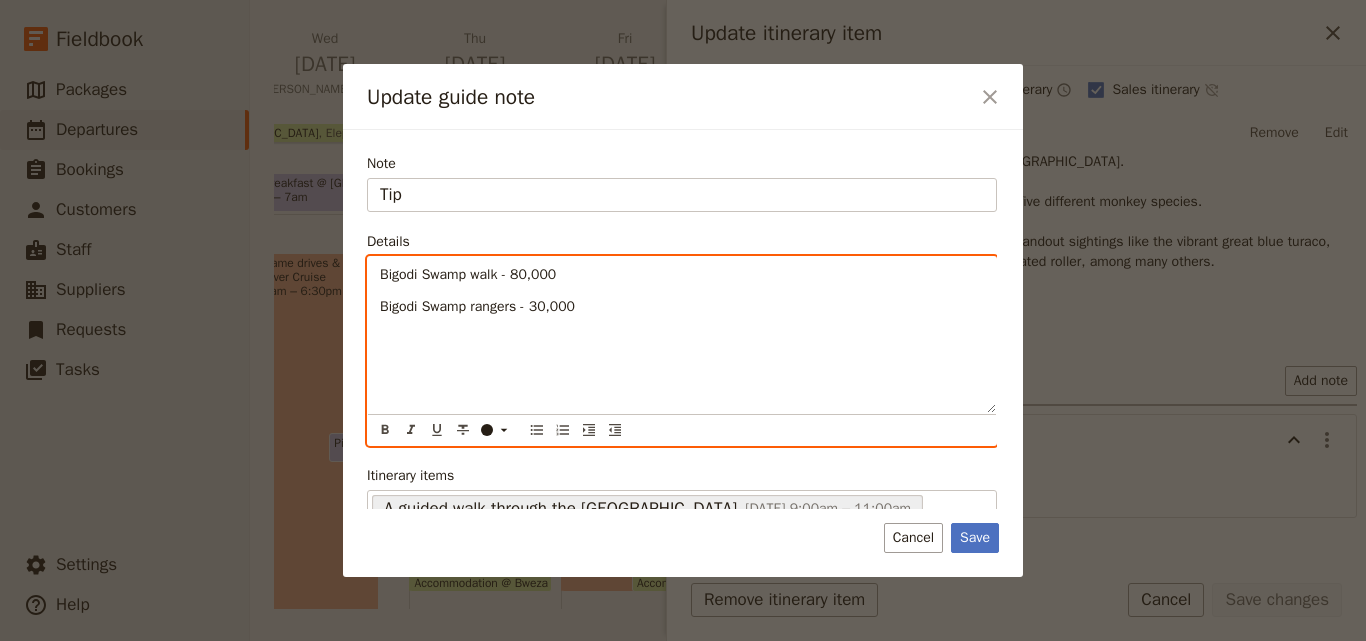paste 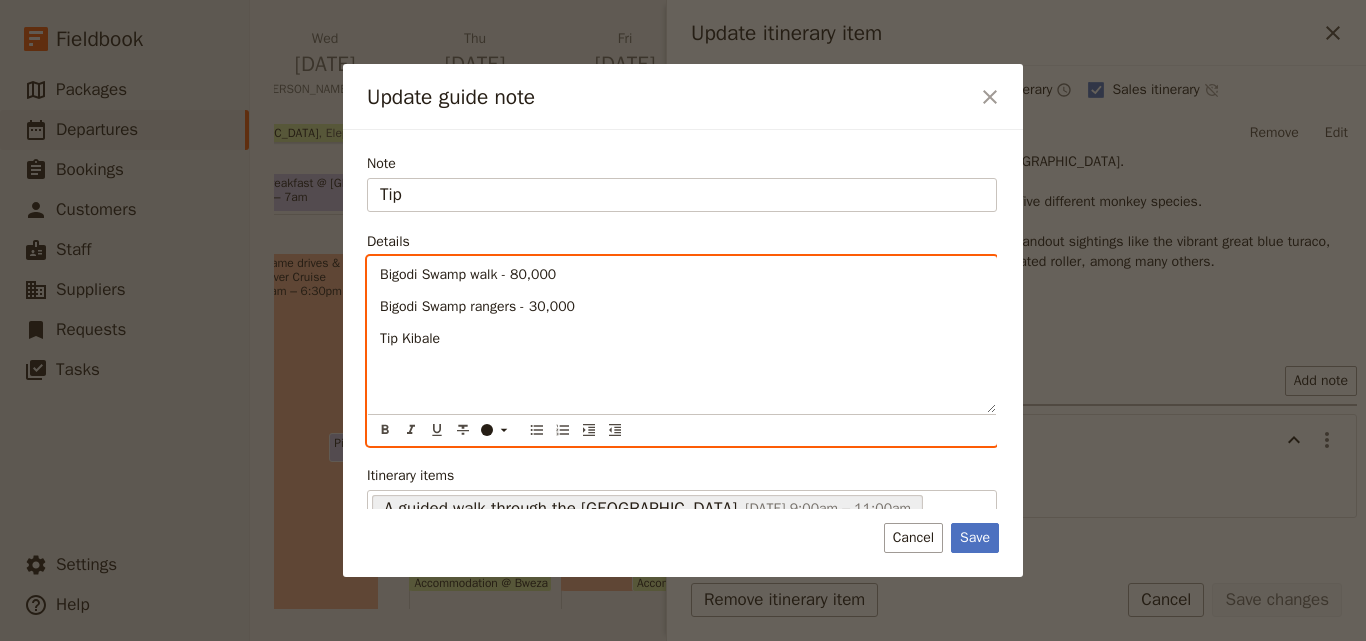 type 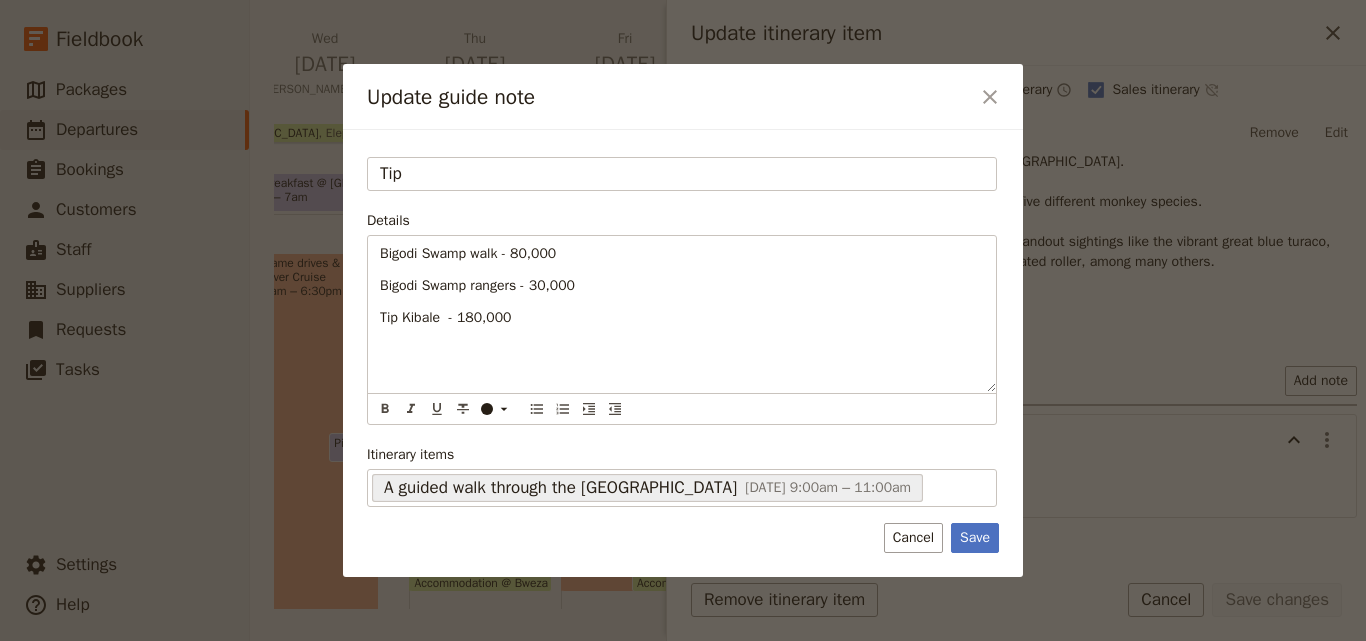 scroll, scrollTop: 0, scrollLeft: 0, axis: both 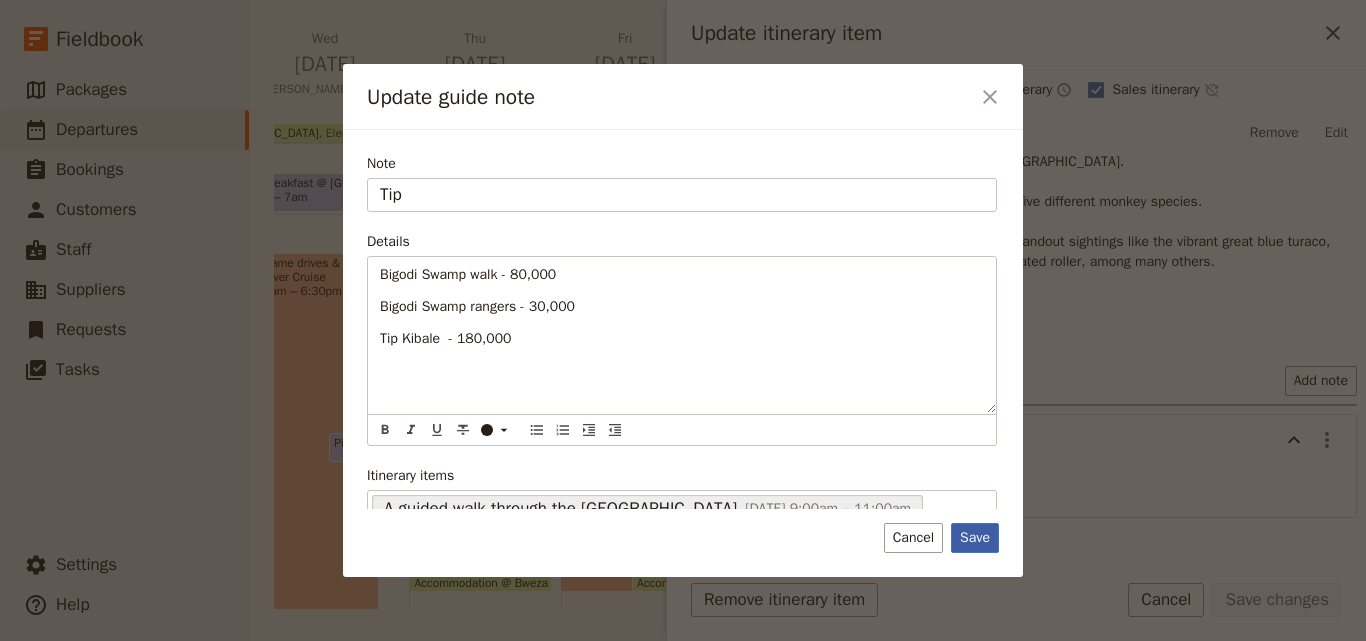click on "Save" at bounding box center (975, 538) 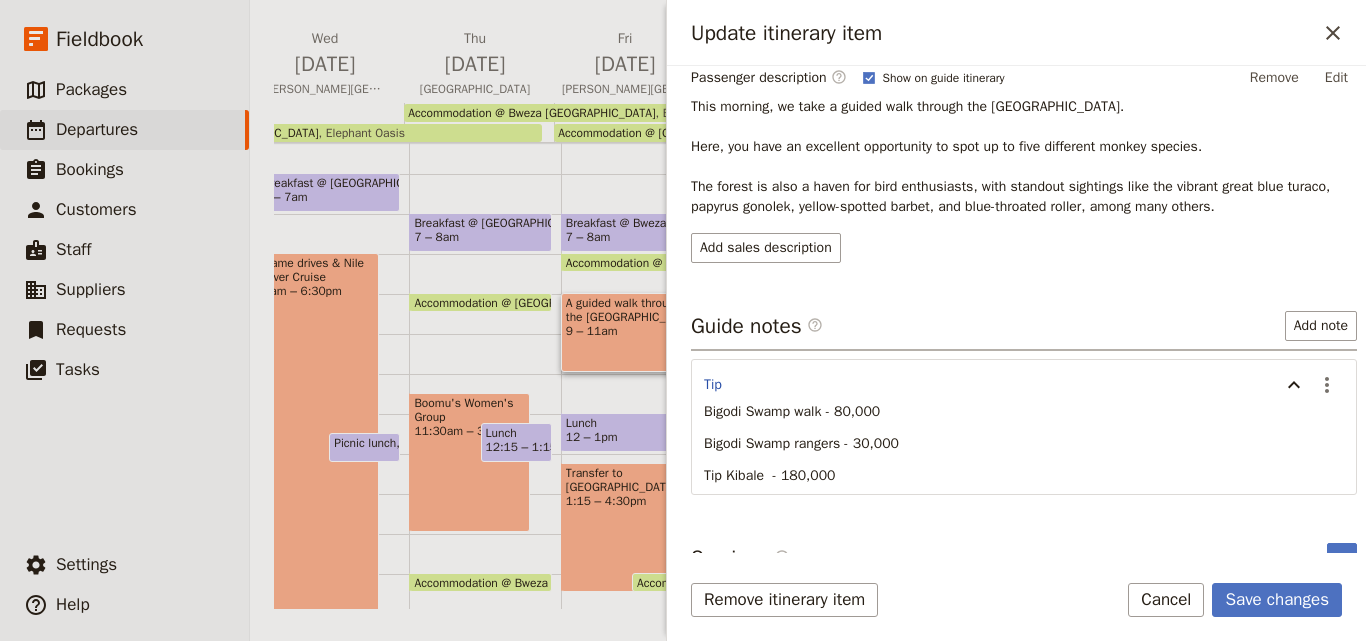 scroll, scrollTop: 341, scrollLeft: 0, axis: vertical 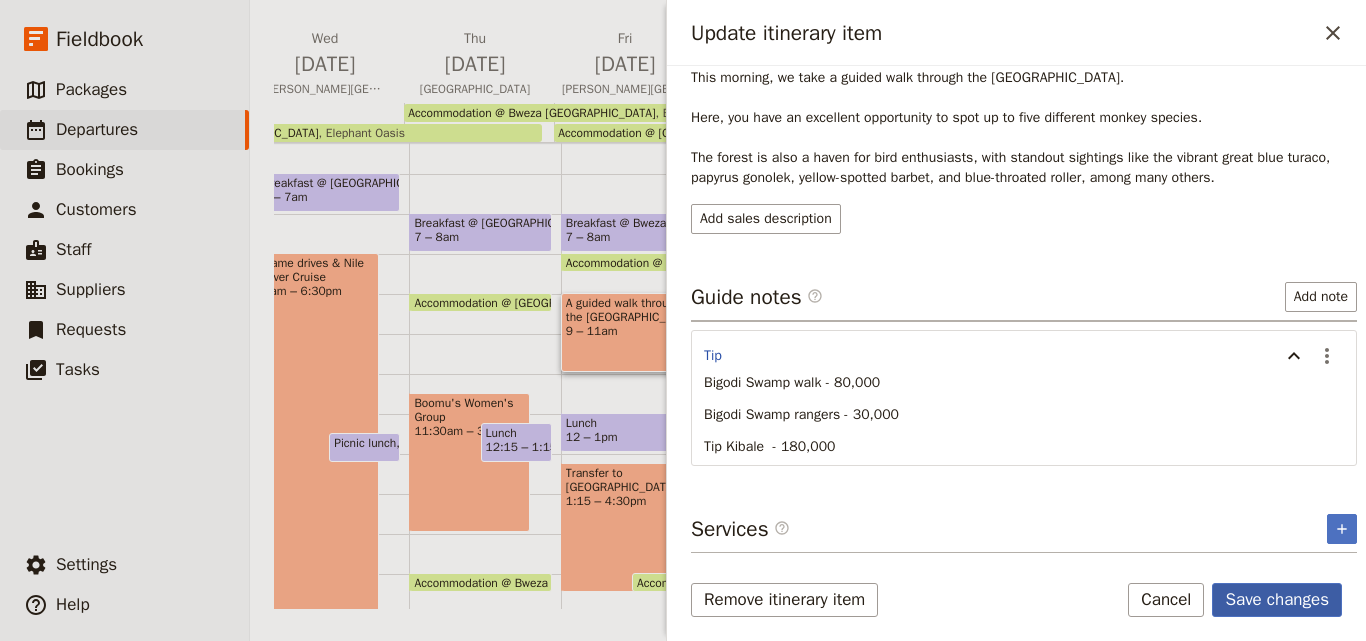 click on "Save changes" at bounding box center (1277, 600) 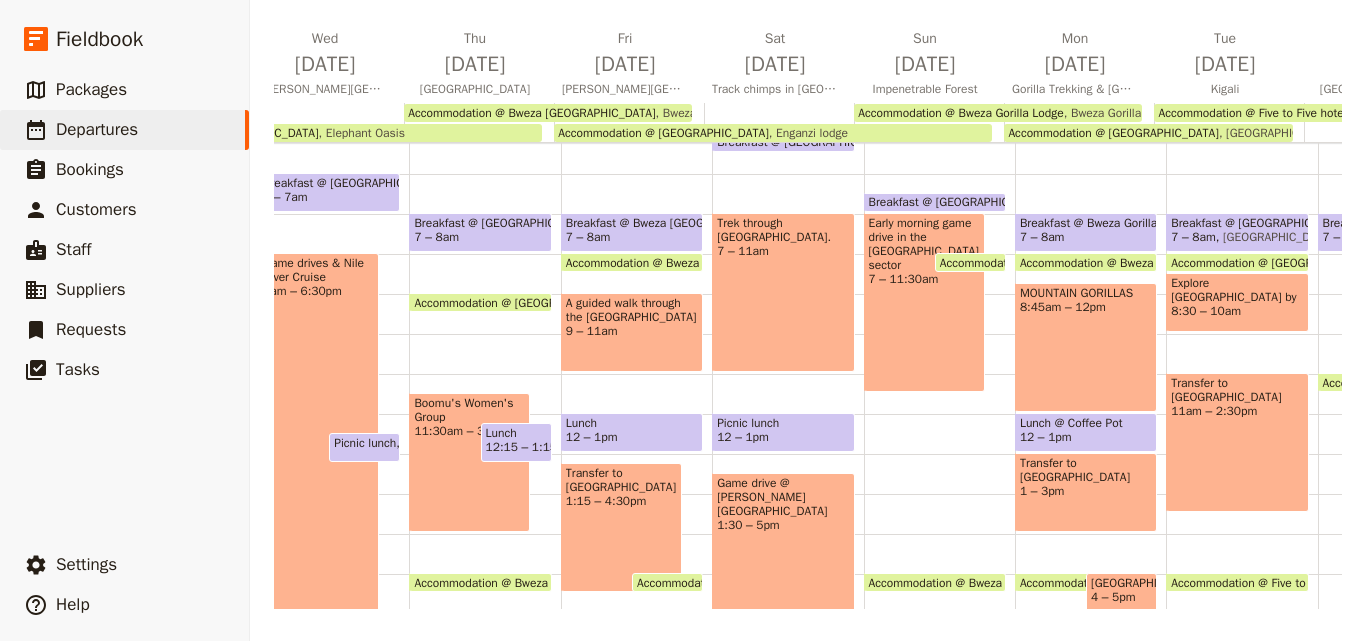 click at bounding box center (632, 367) 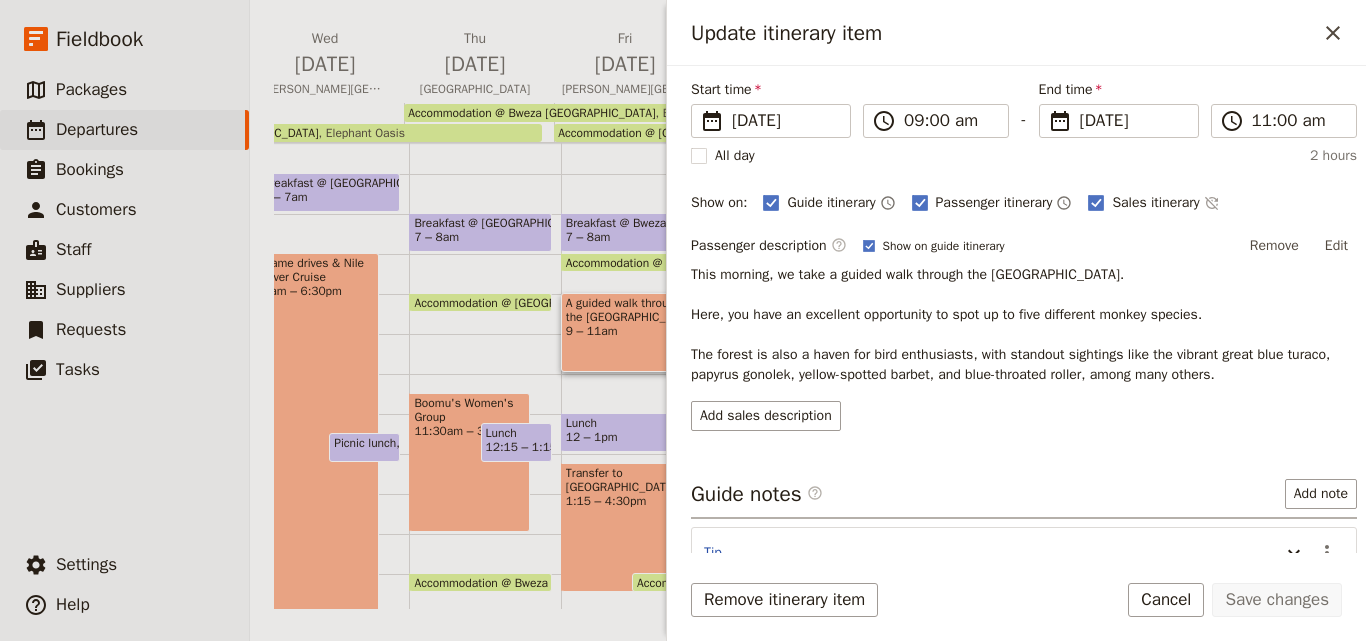 scroll, scrollTop: 257, scrollLeft: 0, axis: vertical 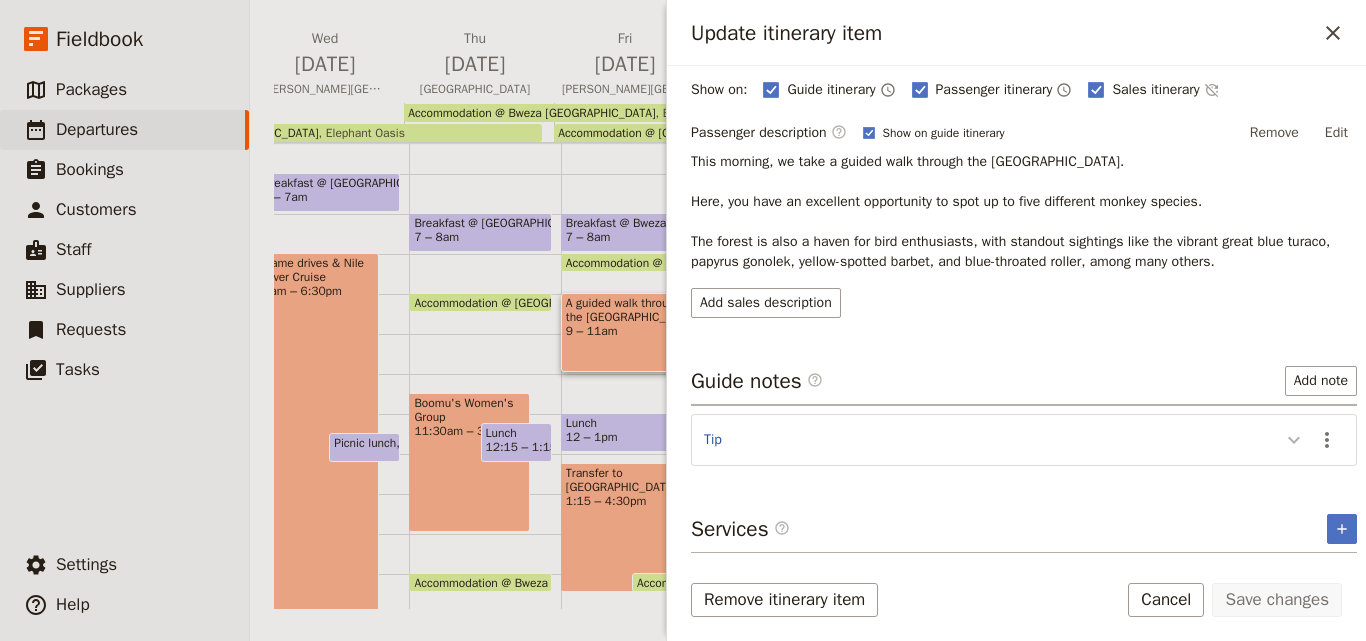 click 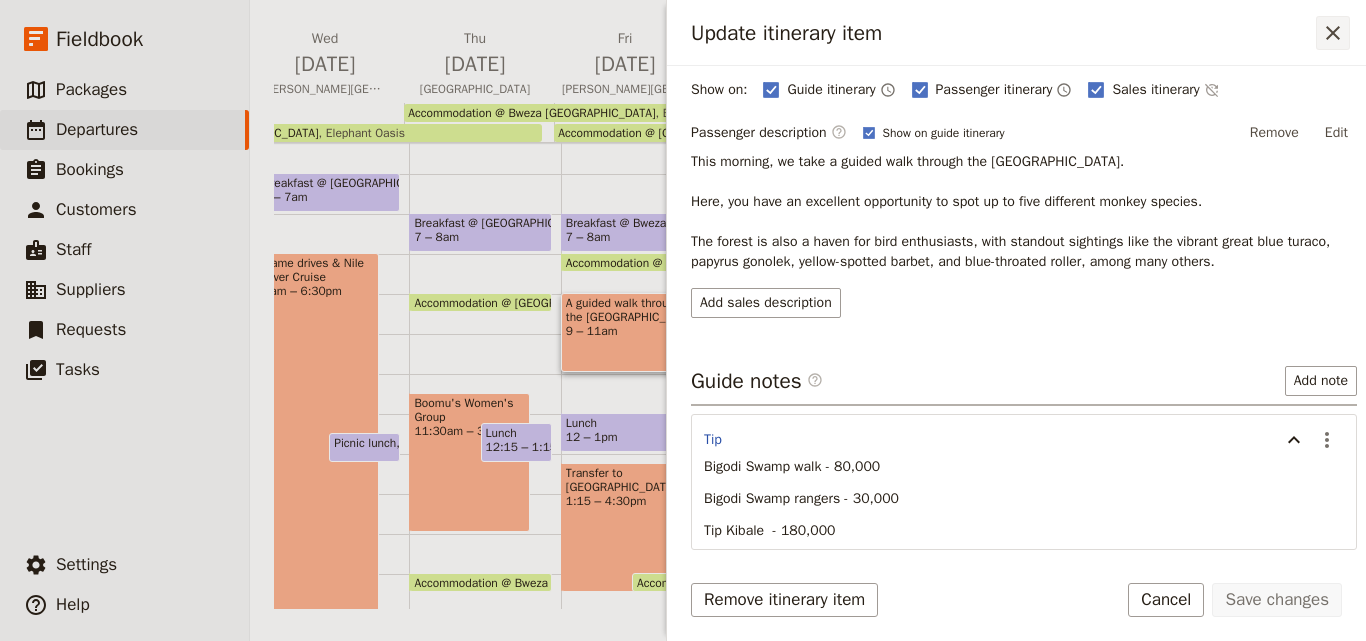 click 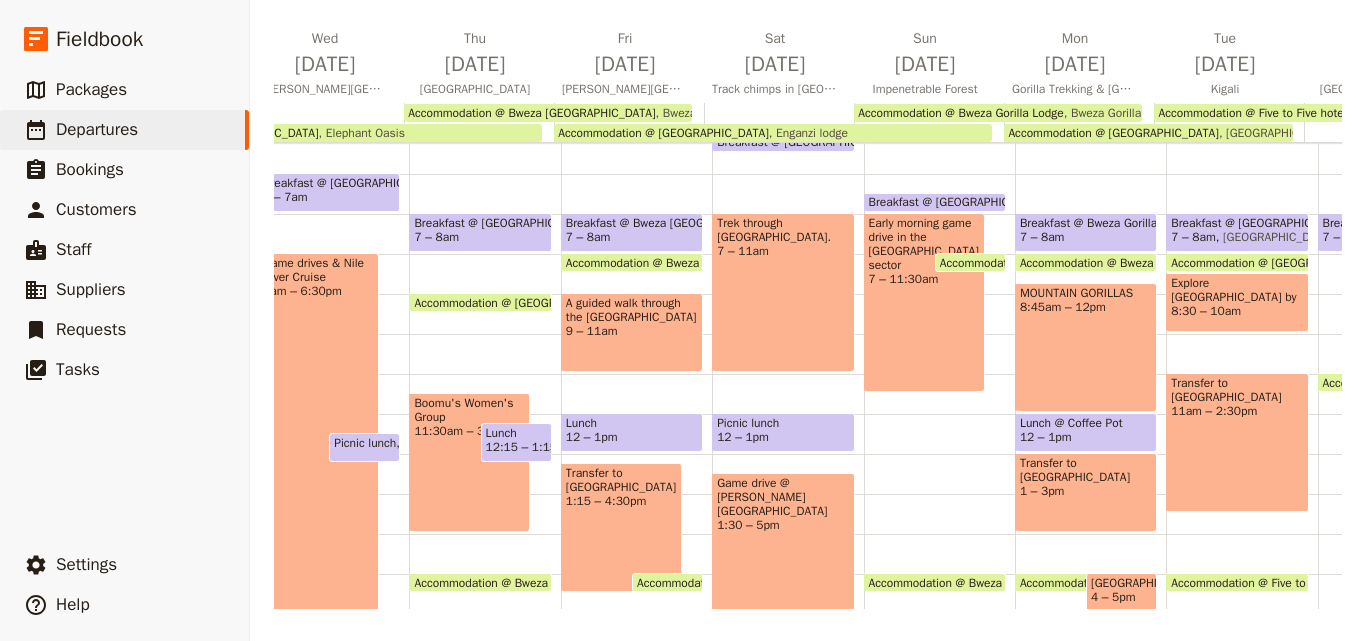 click on "Trek through [GEOGRAPHIC_DATA].  7 – 11am" at bounding box center [783, 292] 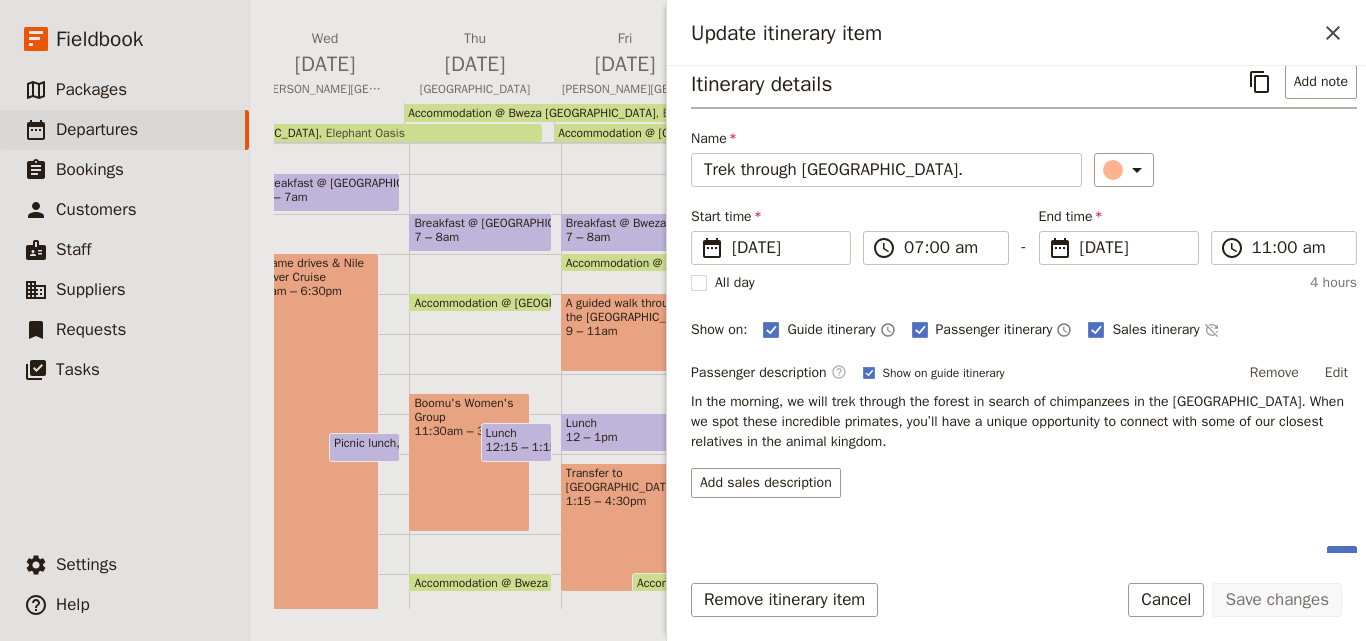 scroll, scrollTop: 0, scrollLeft: 0, axis: both 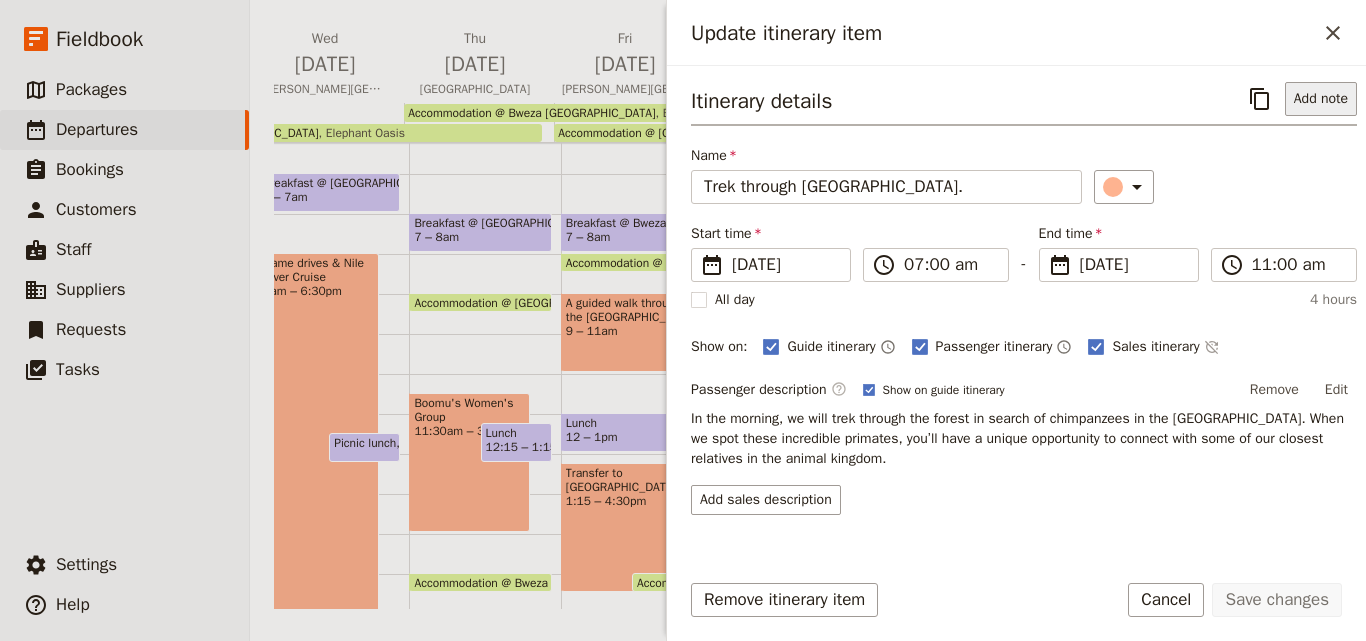 click on "Add note" at bounding box center [1321, 99] 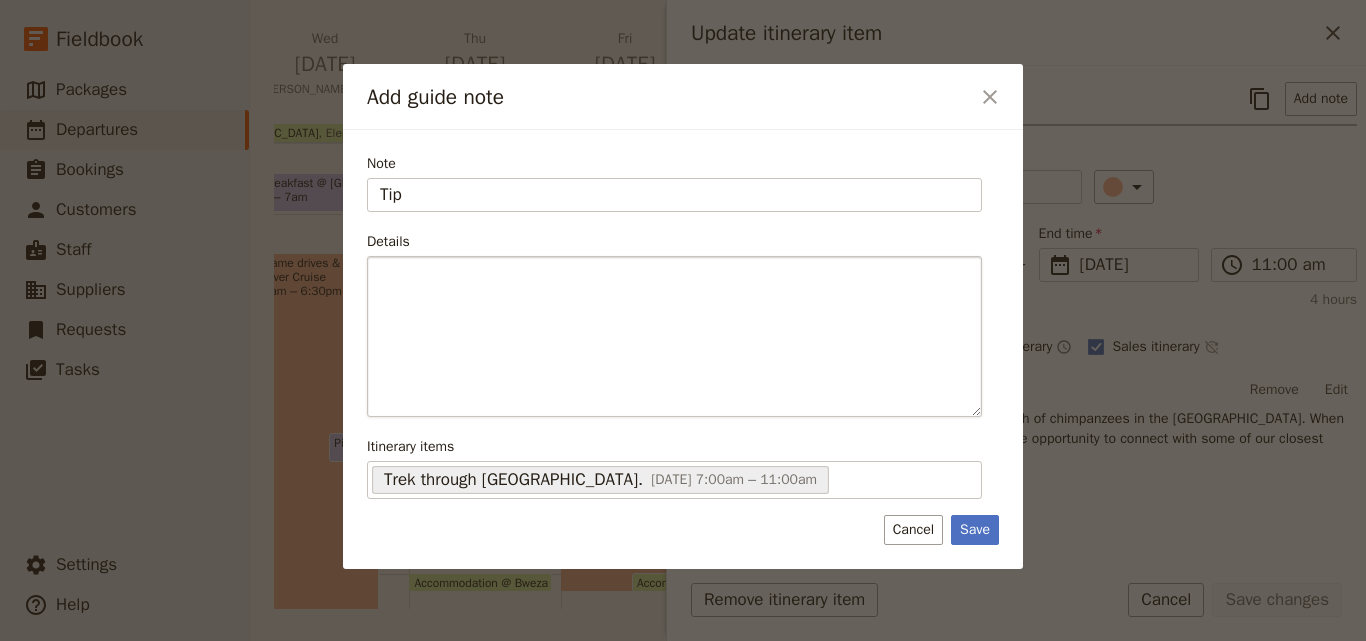 type on "Tip" 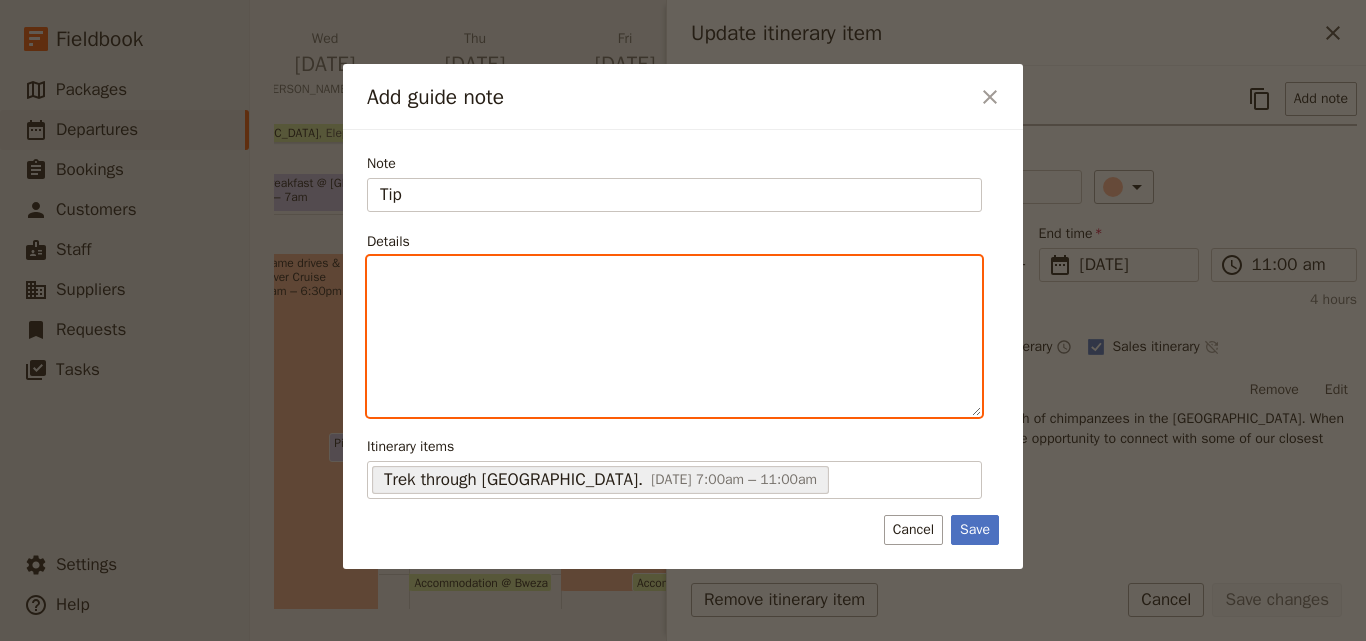 click at bounding box center (674, 336) 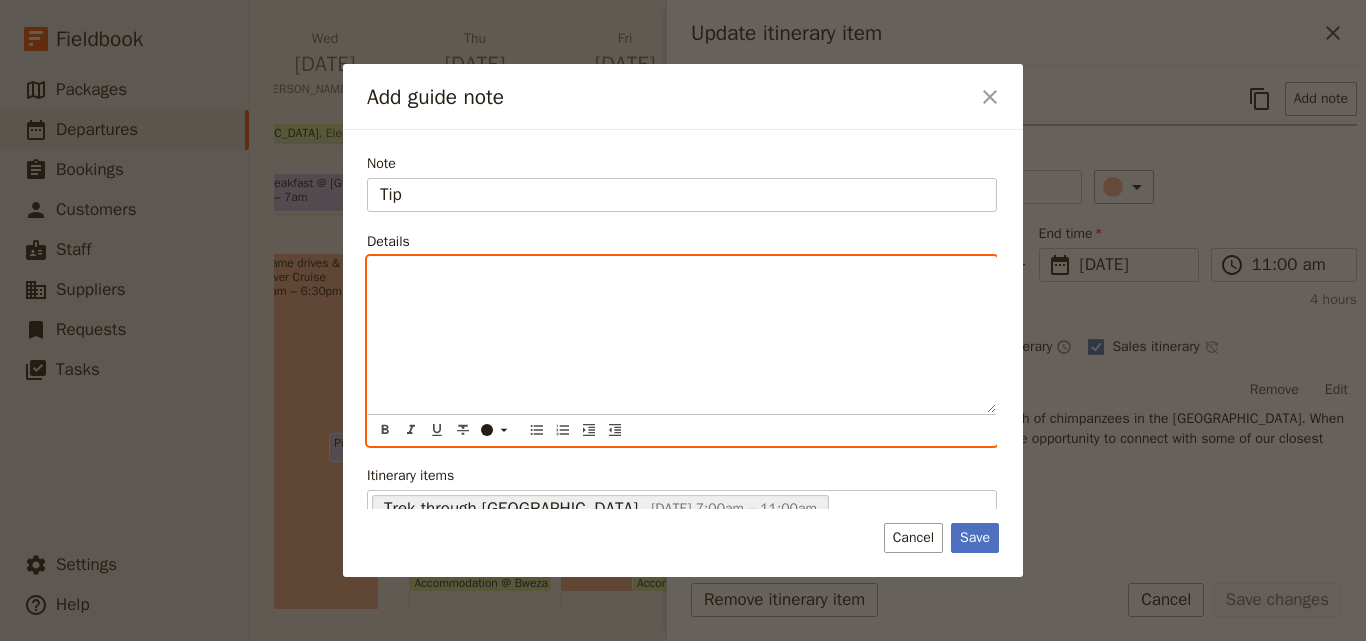 paste 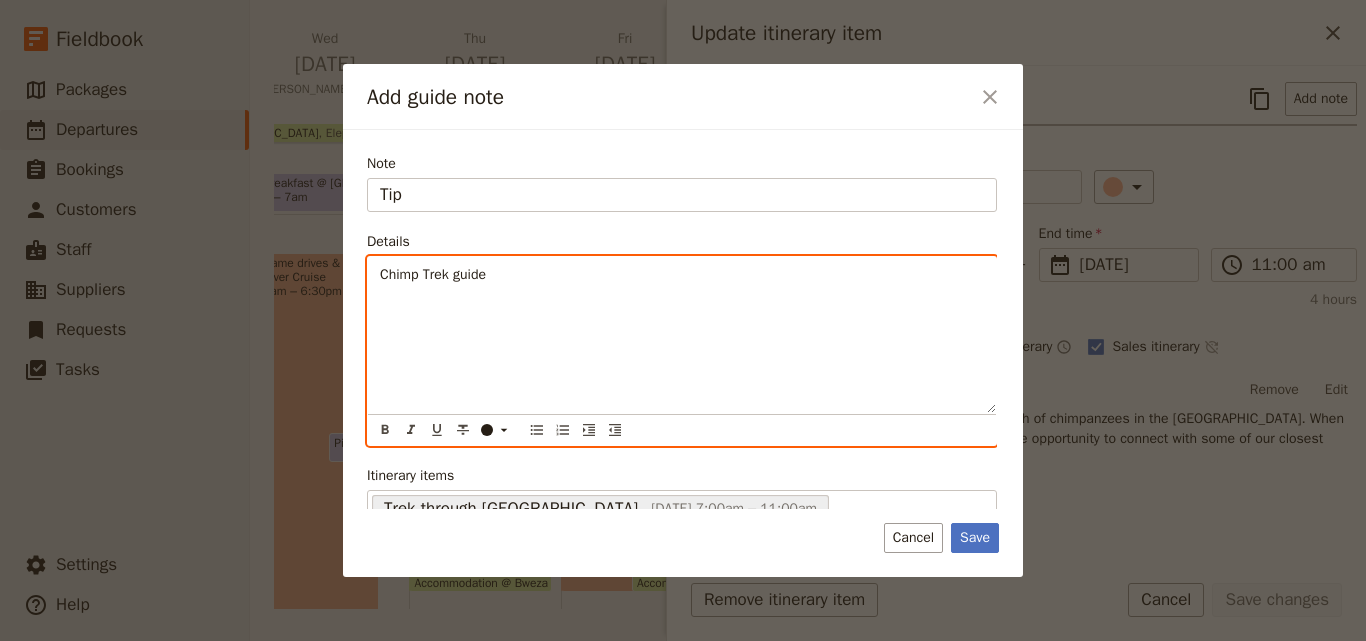 type 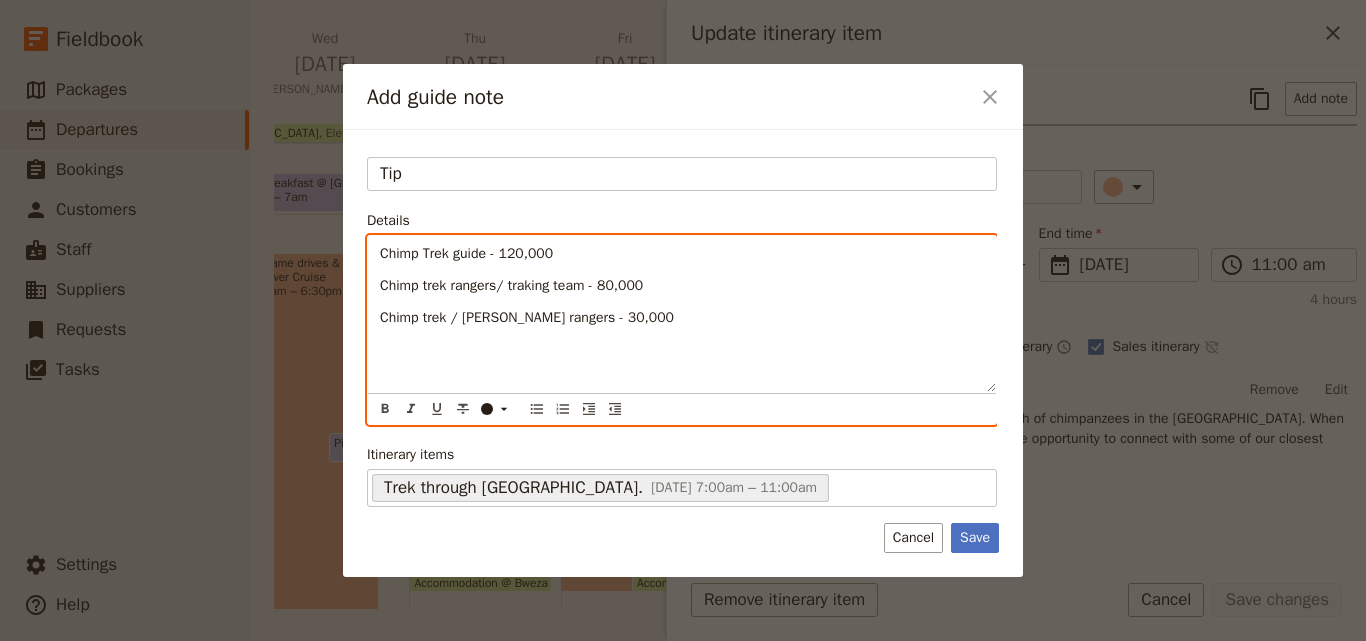 scroll, scrollTop: 0, scrollLeft: 0, axis: both 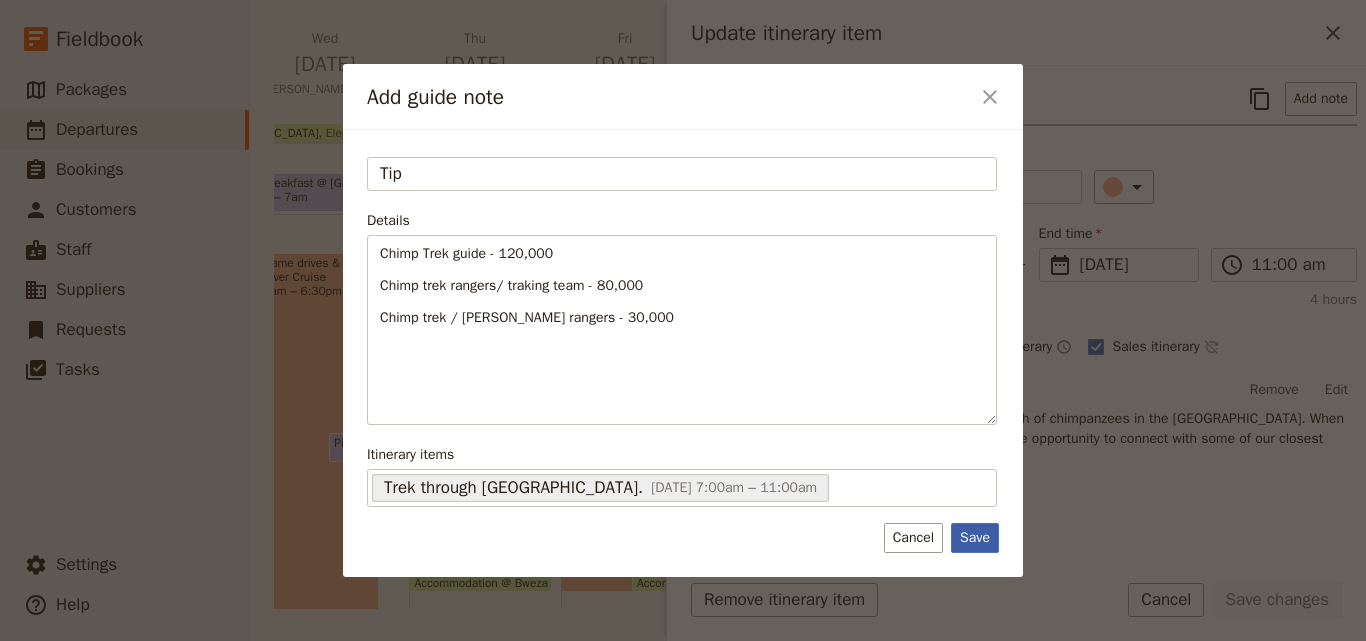 click on "Save" at bounding box center (975, 538) 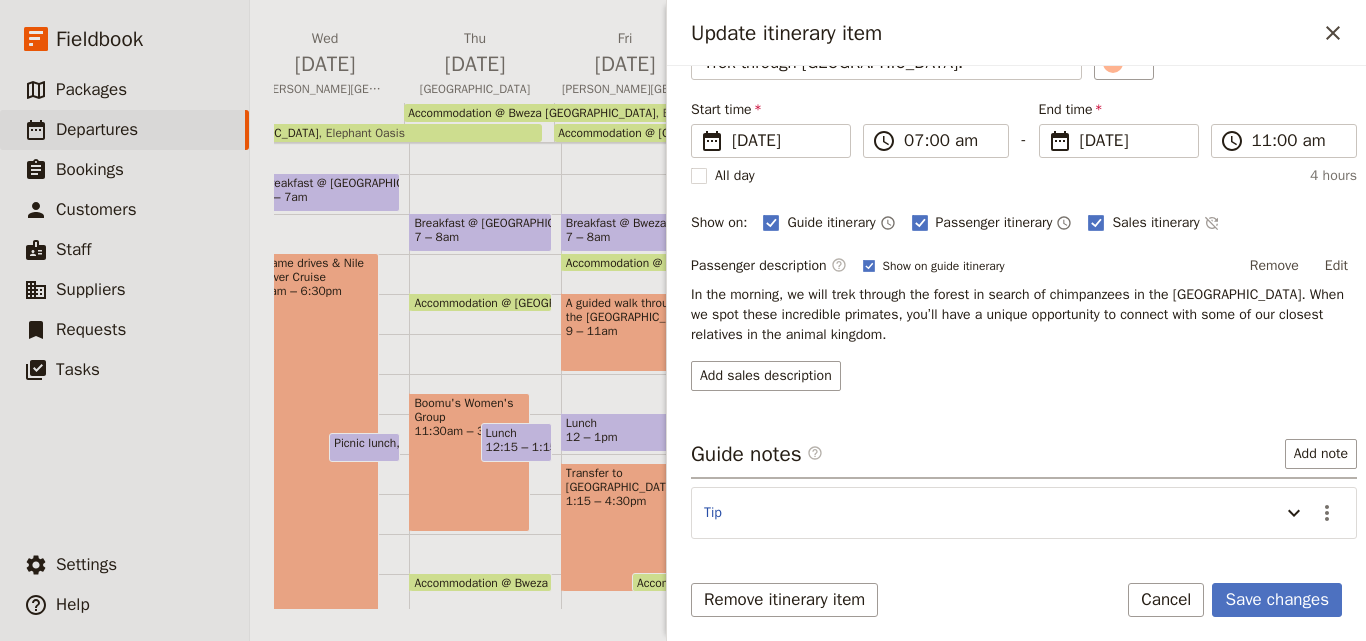 scroll, scrollTop: 197, scrollLeft: 0, axis: vertical 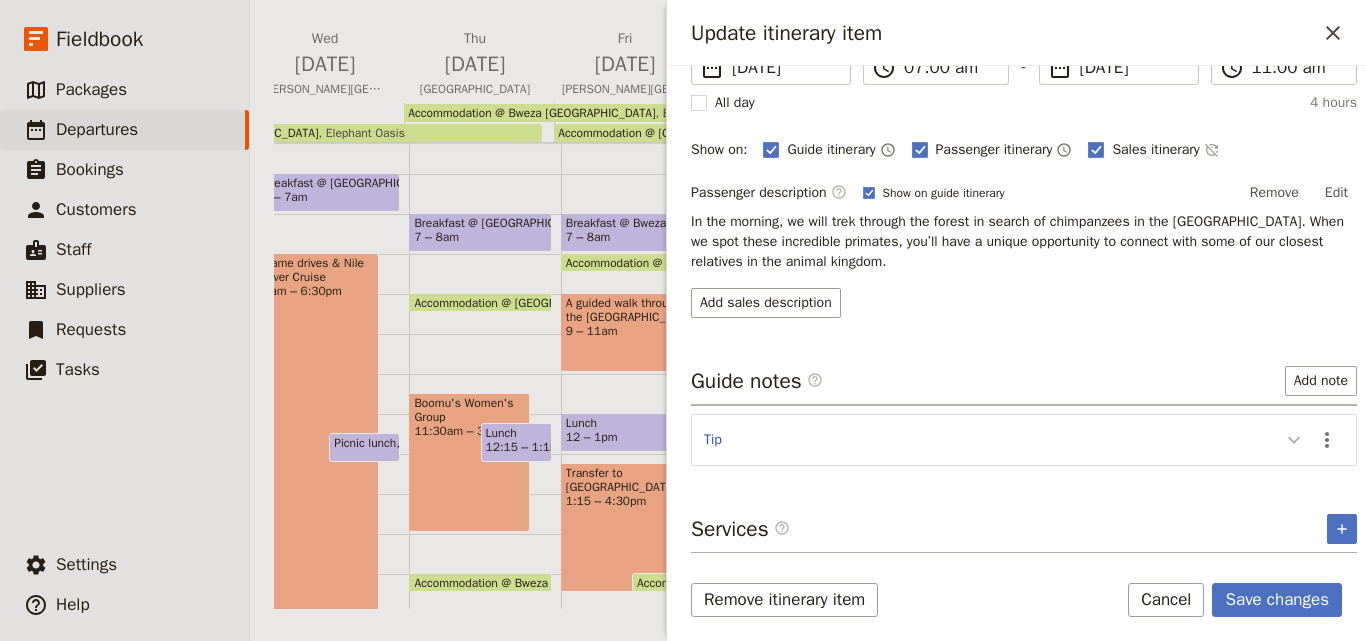 click 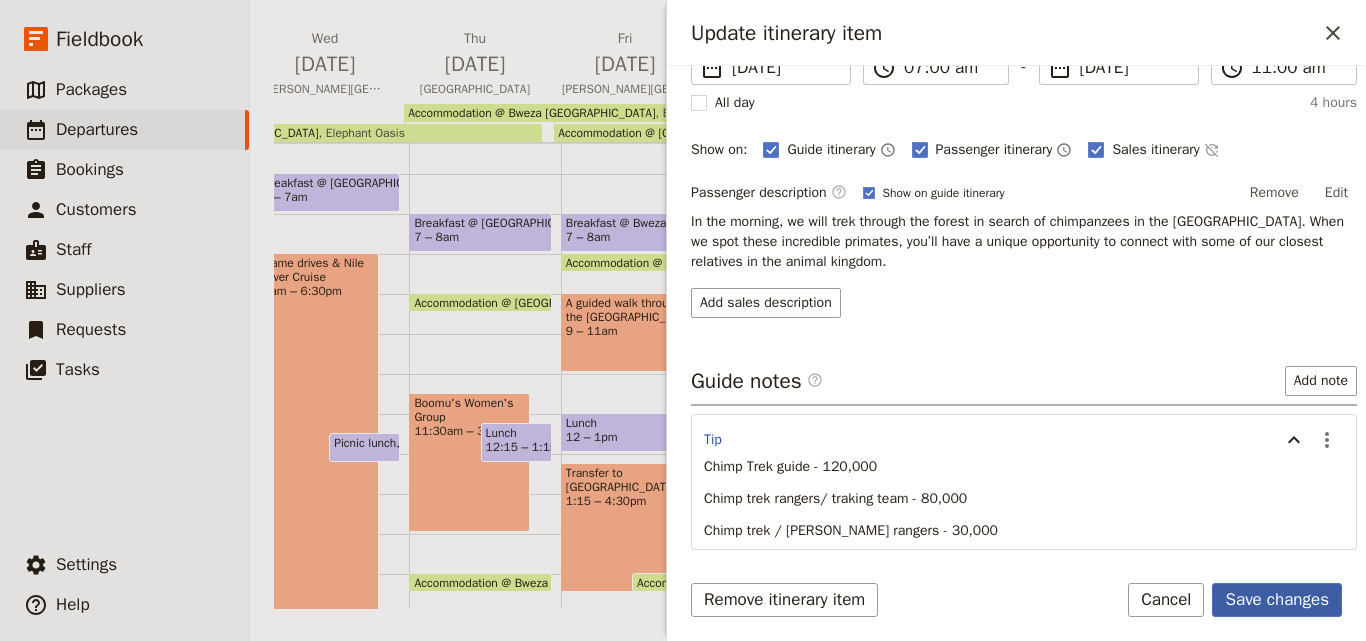 click on "Save changes" at bounding box center (1277, 600) 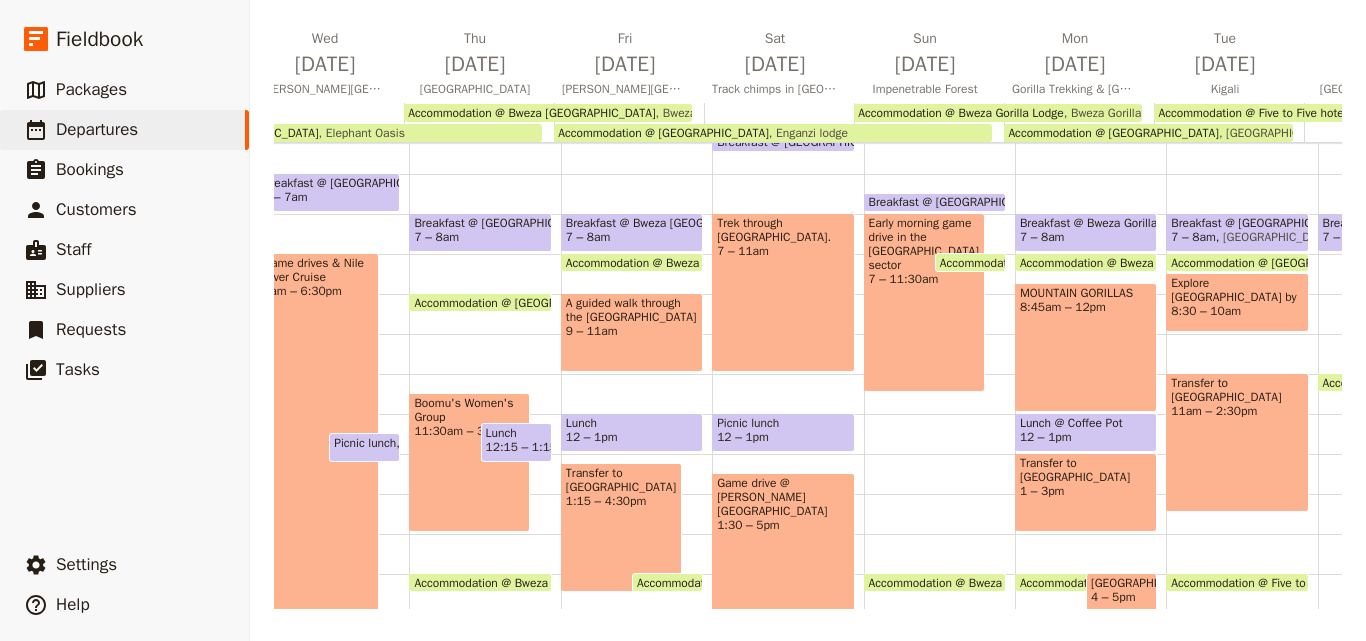 click on "Game drive @ [PERSON_NAME][GEOGRAPHIC_DATA] 1:30 – 5pm" at bounding box center (783, 542) 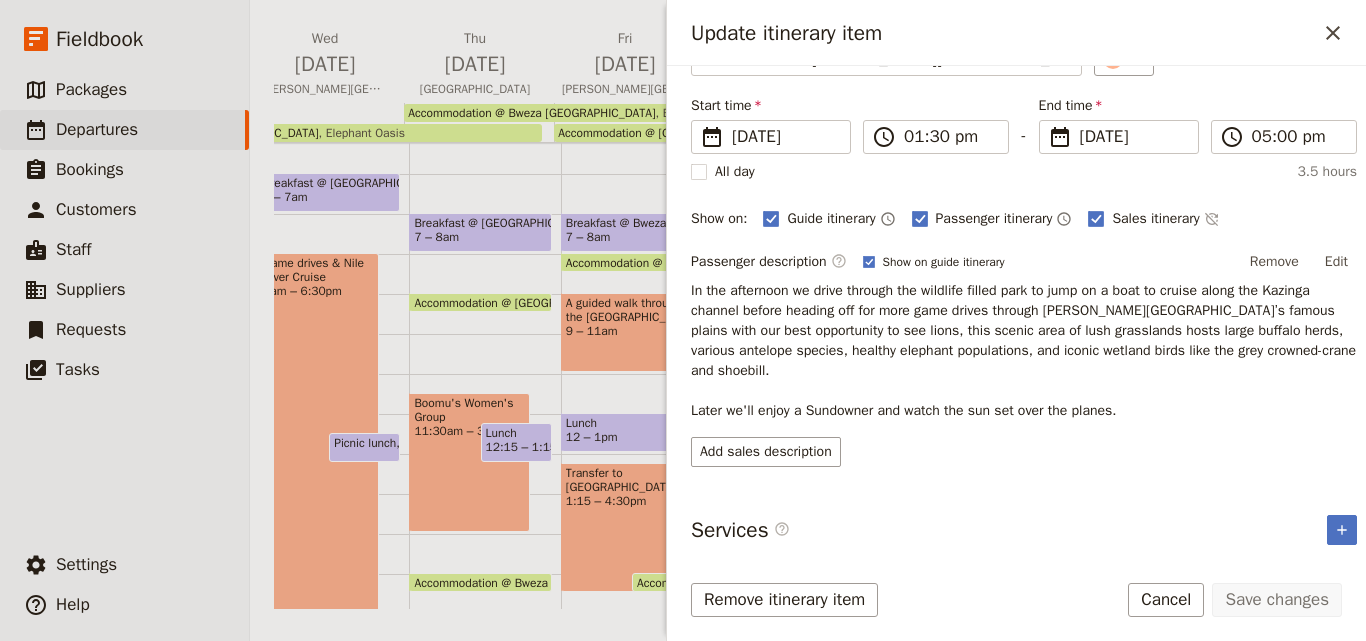 scroll, scrollTop: 28, scrollLeft: 0, axis: vertical 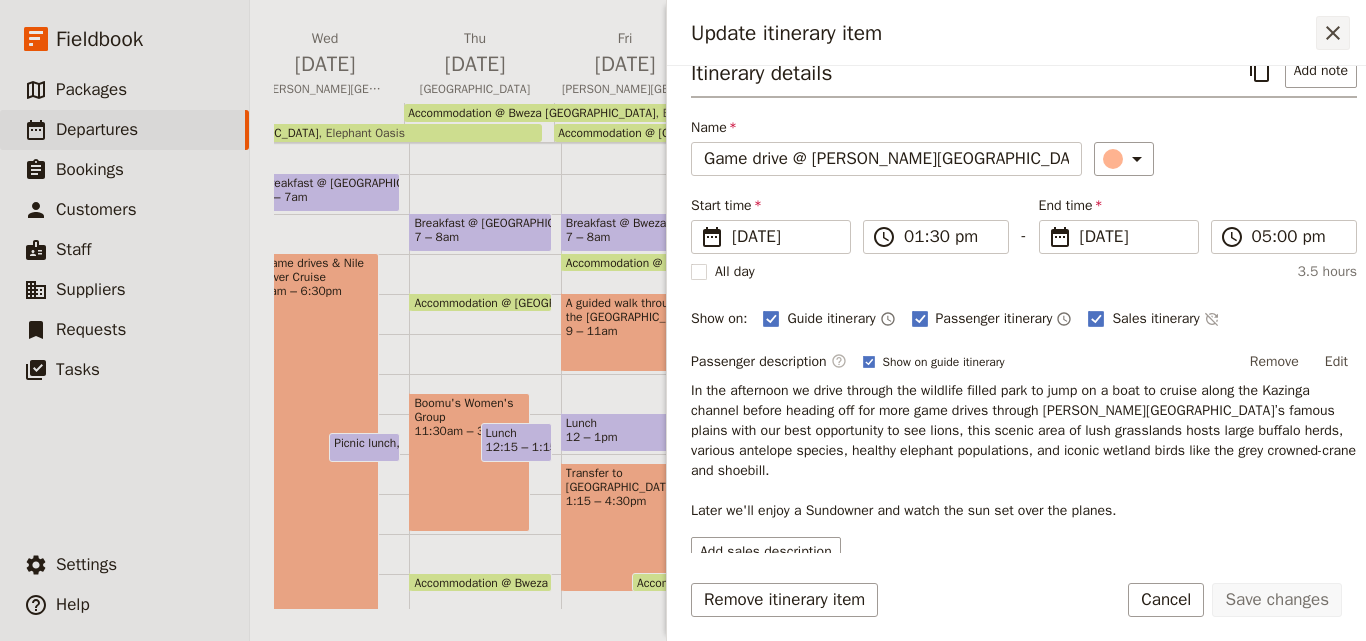 click 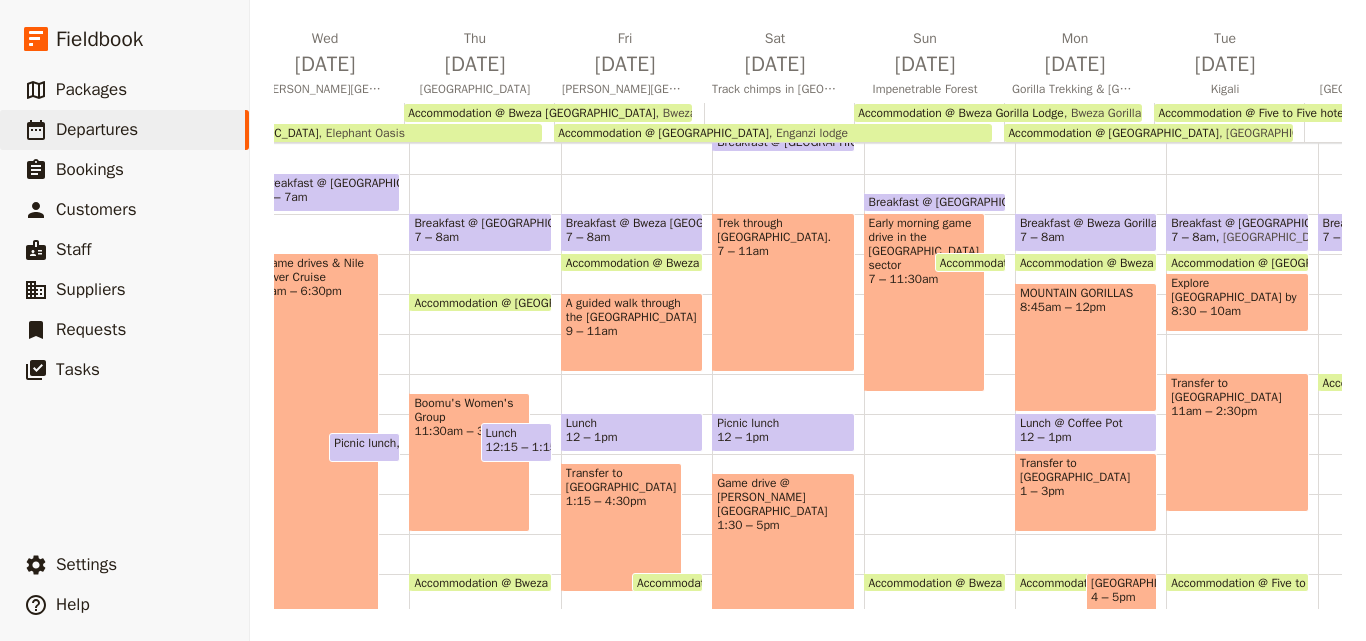 scroll, scrollTop: 226, scrollLeft: 0, axis: vertical 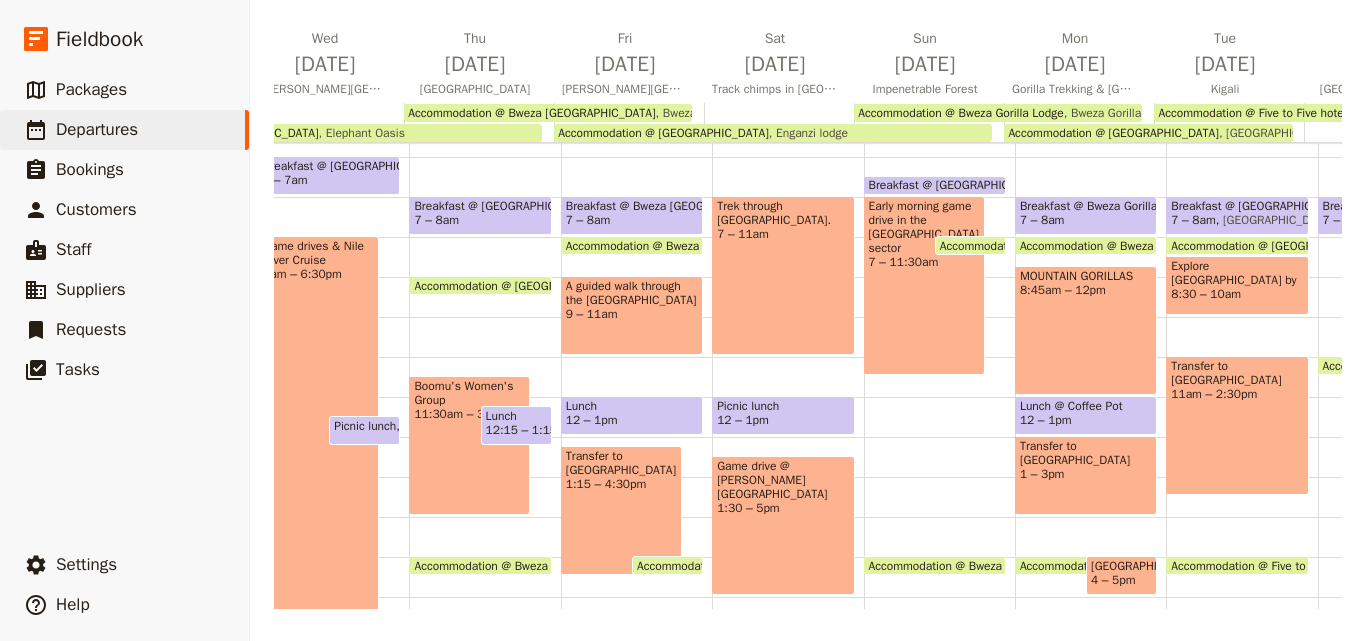 click on "Trek through [GEOGRAPHIC_DATA].  7 – 11am" at bounding box center (783, 275) 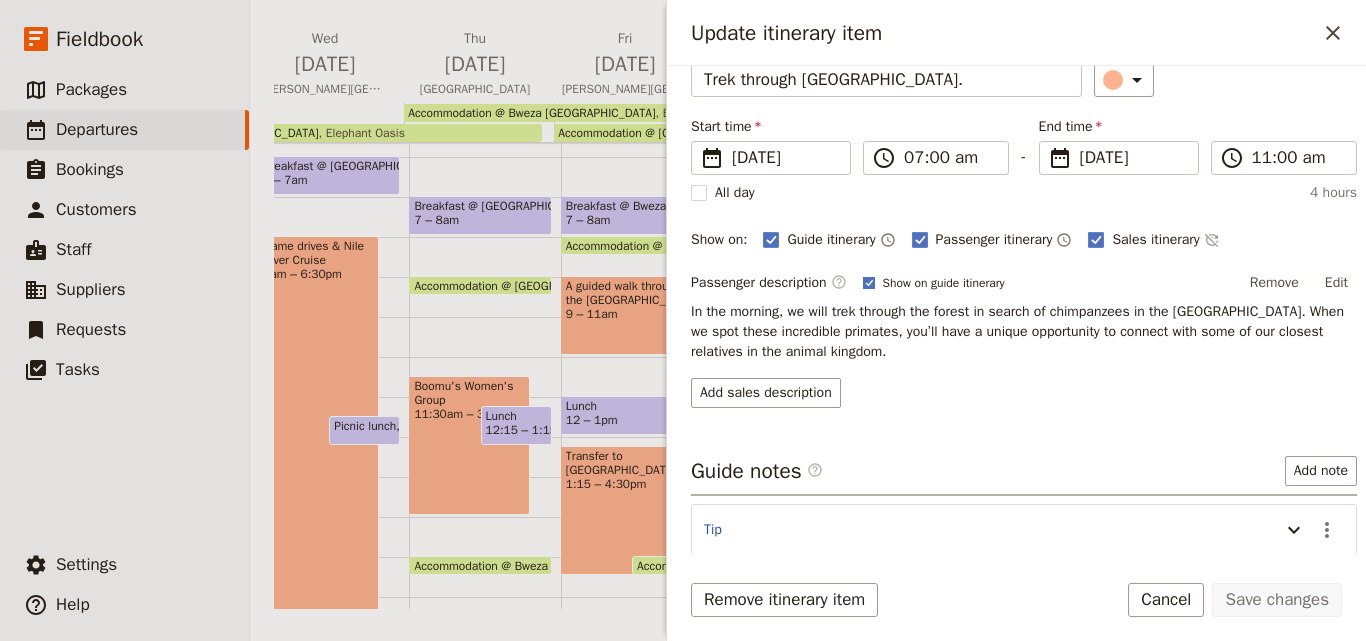 scroll, scrollTop: 197, scrollLeft: 0, axis: vertical 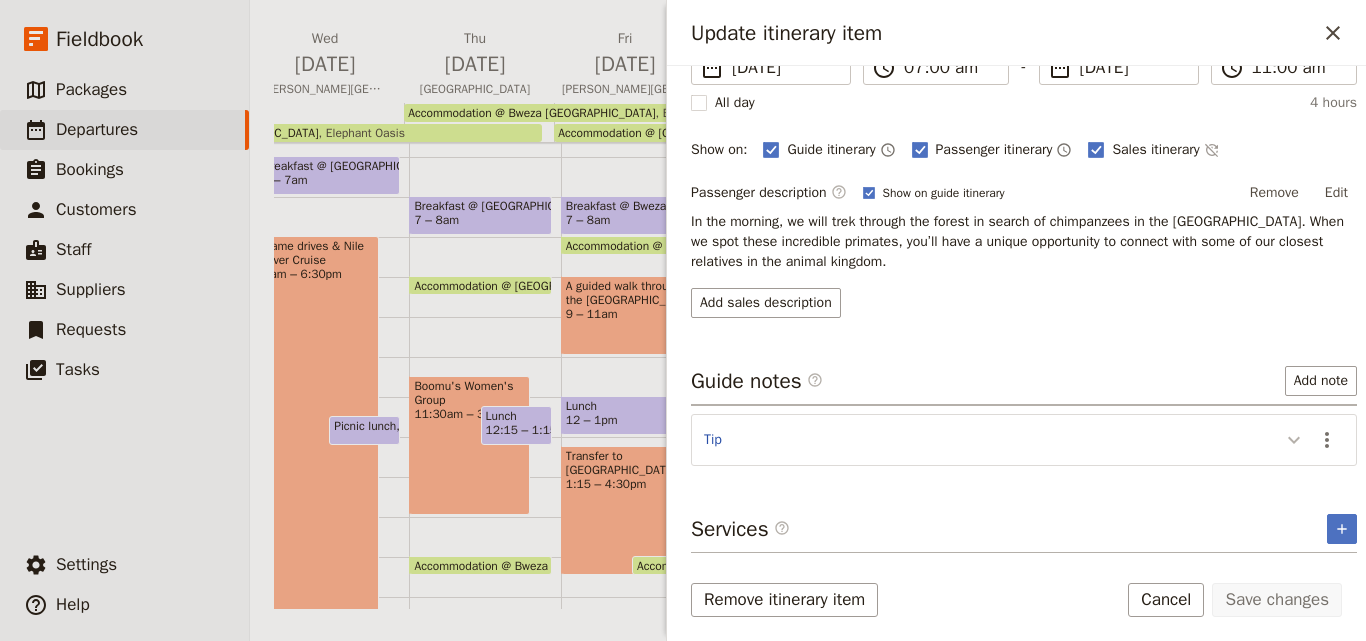 click 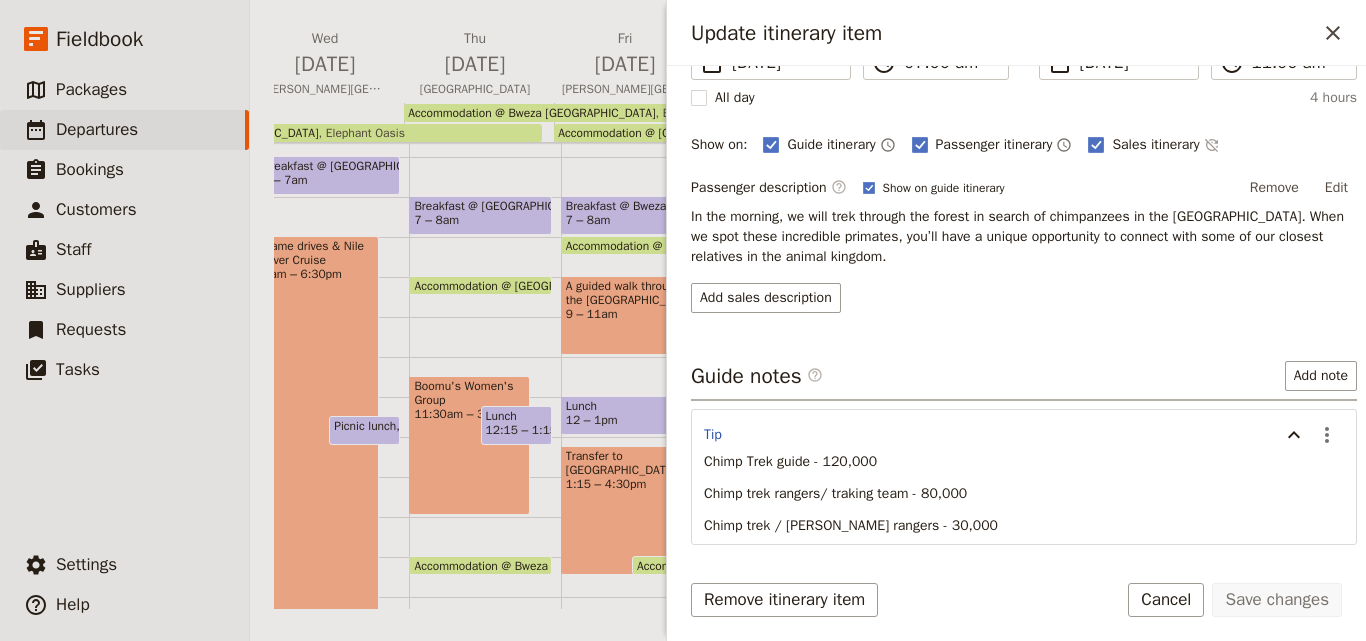 scroll, scrollTop: 281, scrollLeft: 0, axis: vertical 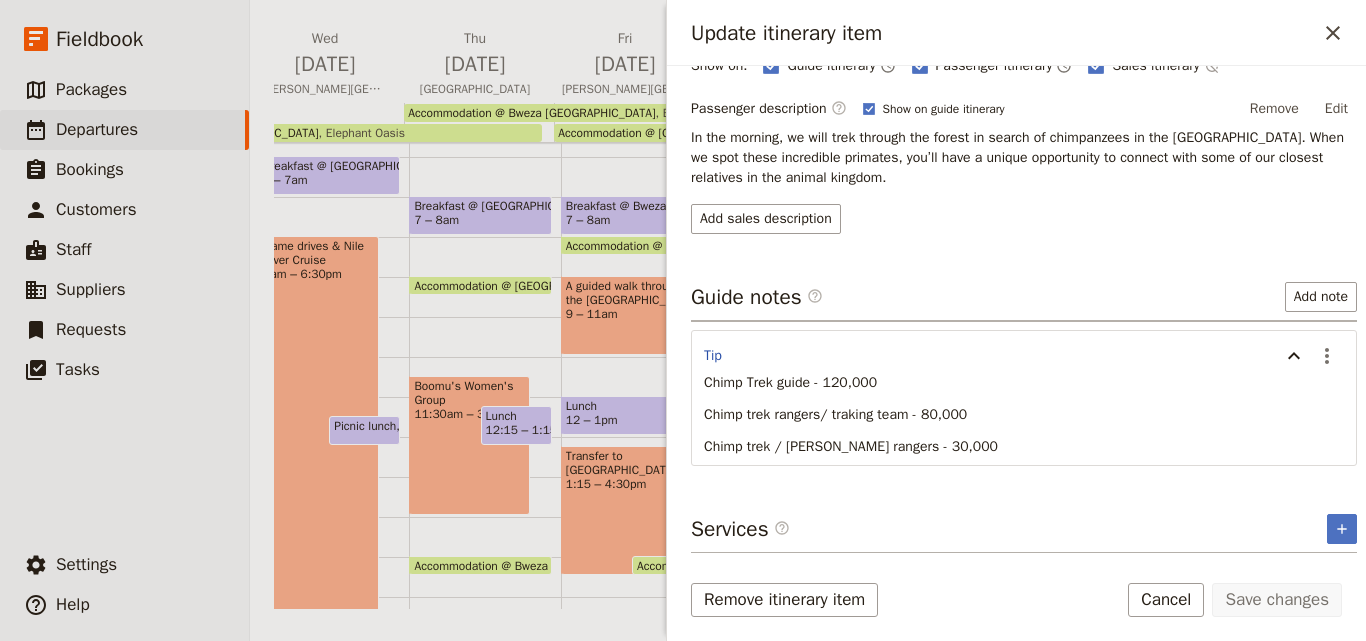 click on "Chimp Trek guide - 120,000" at bounding box center (1024, 383) 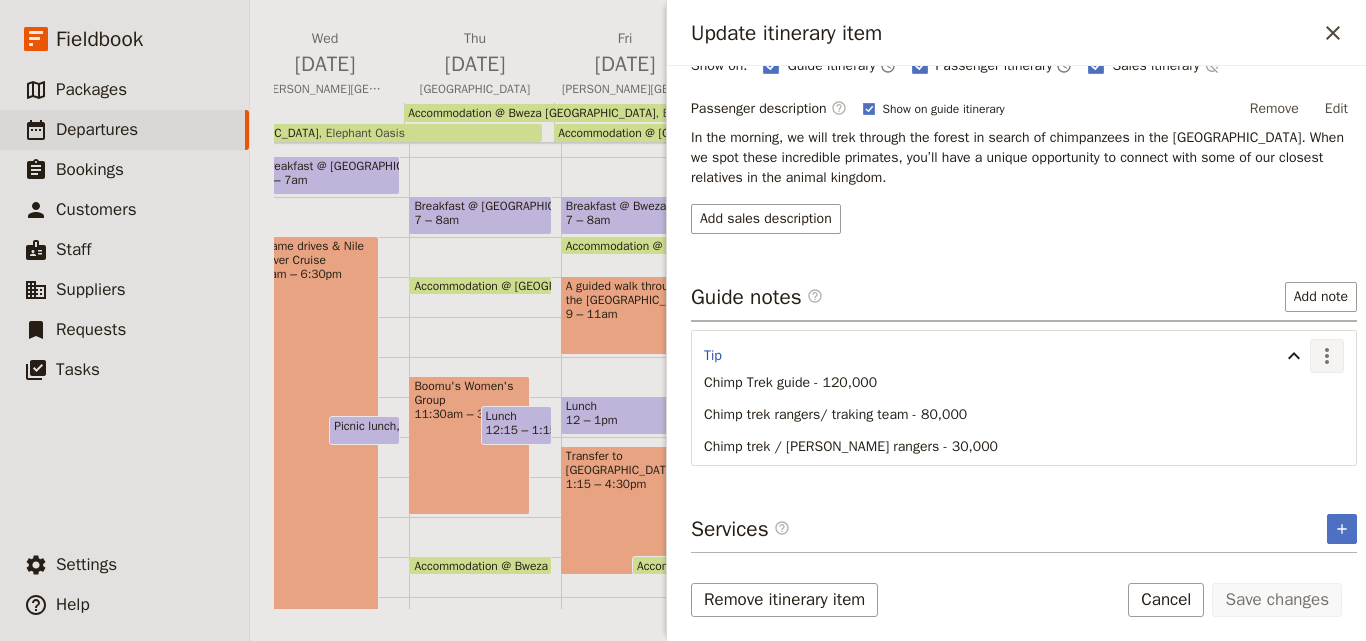 click 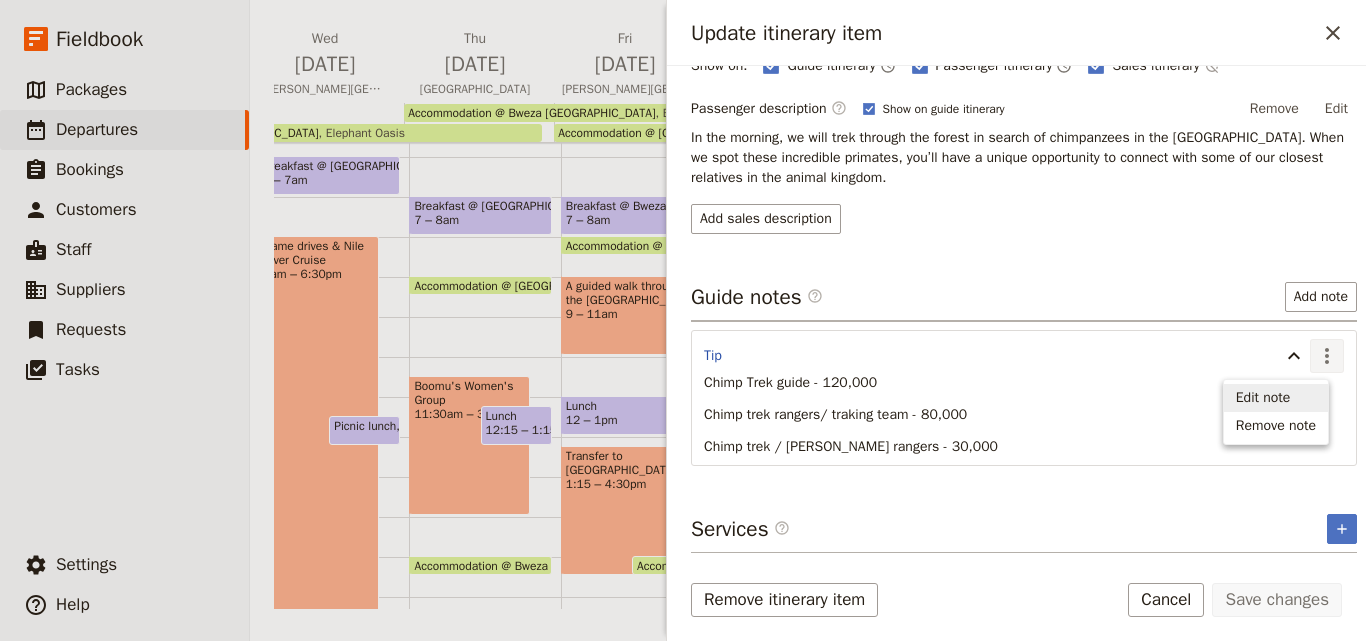 click on "Edit note" at bounding box center [1263, 398] 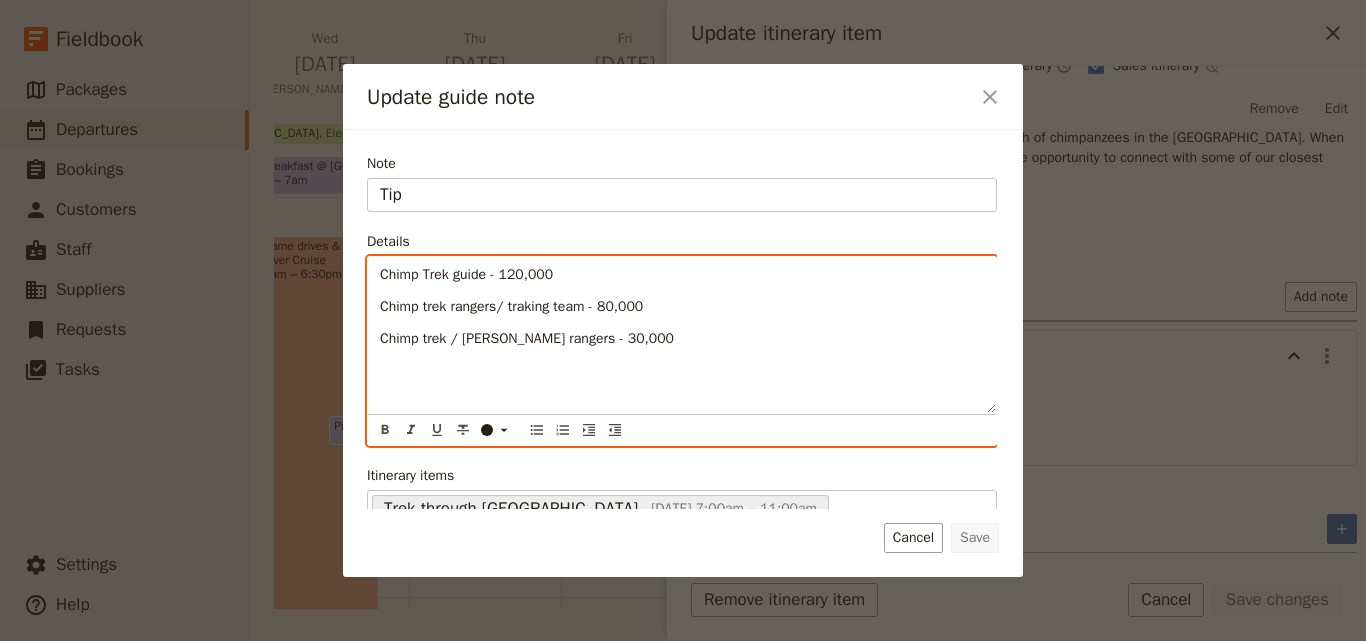 click on "Chimp trek / [PERSON_NAME] rangers - 30,000" at bounding box center (682, 339) 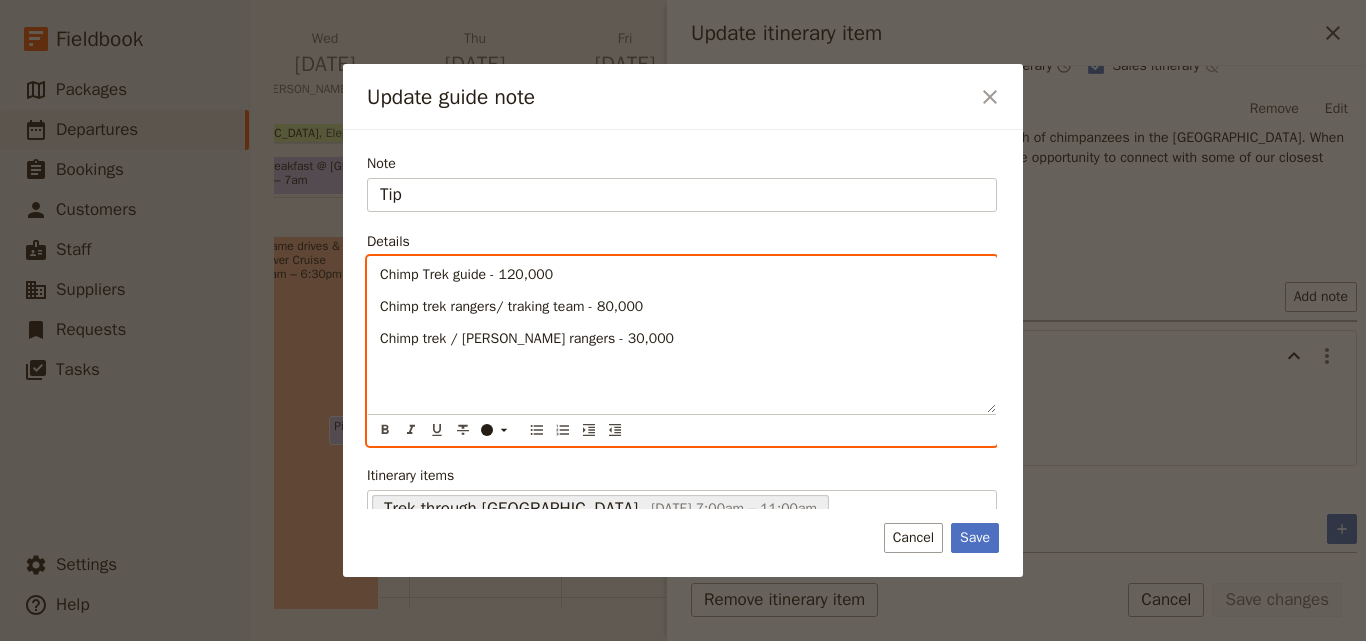 paste 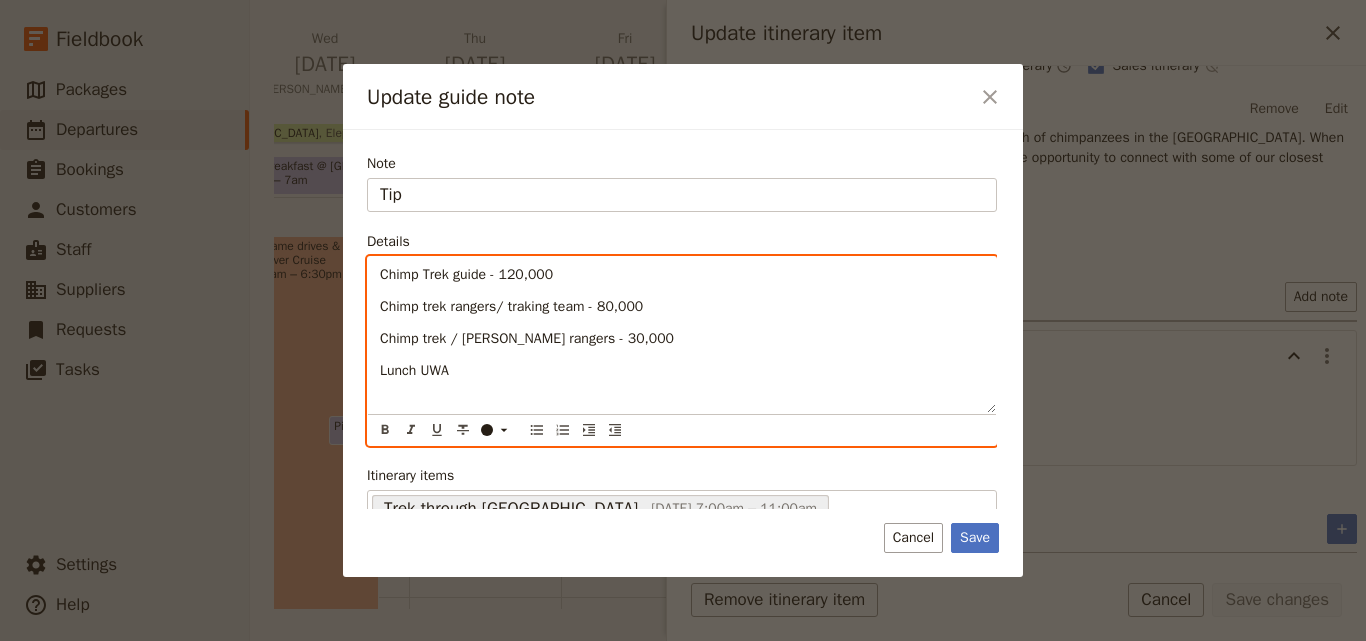 type 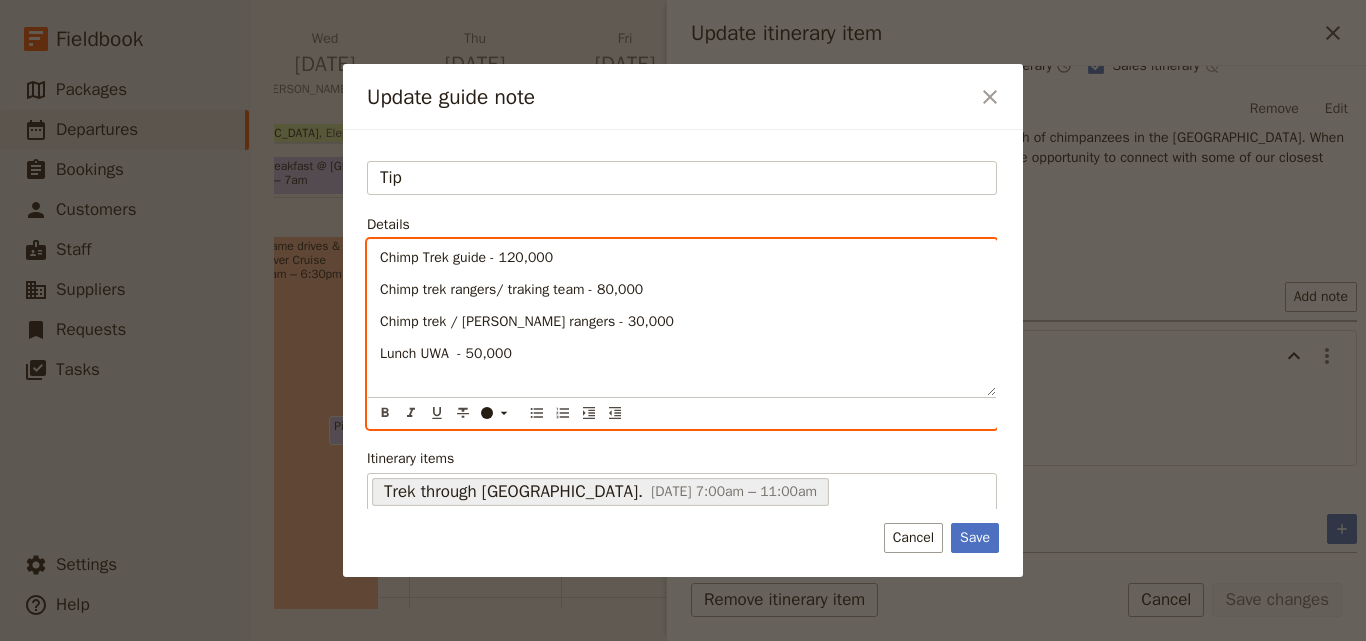 scroll, scrollTop: 21, scrollLeft: 0, axis: vertical 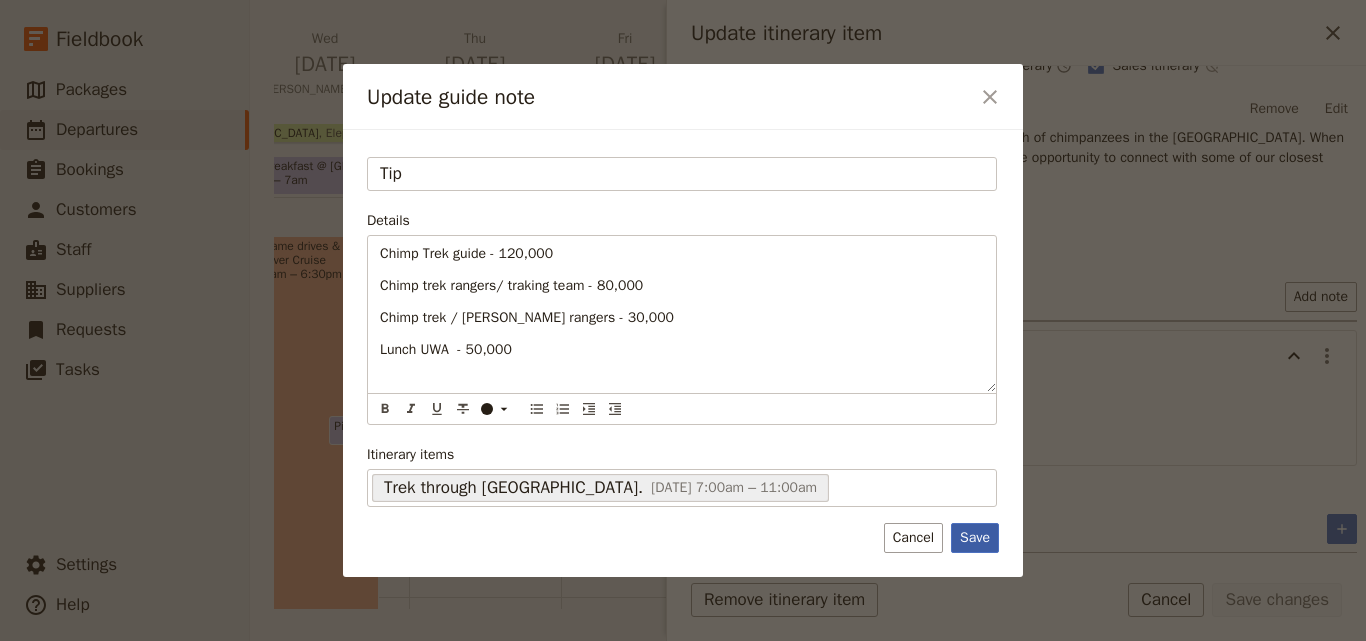 click on "Save" at bounding box center (975, 538) 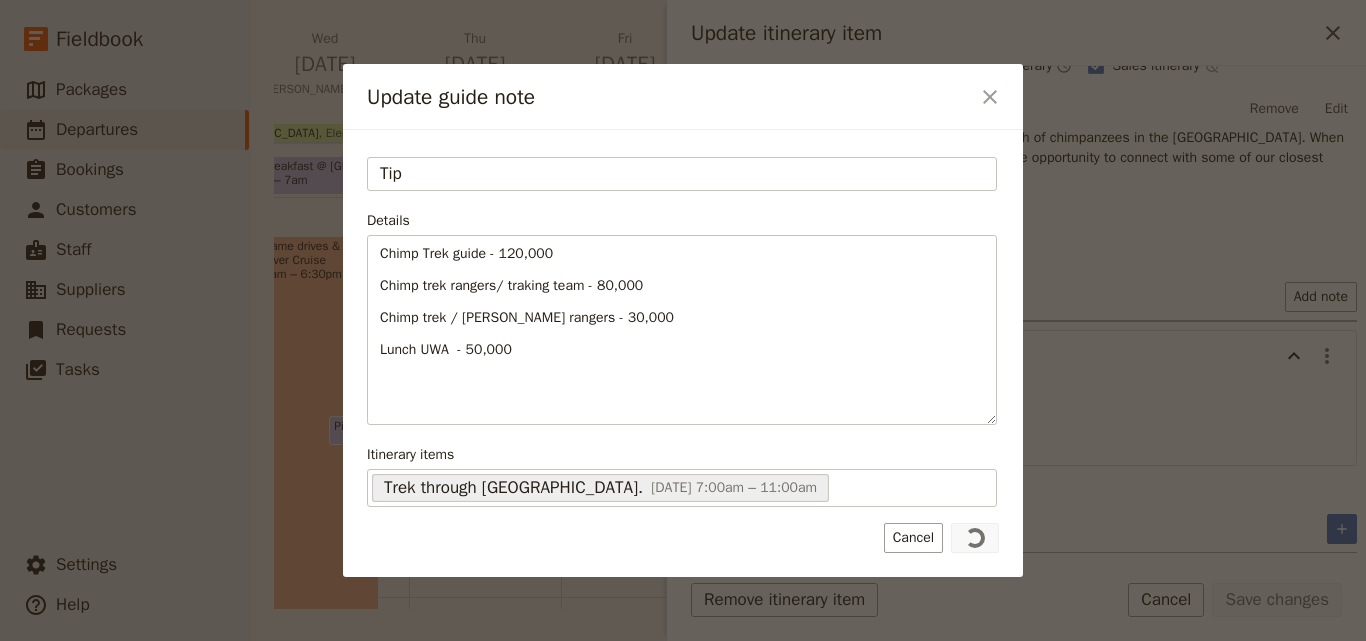 scroll, scrollTop: 0, scrollLeft: 0, axis: both 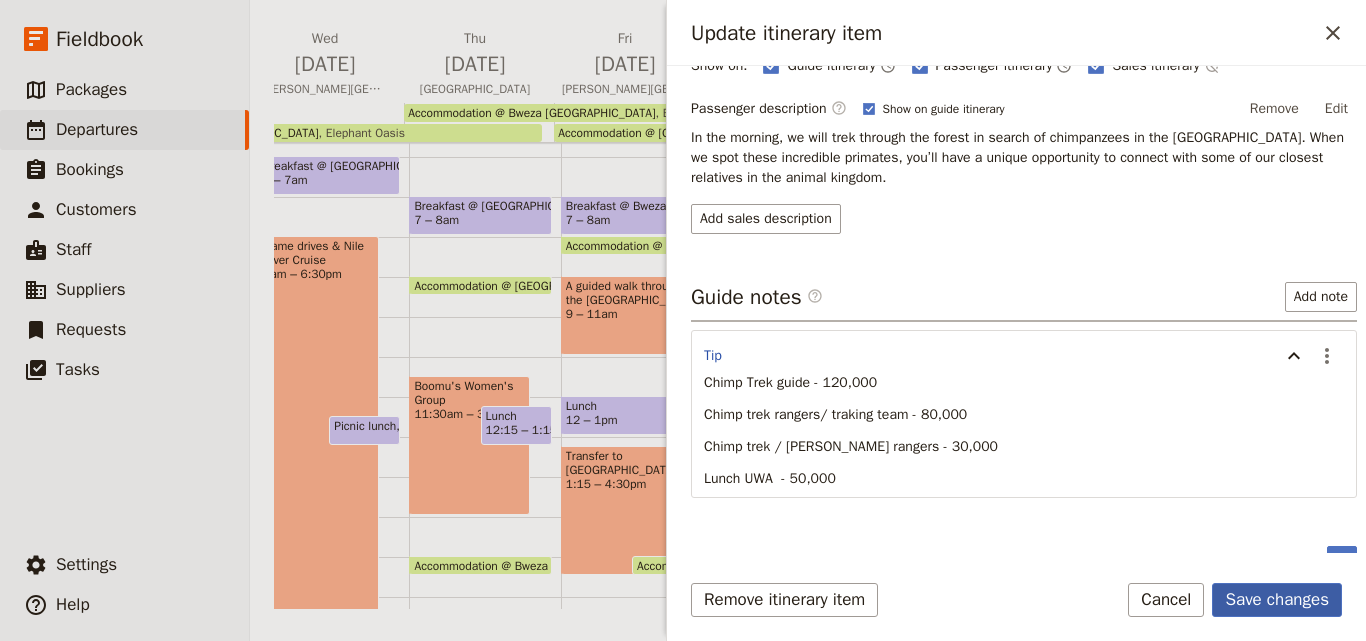 click on "Save changes" at bounding box center (1277, 600) 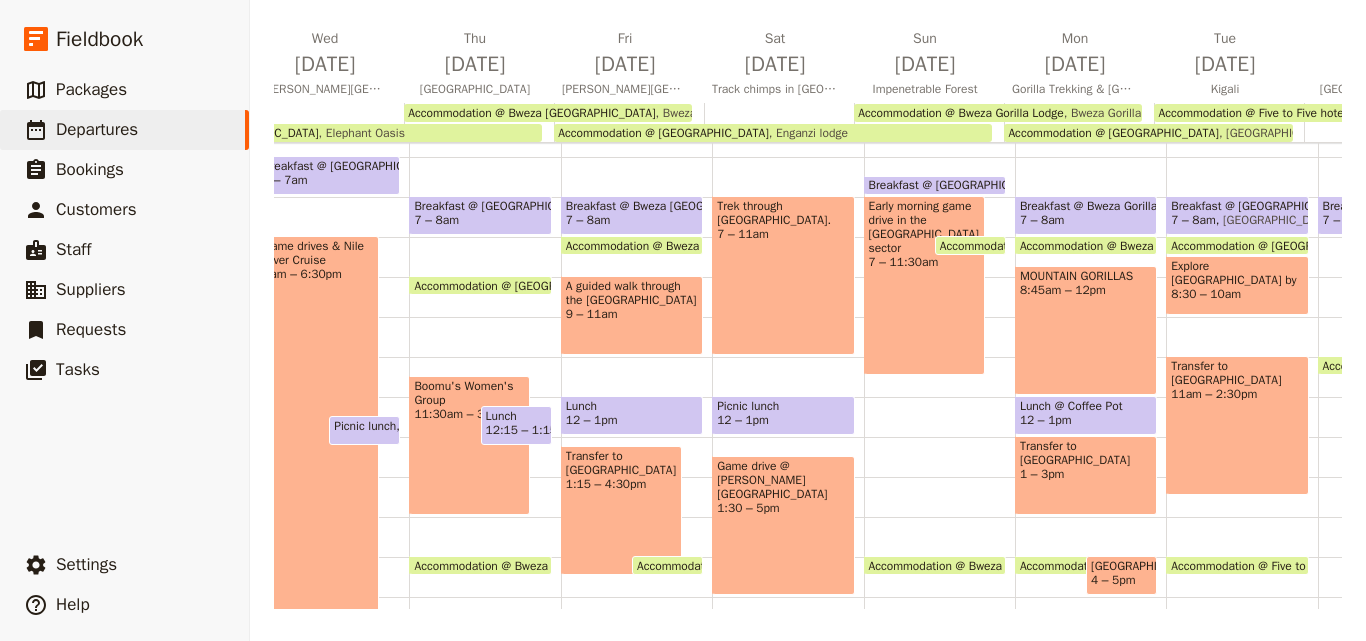click on "Trek through [GEOGRAPHIC_DATA].  7 – 11am" at bounding box center (783, 275) 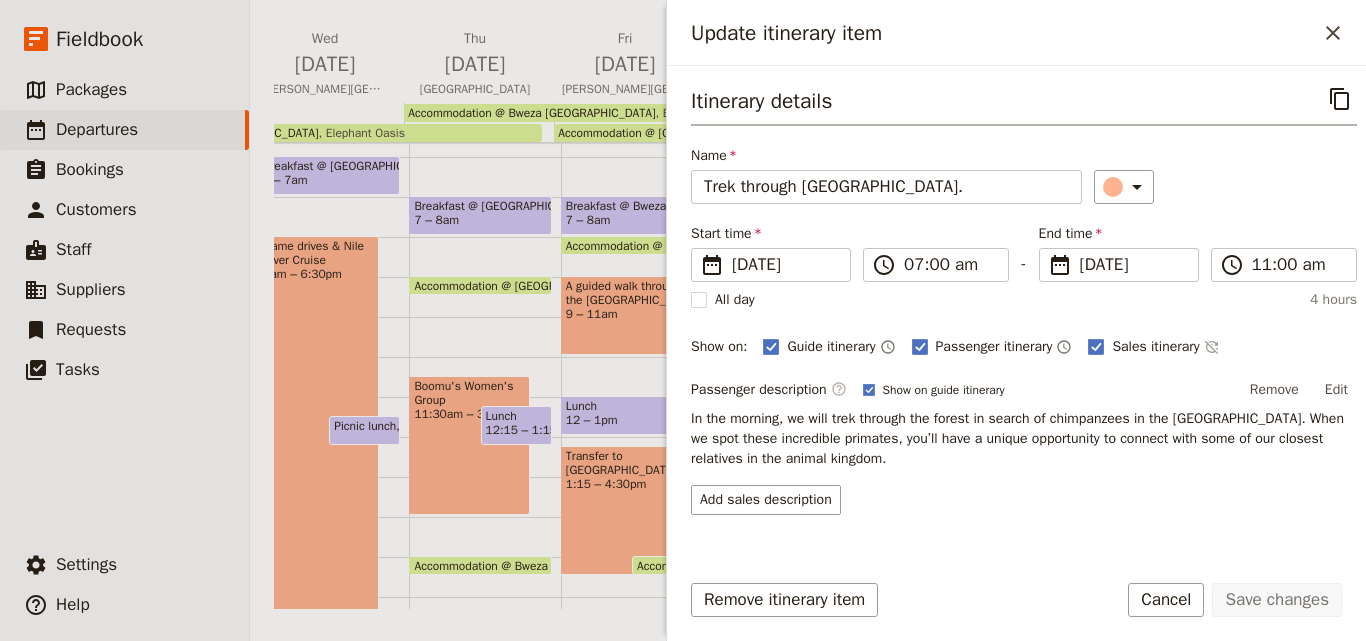scroll, scrollTop: 197, scrollLeft: 0, axis: vertical 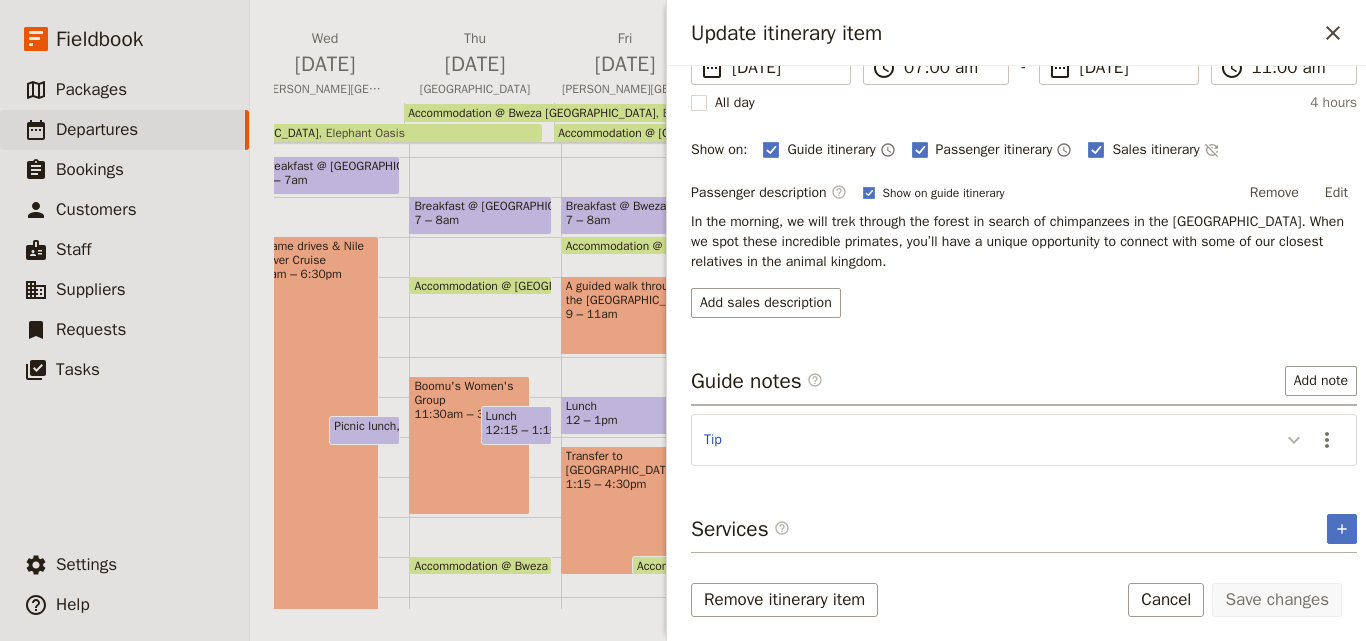 click 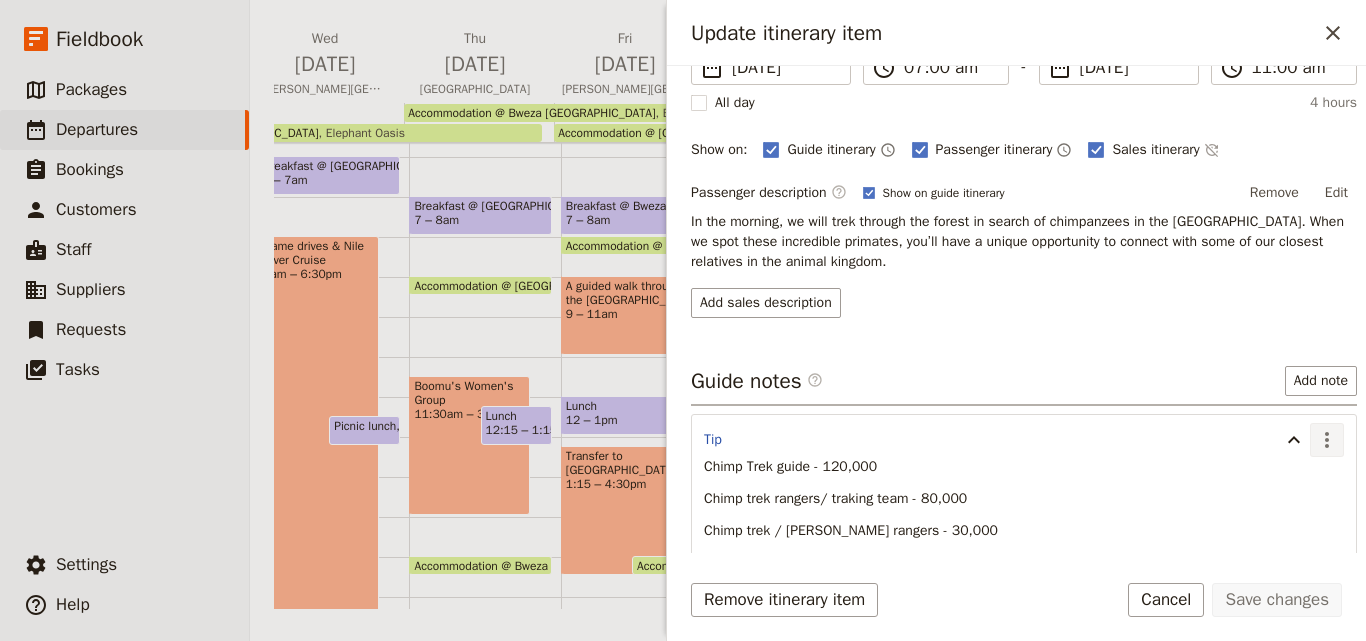 click 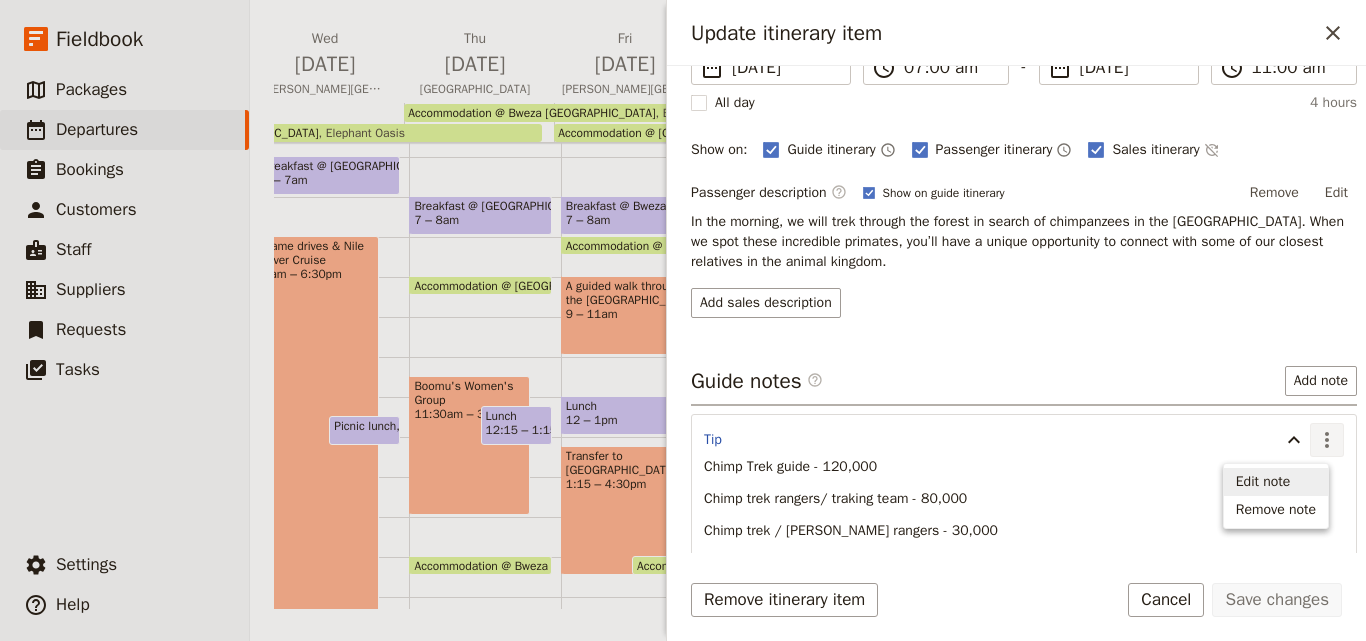 click on "Edit note" at bounding box center [1276, 482] 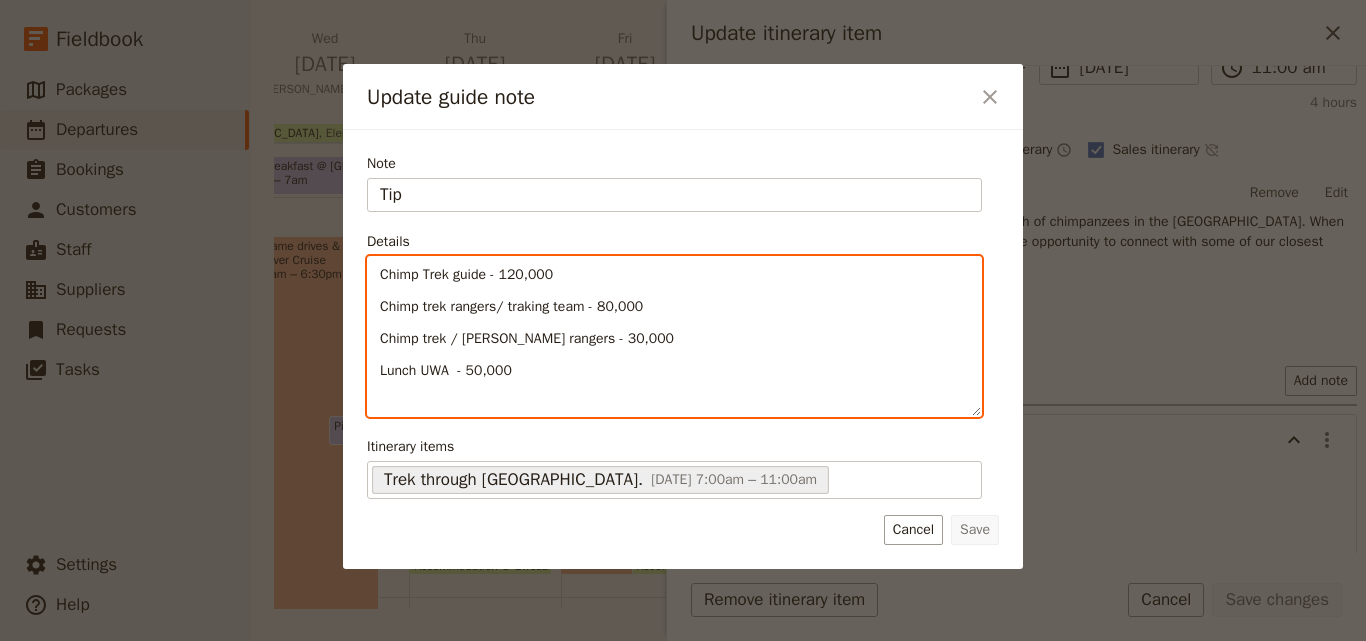 click on "Lunch UWA  - 50,000" at bounding box center (674, 371) 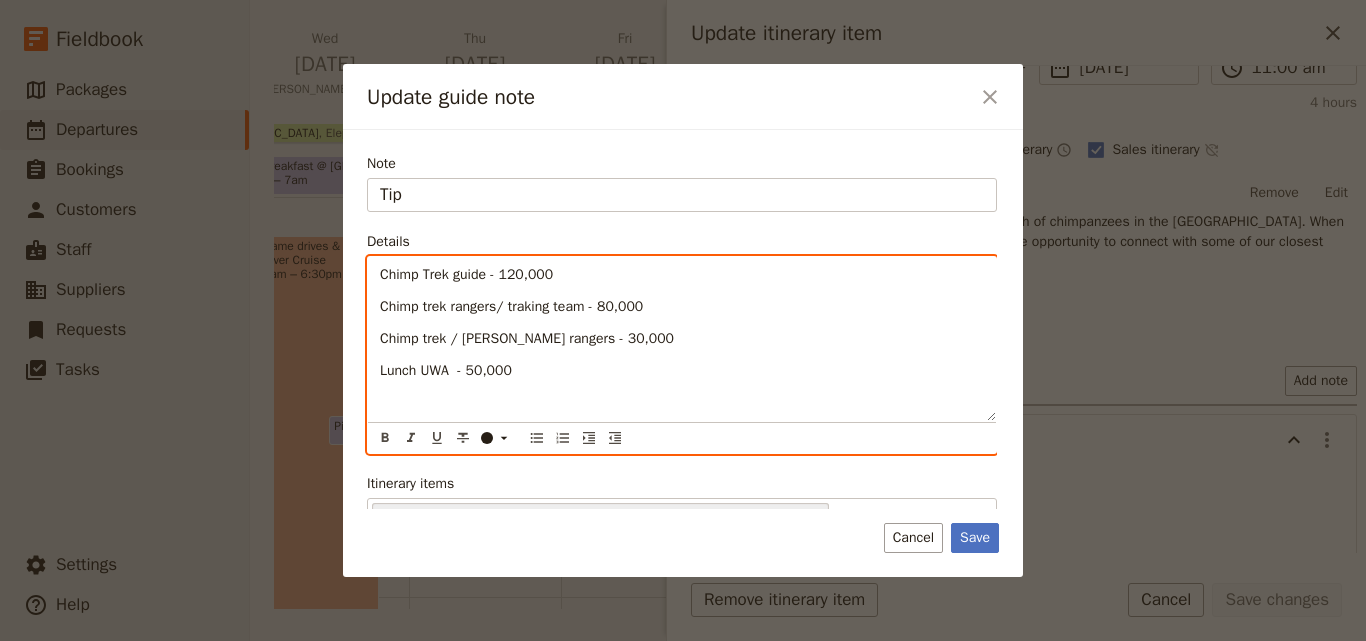 paste 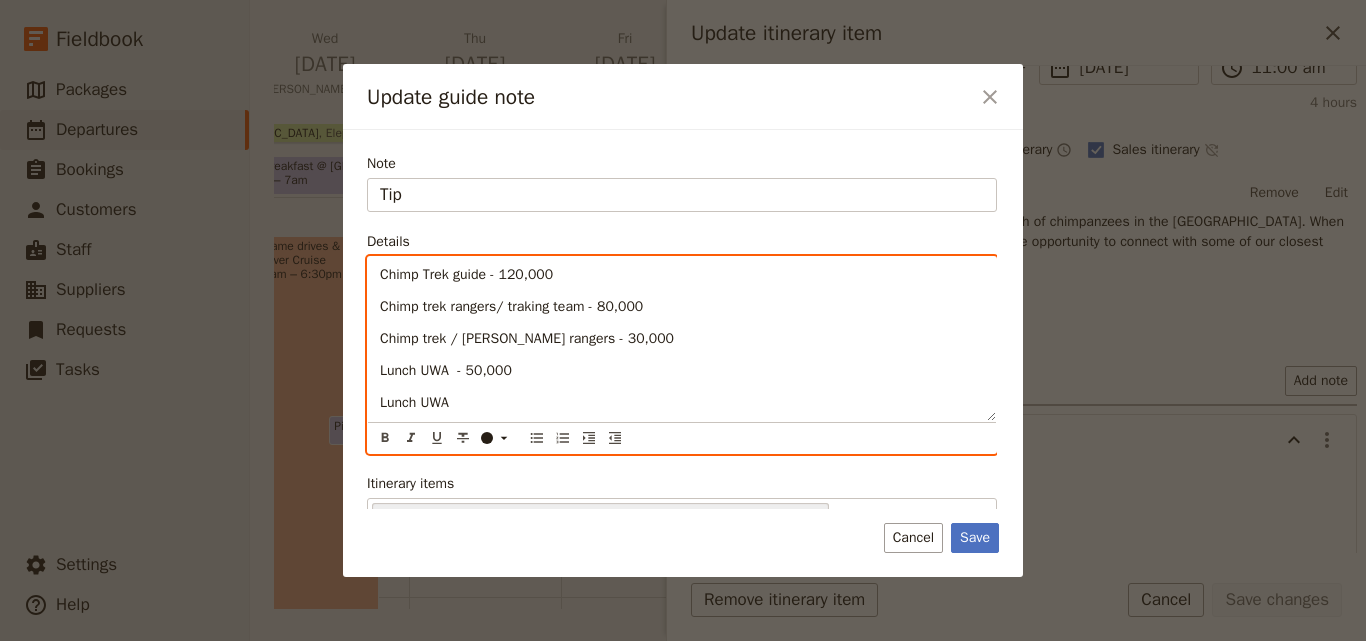 type 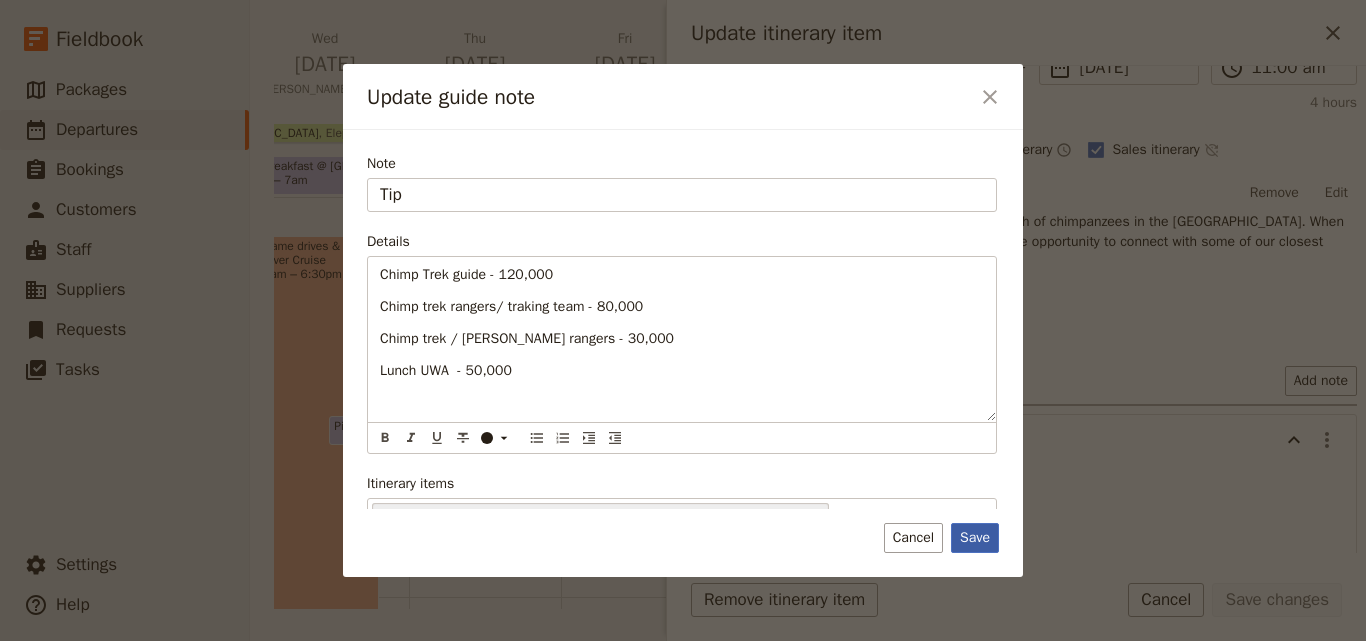 click on "Save" at bounding box center [975, 538] 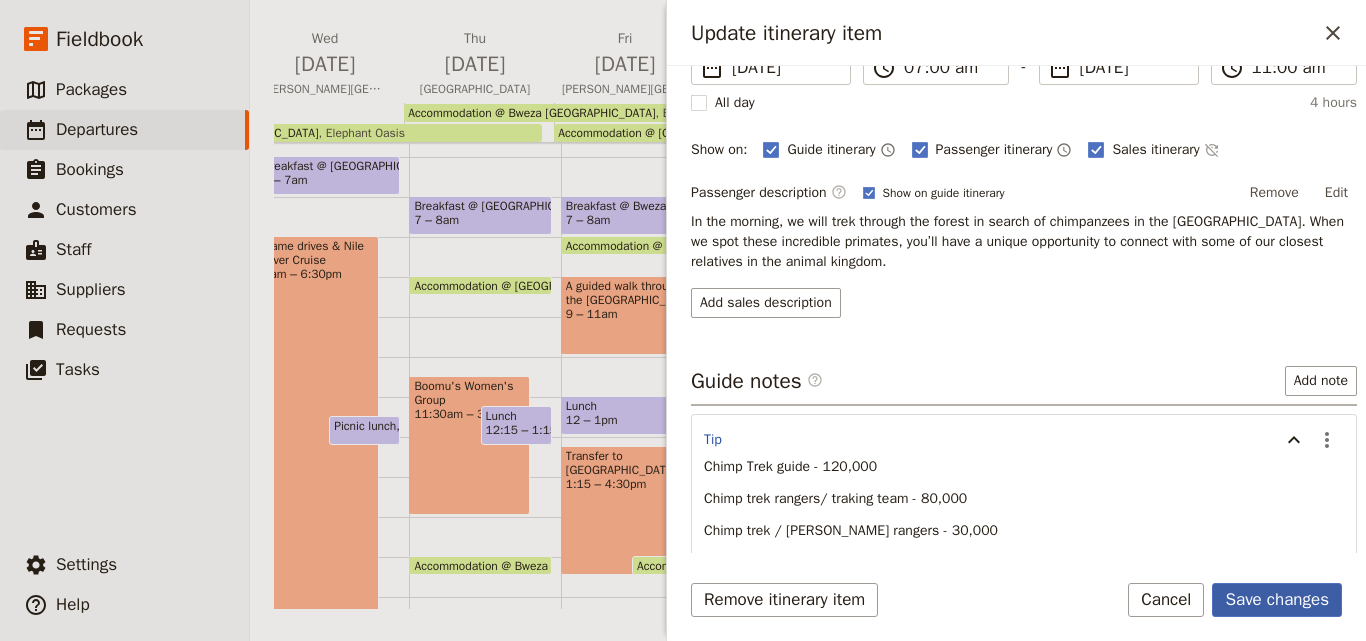 click on "Save changes" at bounding box center [1277, 600] 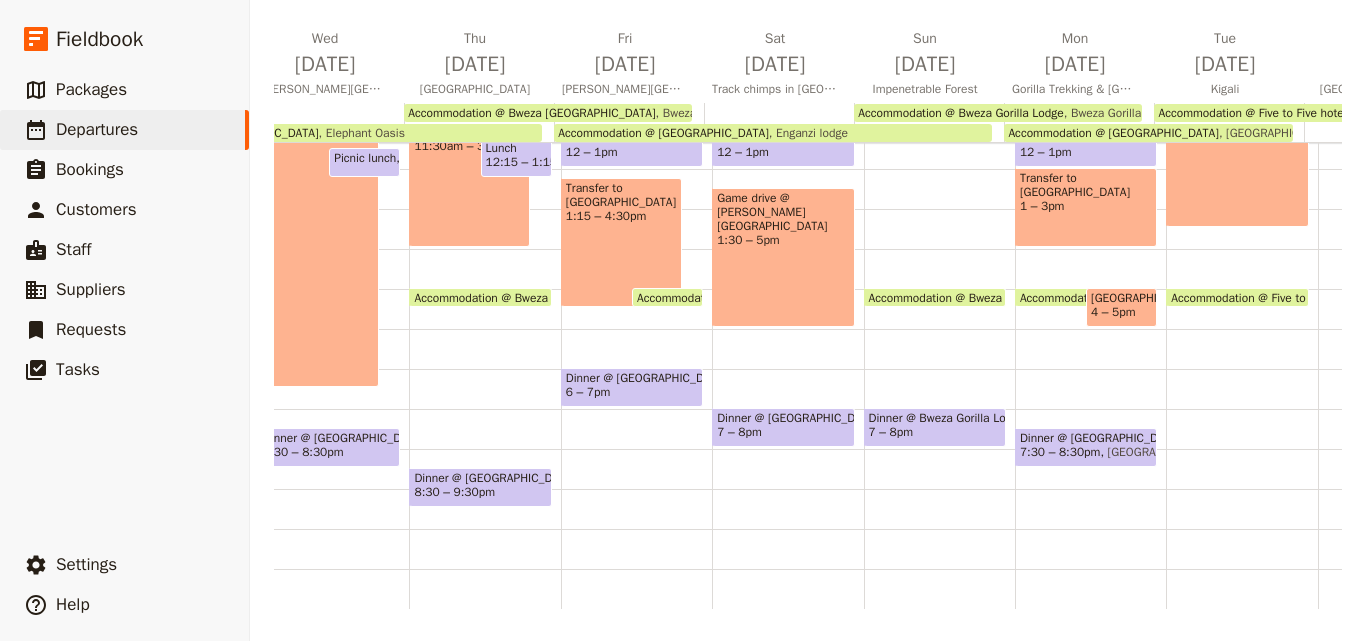 scroll, scrollTop: 309, scrollLeft: 0, axis: vertical 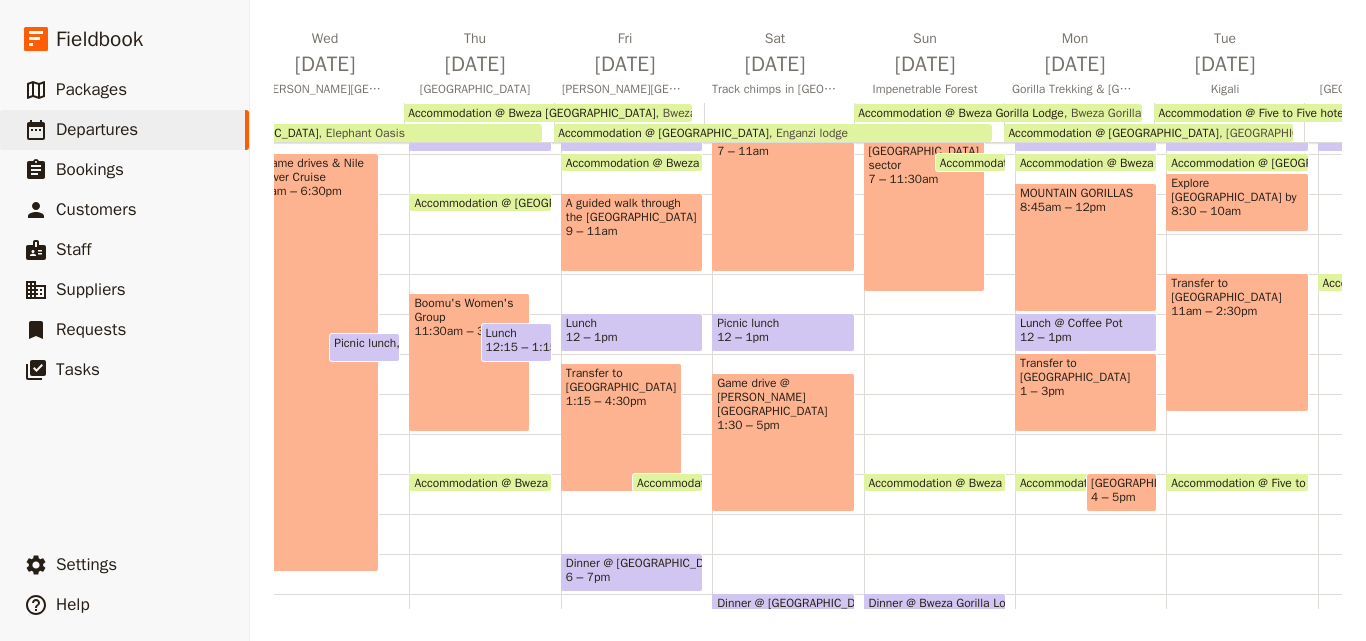 click on "Early morning game drive in the [GEOGRAPHIC_DATA] sector  7 – 11:30am" at bounding box center (924, 202) 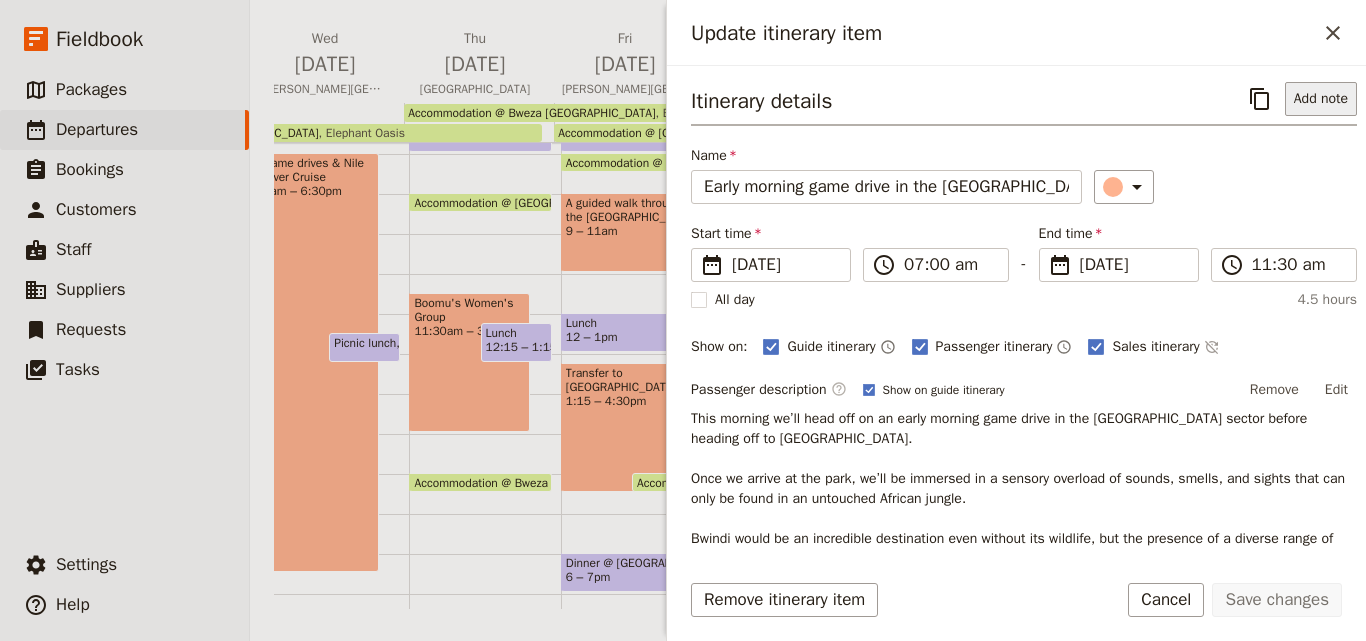 click on "Add note" at bounding box center [1321, 99] 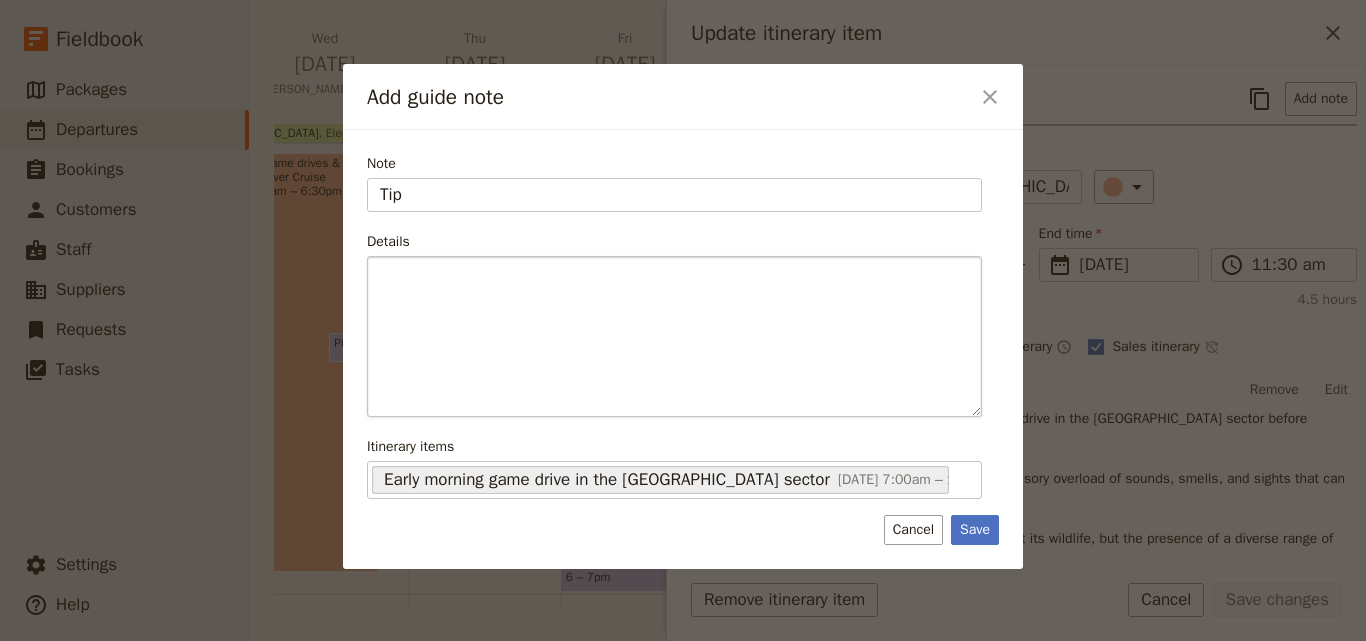 type on "Tip" 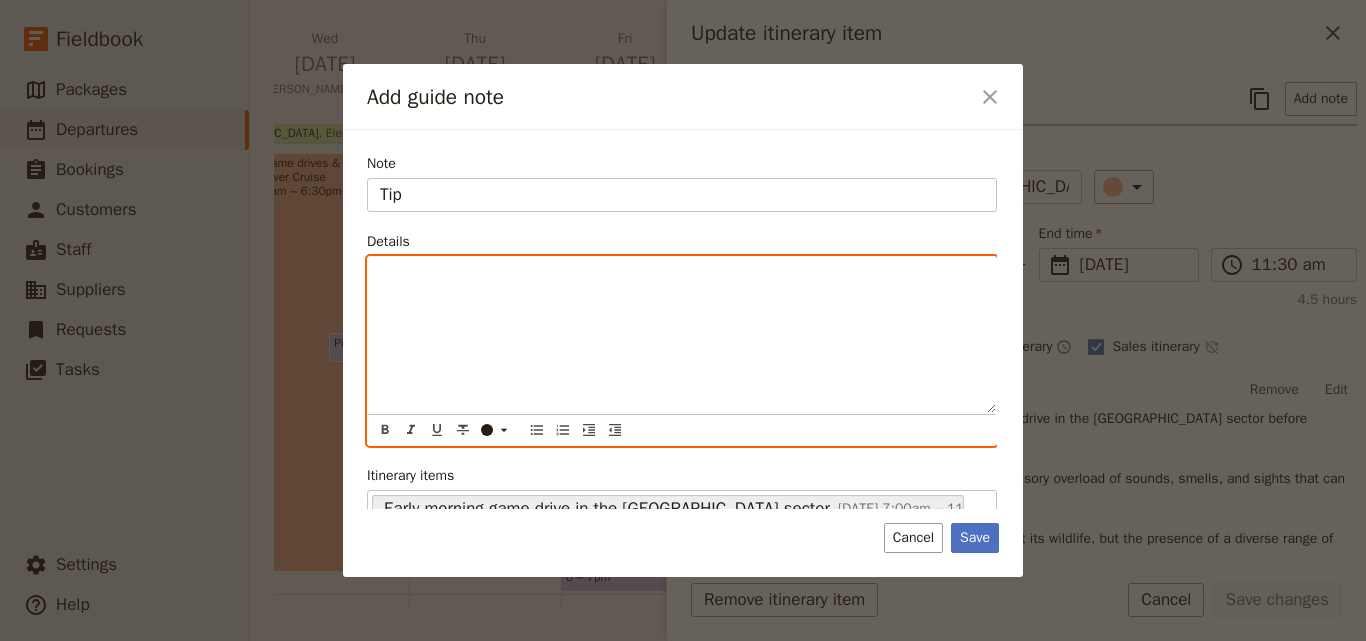 click at bounding box center [682, 335] 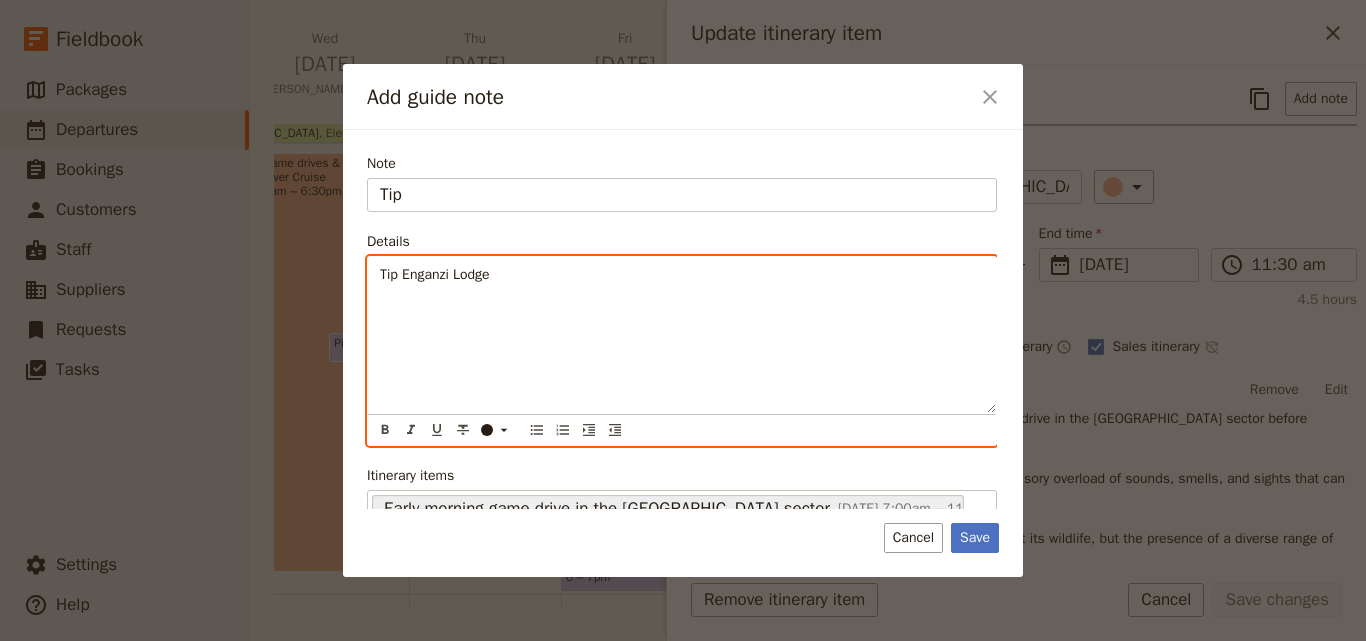 click on "Tip Enganzi Lodge" at bounding box center [435, 274] 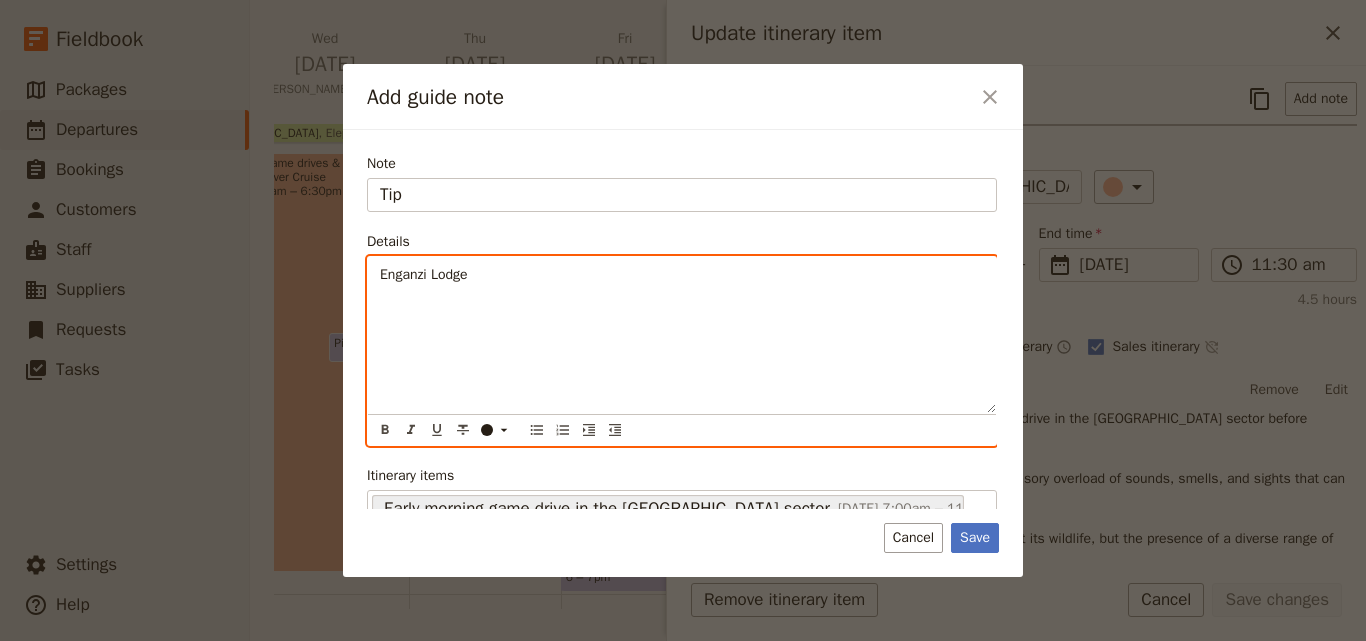 click on "Enganzi Lodge" at bounding box center [424, 274] 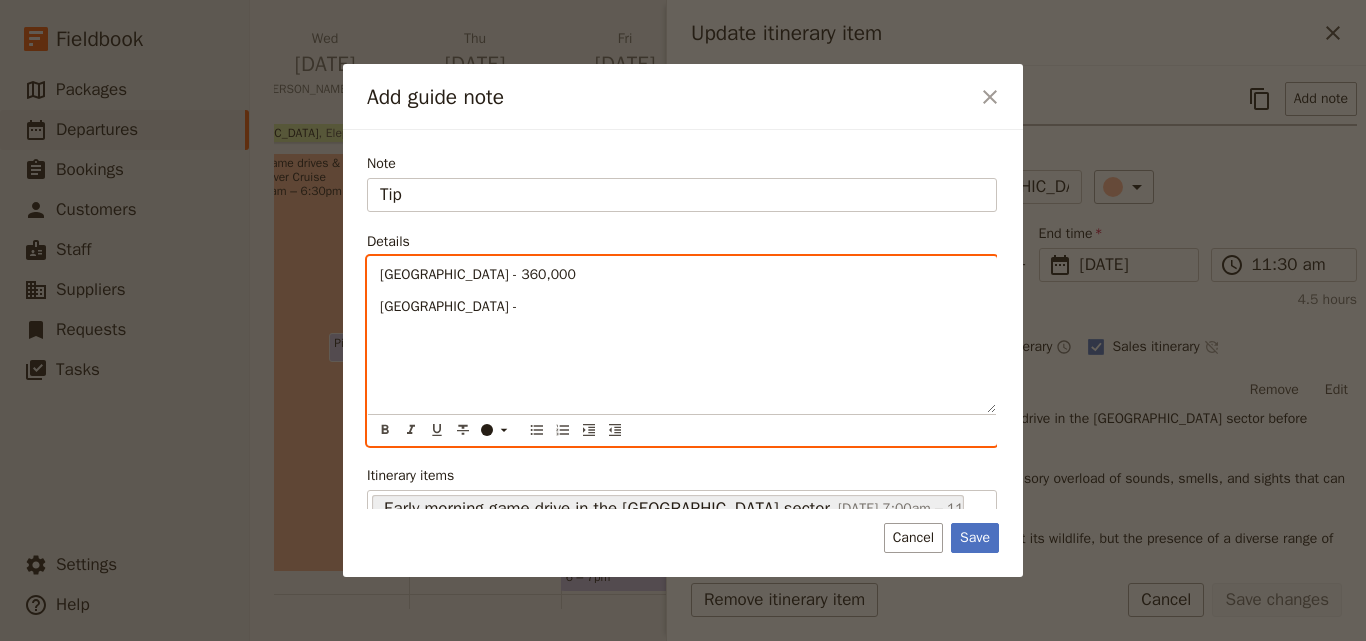 click on "[GEOGRAPHIC_DATA] -" at bounding box center [448, 306] 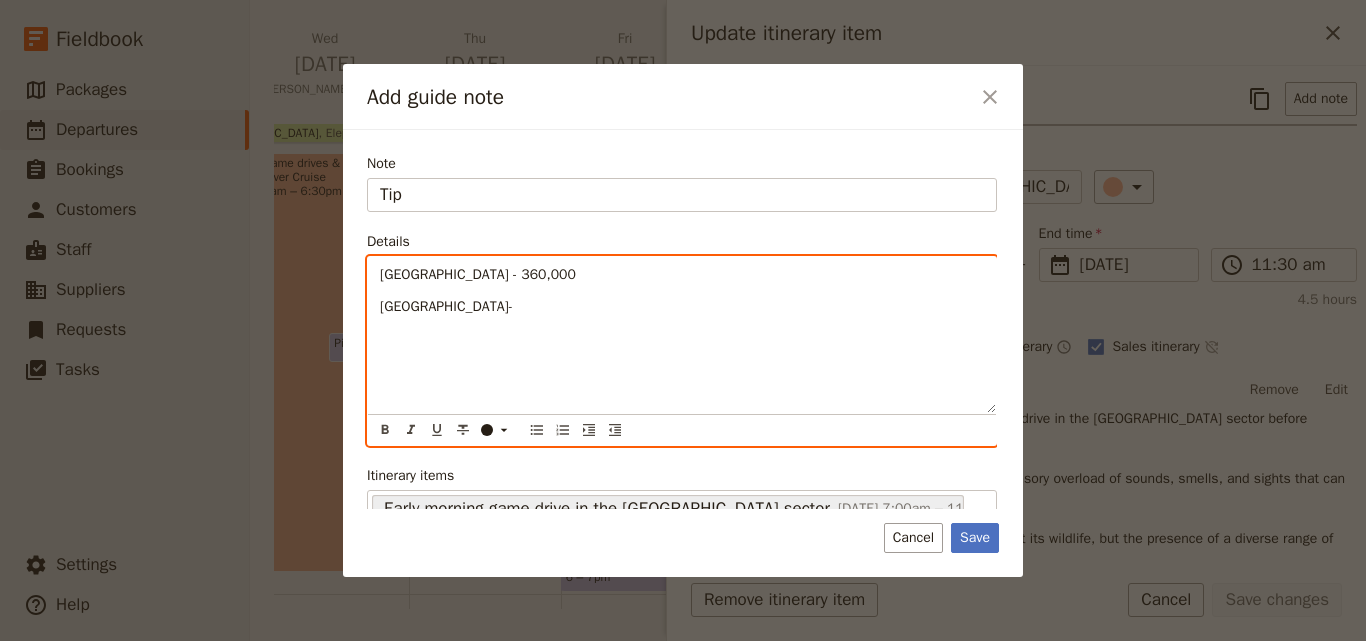 click on "[GEOGRAPHIC_DATA]-" at bounding box center [446, 306] 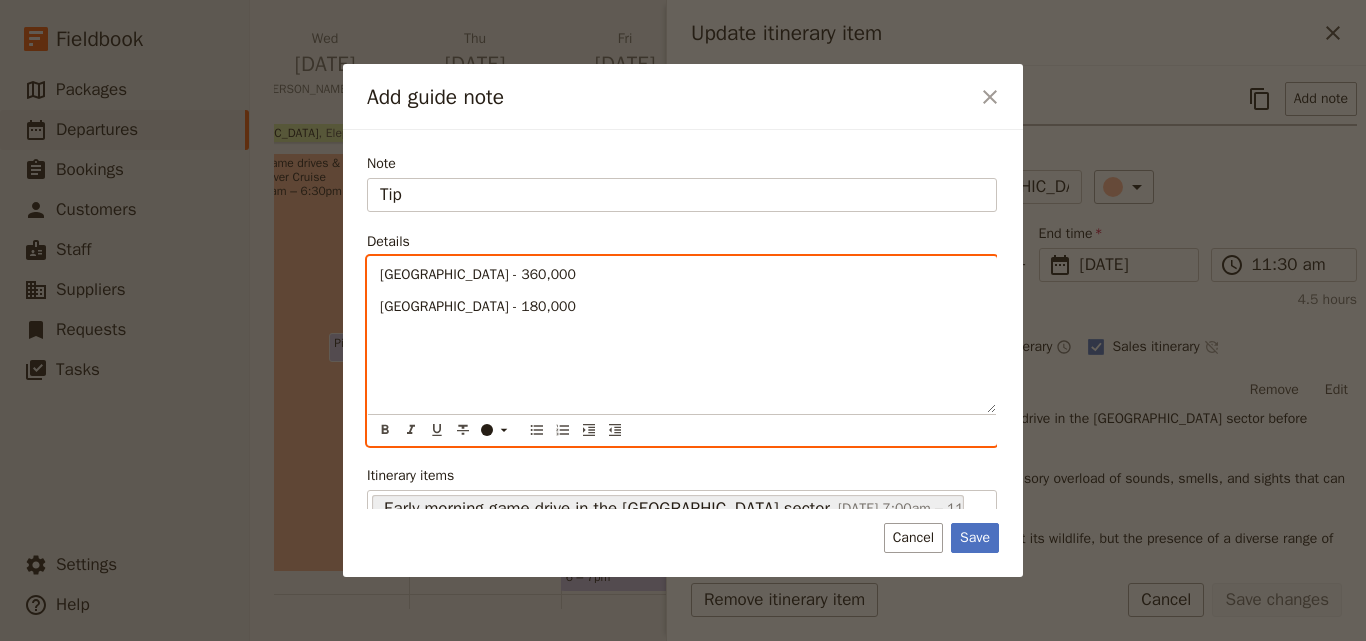 scroll, scrollTop: 21, scrollLeft: 0, axis: vertical 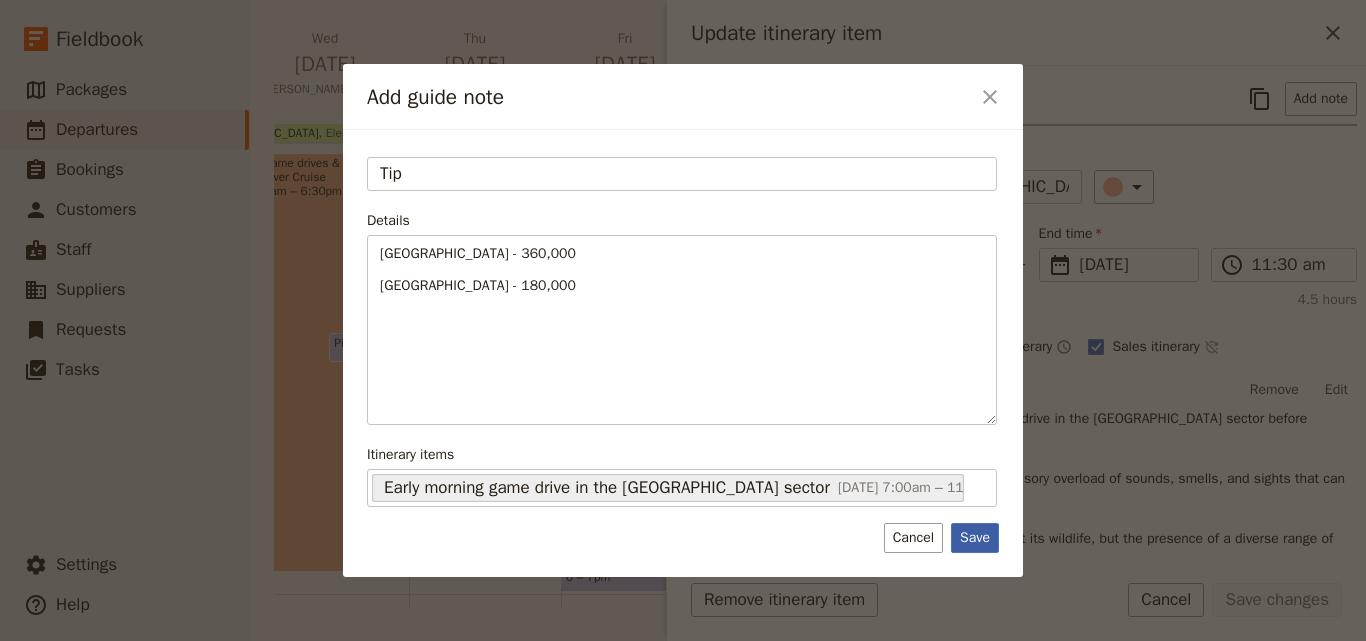 click on "Save" at bounding box center (975, 538) 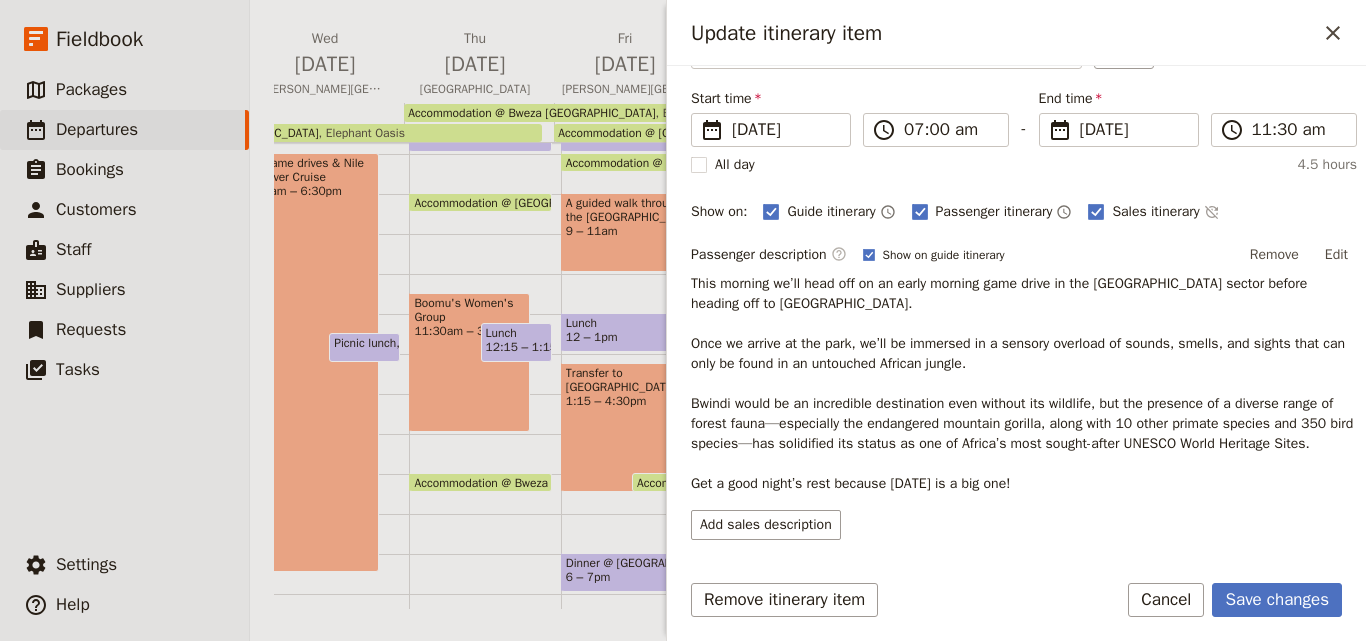 scroll, scrollTop: 357, scrollLeft: 0, axis: vertical 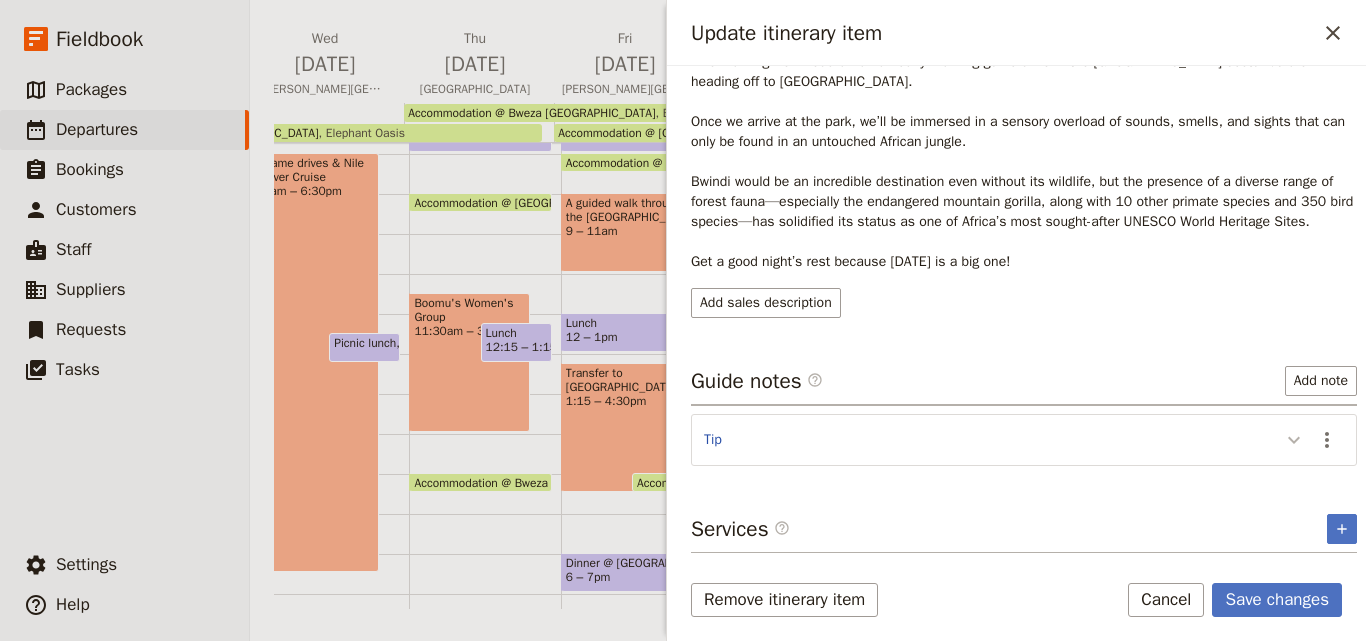 click 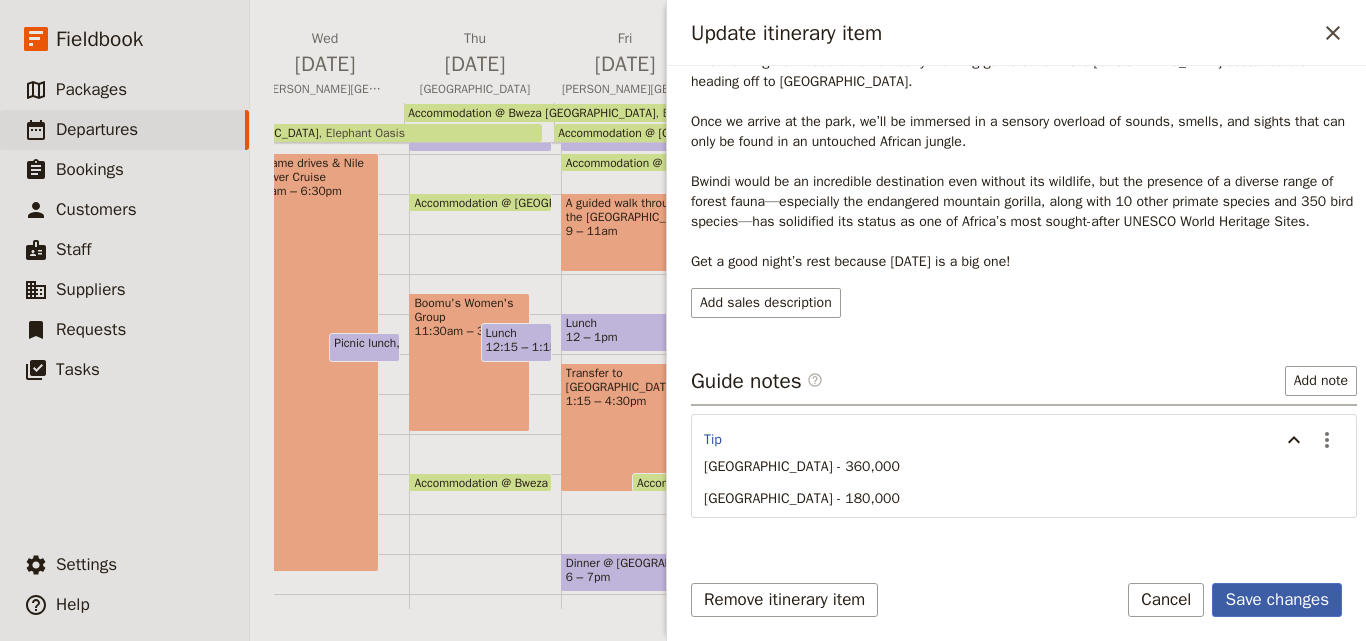 click on "Save changes" at bounding box center (1277, 600) 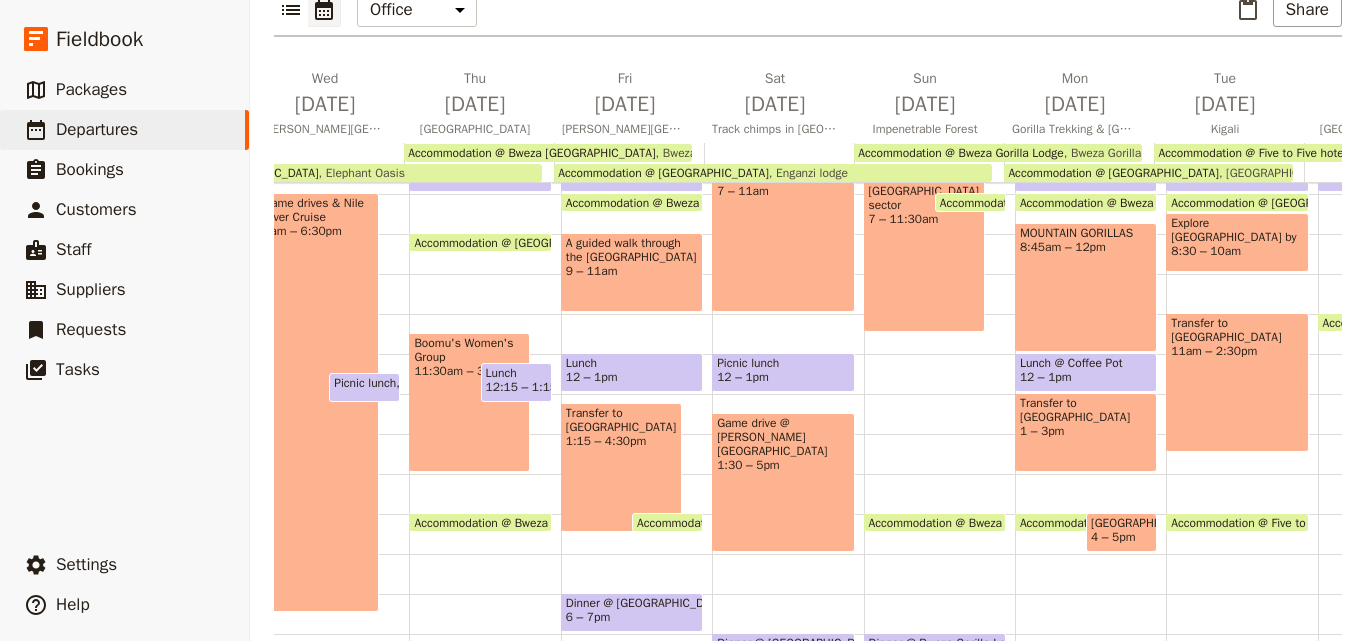 scroll, scrollTop: 280, scrollLeft: 0, axis: vertical 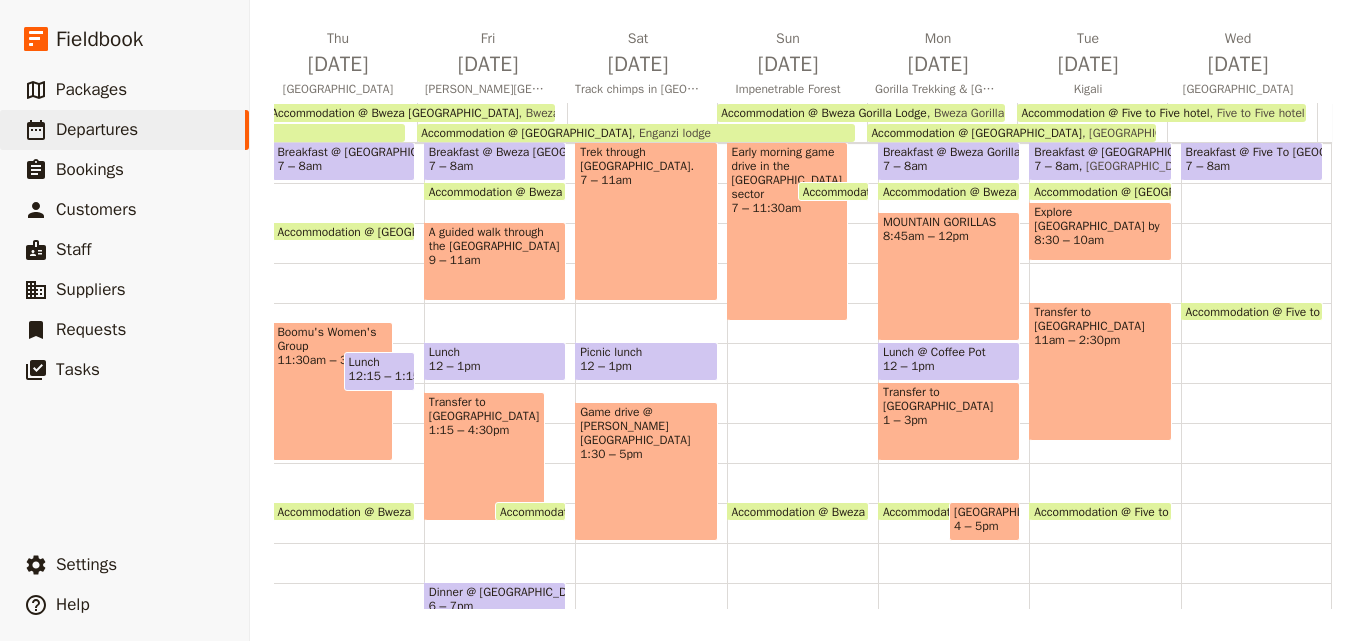 click on "Early morning game drive in the [GEOGRAPHIC_DATA] sector  7 – 11:30am" at bounding box center [787, 231] 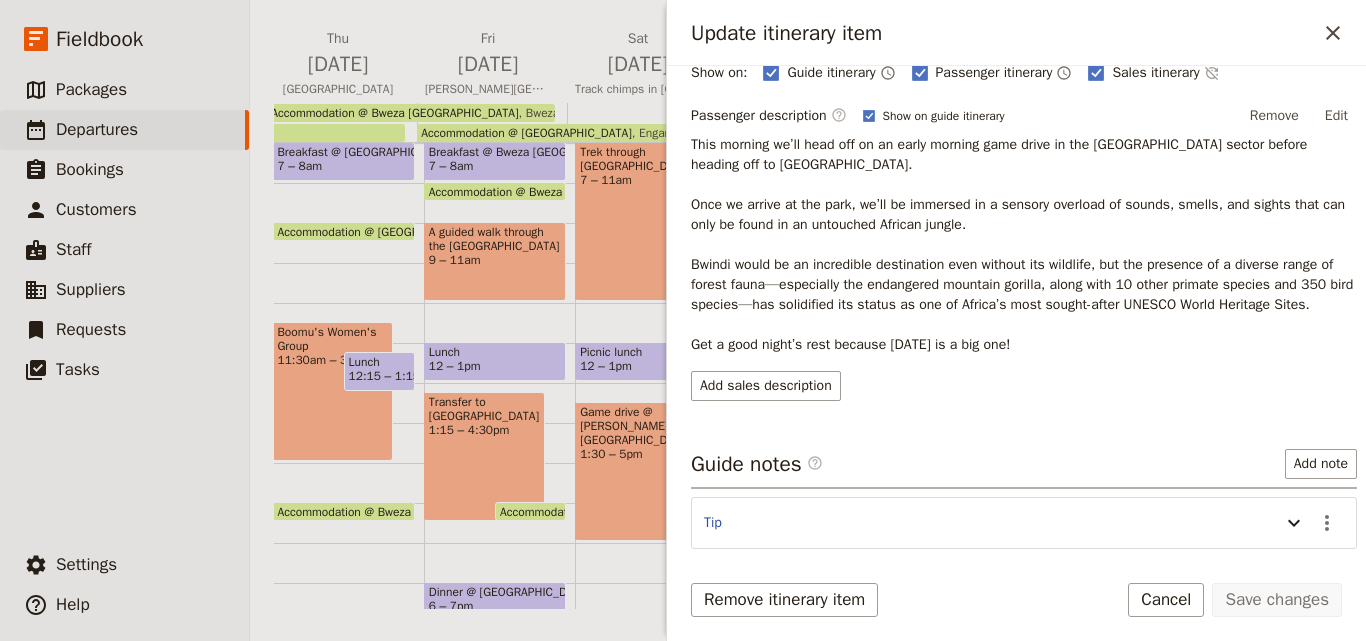scroll, scrollTop: 357, scrollLeft: 0, axis: vertical 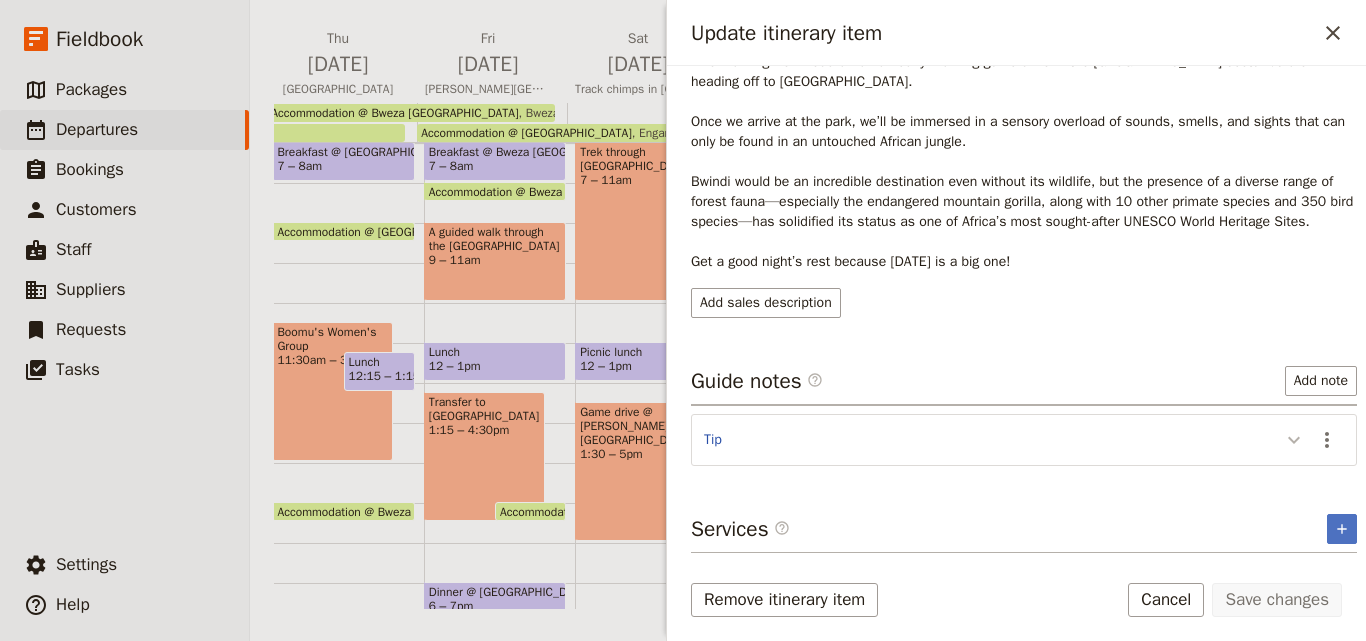 click 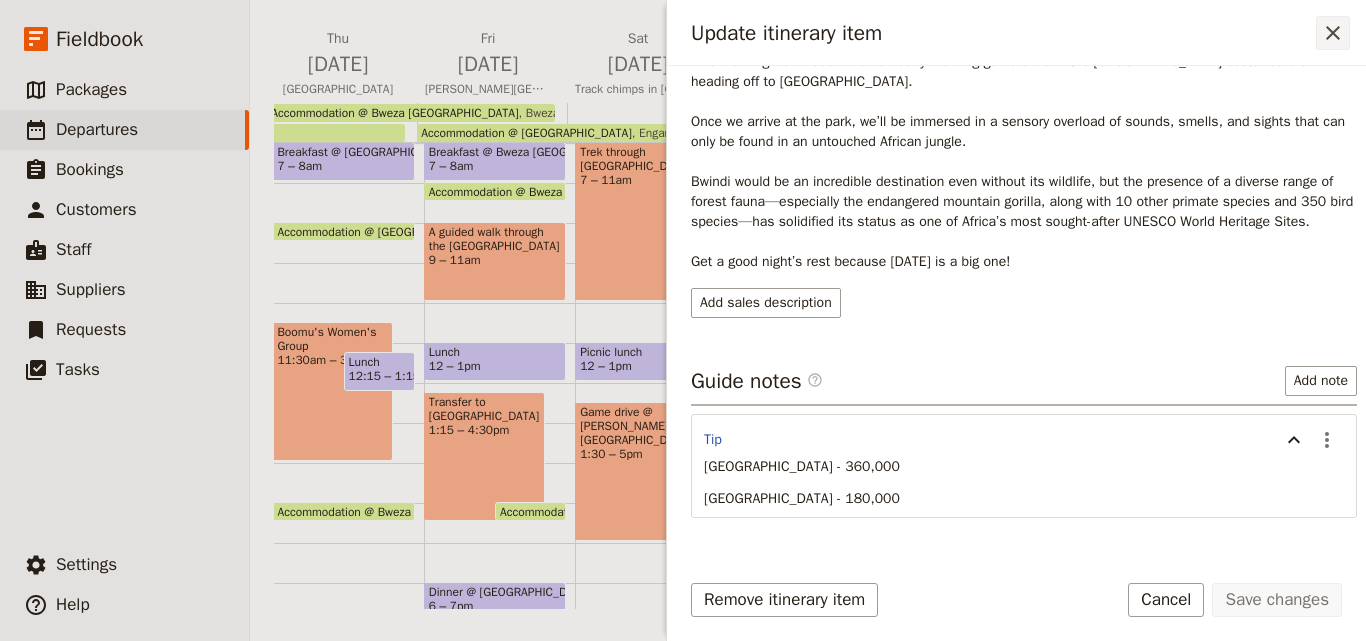 click 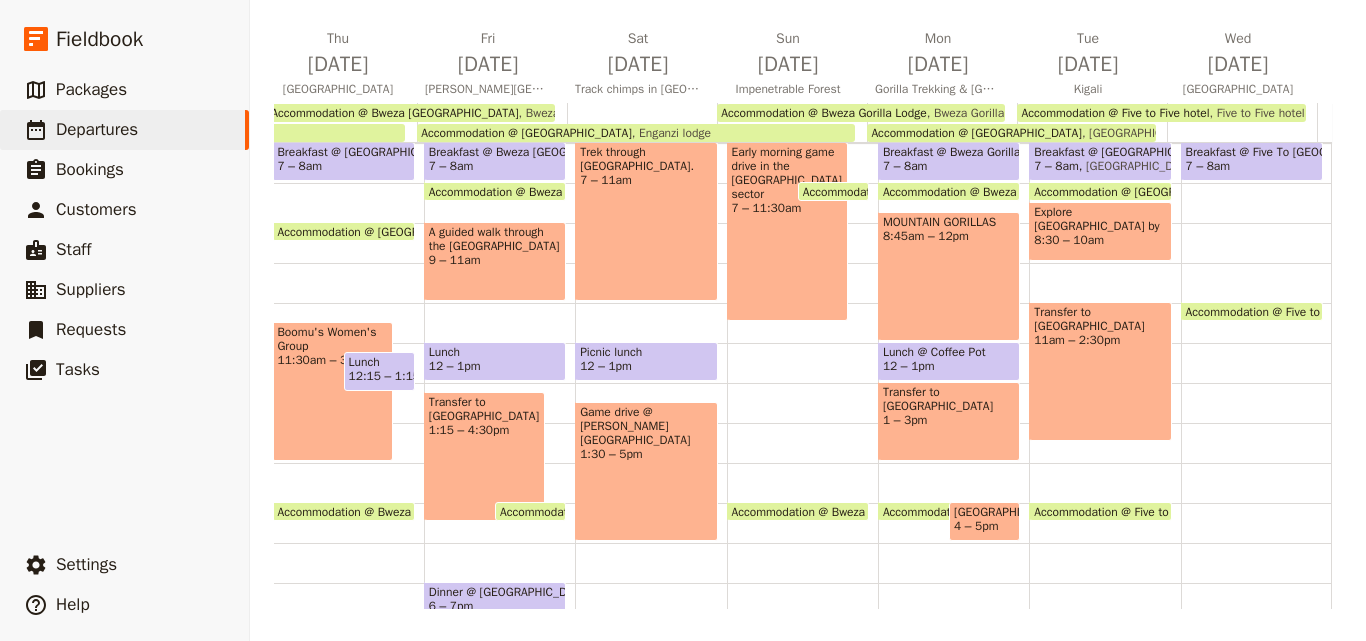 click on "MOUNTAIN GORILLAS 8:45am – 12pm" at bounding box center [949, 276] 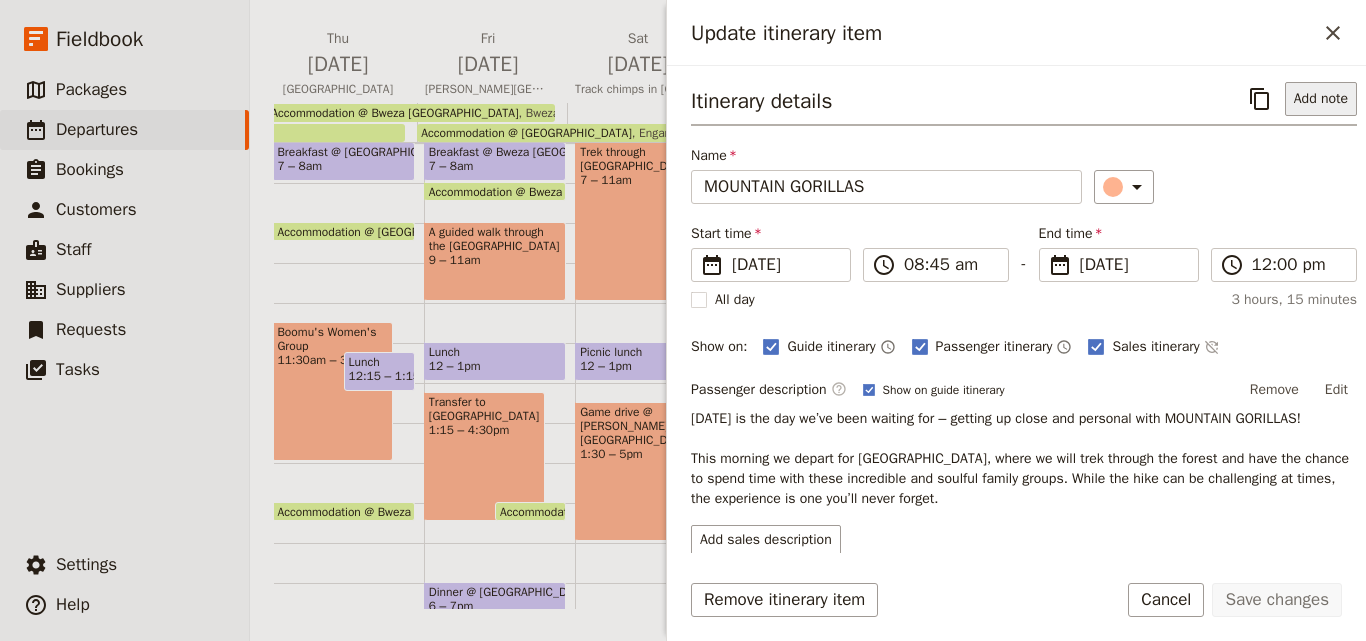 click on "Add note" at bounding box center [1321, 99] 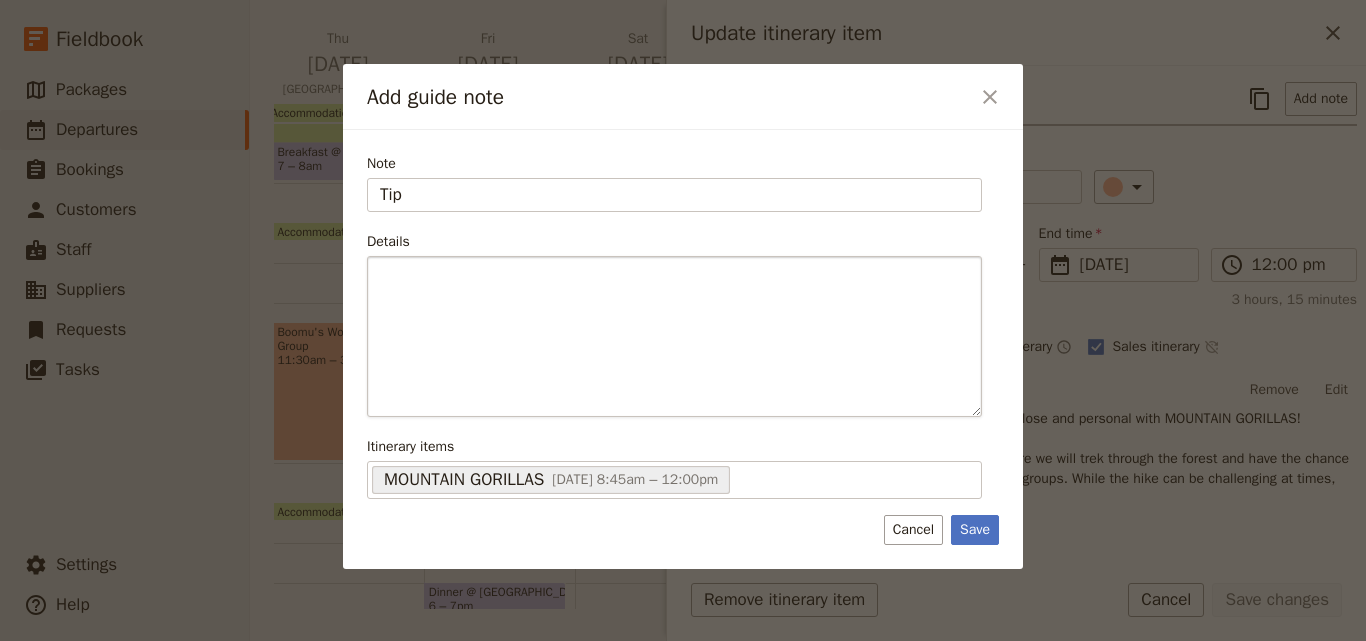type on "Tip" 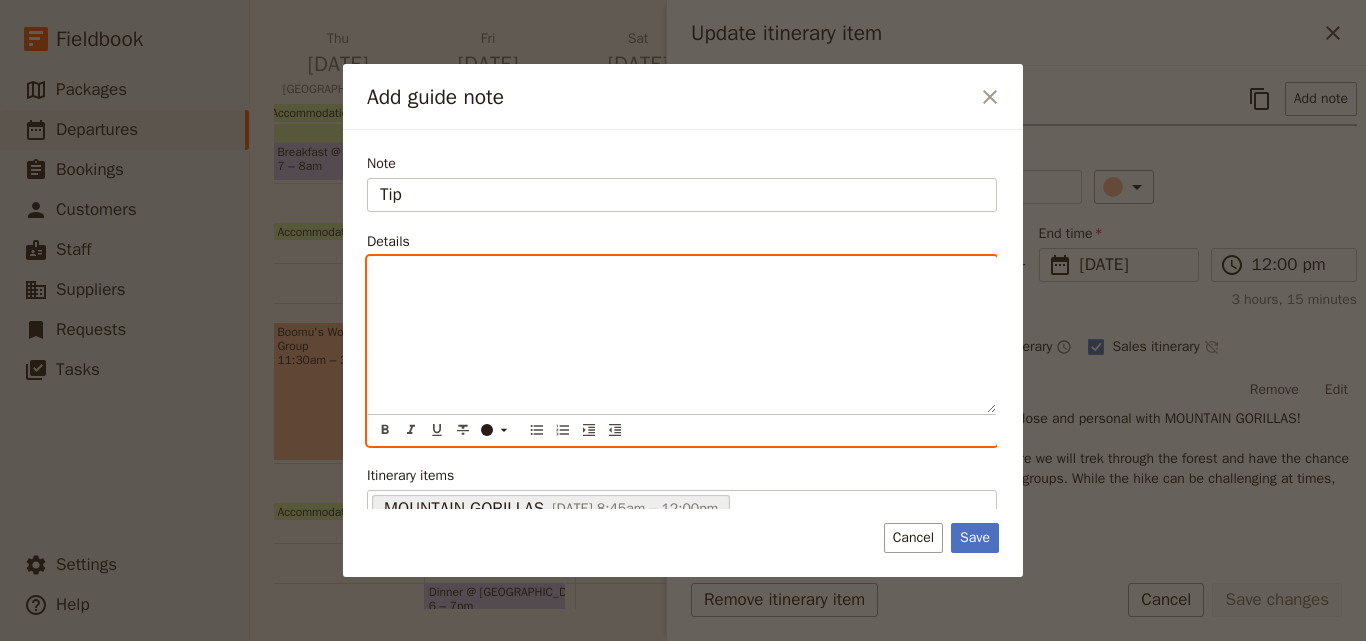 click at bounding box center [682, 275] 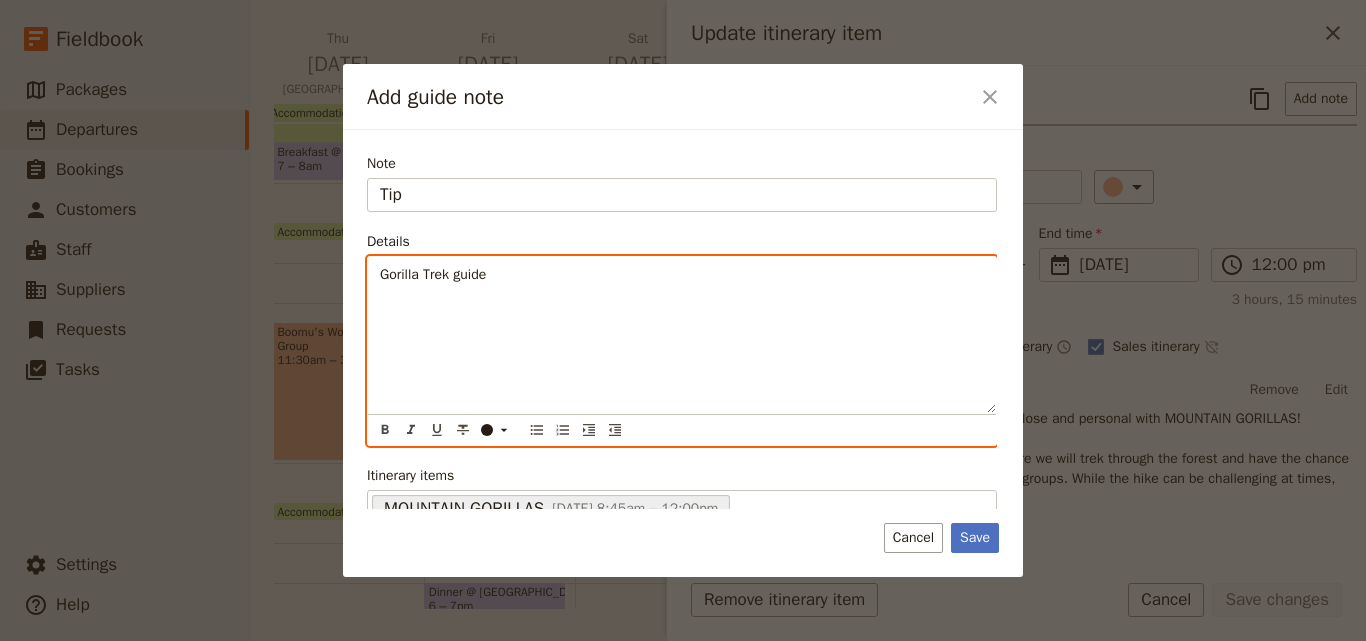 type 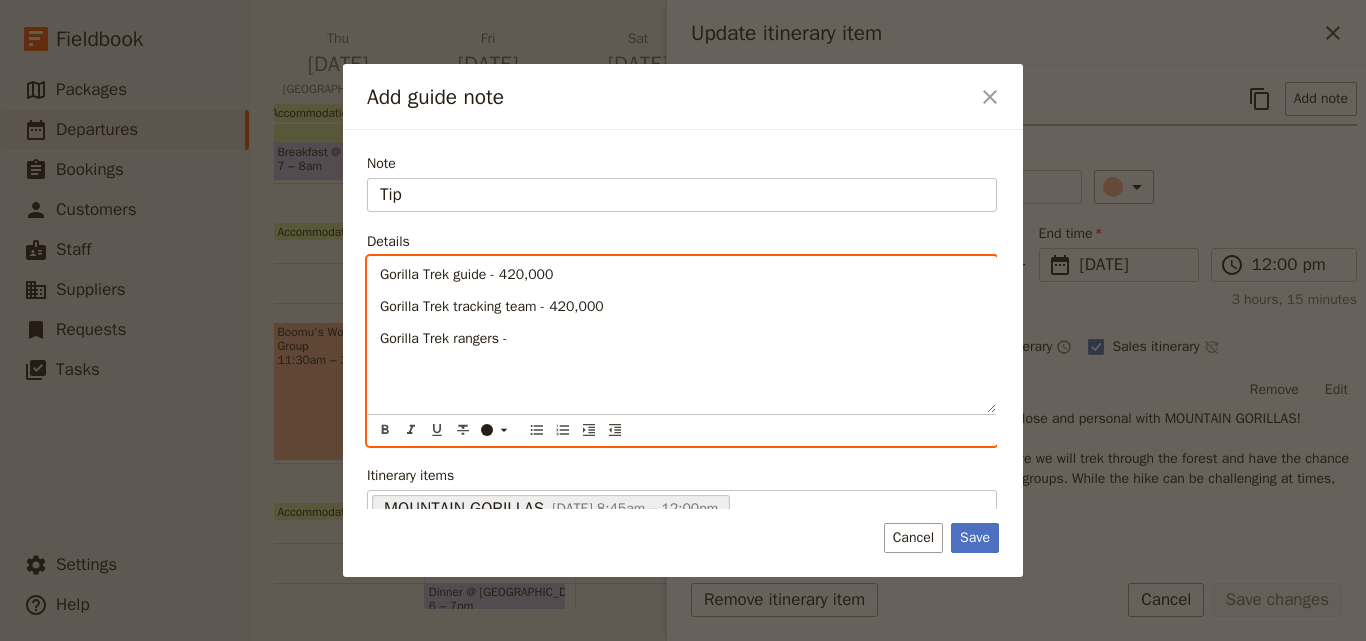 click on "Gorilla Trek guide - 420,000 Gorilla Trek tracking team - 420,000 Gorilla Trek rangers -" at bounding box center (682, 335) 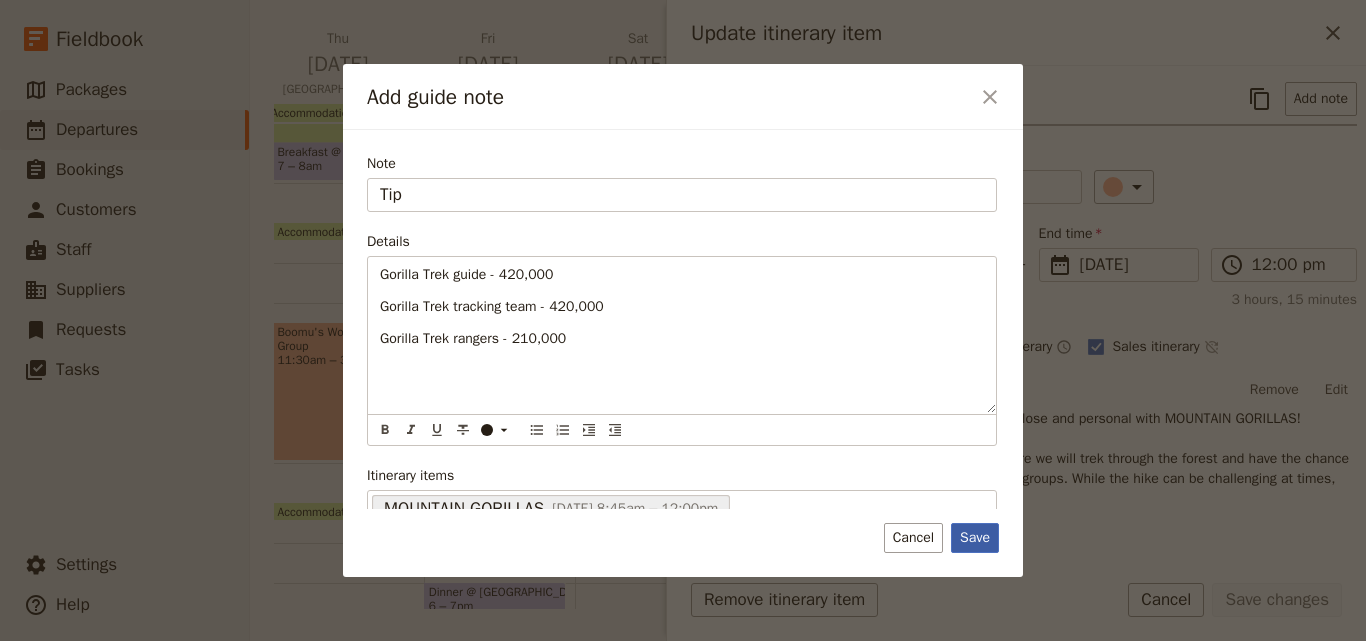 click on "Save" at bounding box center (975, 538) 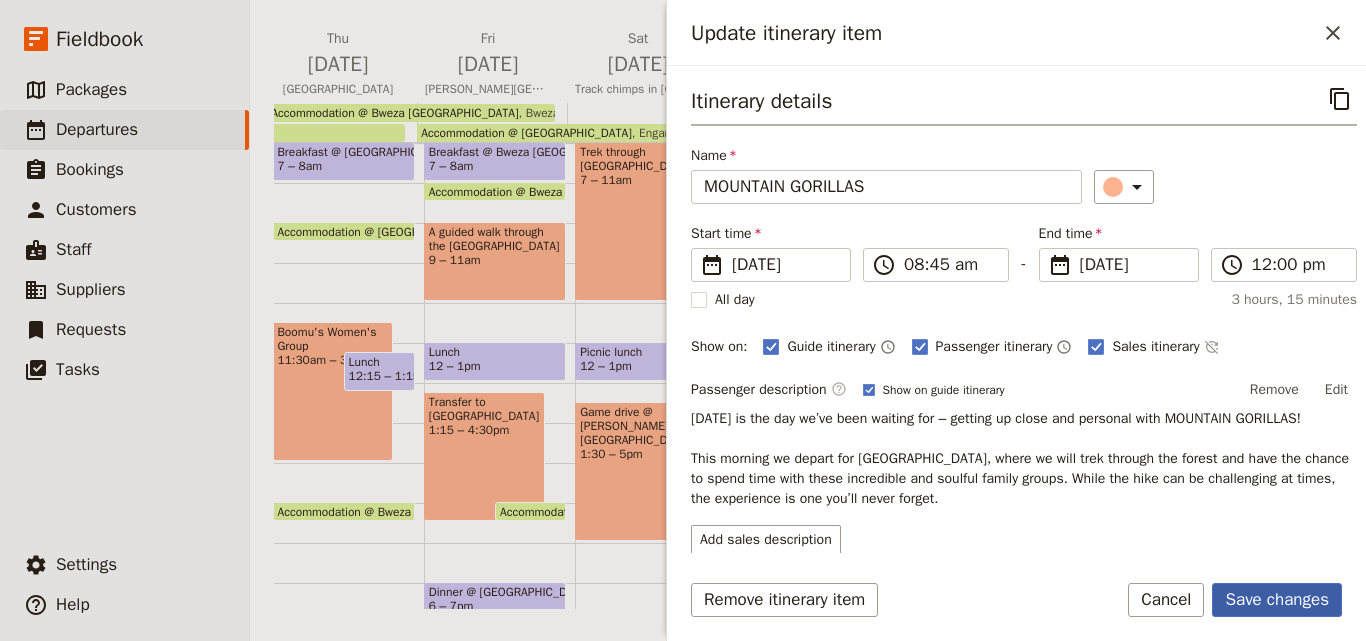 click on "Save changes" at bounding box center [1277, 600] 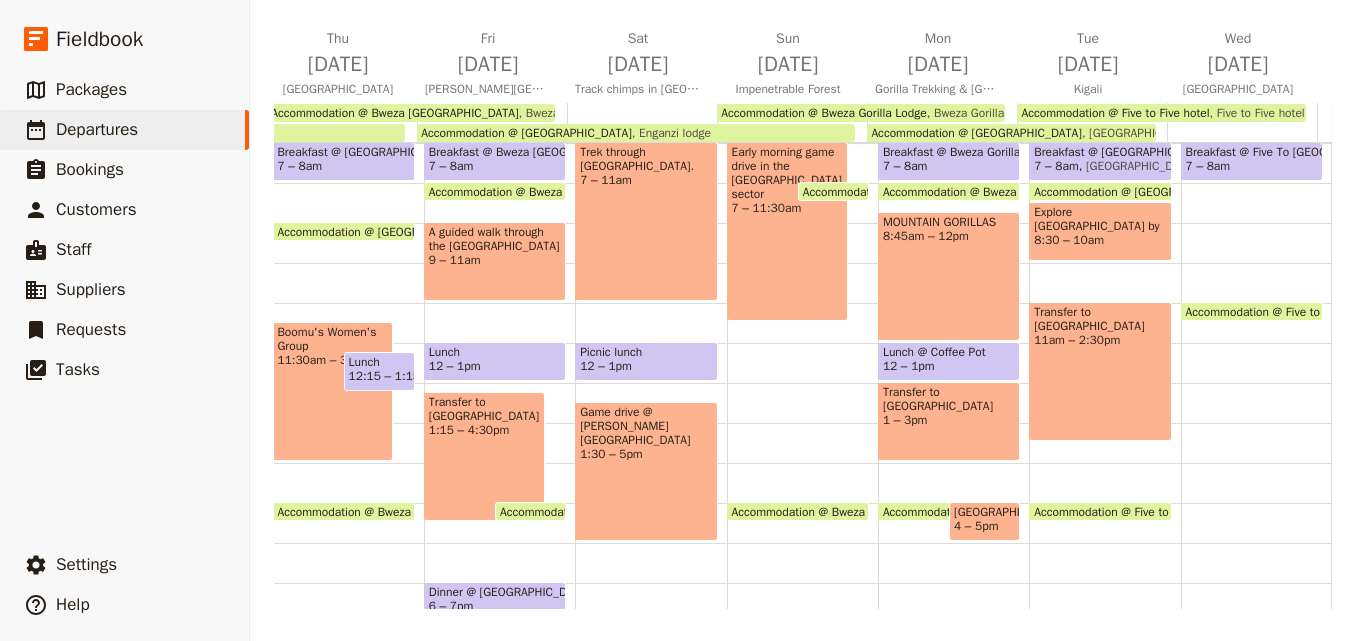 click on "MOUNTAIN GORILLAS 8:45am – 12pm" at bounding box center [949, 276] 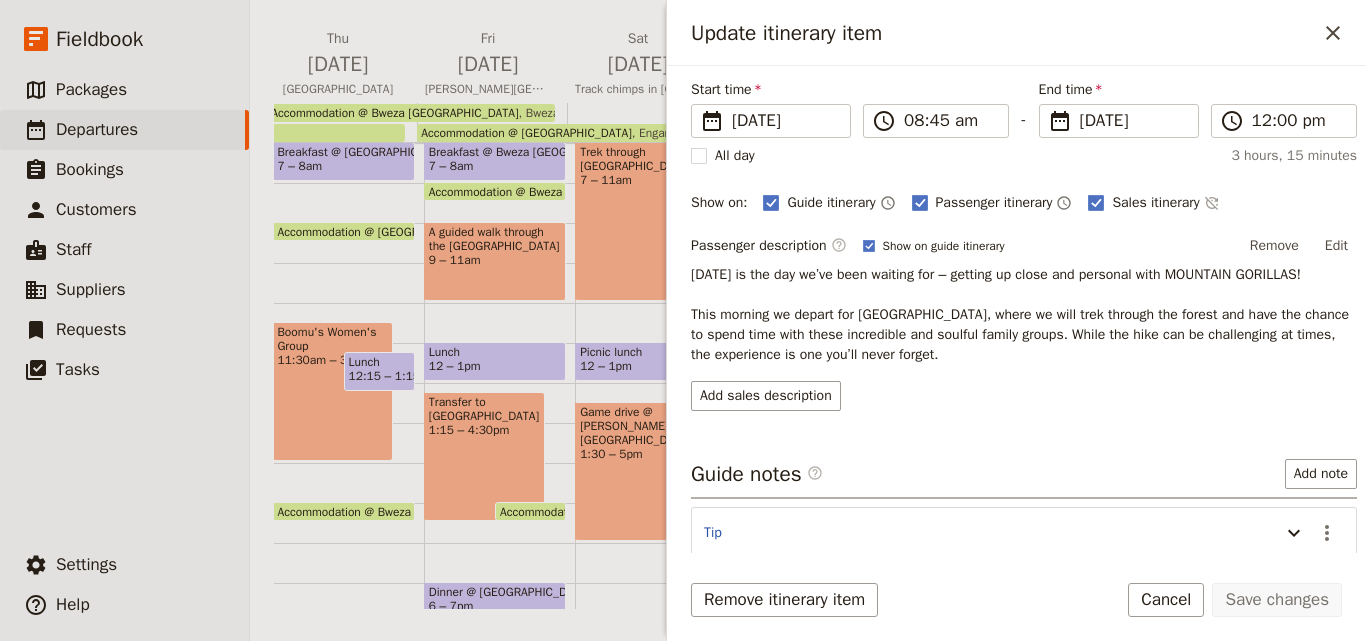 scroll, scrollTop: 257, scrollLeft: 0, axis: vertical 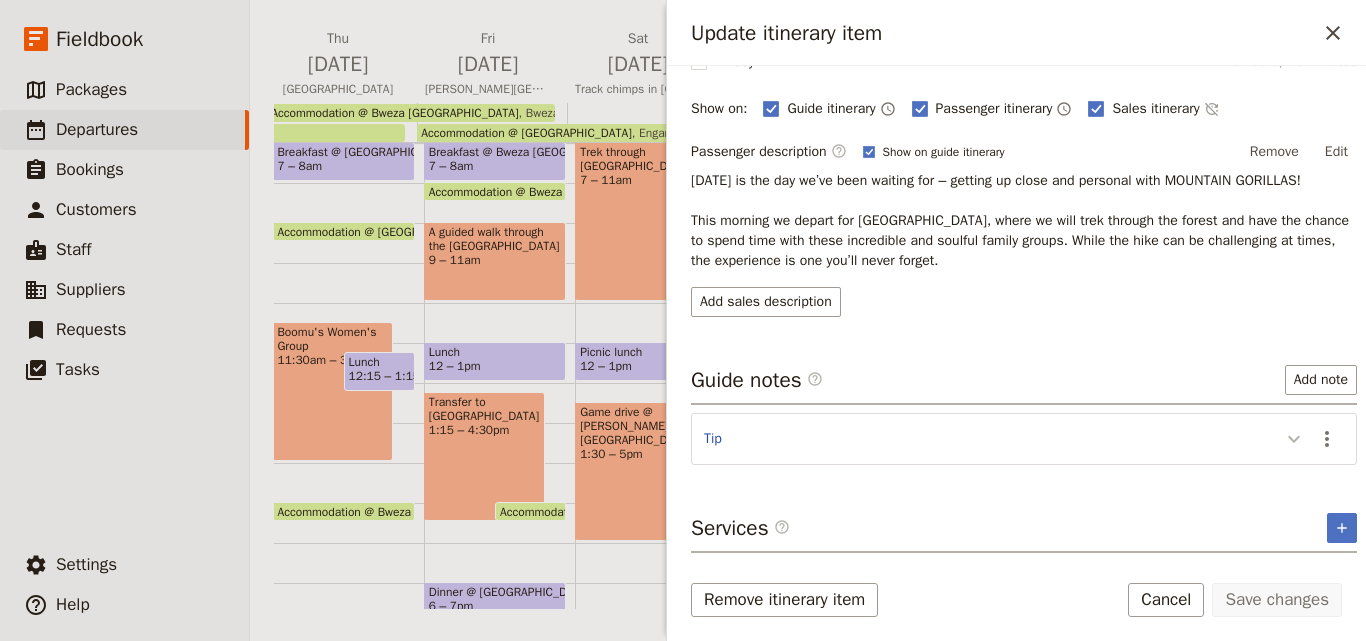 click 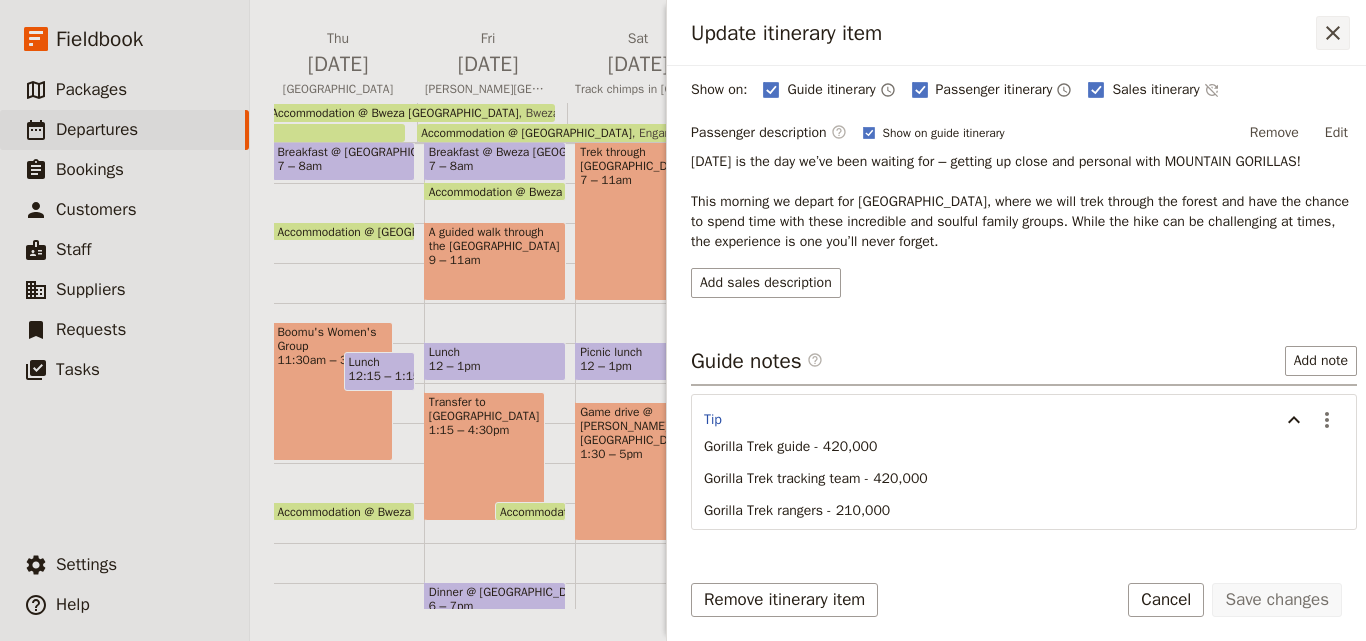 click on "​" at bounding box center (1333, 33) 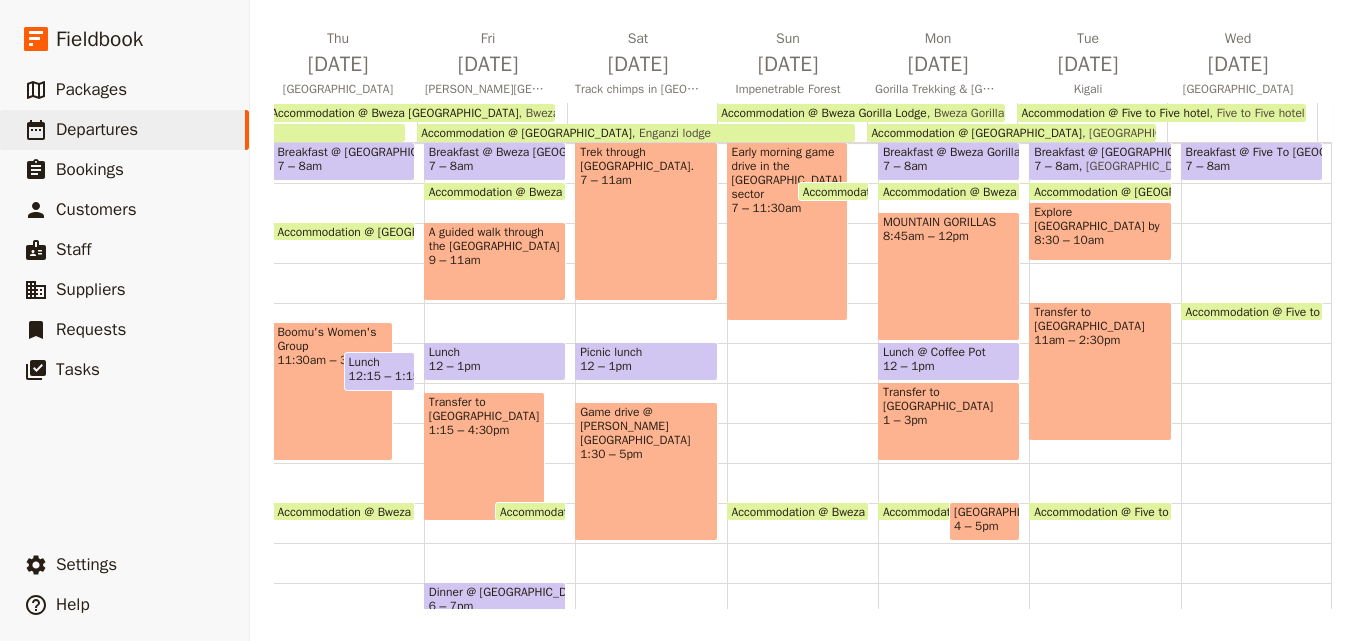click on "8:30 – 10am" at bounding box center (1100, 240) 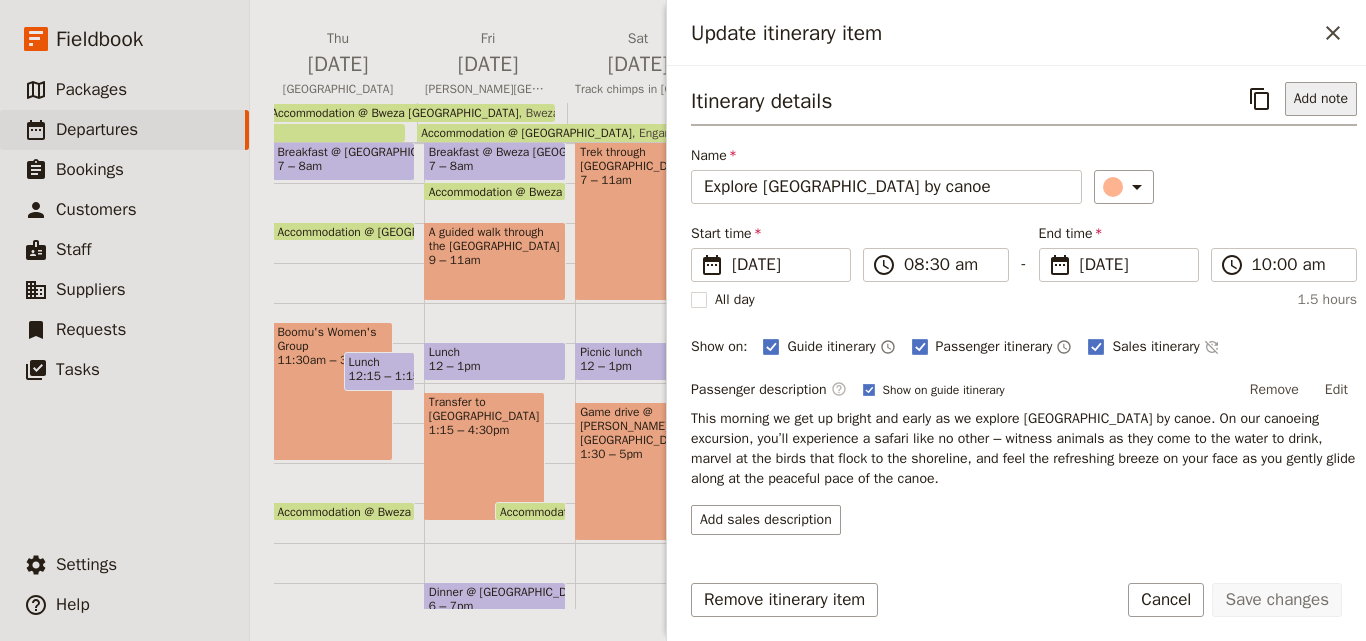 click on "Add note" at bounding box center [1321, 99] 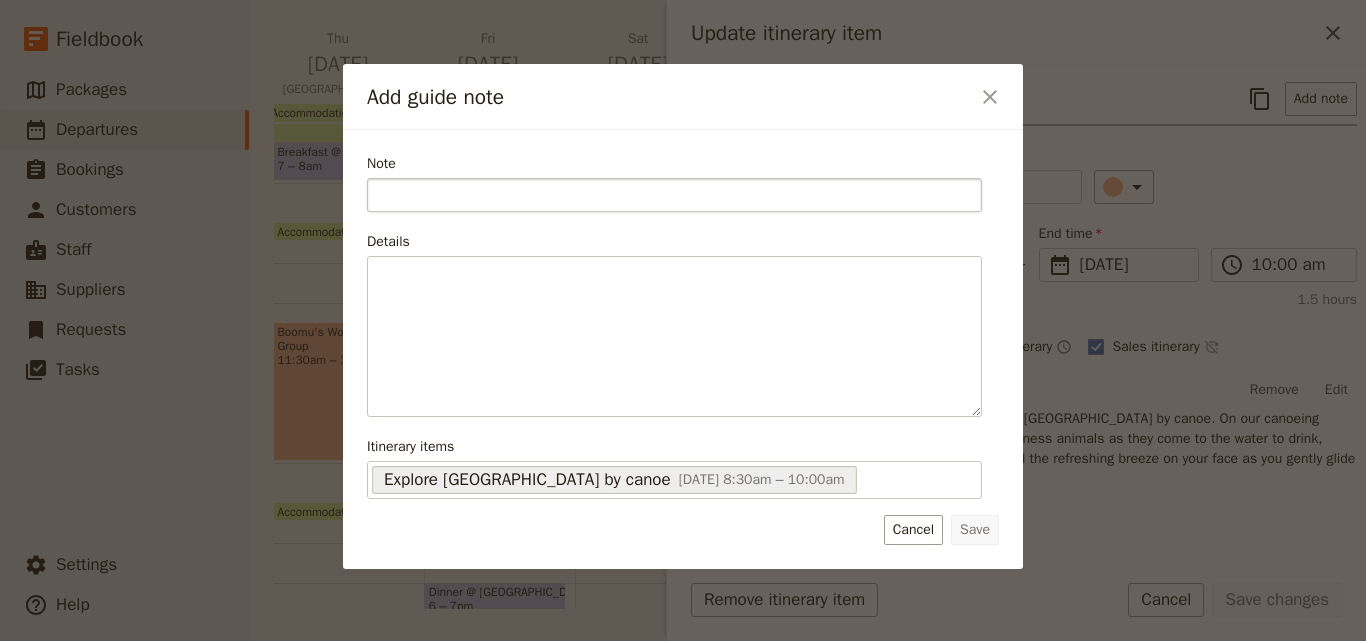 click on "Note" at bounding box center [674, 195] 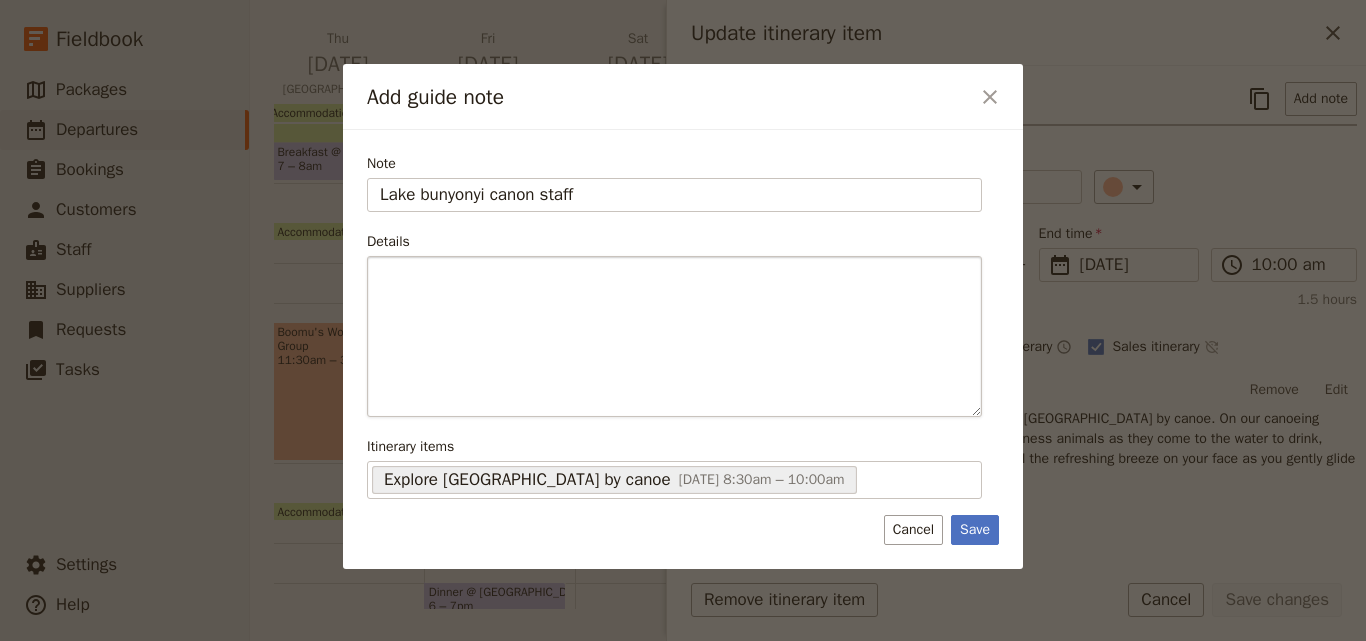 type on "Lake bunyonyi canon staff" 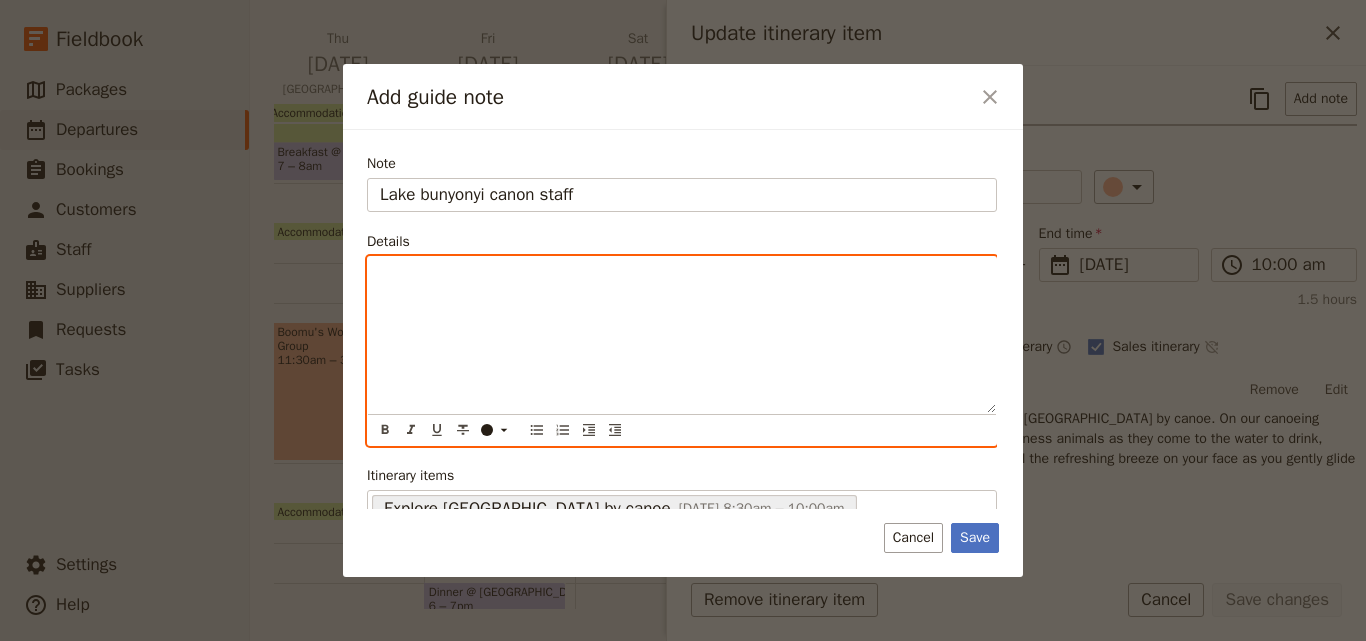 click at bounding box center (682, 275) 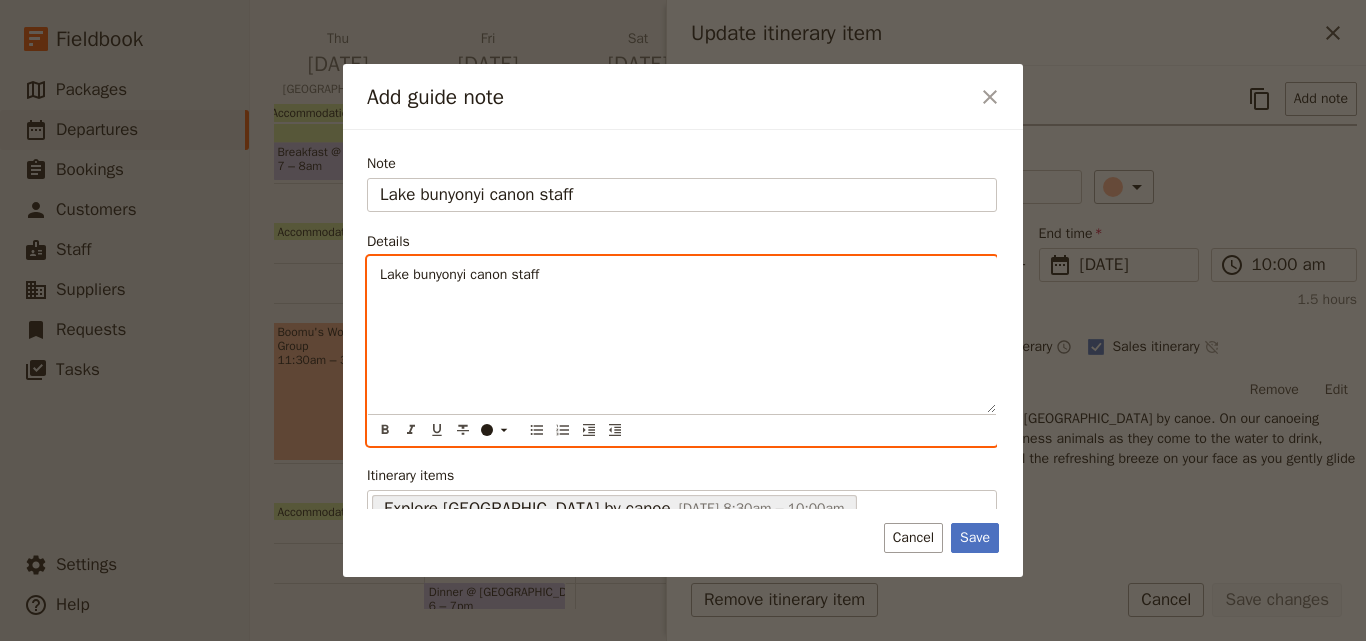 type 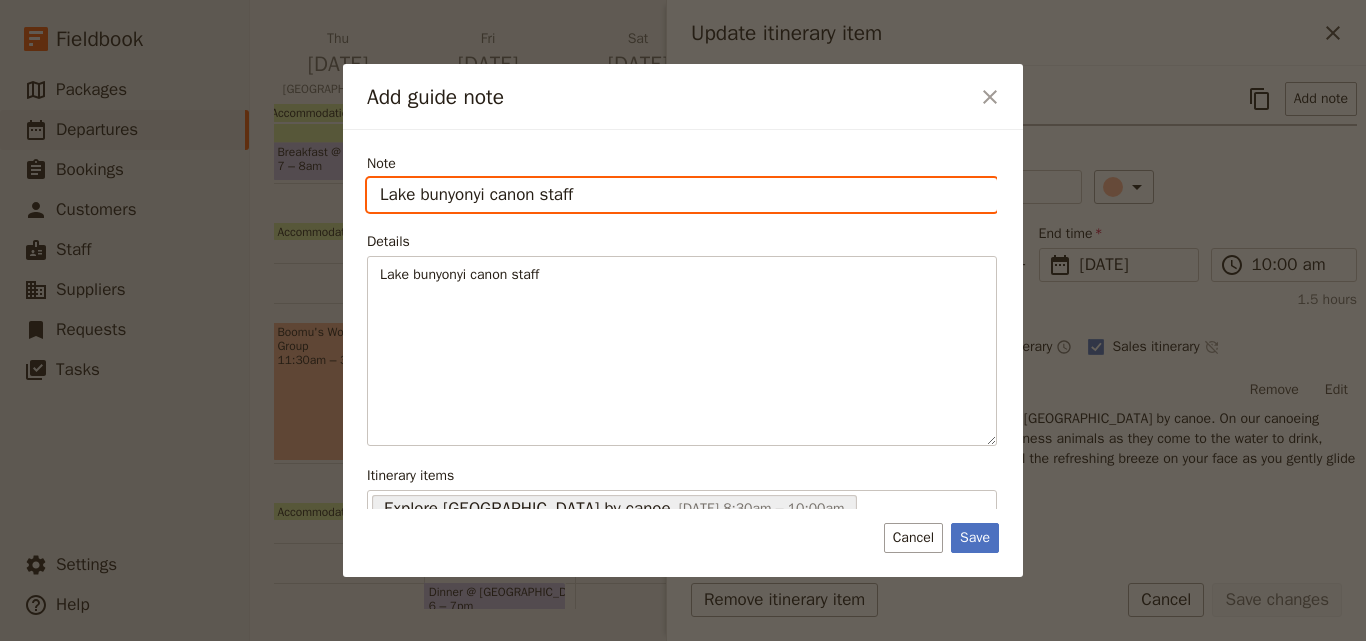 drag, startPoint x: 589, startPoint y: 188, endPoint x: 326, endPoint y: 166, distance: 263.91855 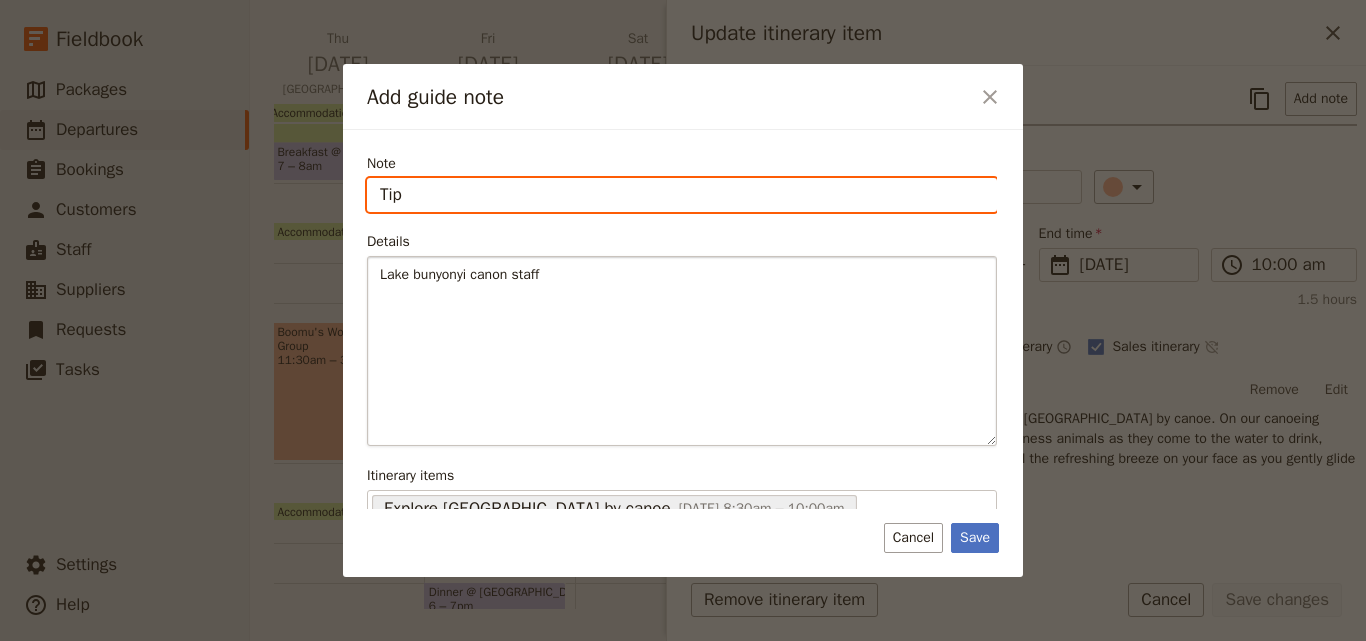 type on "Tip" 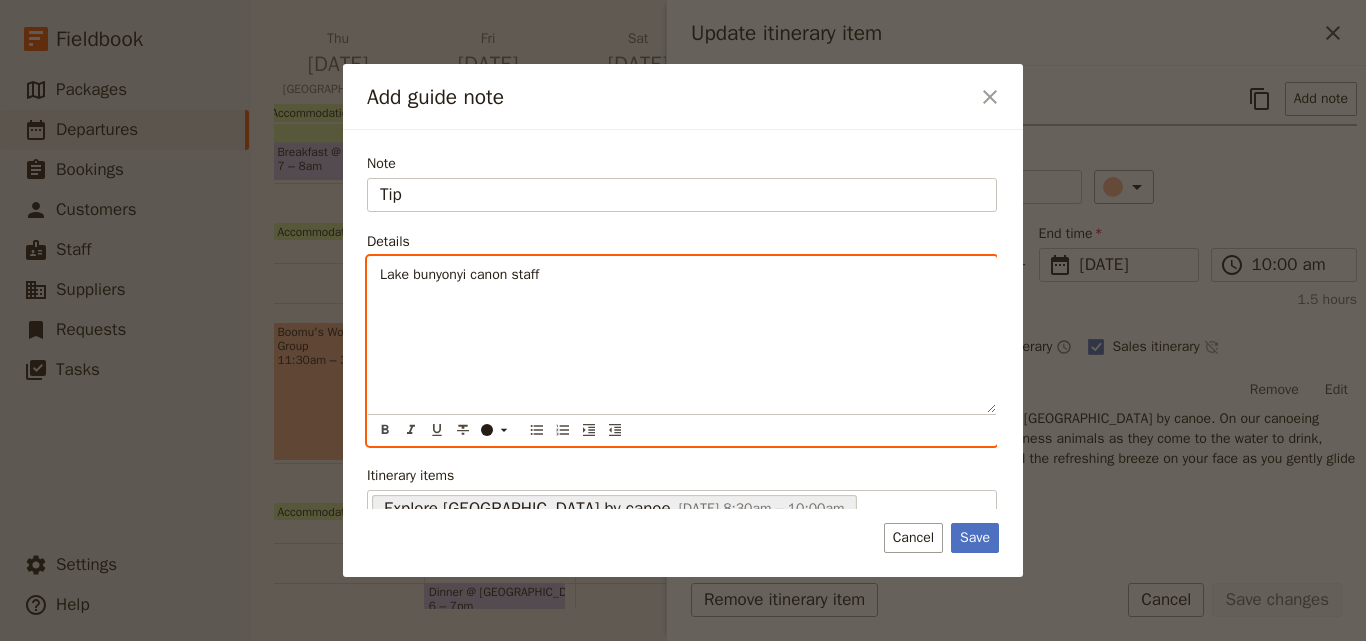 click on "Lake bunyonyi canon staff" at bounding box center [682, 275] 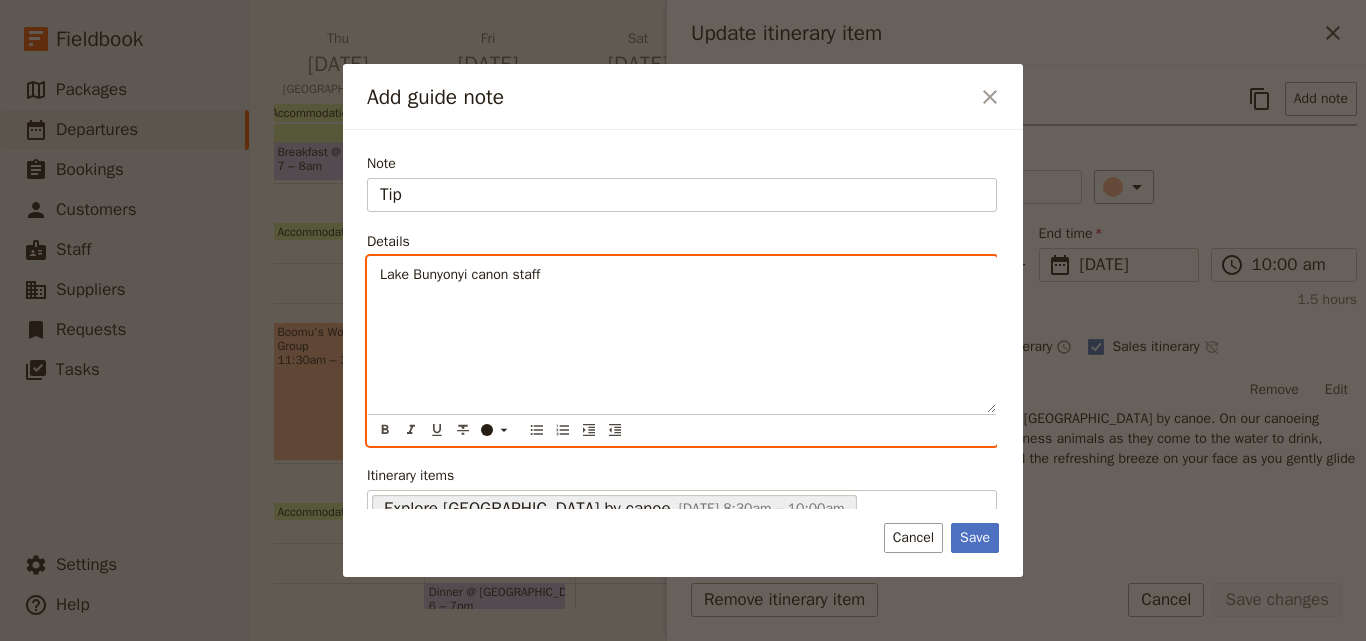 click on "Lake Bunyonyi canon staff" at bounding box center (682, 275) 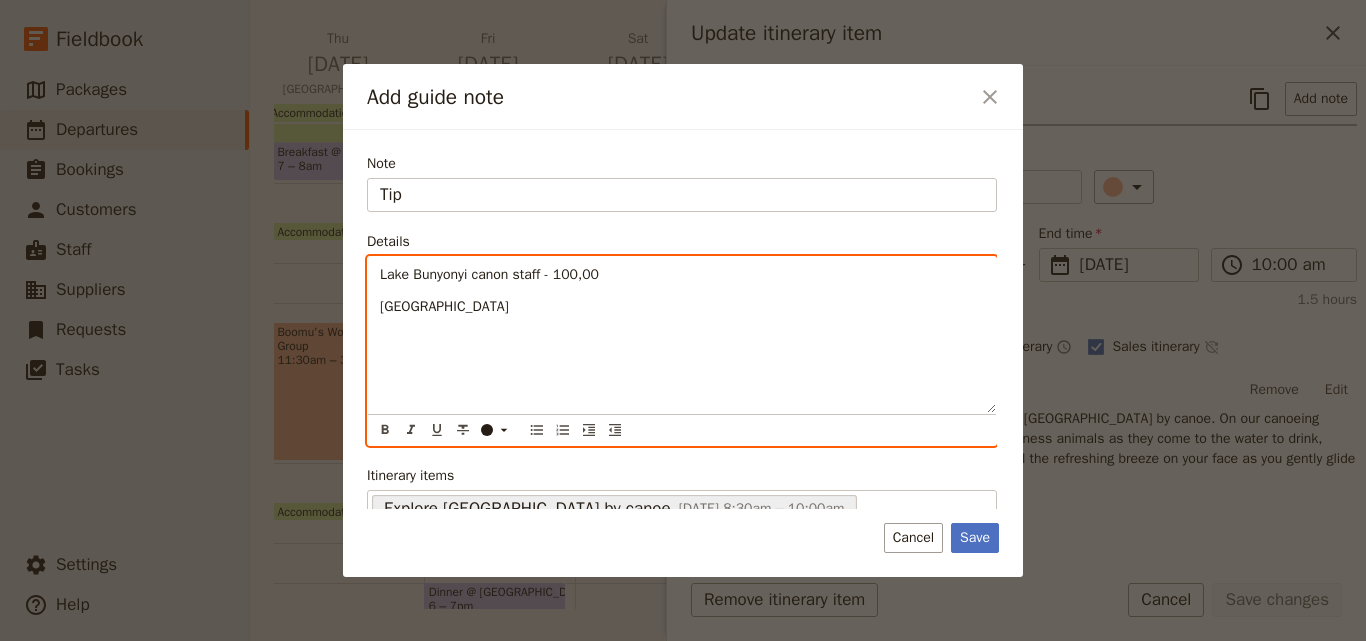 click on "[GEOGRAPHIC_DATA]" at bounding box center (444, 306) 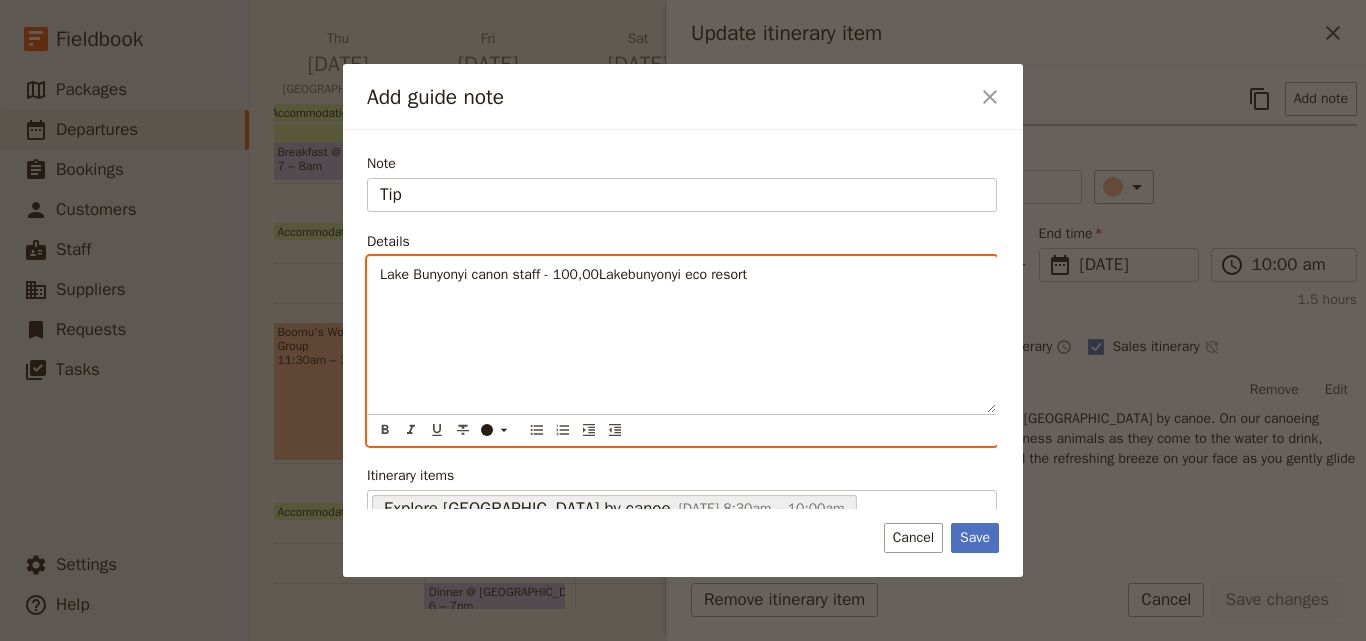 click on "Lake Bunyonyi canon staff - 100,00Lakebunyonyi eco resort" at bounding box center [563, 274] 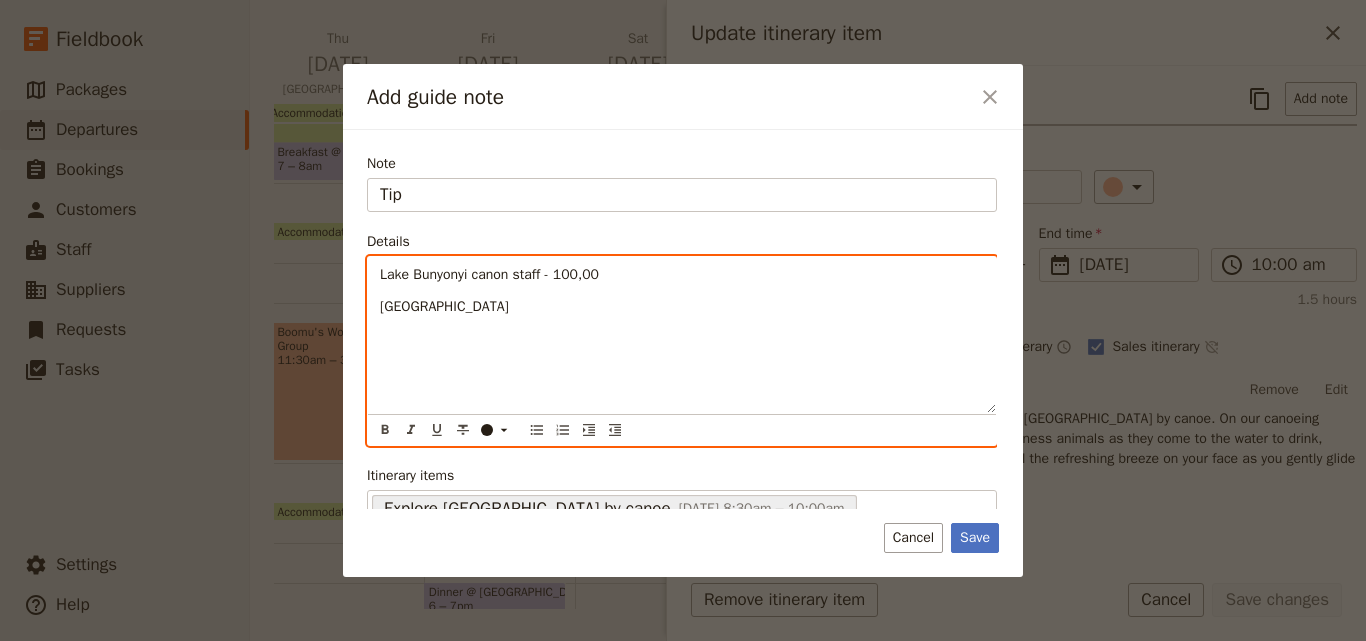 click on "[GEOGRAPHIC_DATA]" at bounding box center [444, 306] 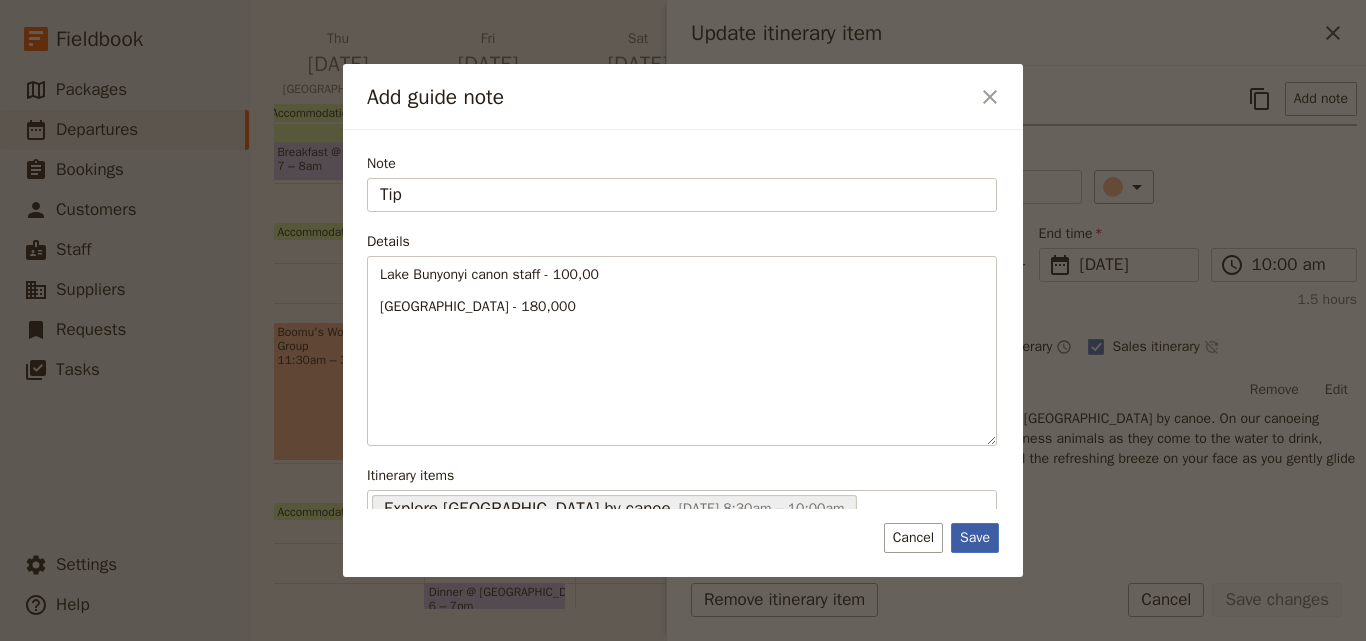 click on "Save" at bounding box center (975, 538) 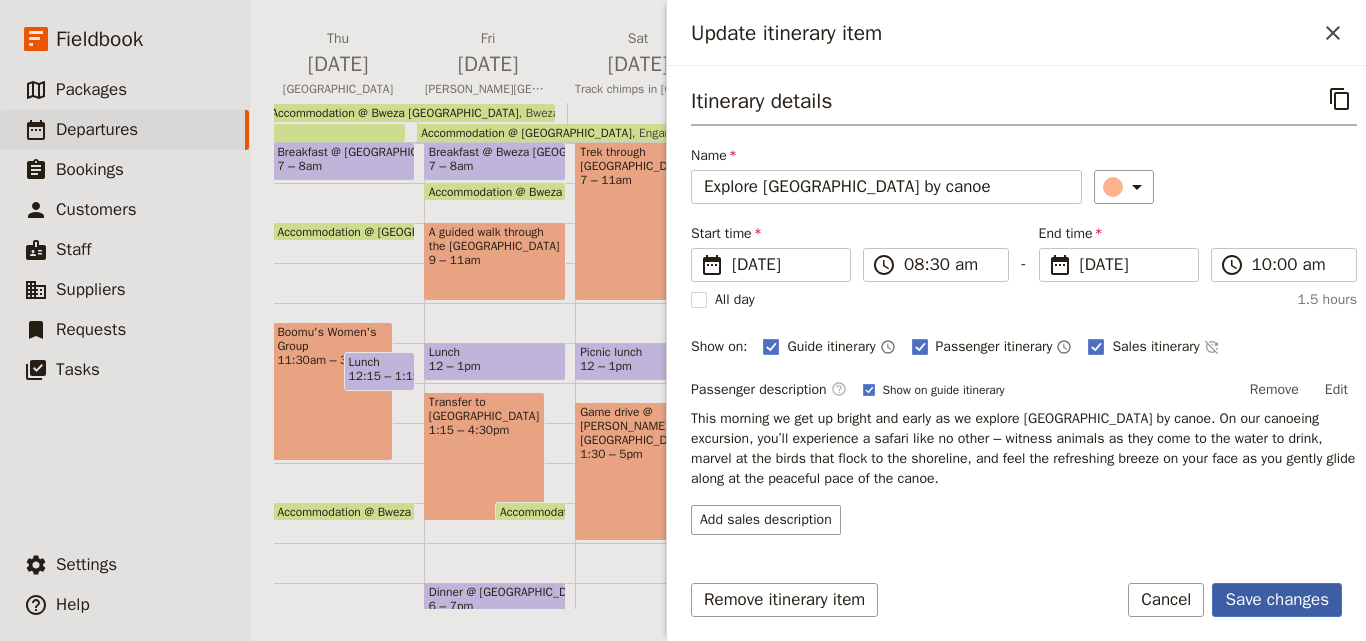 click on "Save changes" at bounding box center [1277, 600] 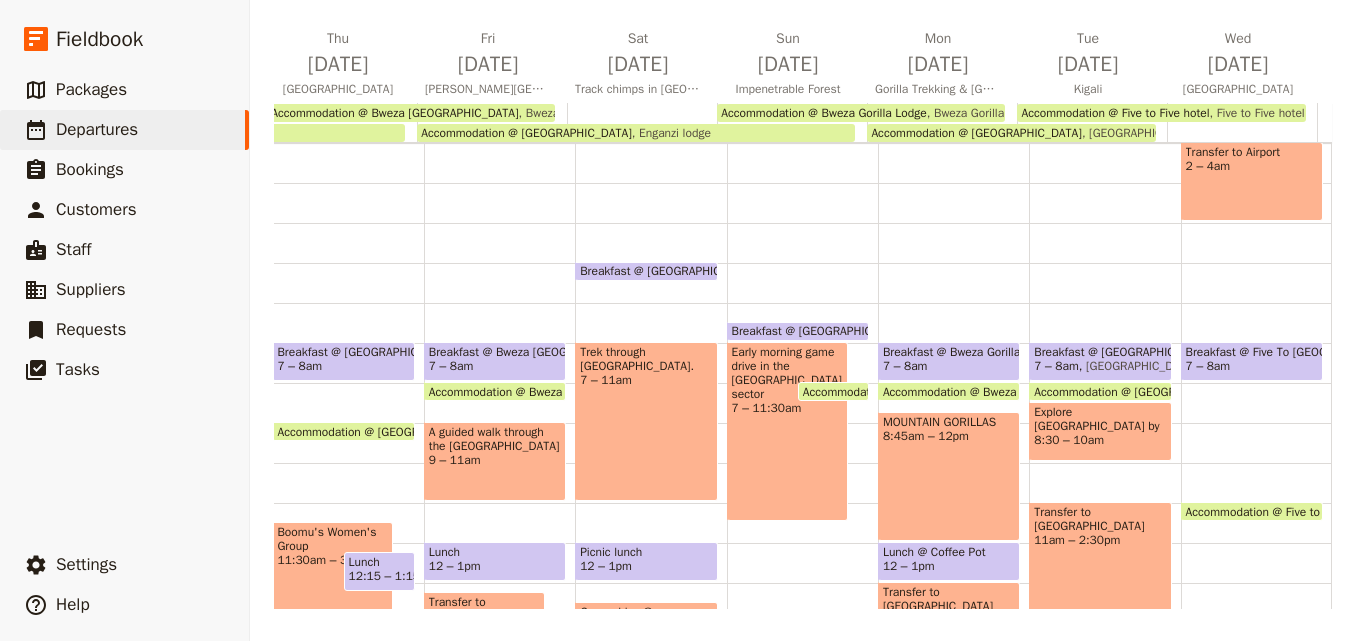 scroll, scrollTop: 0, scrollLeft: 0, axis: both 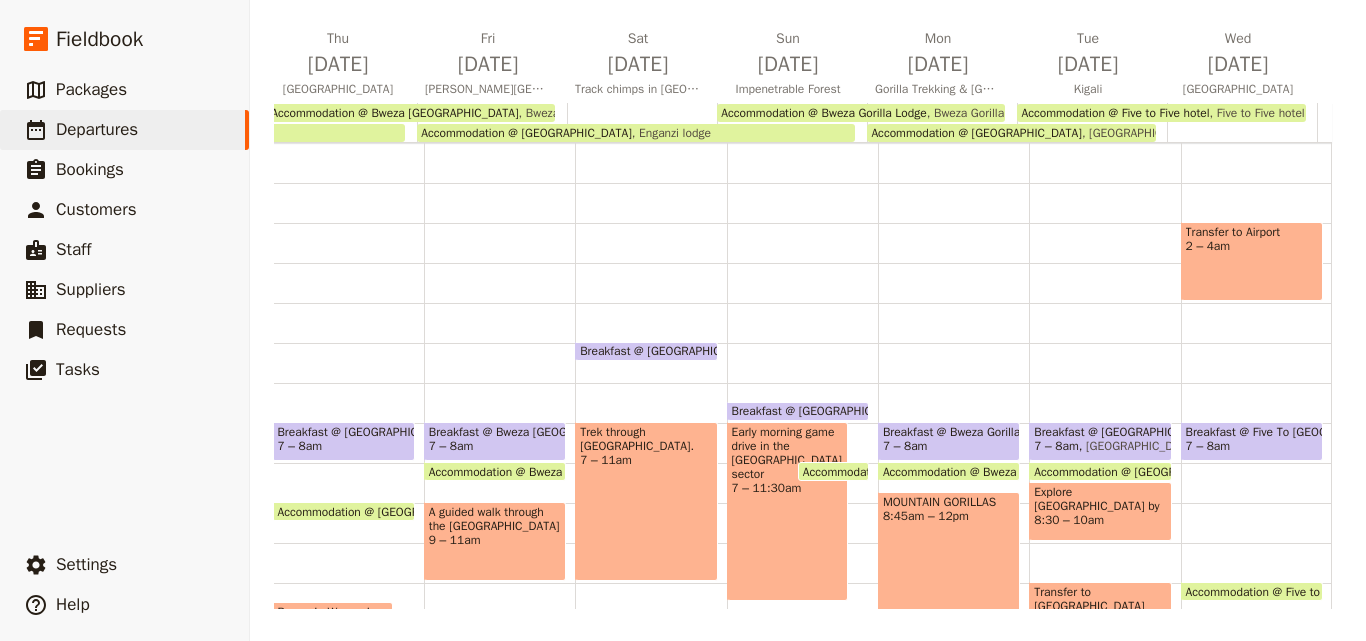 click on "Transfer to Airport 2 – 4am" at bounding box center (1252, 261) 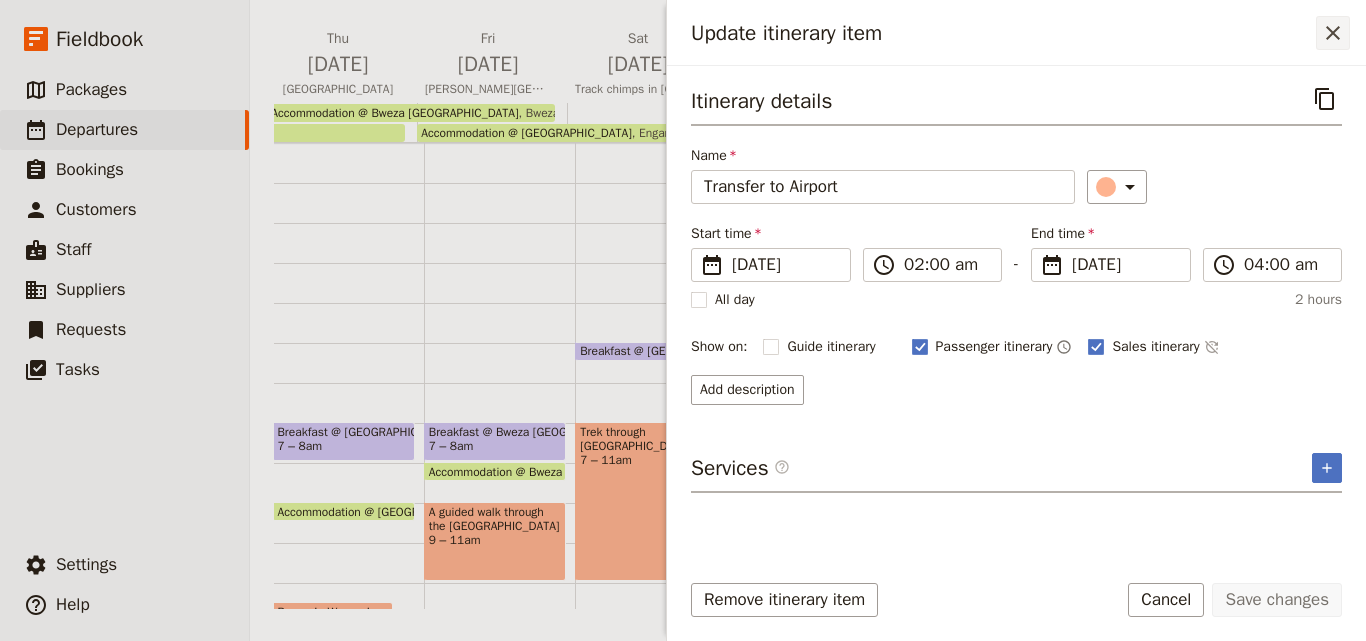 click 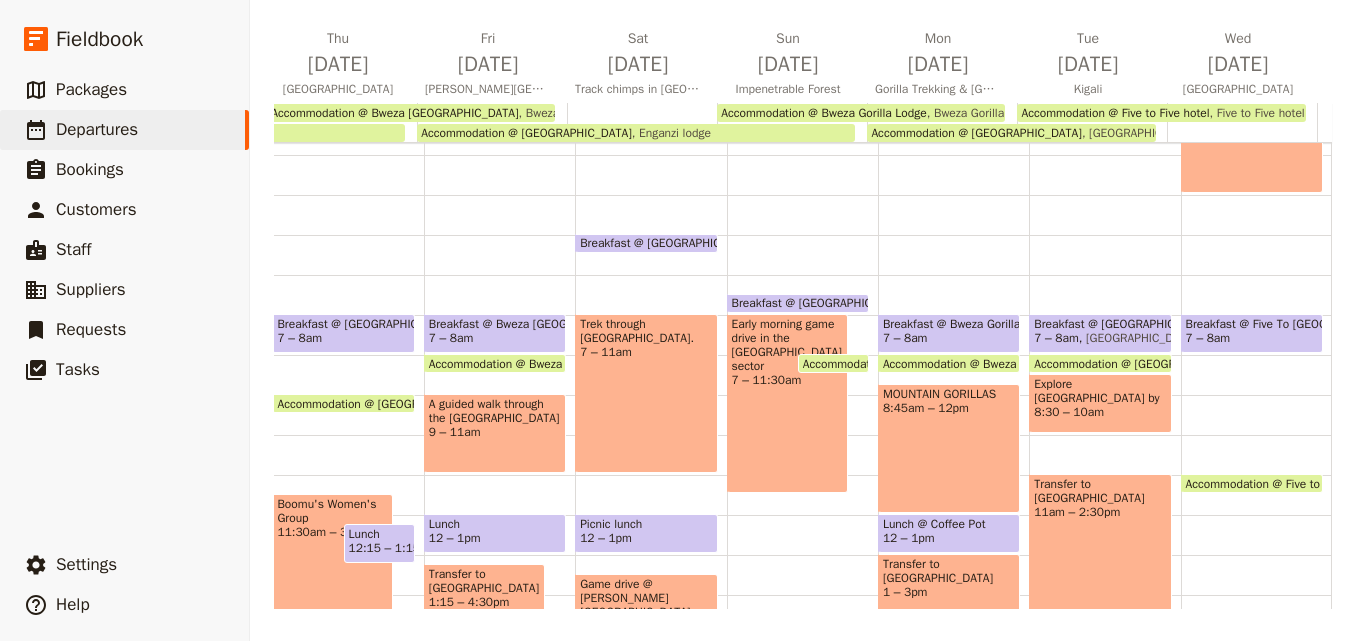 scroll, scrollTop: 200, scrollLeft: 0, axis: vertical 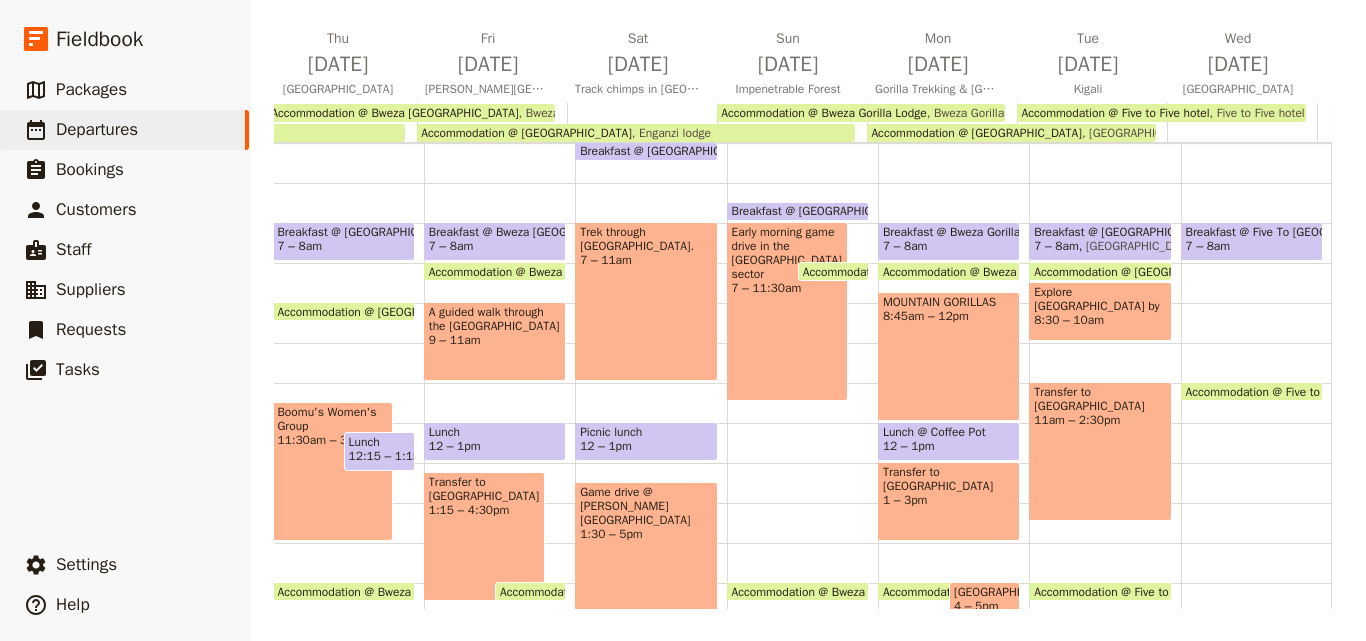 click on "Accommodation @ Five to Five hotel" at bounding box center [1283, 391] 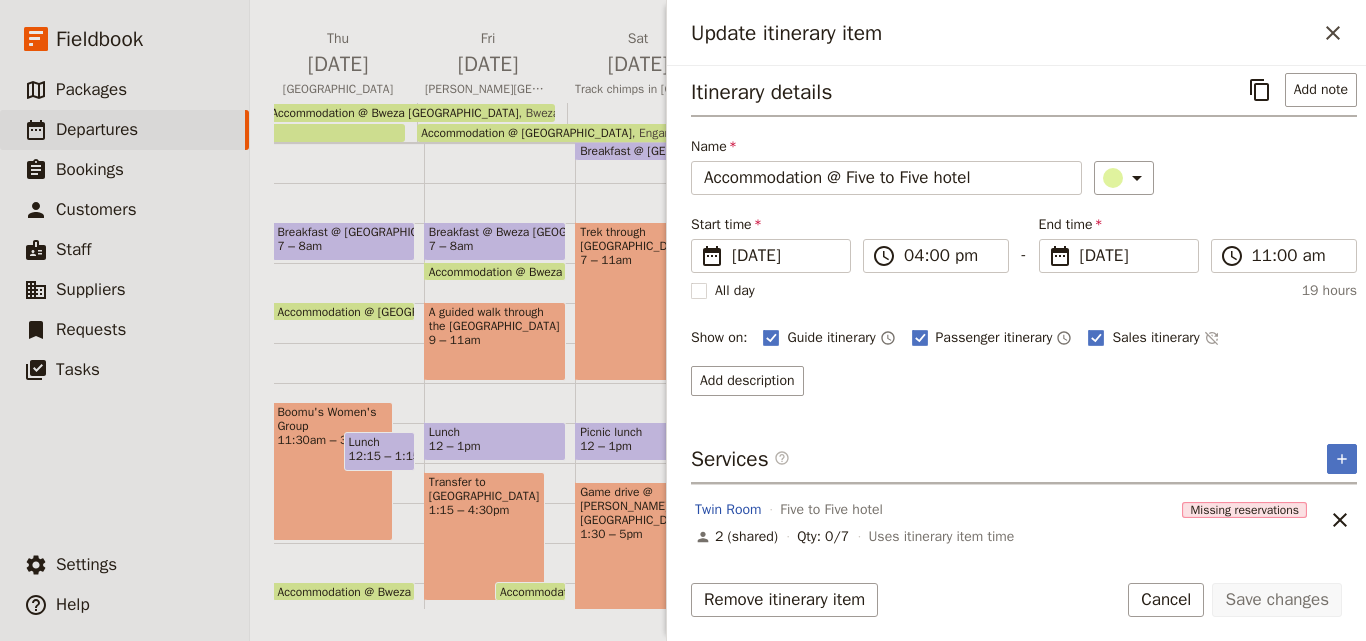 scroll, scrollTop: 0, scrollLeft: 0, axis: both 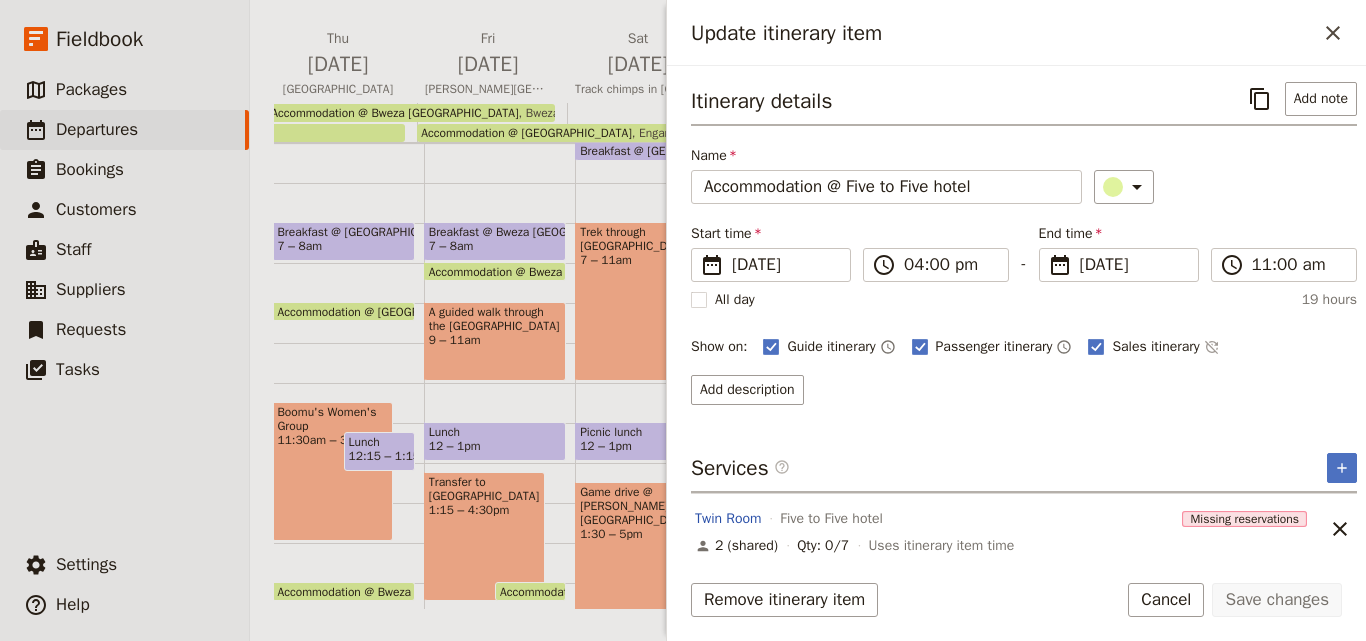 click on "Update itinerary item ​" at bounding box center [1016, 33] 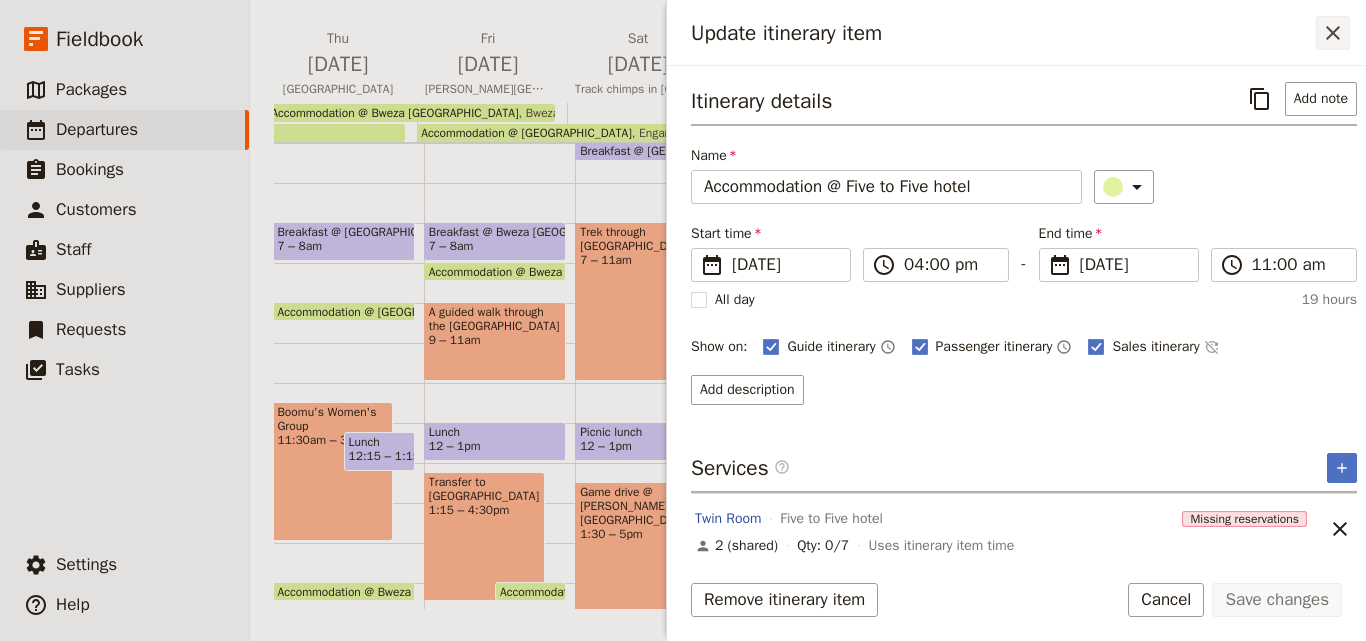 click 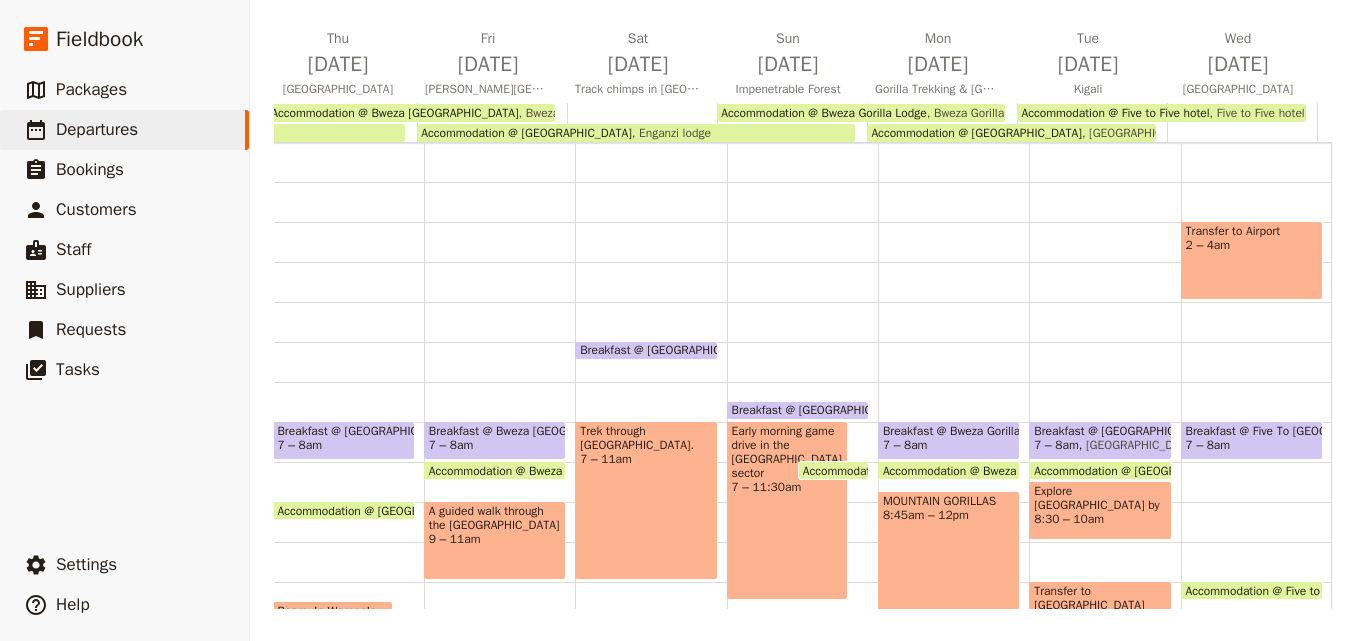 scroll, scrollTop: 0, scrollLeft: 0, axis: both 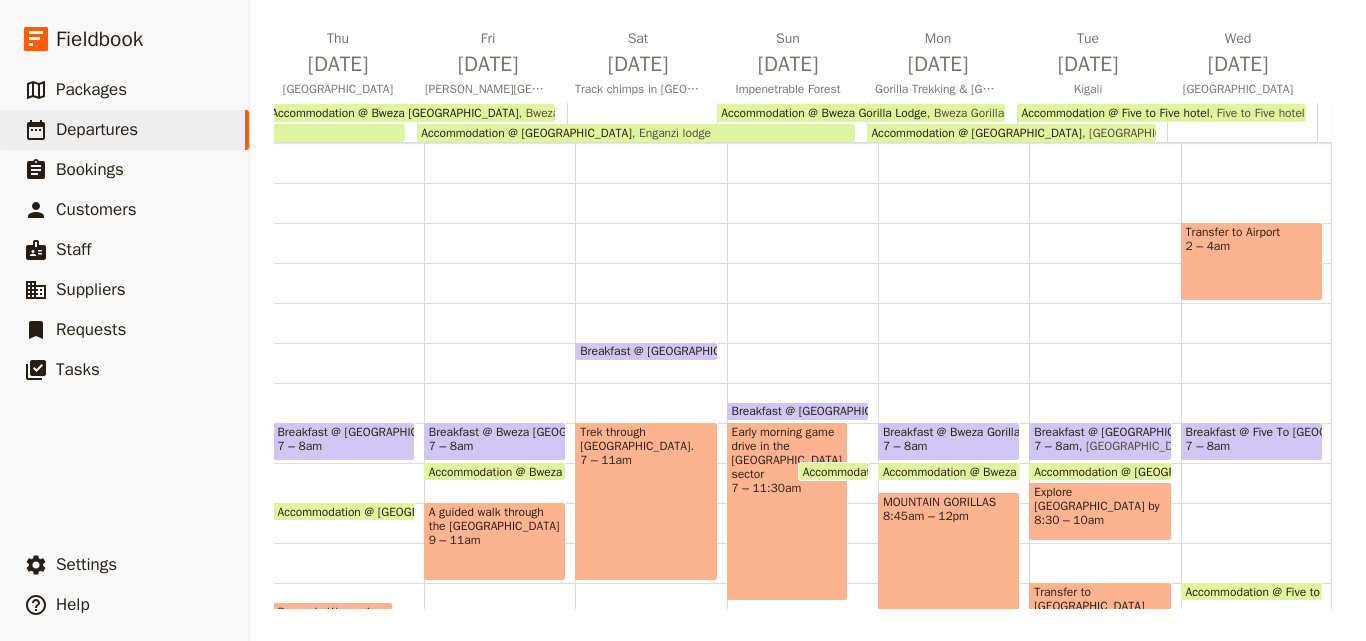 click on "Transfer to Airport 2 – 4am" at bounding box center [1252, 261] 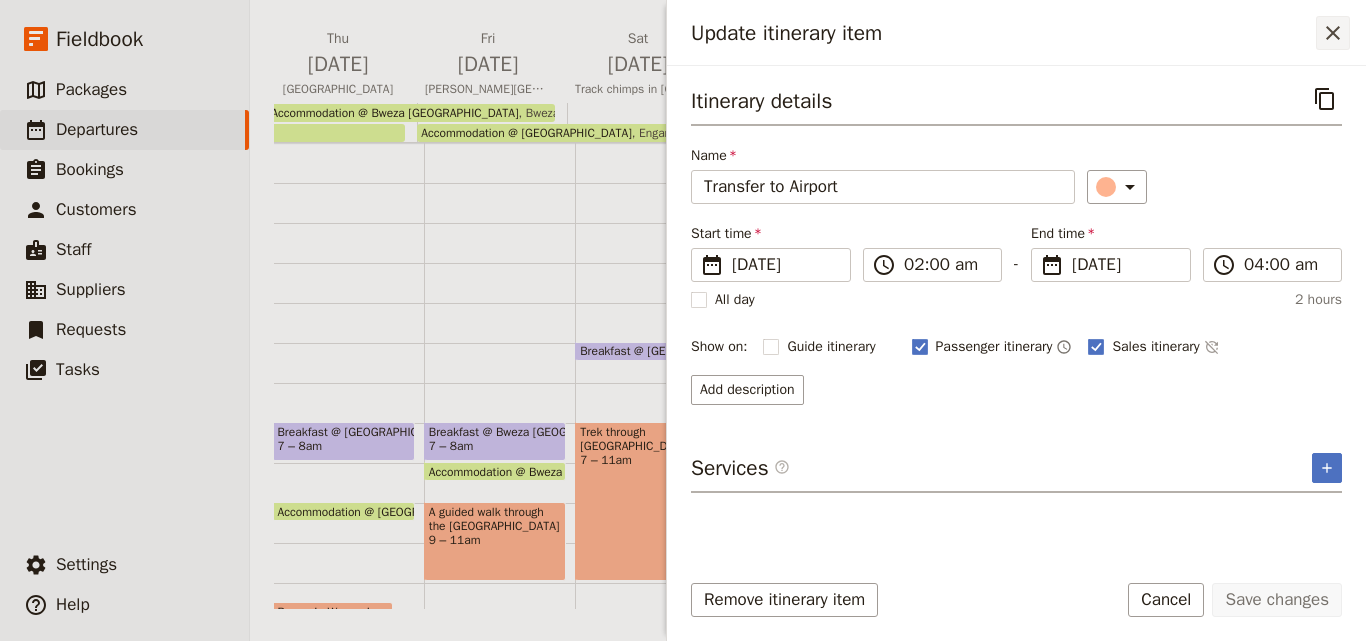 click 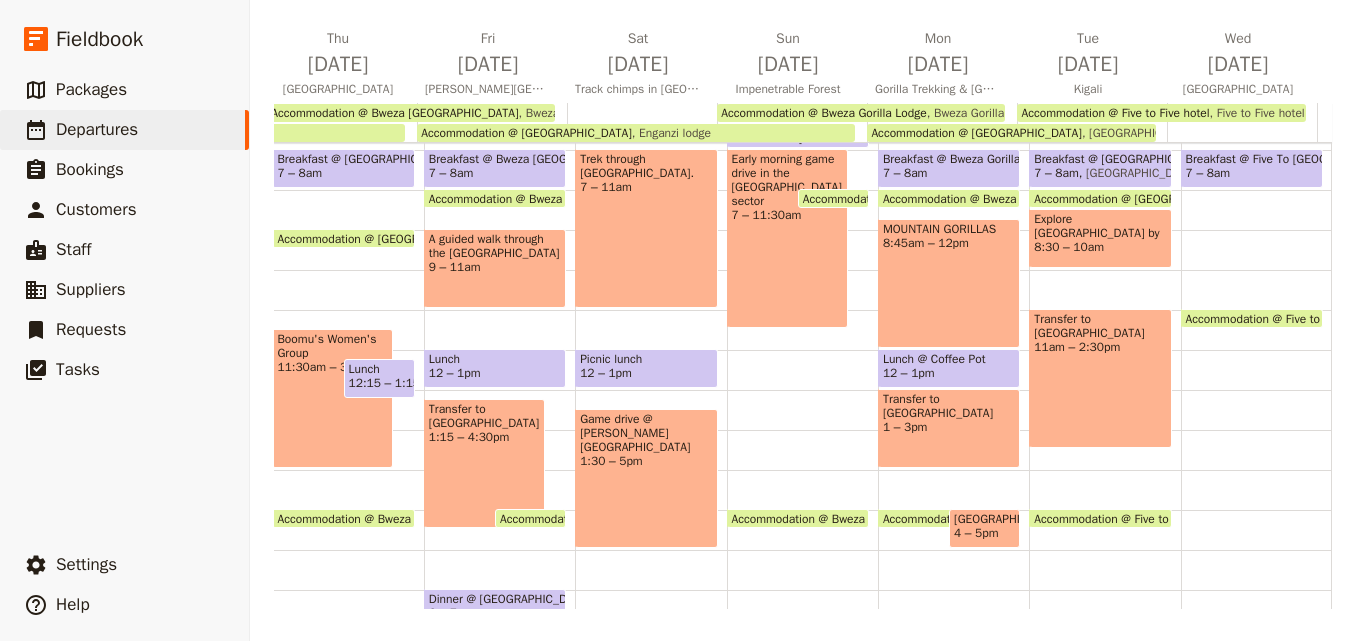 scroll, scrollTop: 100, scrollLeft: 0, axis: vertical 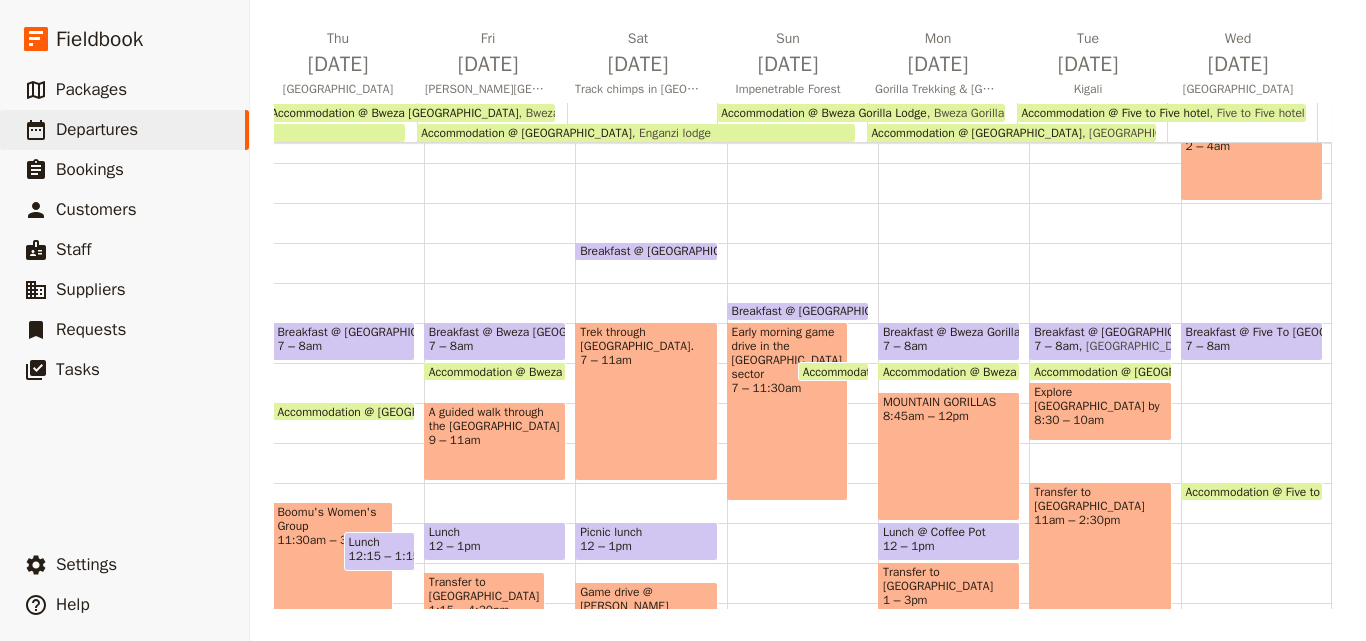 click on "Transfer to [GEOGRAPHIC_DATA]  11am – 2:30pm" at bounding box center (1100, 551) 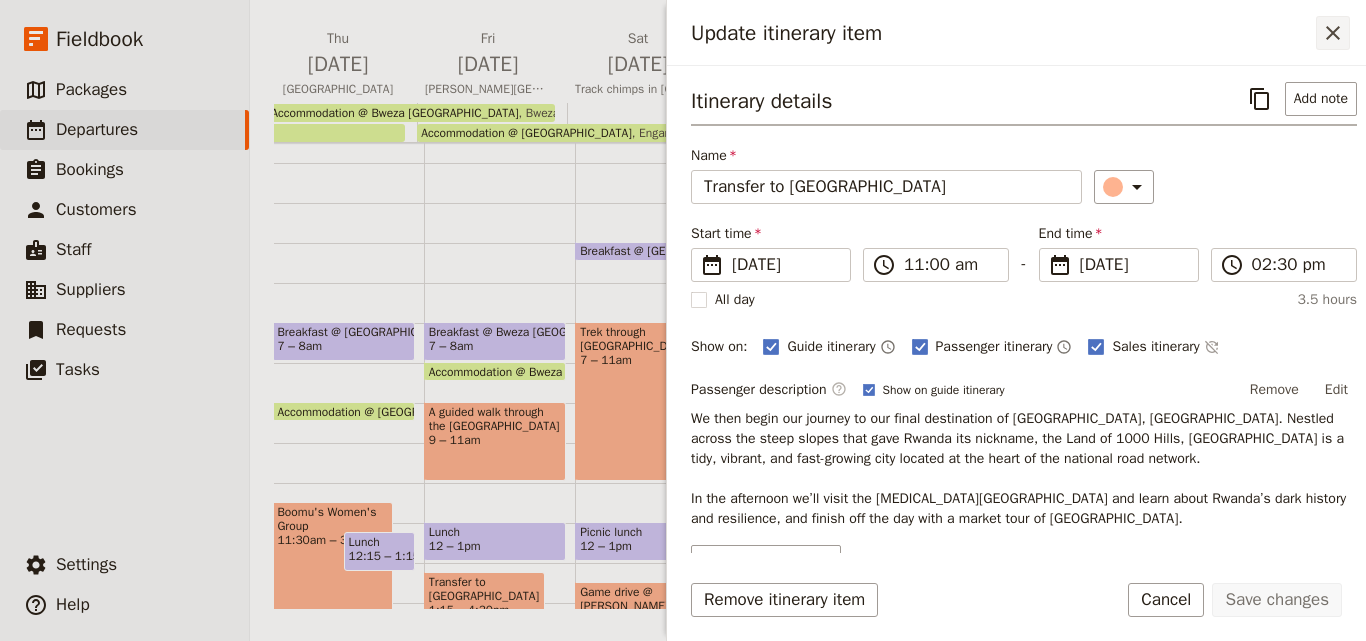click 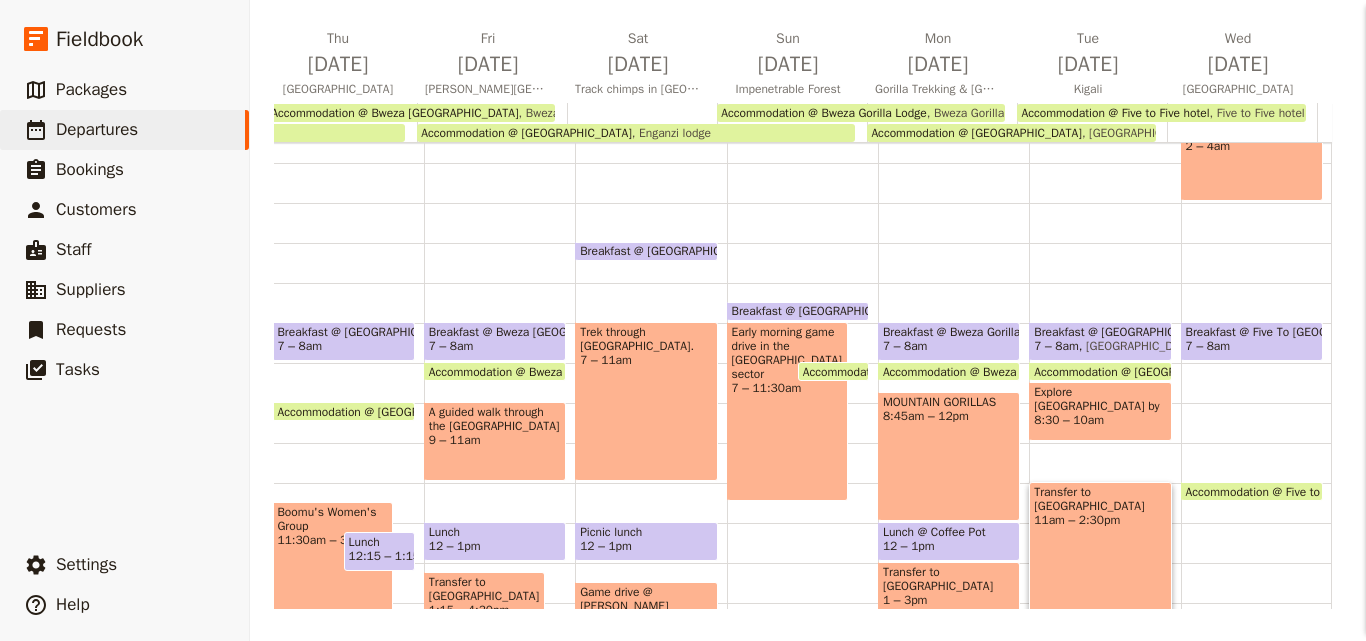 scroll, scrollTop: 126, scrollLeft: 0, axis: vertical 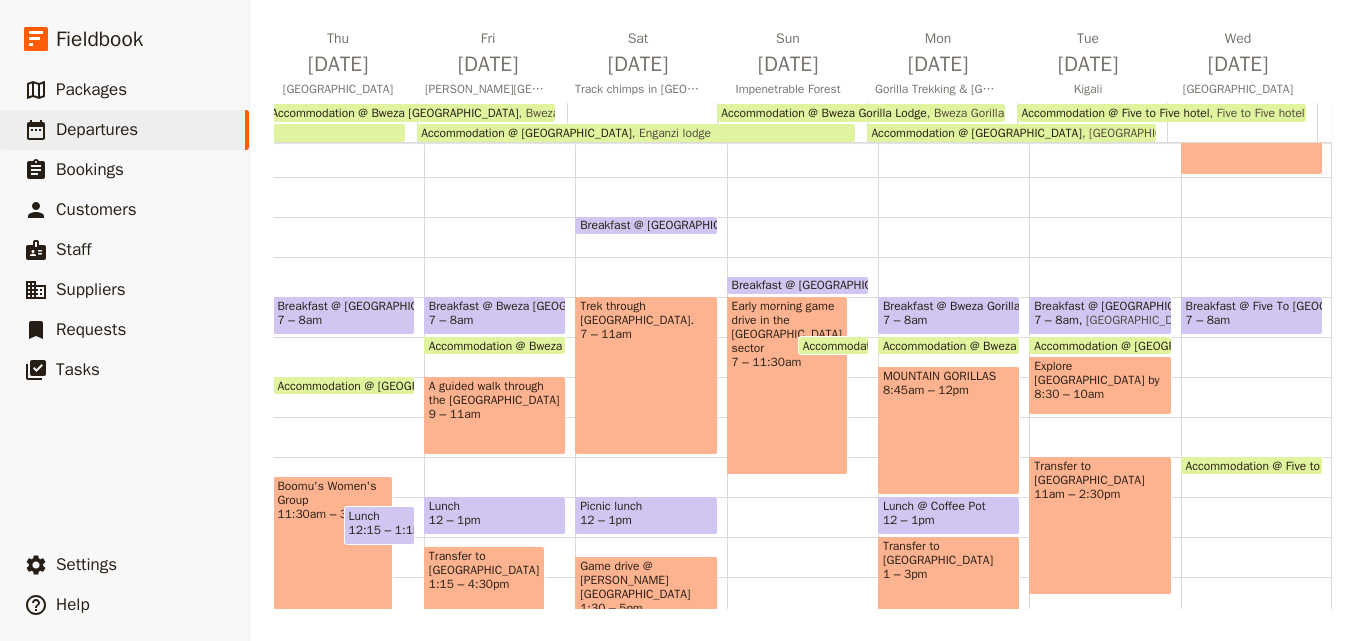 click on "Transfer to [GEOGRAPHIC_DATA]  11am – 2:30pm" at bounding box center [1100, 525] 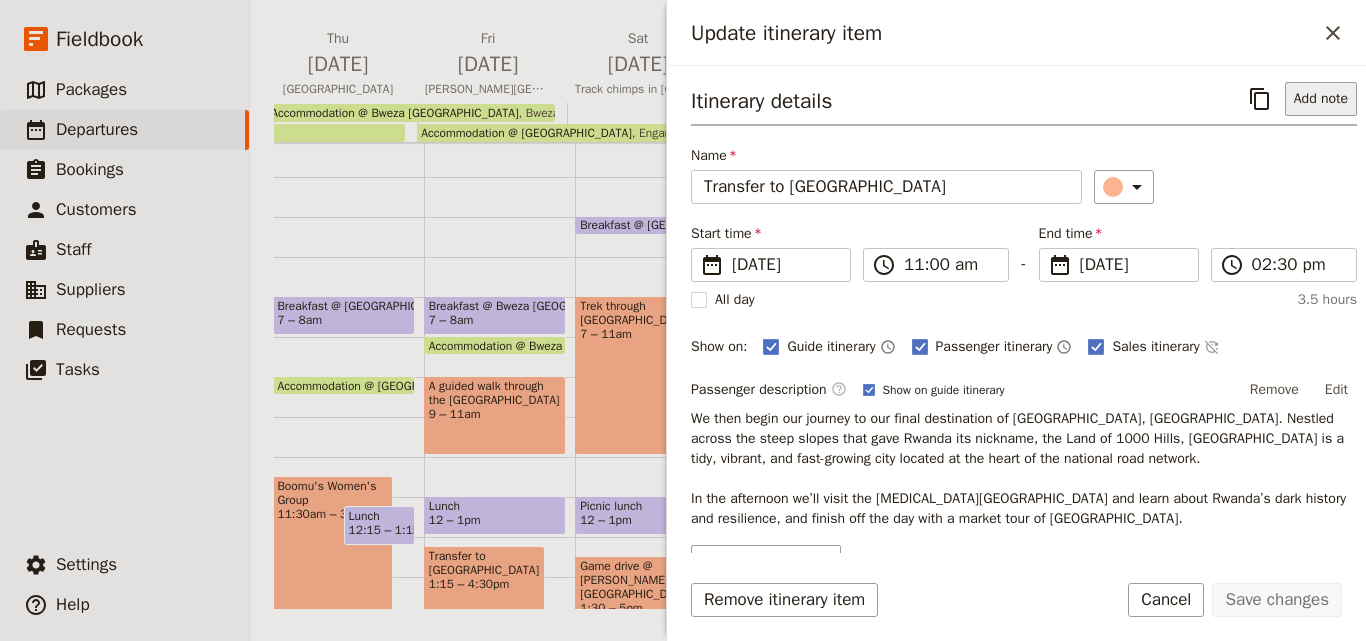 click on "Add note" at bounding box center [1321, 99] 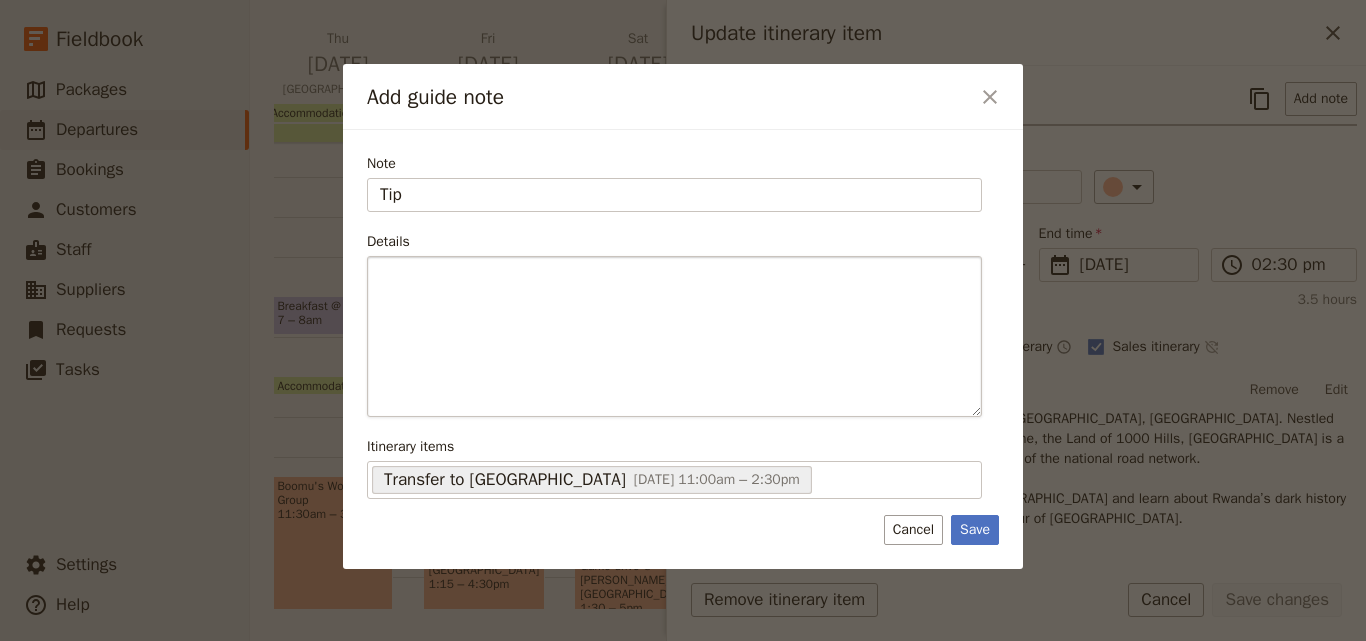 type on "Tip" 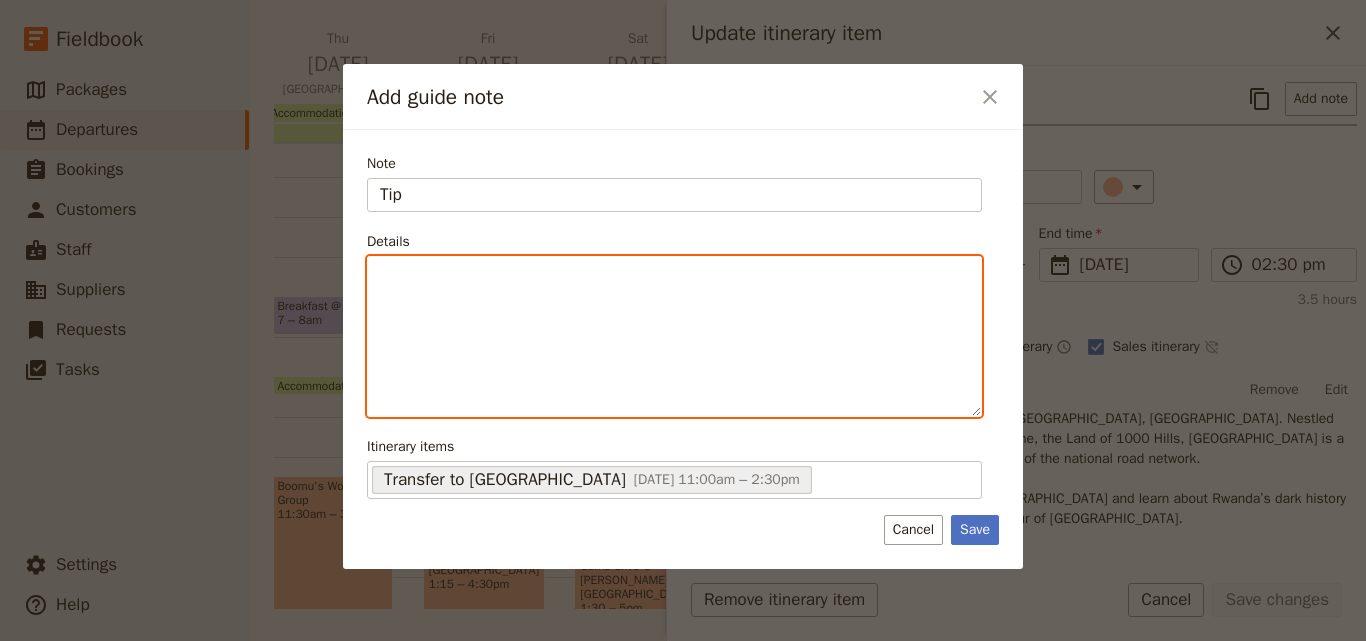 click at bounding box center (674, 336) 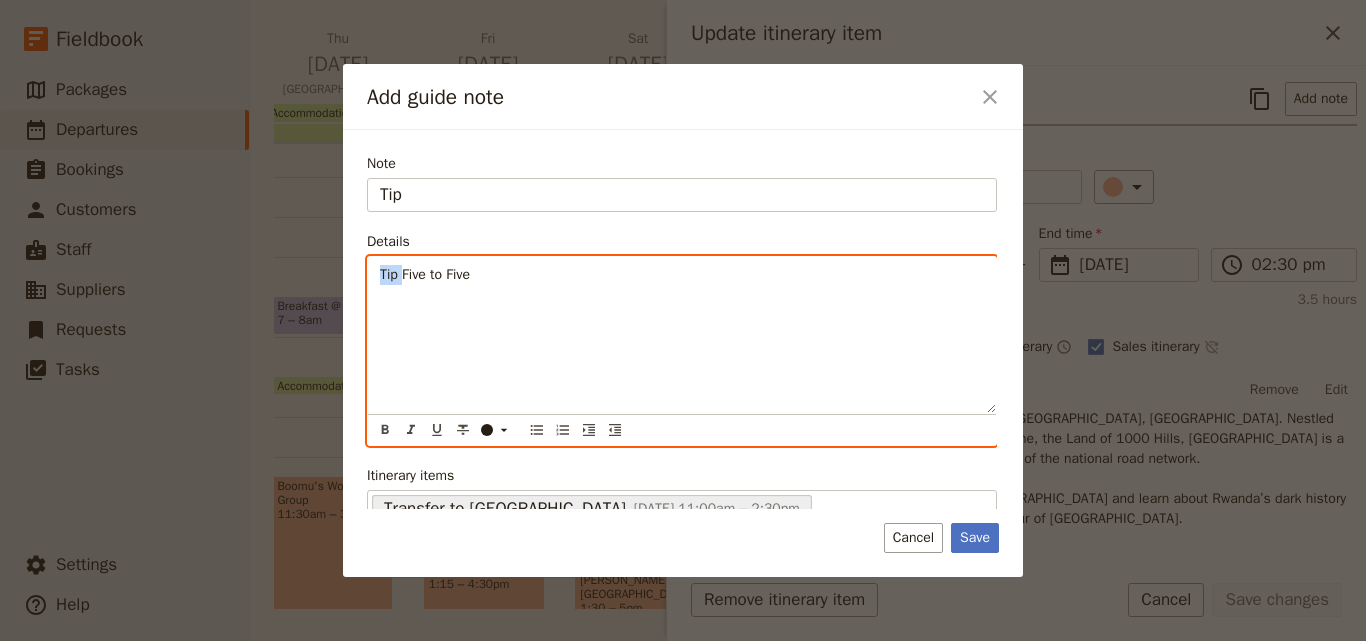 drag, startPoint x: 401, startPoint y: 274, endPoint x: 330, endPoint y: 273, distance: 71.00704 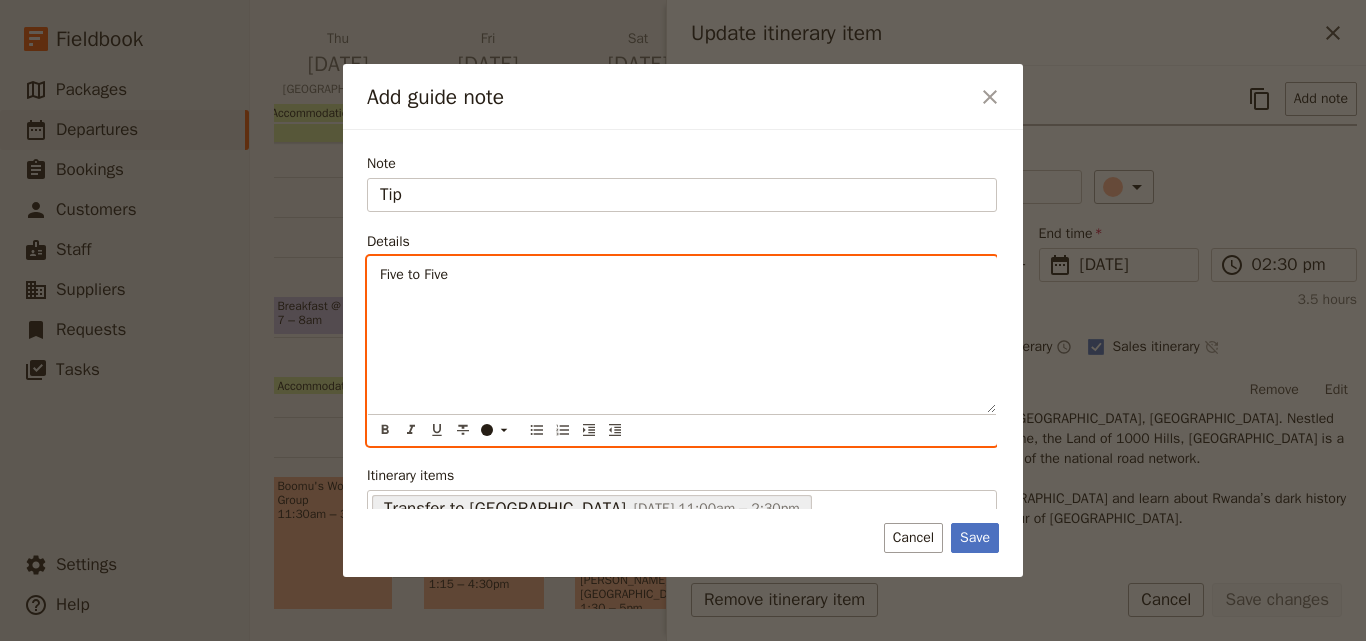 click on "Five to Five" at bounding box center [682, 275] 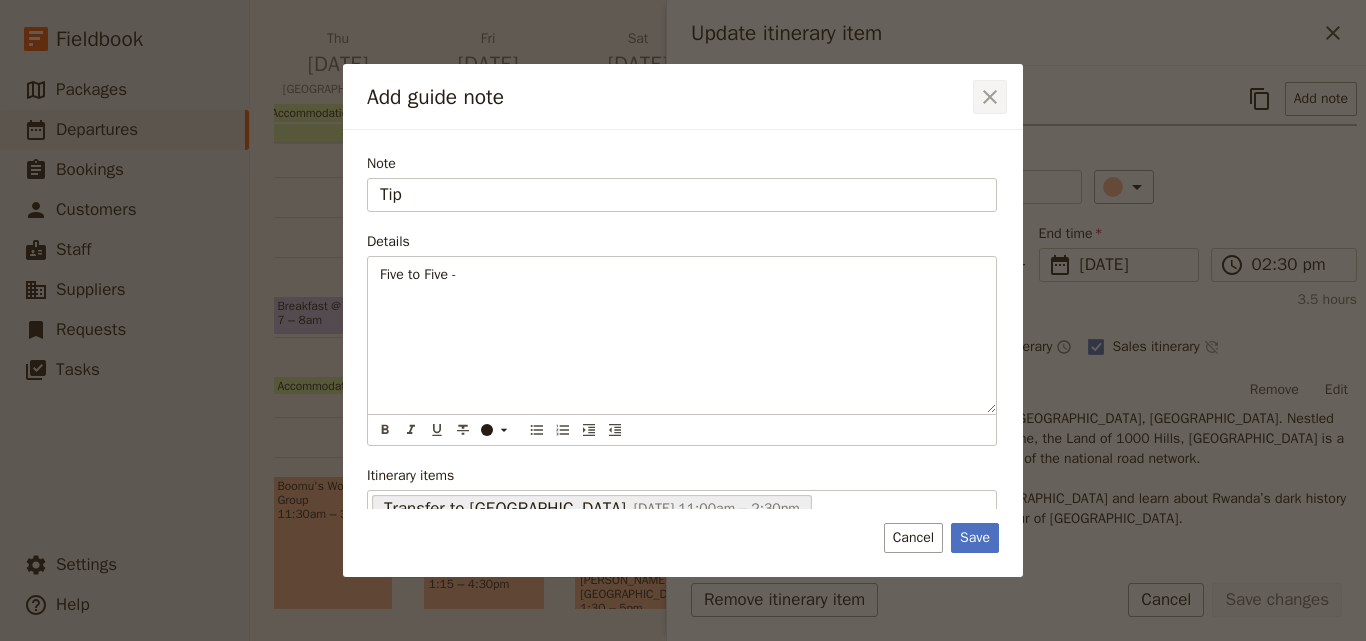 click on "​" at bounding box center [990, 97] 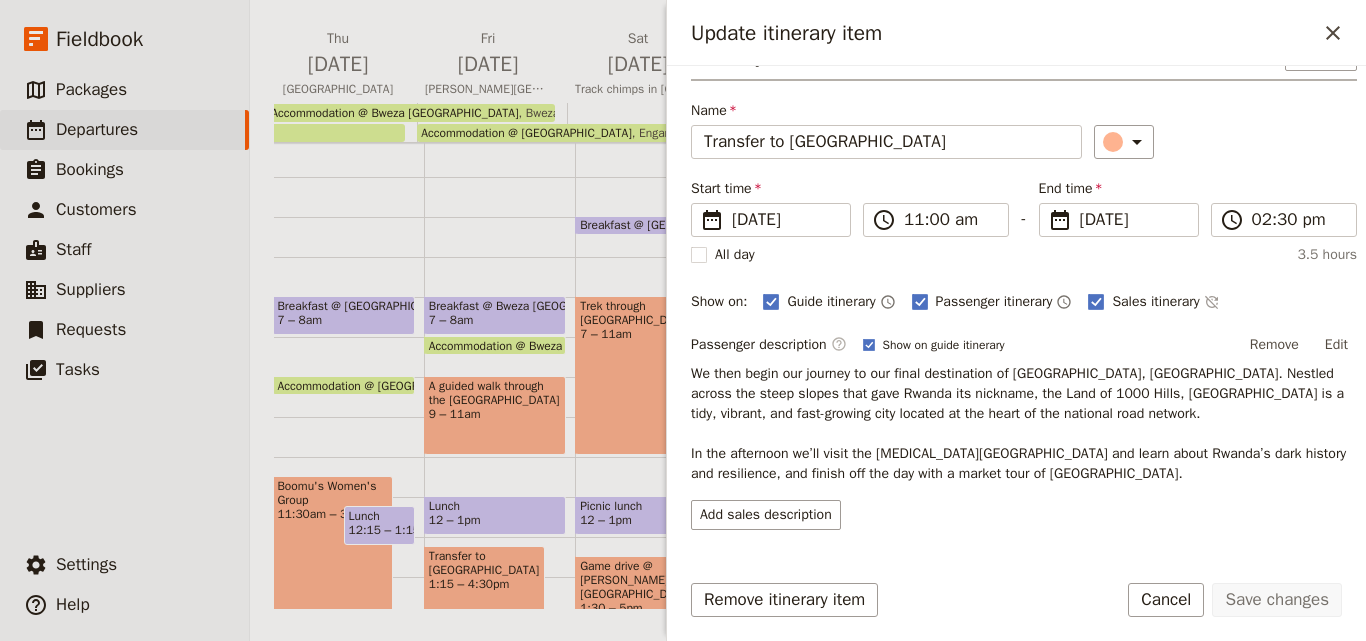 scroll, scrollTop: 108, scrollLeft: 0, axis: vertical 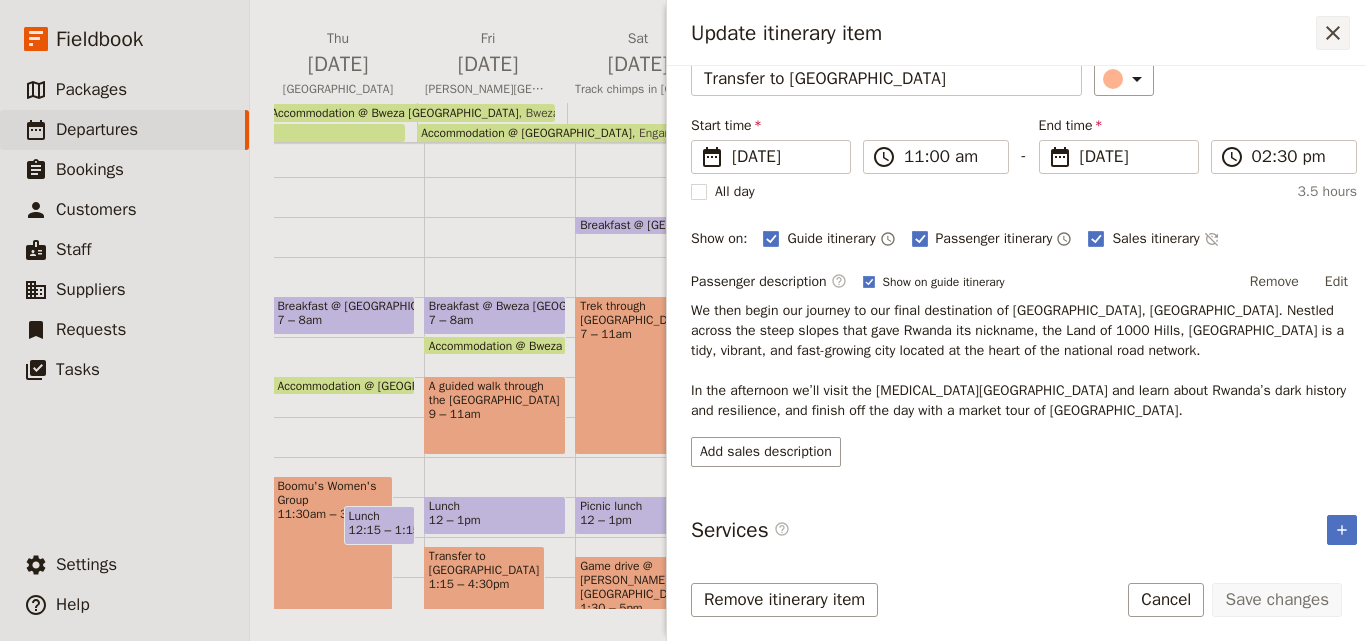 click 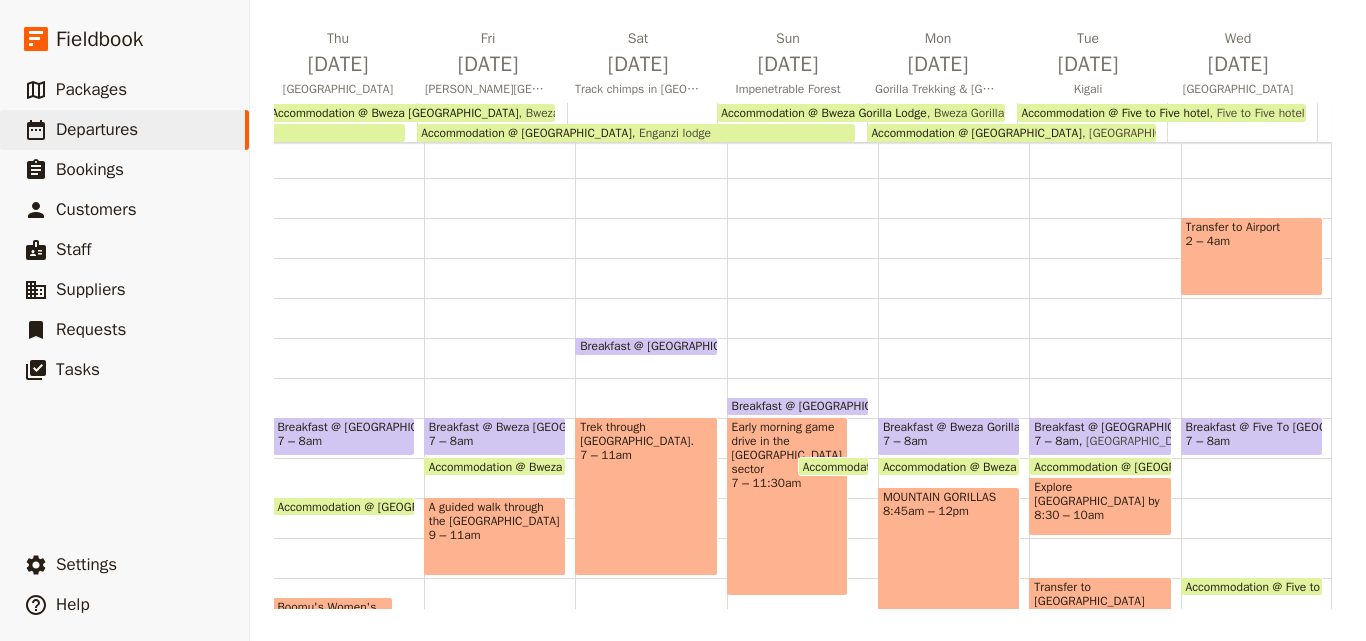 scroll, scrollTop: 0, scrollLeft: 0, axis: both 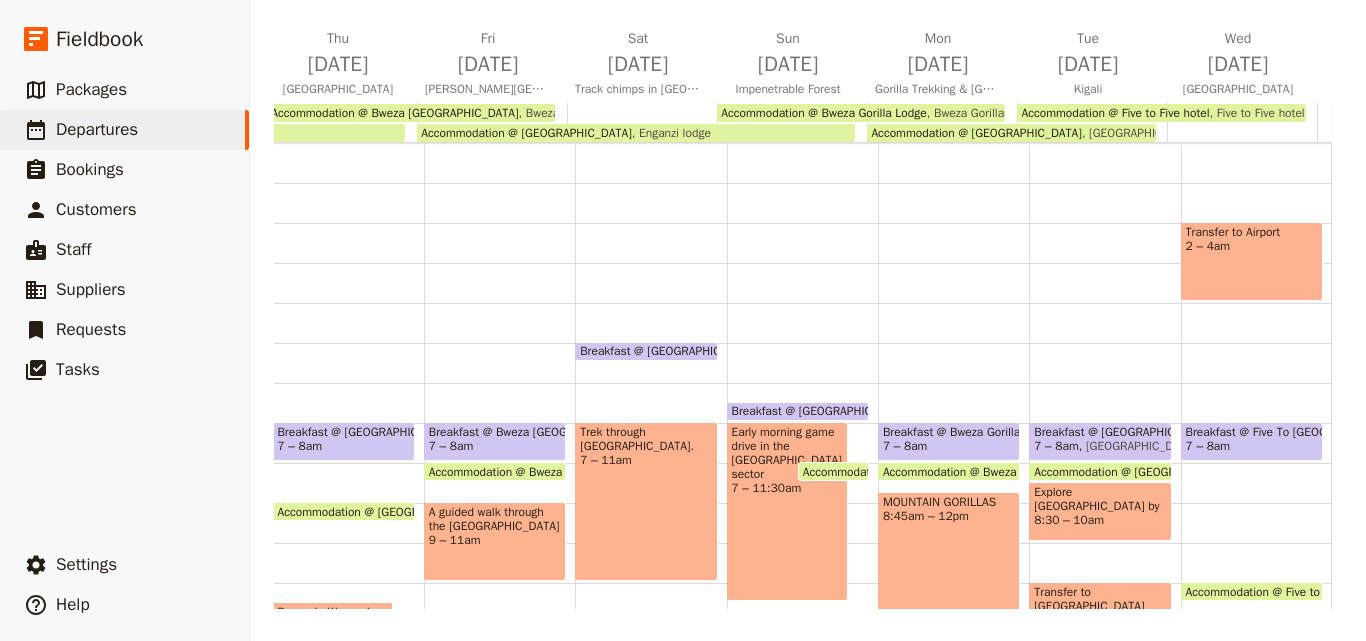 click on "Transfer to Airport" at bounding box center [1252, 232] 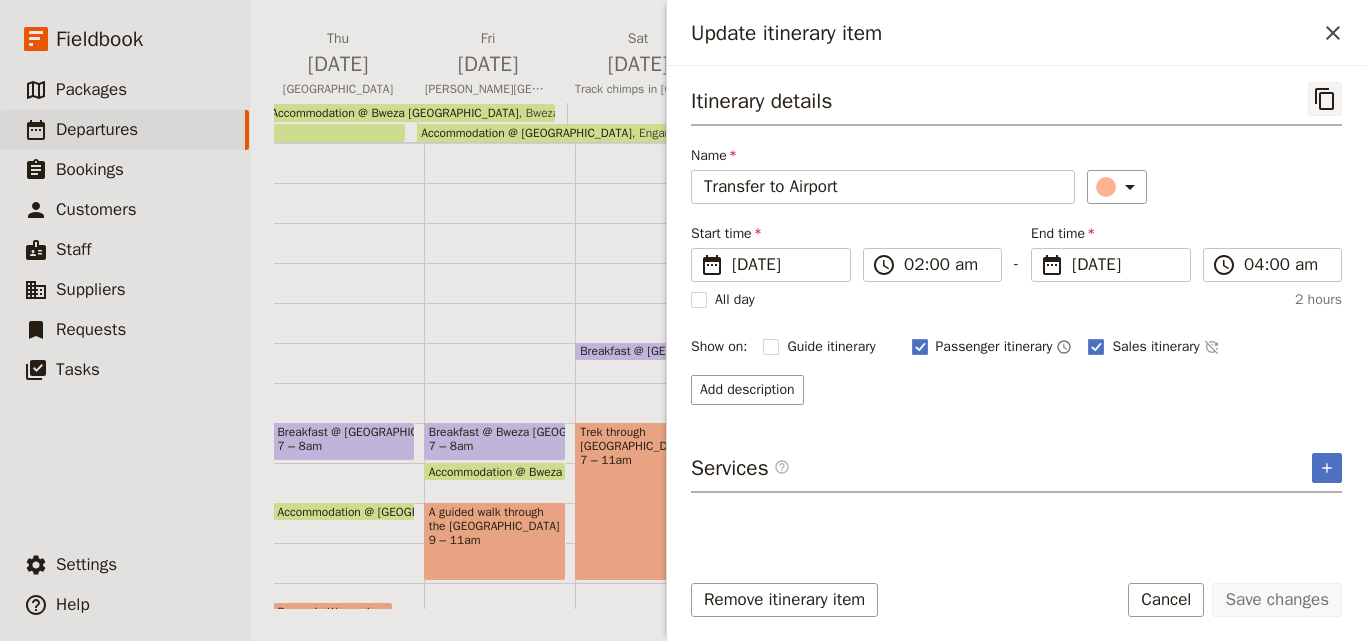 click on "​" at bounding box center [1325, 99] 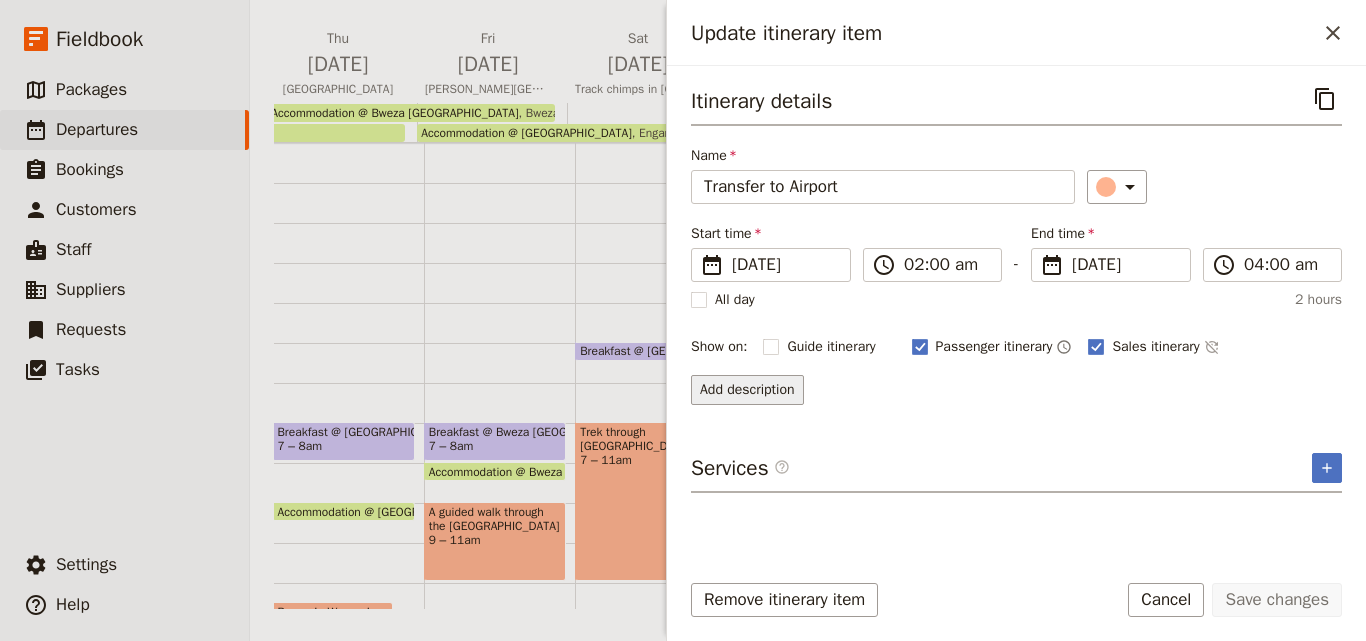 click on "Add description" at bounding box center (747, 390) 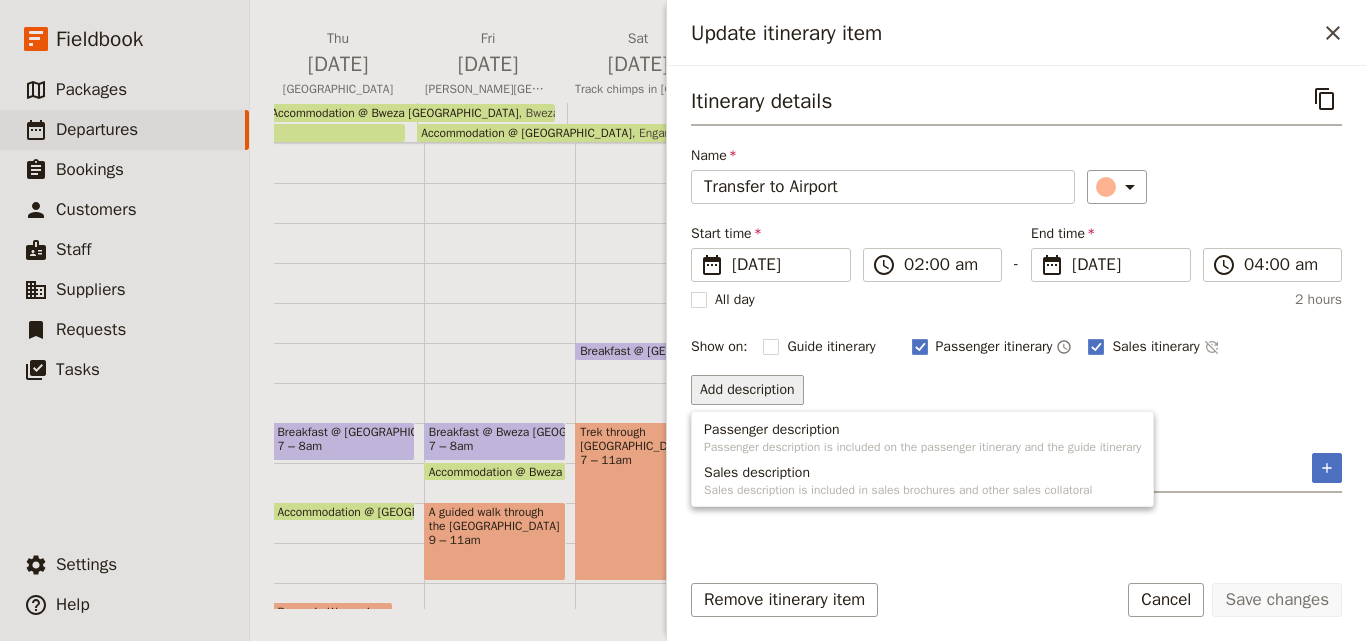 click on "Add description" at bounding box center [1016, 390] 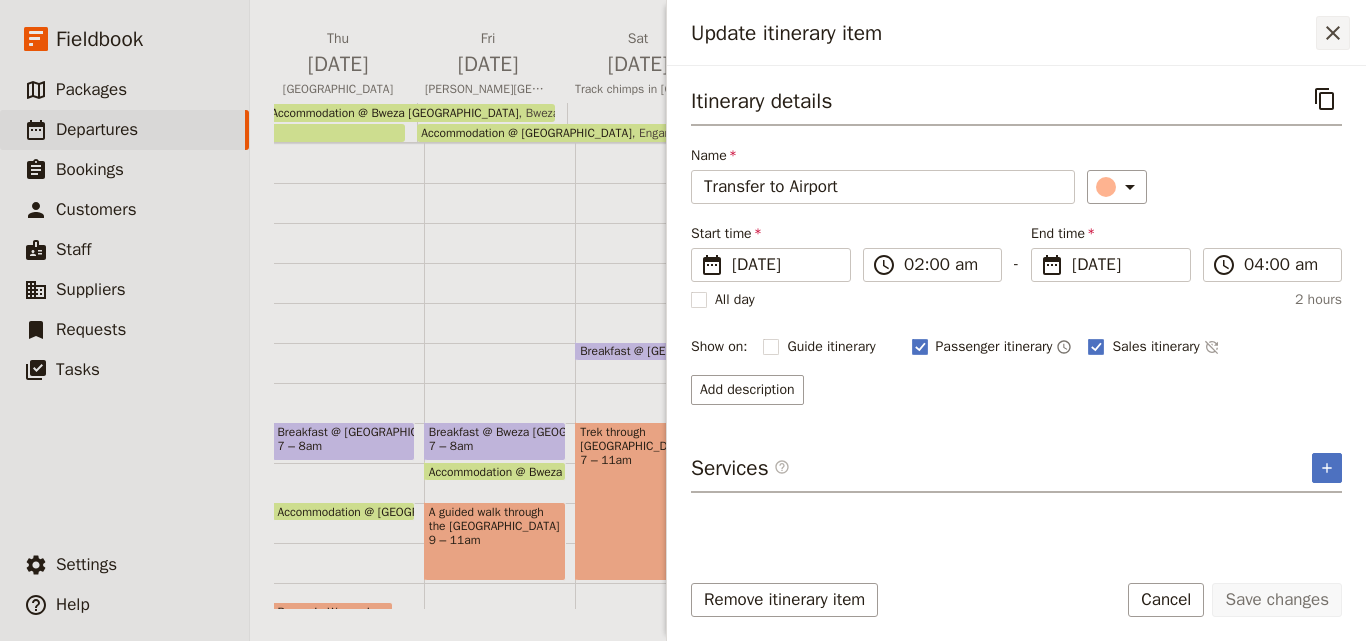 click 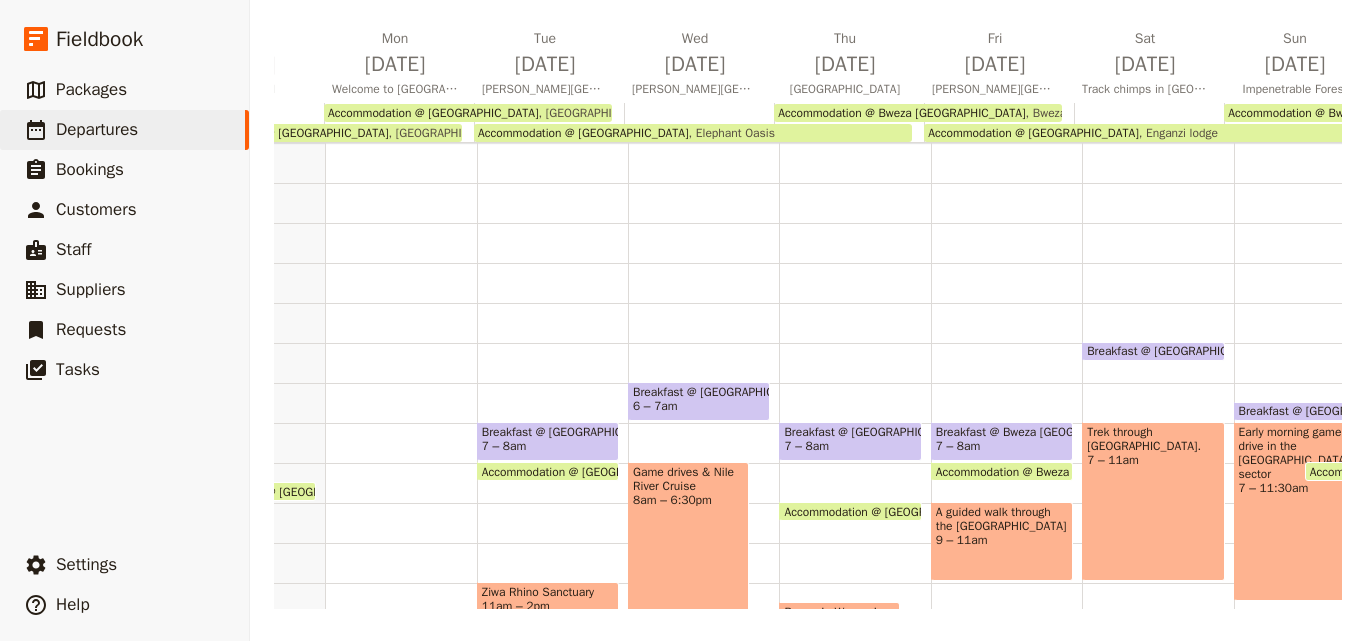 scroll, scrollTop: 0, scrollLeft: 0, axis: both 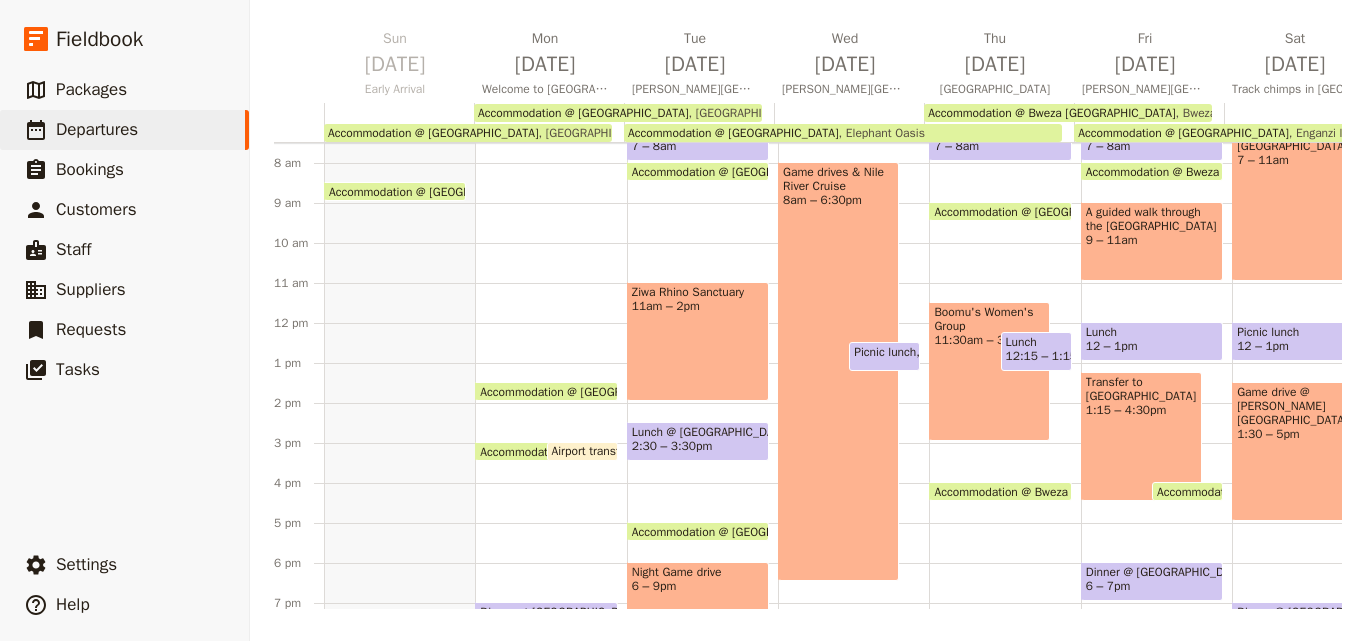 click on "[GEOGRAPHIC_DATA] 11am – 2pm" at bounding box center (698, 341) 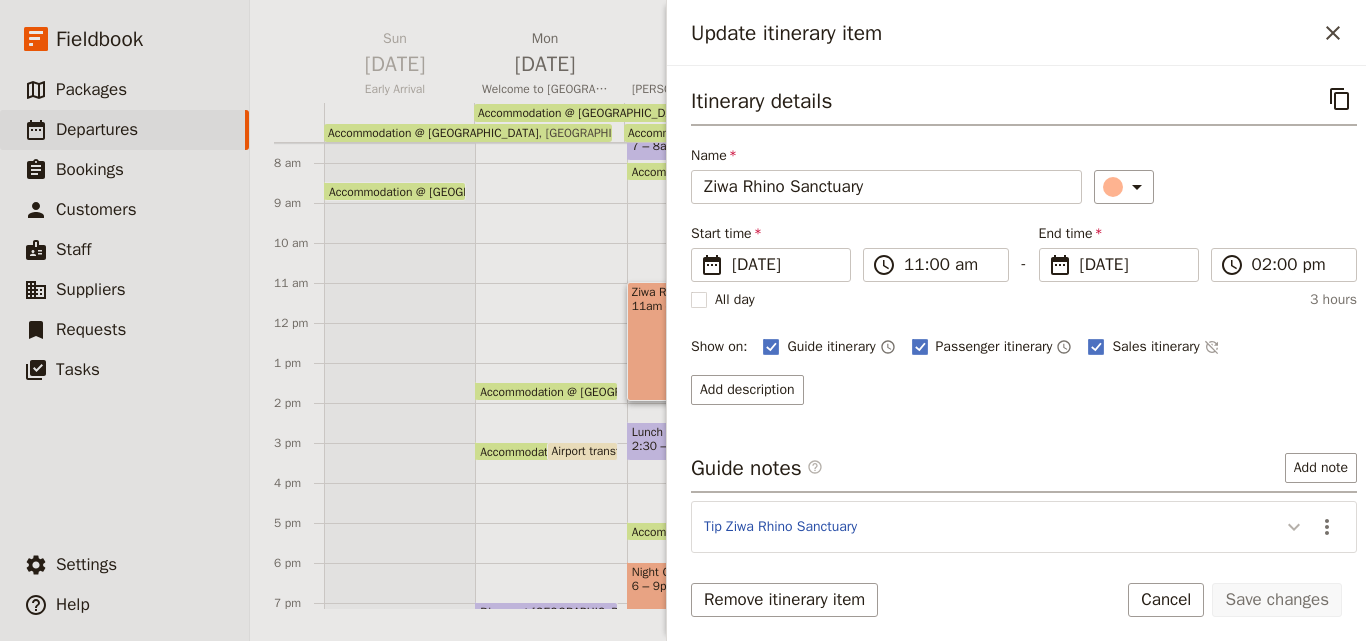 click 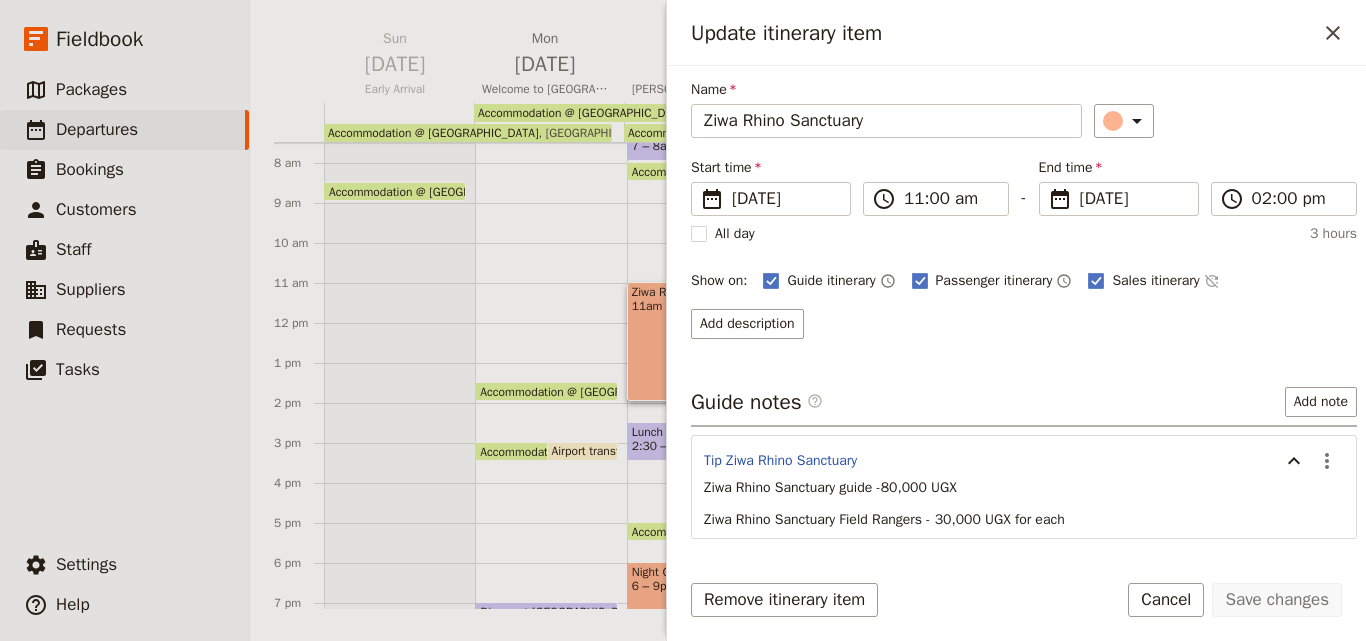scroll, scrollTop: 100, scrollLeft: 0, axis: vertical 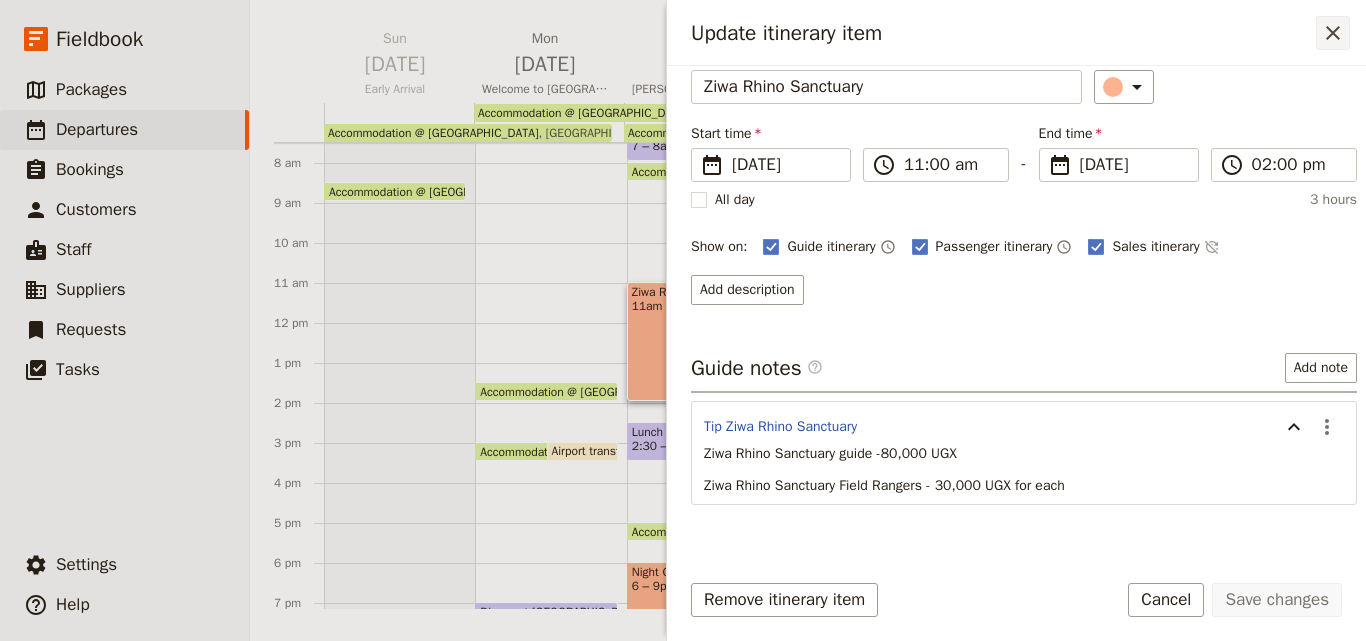 click 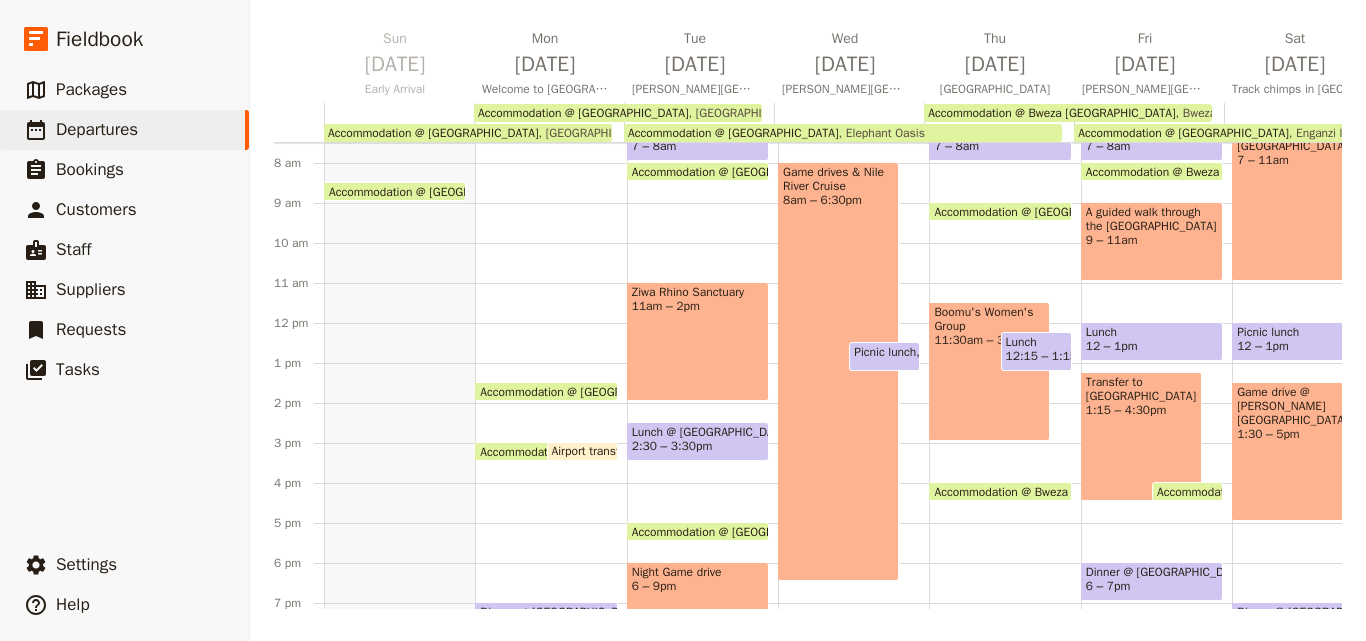 click on "Night Game drive" at bounding box center [698, 572] 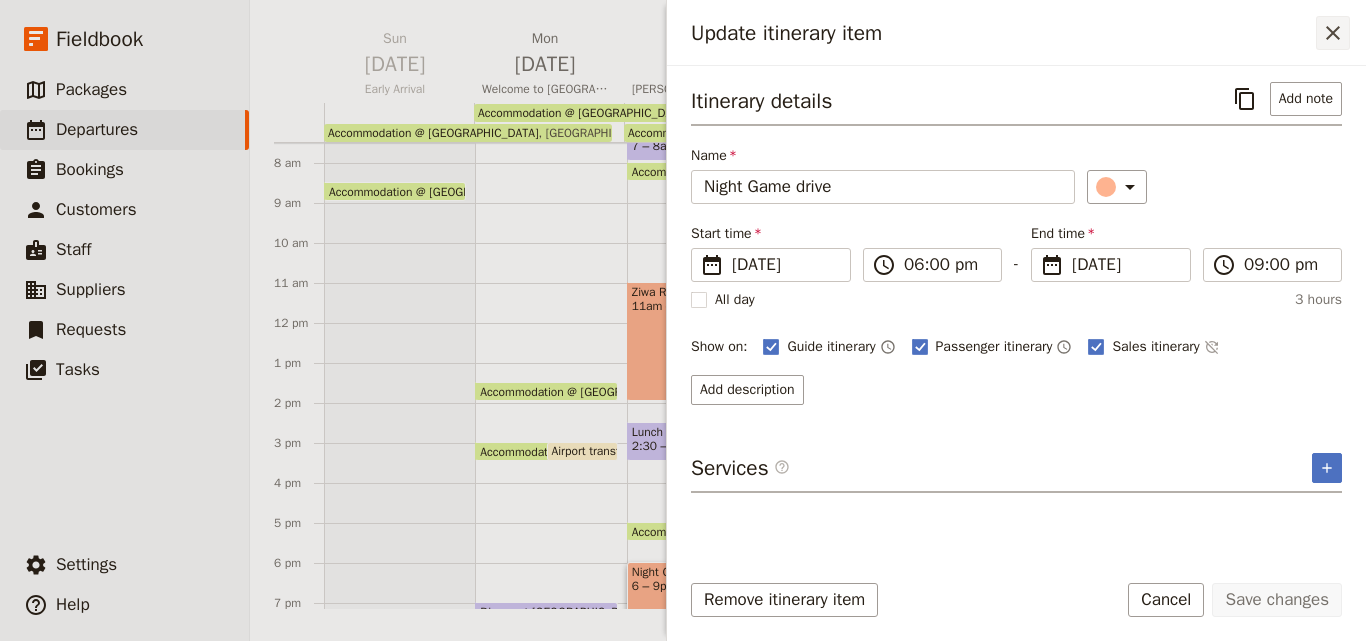click 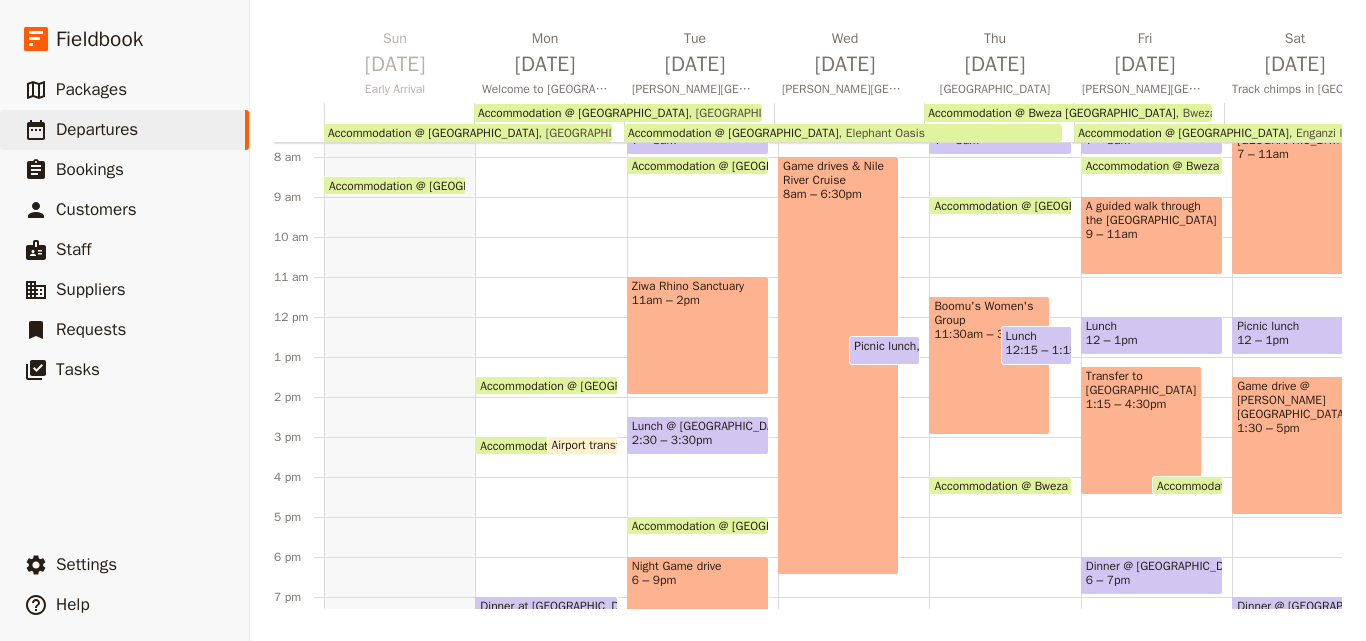 scroll, scrollTop: 209, scrollLeft: 0, axis: vertical 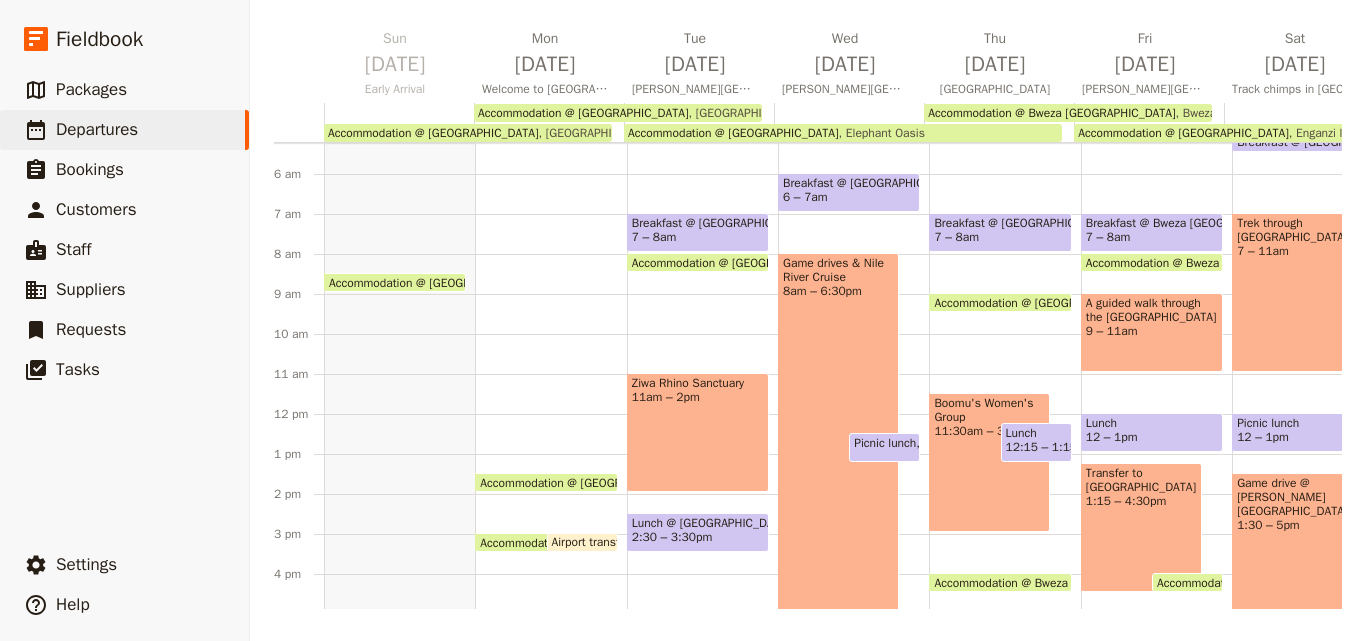 click on "Game drives &  Nile River Cruise 8am – 6:30pm" at bounding box center [838, 462] 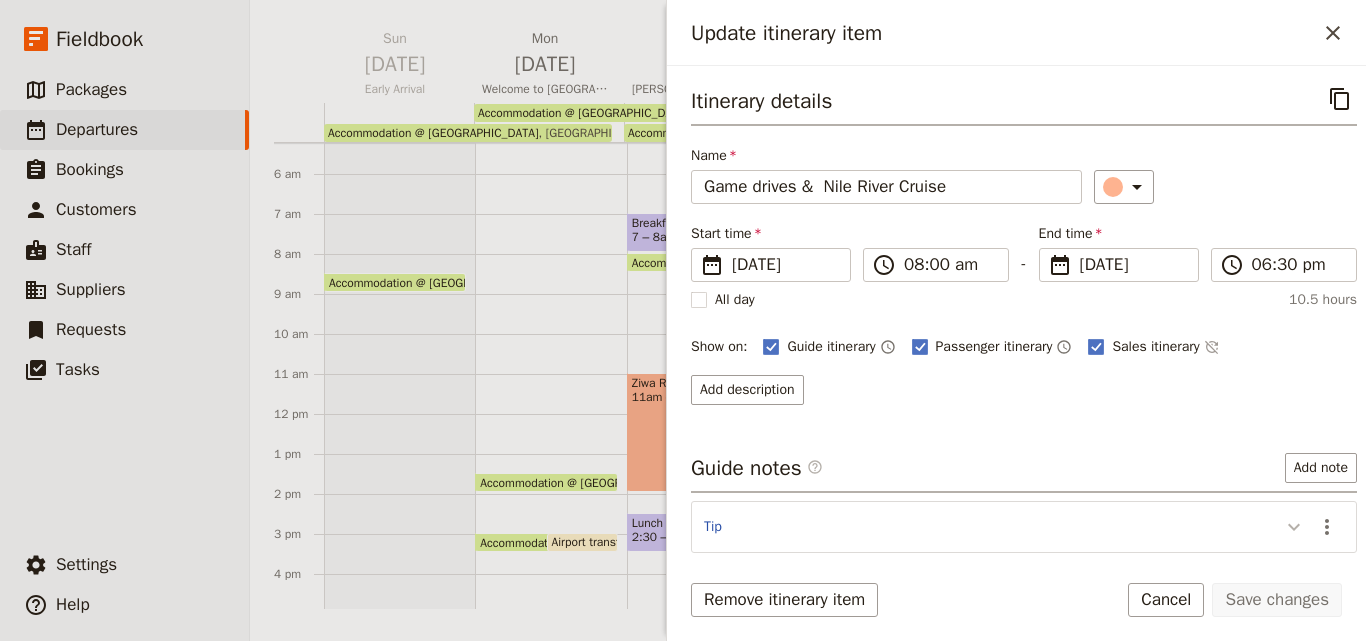click 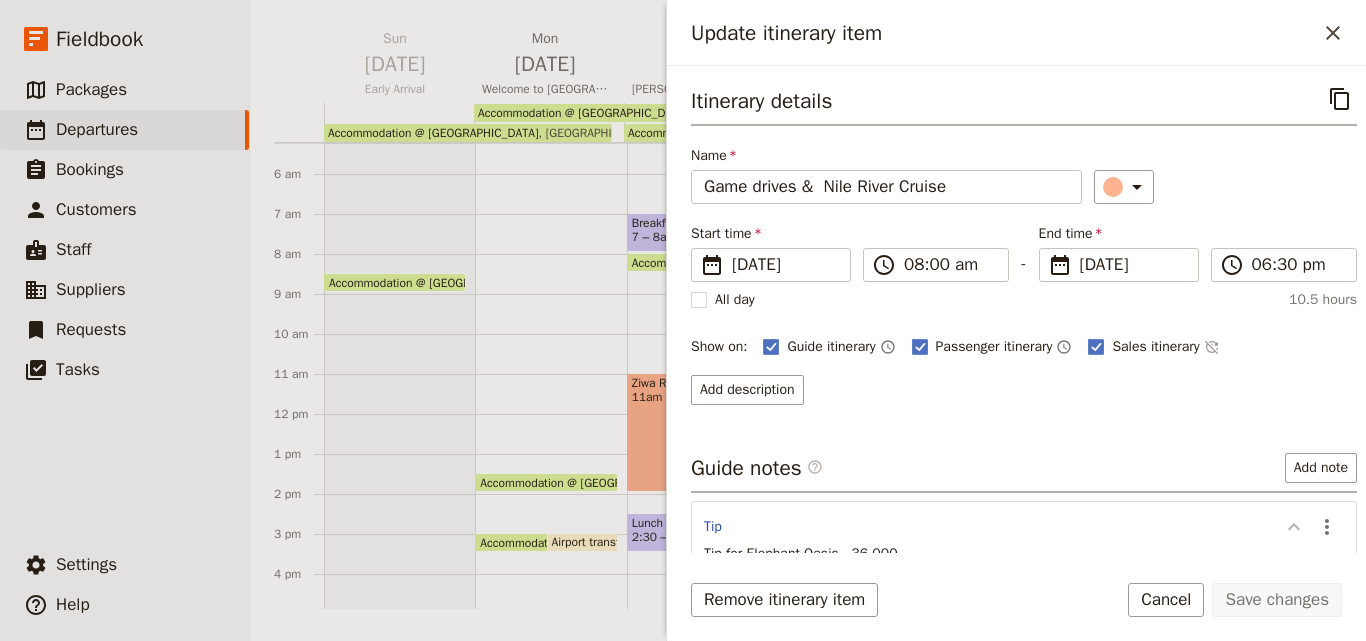 scroll, scrollTop: 107, scrollLeft: 0, axis: vertical 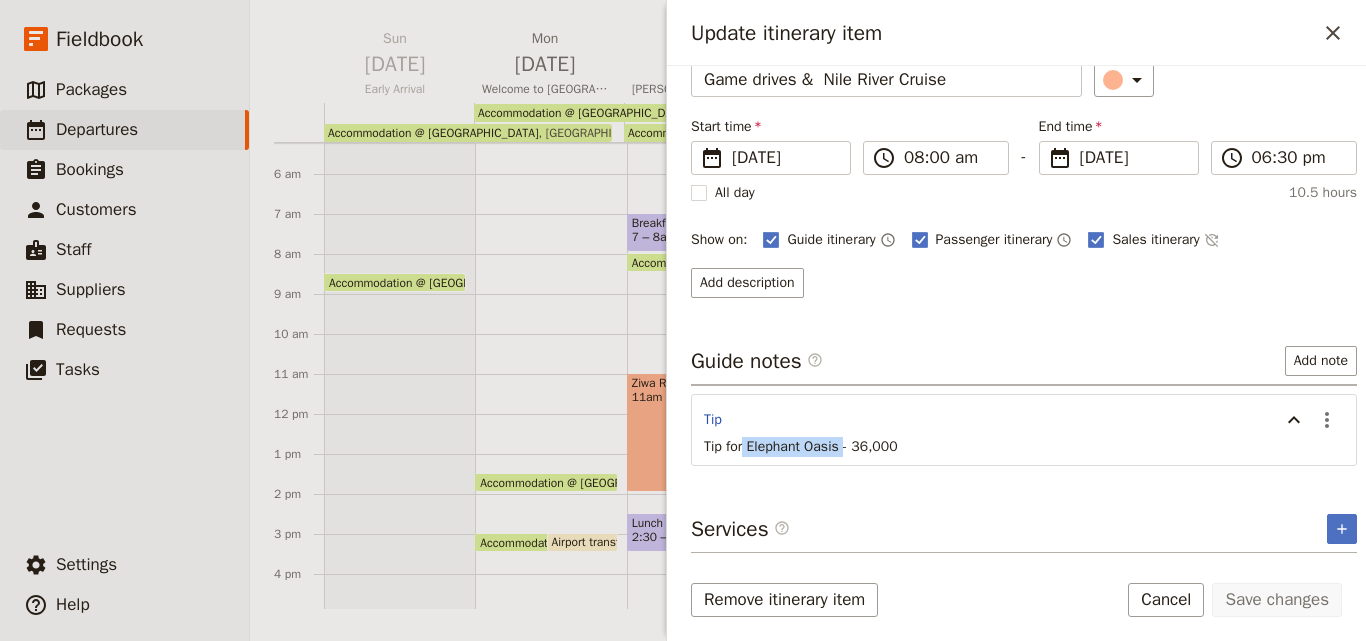 drag, startPoint x: 746, startPoint y: 445, endPoint x: 842, endPoint y: 441, distance: 96.0833 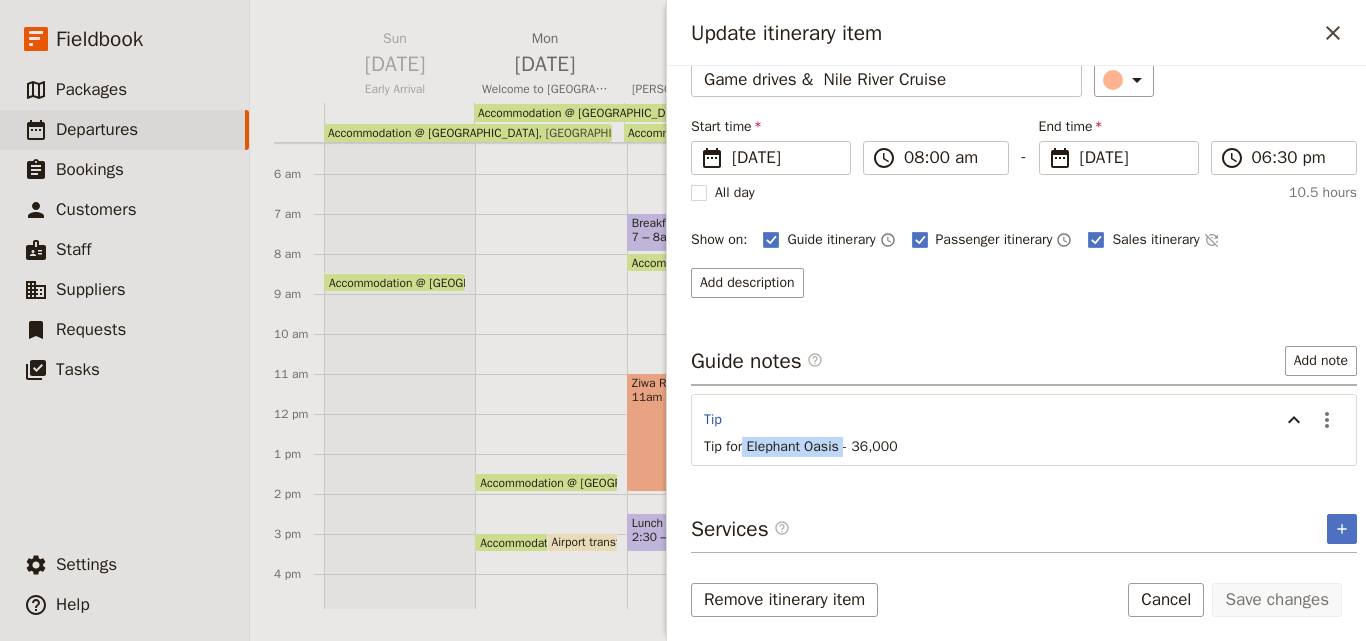 copy on "Elephant Oasis" 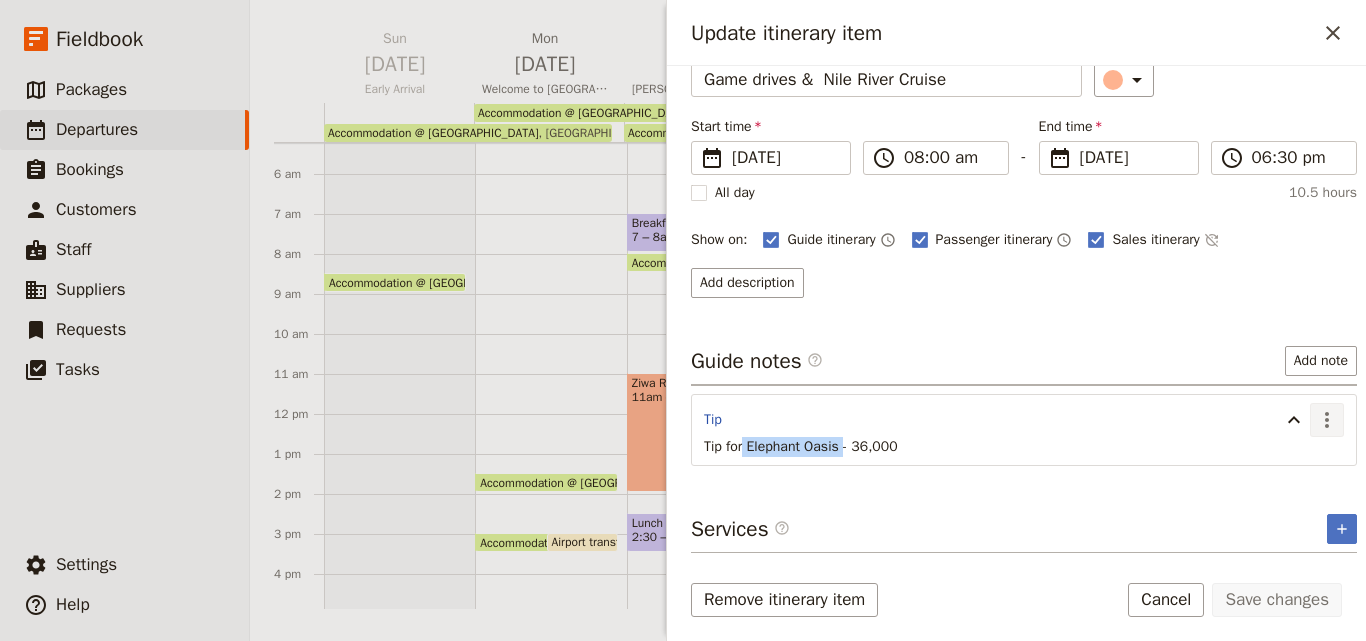 click 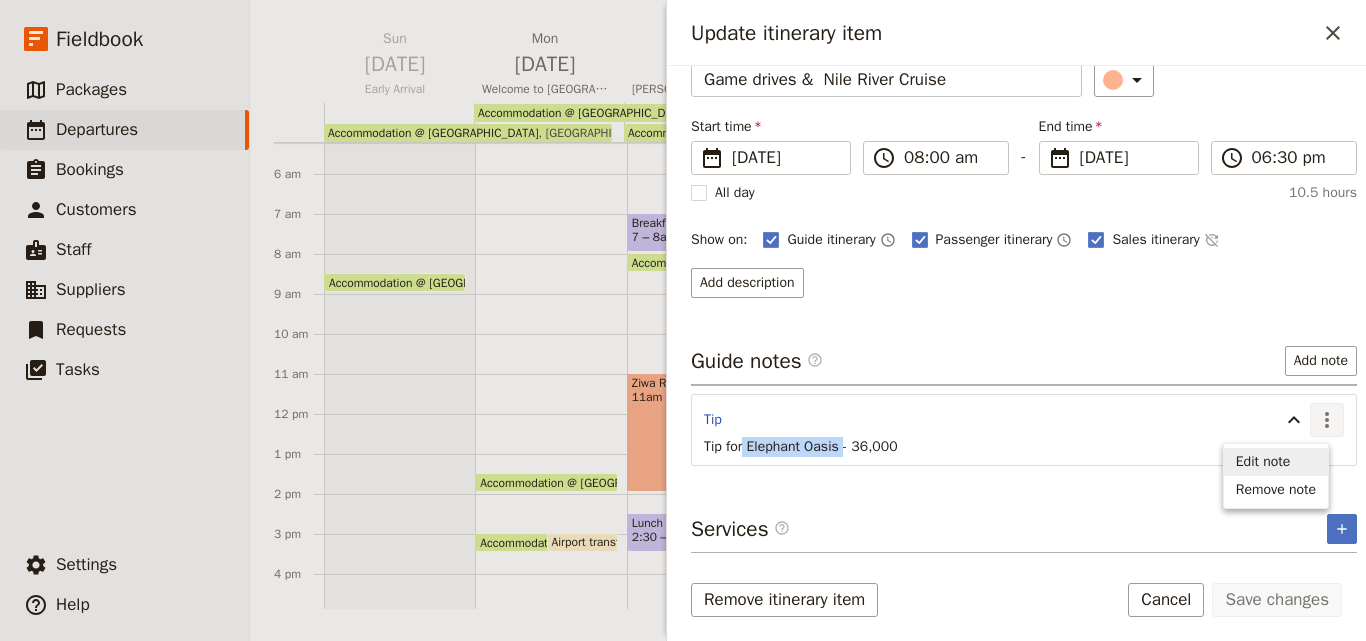 click on "Edit note" at bounding box center [1263, 462] 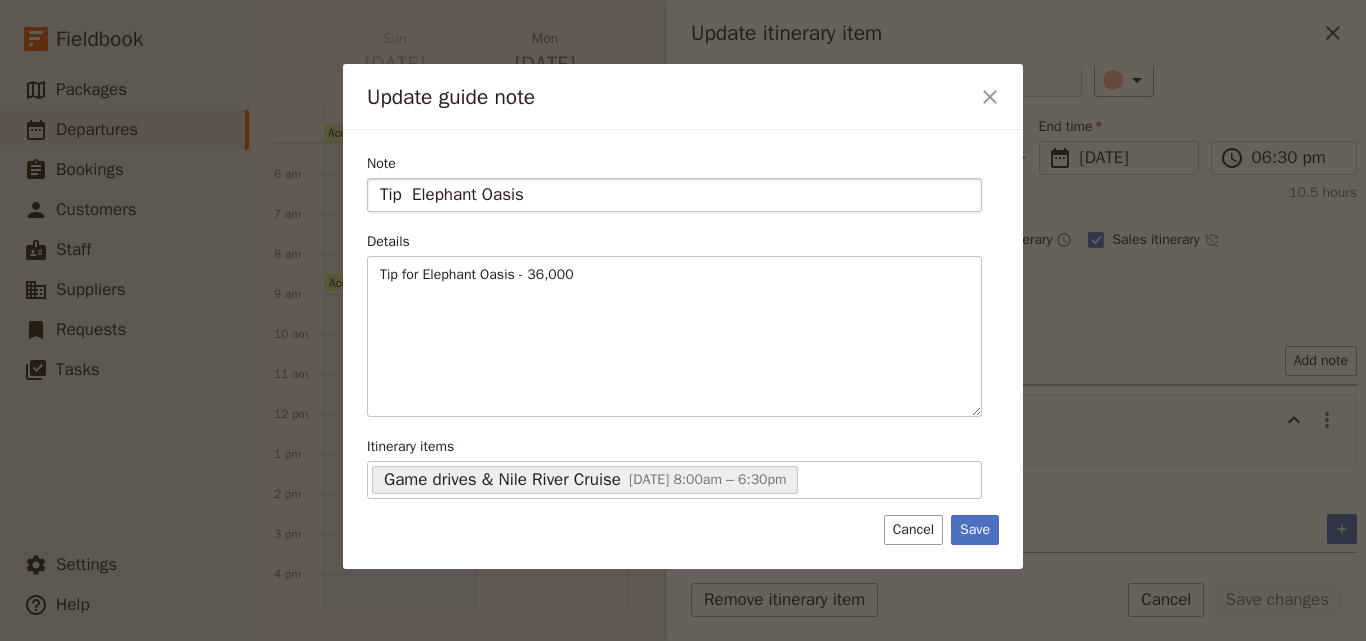 click on "Tip  Elephant Oasis" at bounding box center [674, 195] 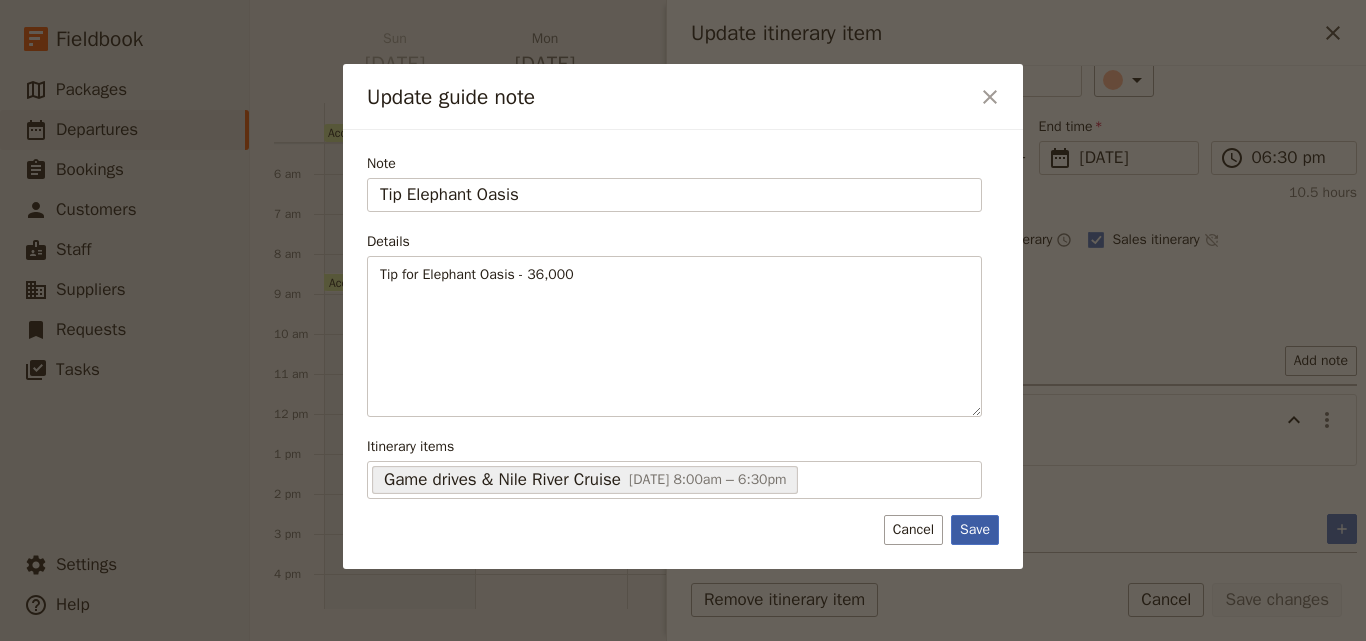 type on "Tip Elephant Oasis" 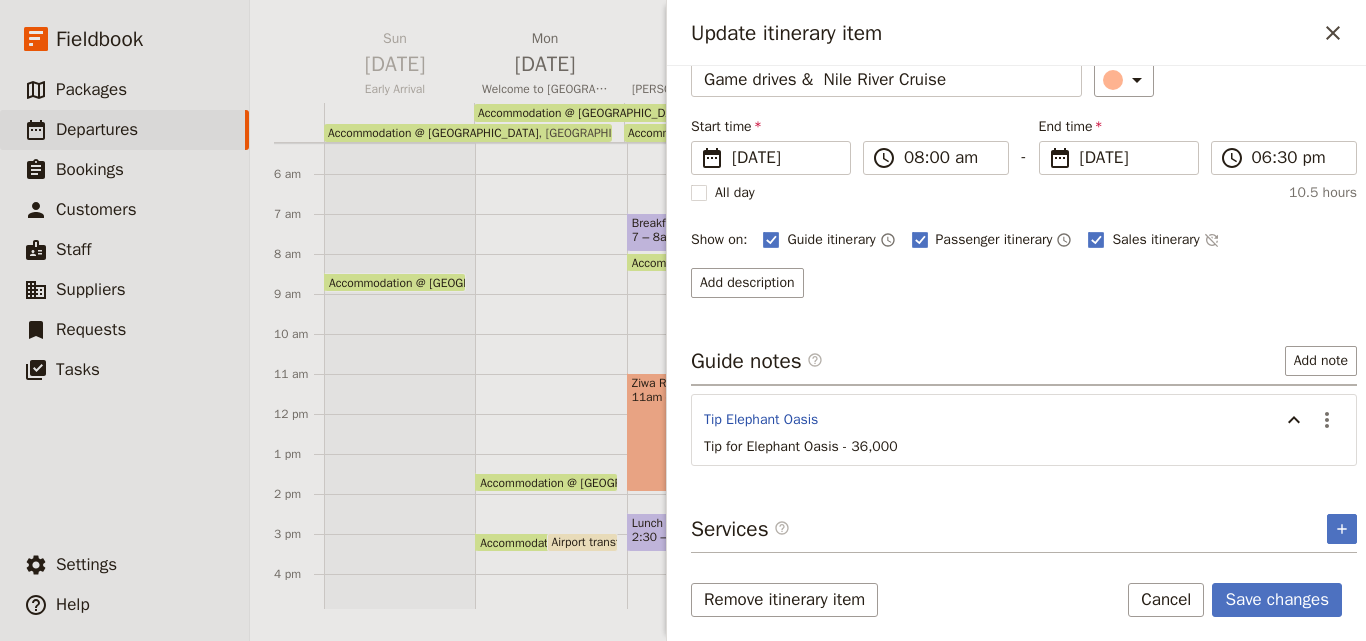 click on "Itinerary details ​ Name Game drives &  Nile River Cruise ​ Start time ​ [DATE] [DATE] [DATE] 08:00 ​ 08:00 am - End time ​ [DATE] [DATE] [DATE] 18:30 ​ 06:30 pm All day 10.5 hours Show on: Guide itinerary ​ Passenger itinerary ​ Sales itinerary ​ Add description Guide notes ​ Add note Tip Elephant Oasis  ​ Tip for Elephant Oasis - 36,000  Services ​ ​ Remove itinerary item Save changes Cancel" at bounding box center [1016, 353] 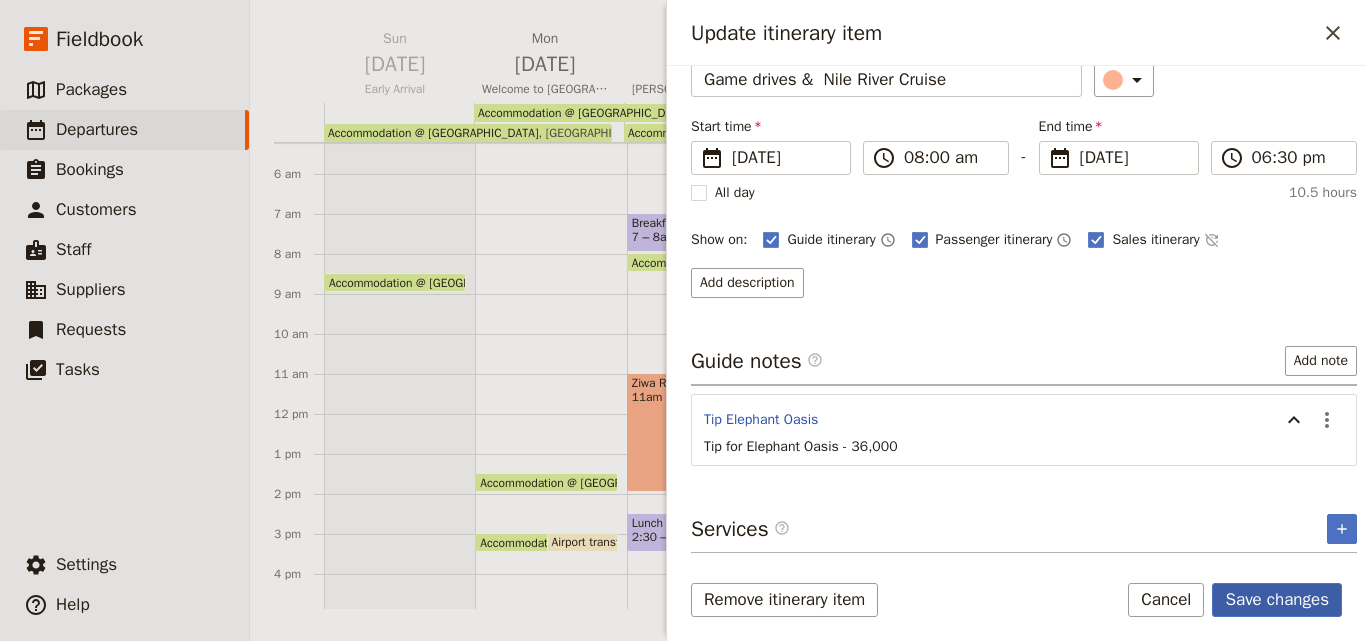 click on "Save changes" at bounding box center (1277, 600) 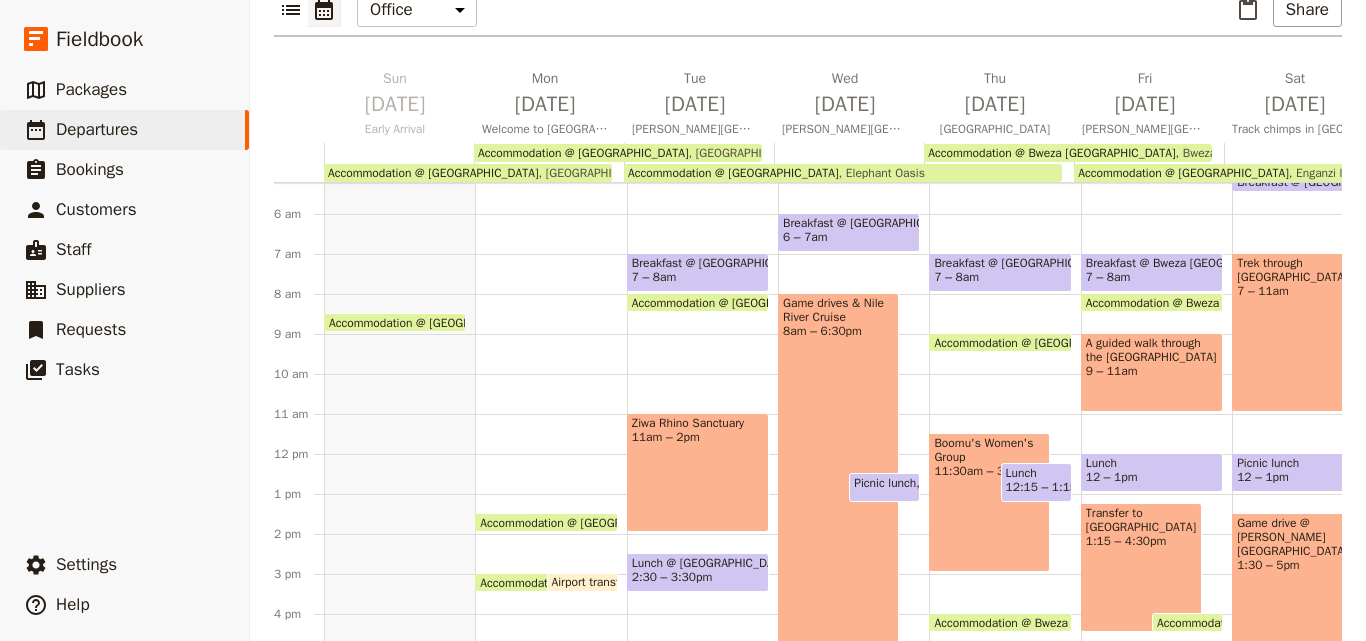 scroll, scrollTop: 286, scrollLeft: 0, axis: vertical 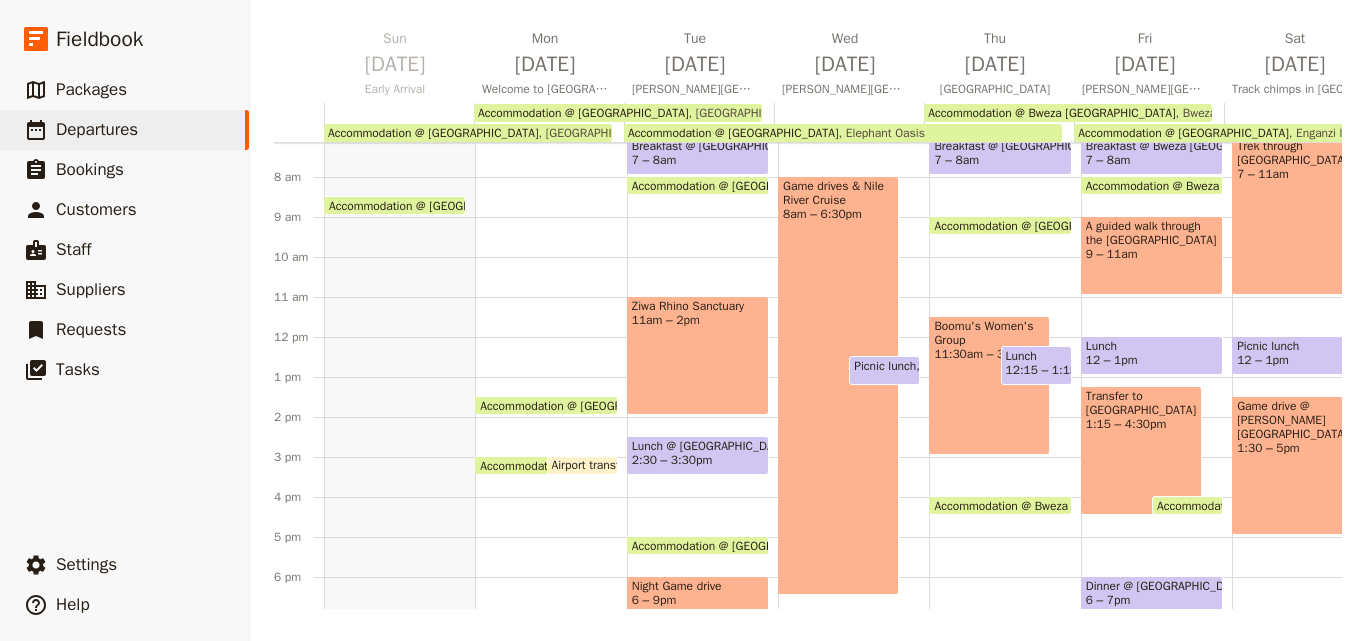click on "Game drives &  Nile River Cruise 8am – 6:30pm" at bounding box center [838, 385] 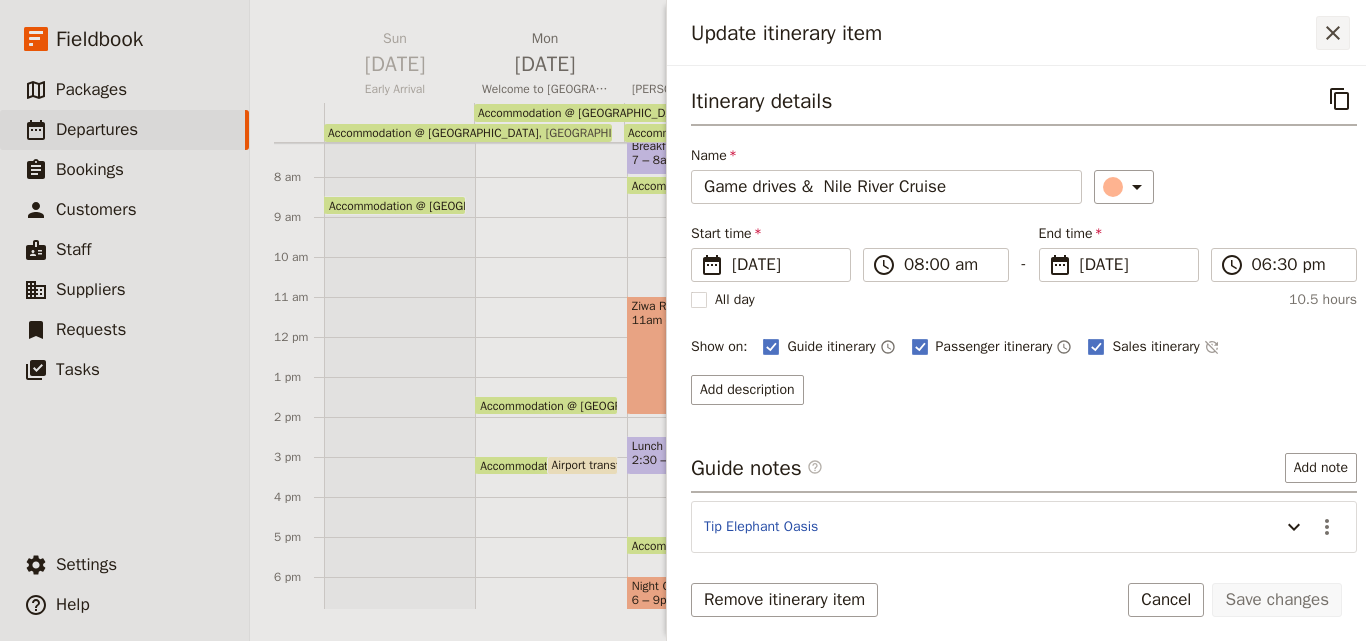 click on "​" at bounding box center (1333, 33) 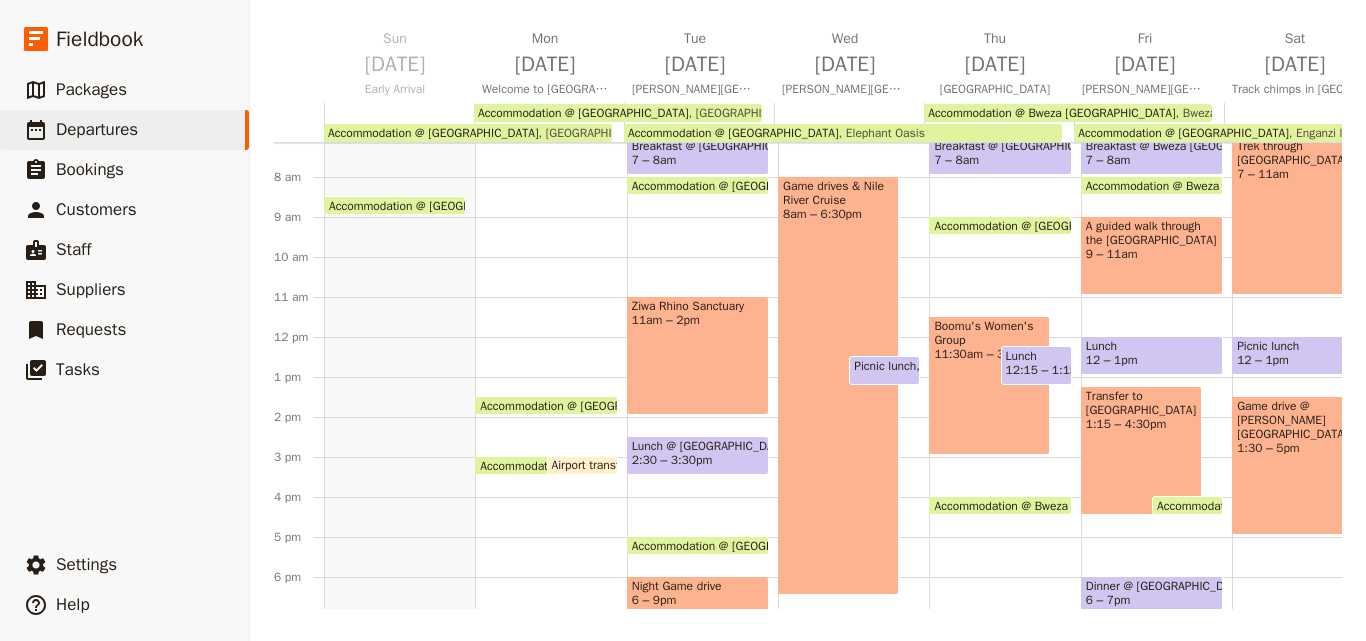 click on "Boomu's Women's Group" at bounding box center [989, 333] 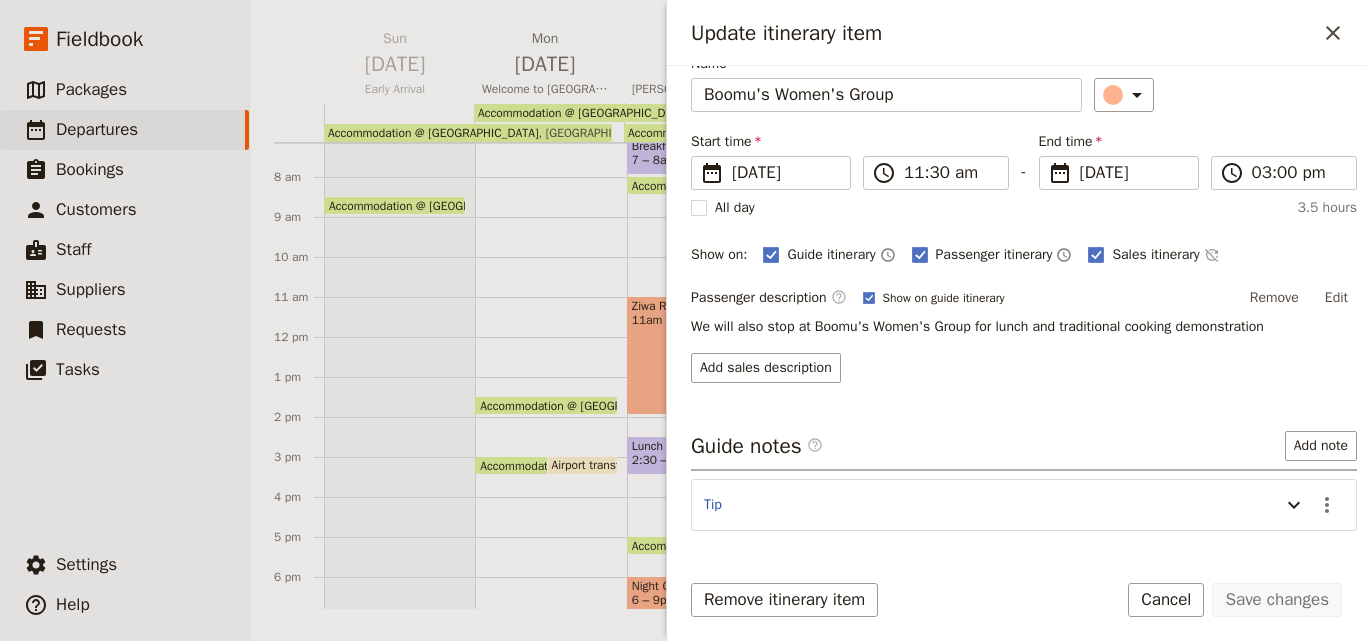 scroll, scrollTop: 157, scrollLeft: 0, axis: vertical 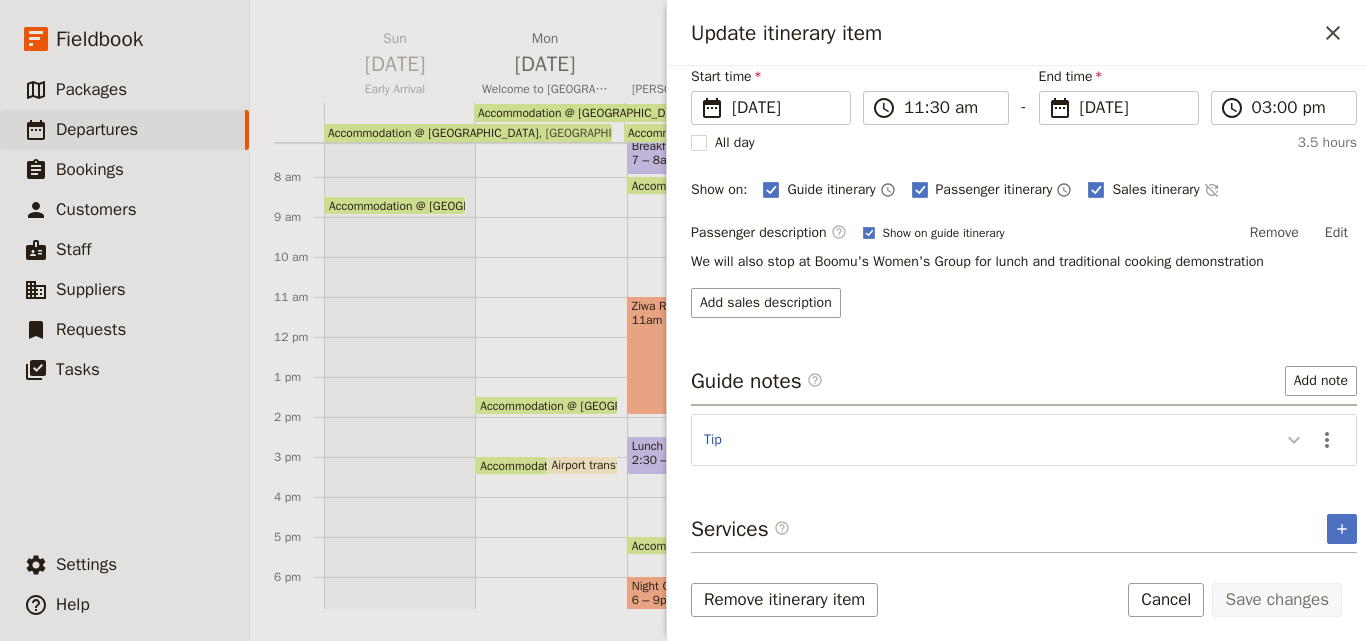 click at bounding box center [1294, 439] 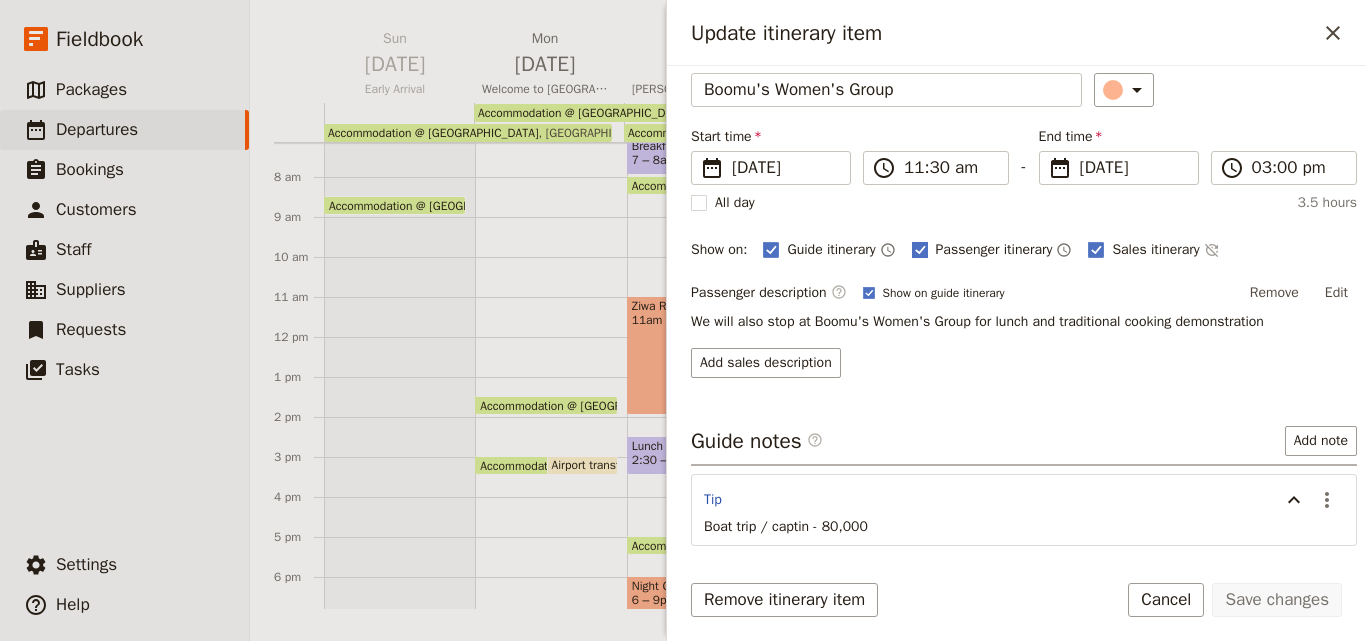 scroll, scrollTop: 0, scrollLeft: 0, axis: both 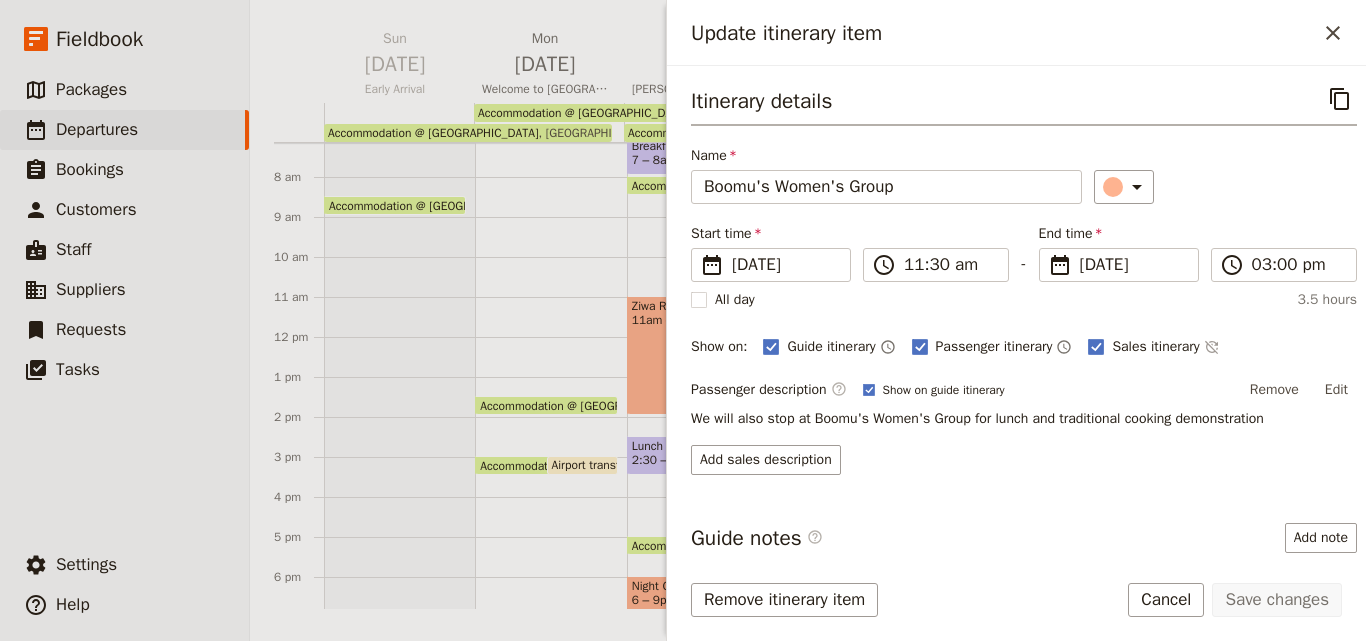 click on "Update itinerary item ​" at bounding box center (1016, 33) 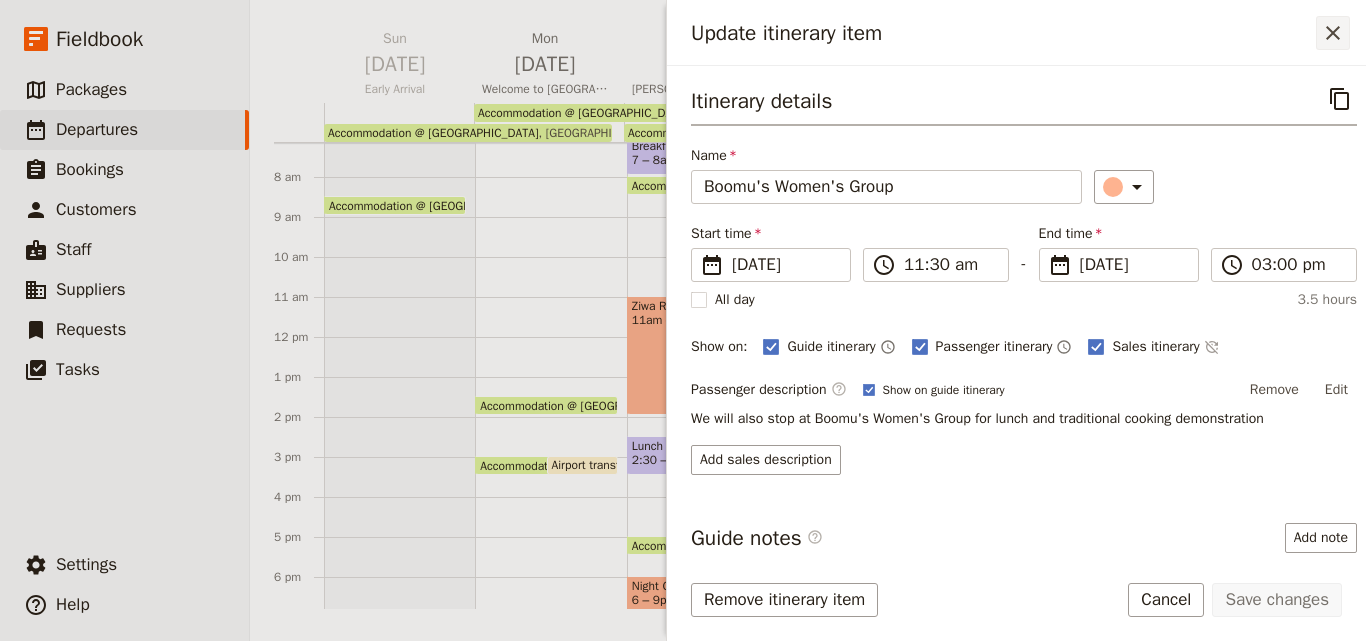 click 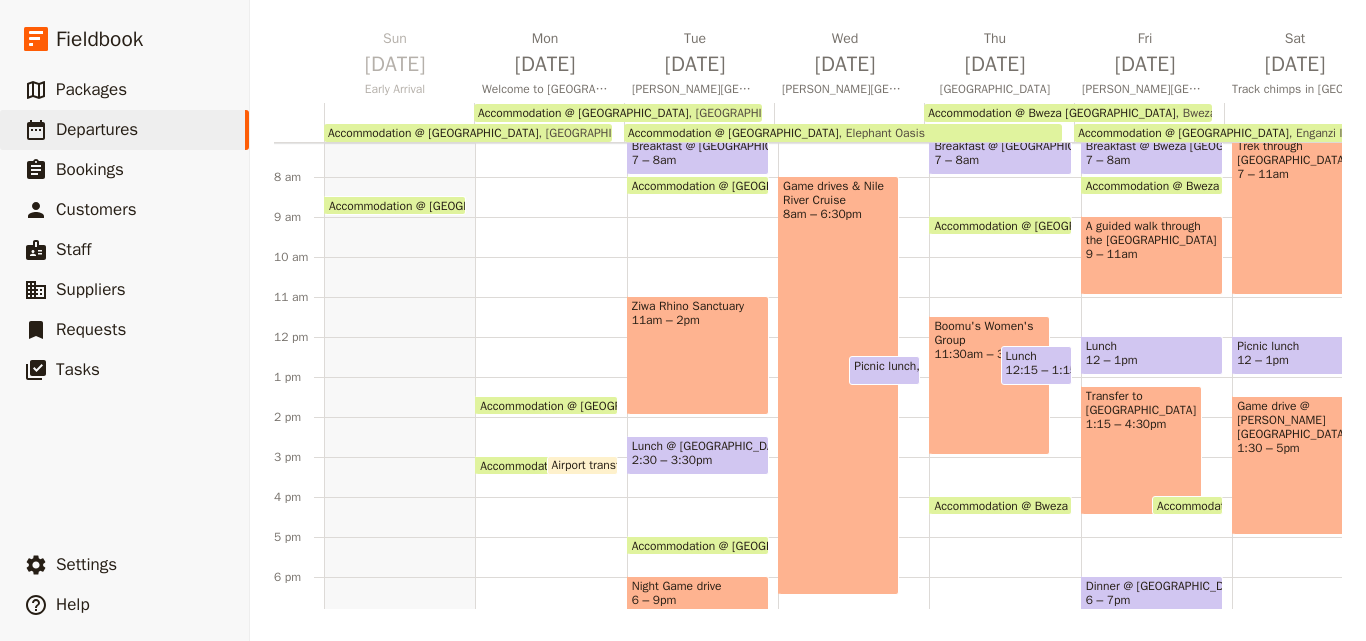 click on "A guided walk through the [GEOGRAPHIC_DATA]" at bounding box center (1152, 233) 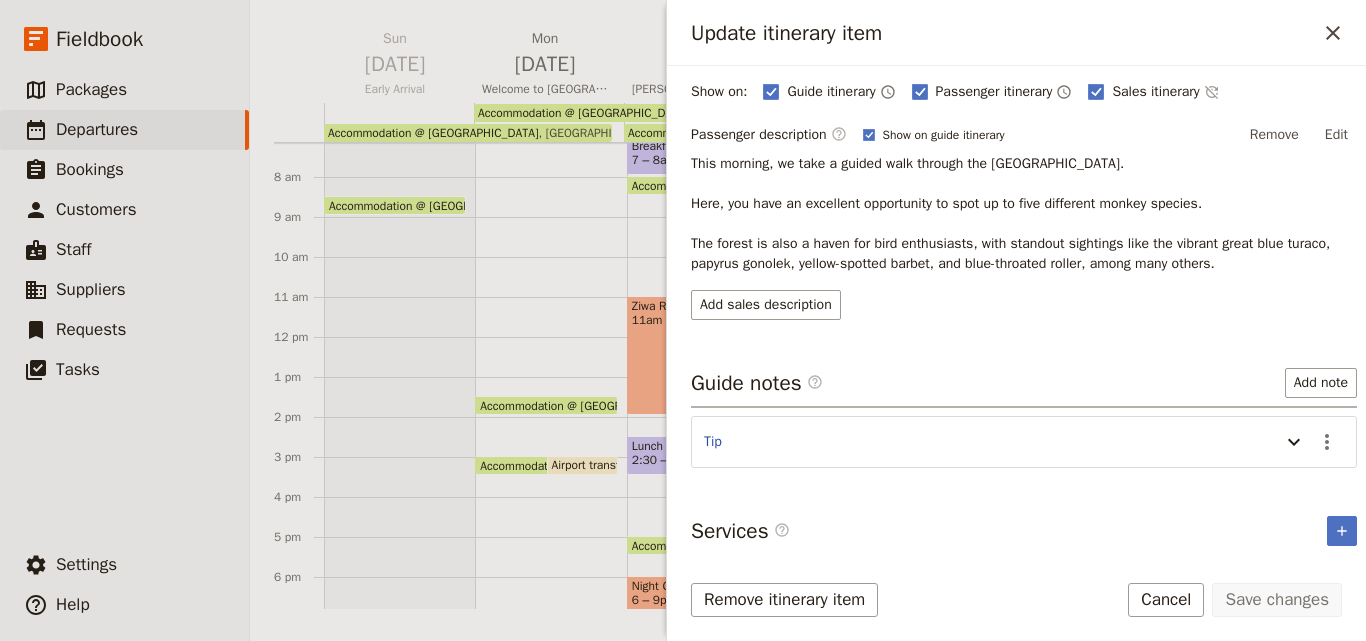 scroll, scrollTop: 257, scrollLeft: 0, axis: vertical 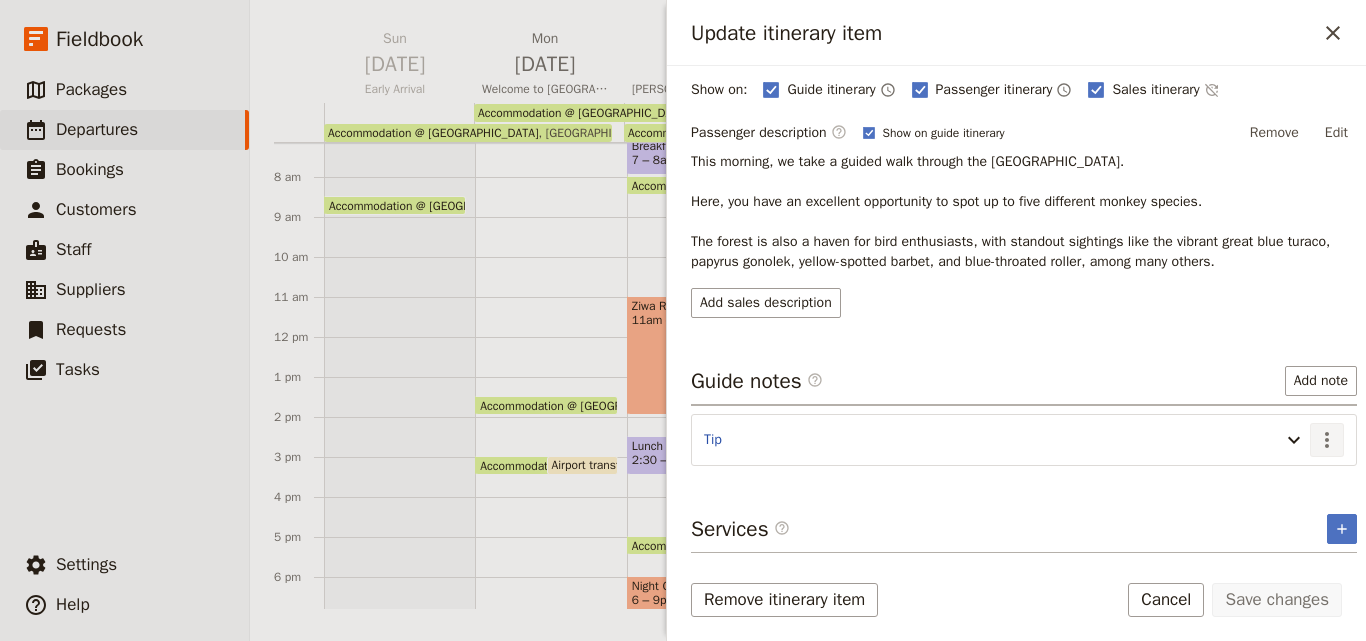 click 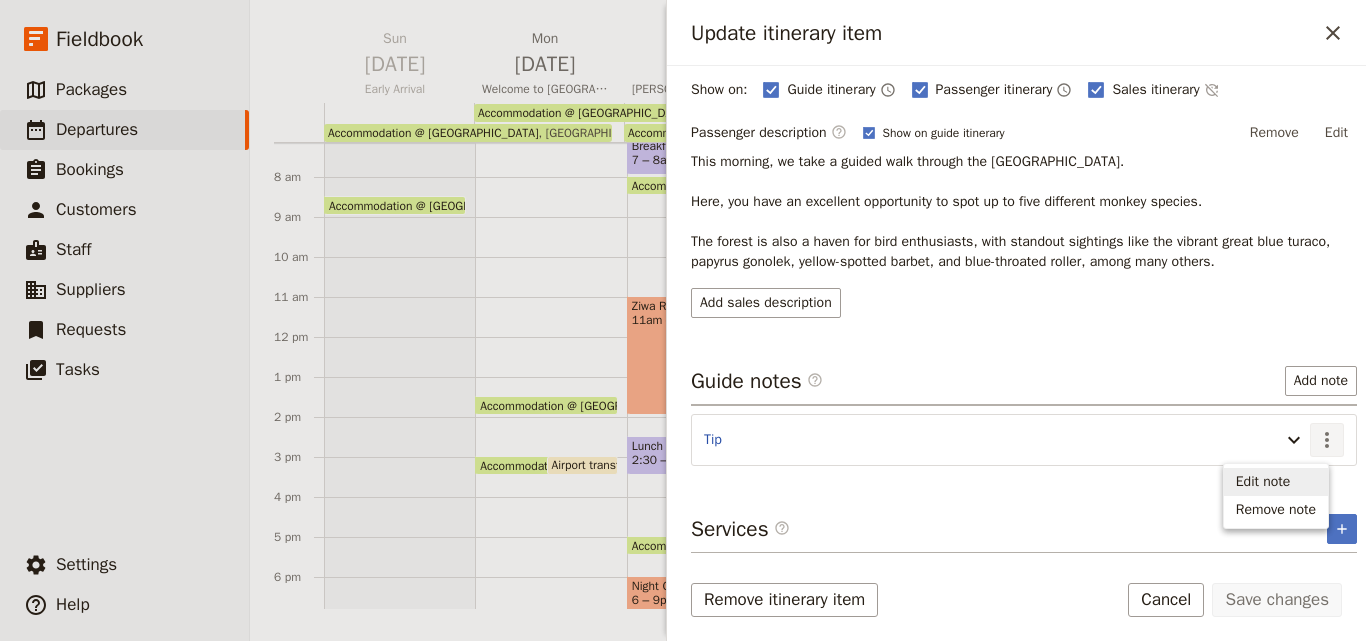 click on "Edit note" at bounding box center [1276, 482] 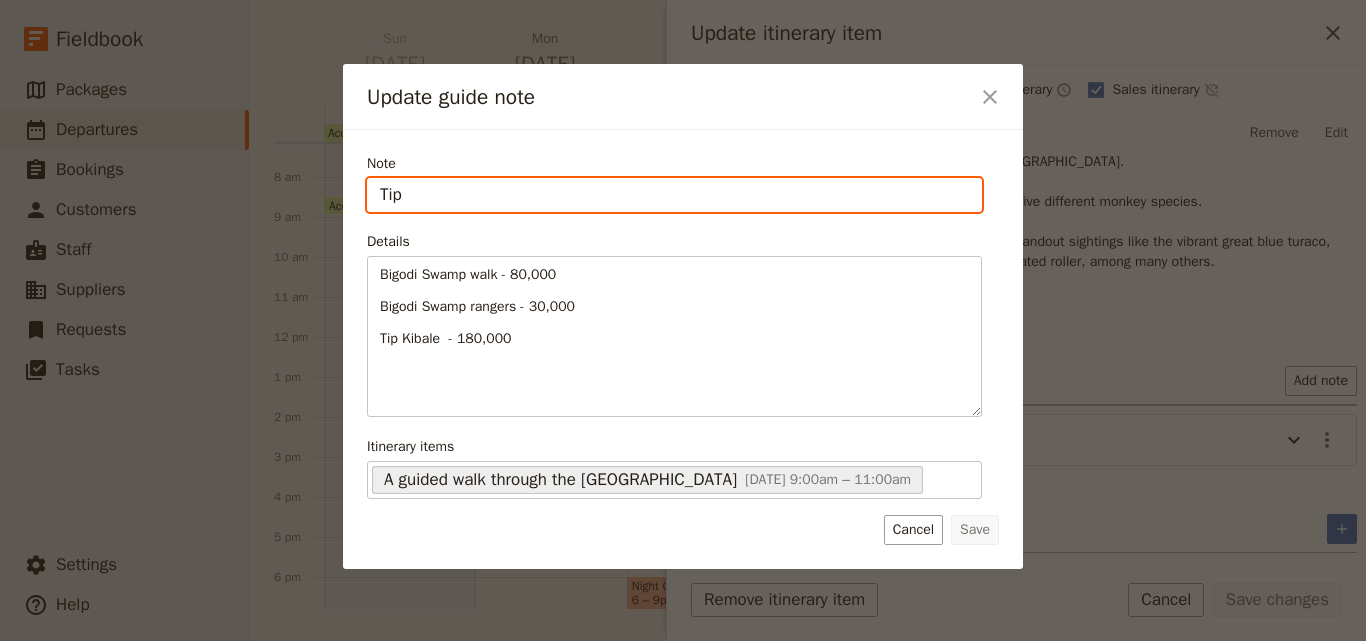 paste on "Chimp Trek" 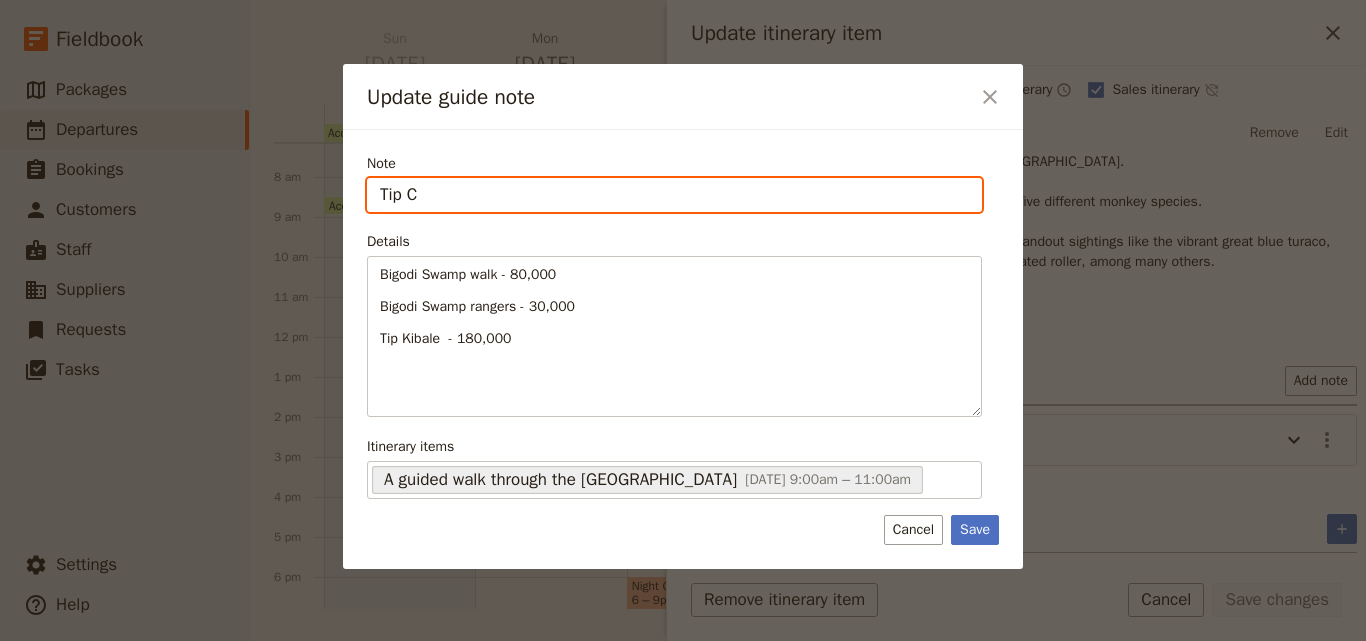 type on "Tip" 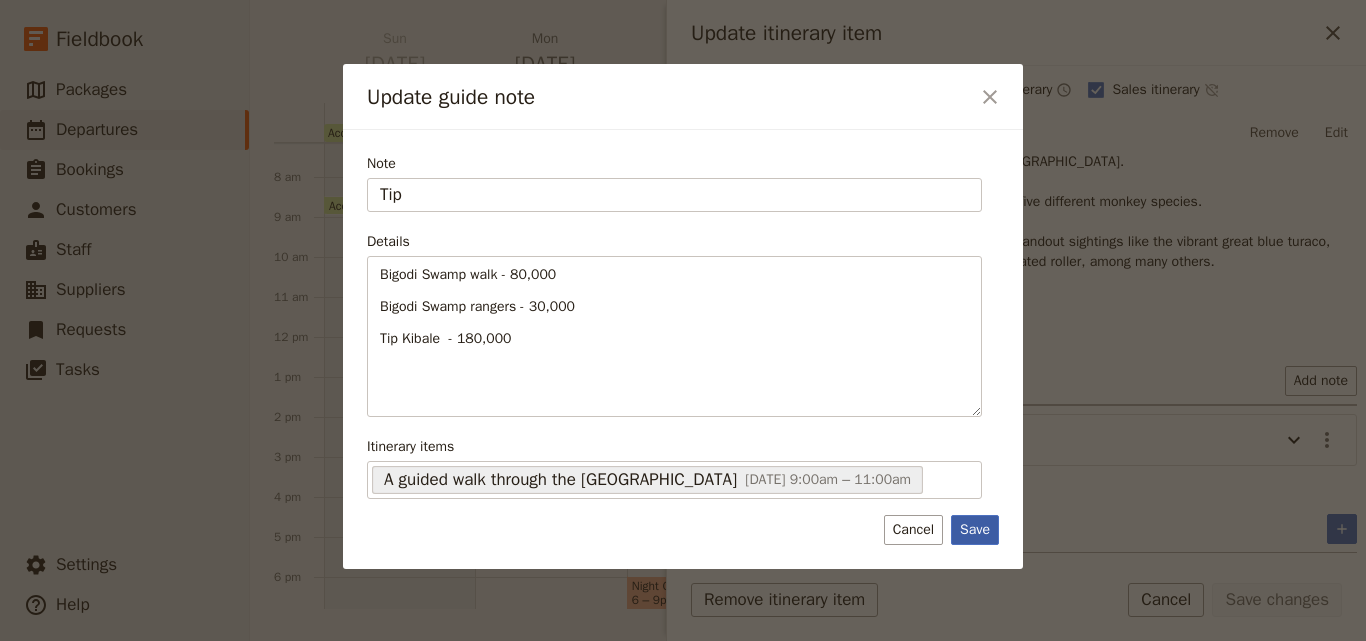 click on "Save" at bounding box center (975, 530) 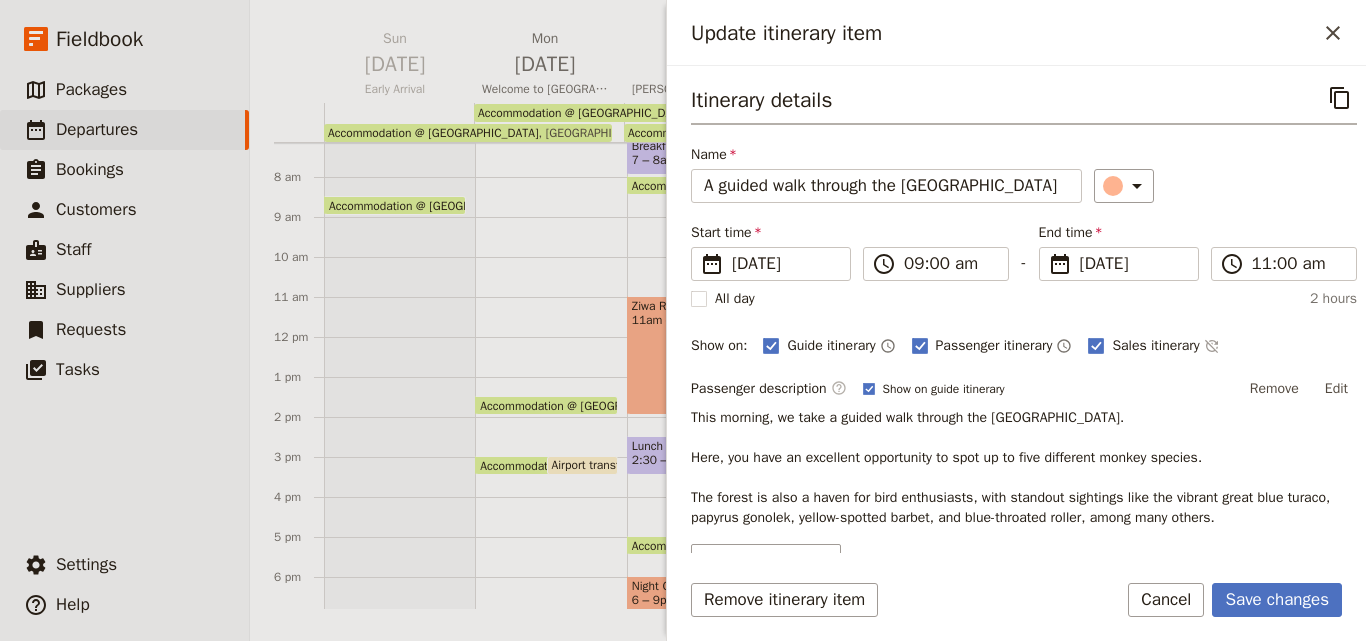 scroll, scrollTop: 0, scrollLeft: 0, axis: both 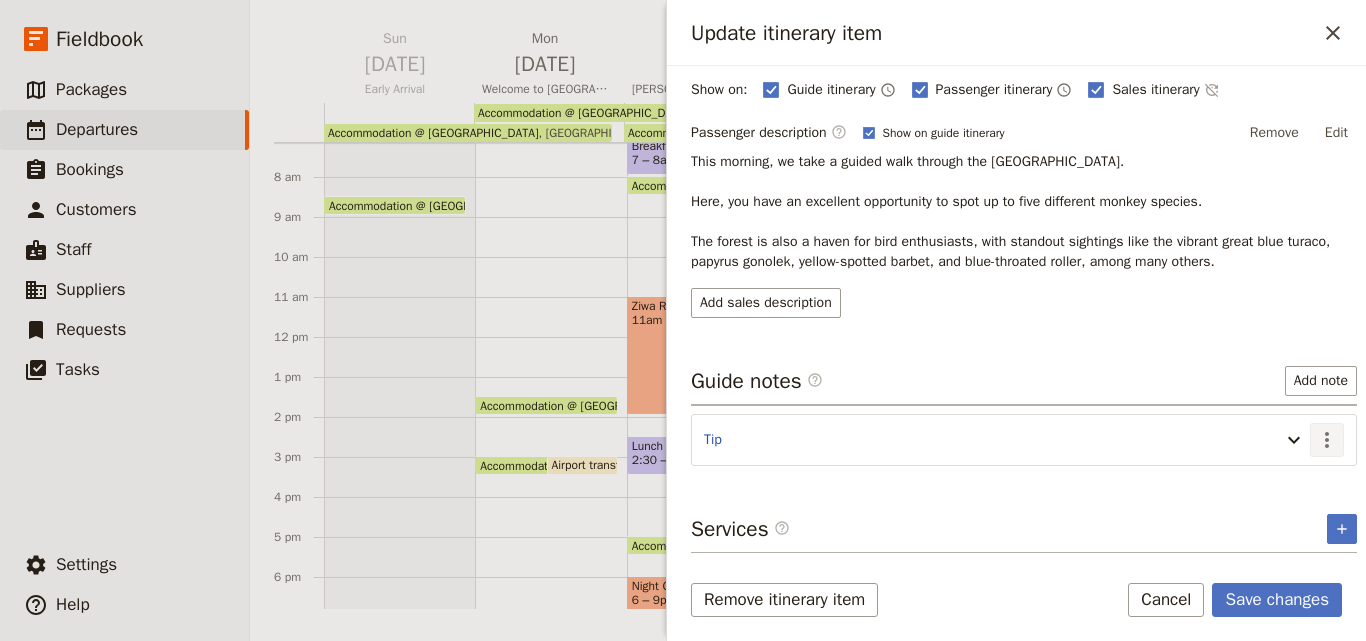 click 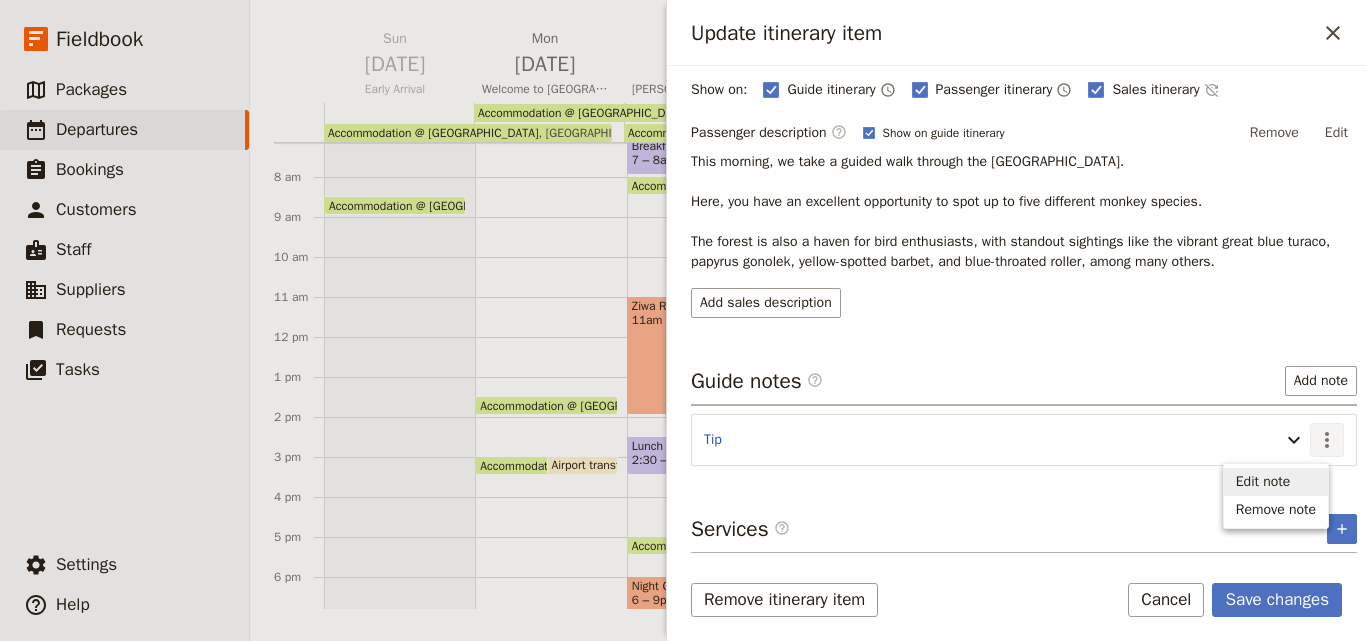 click on "Edit note" at bounding box center (1263, 482) 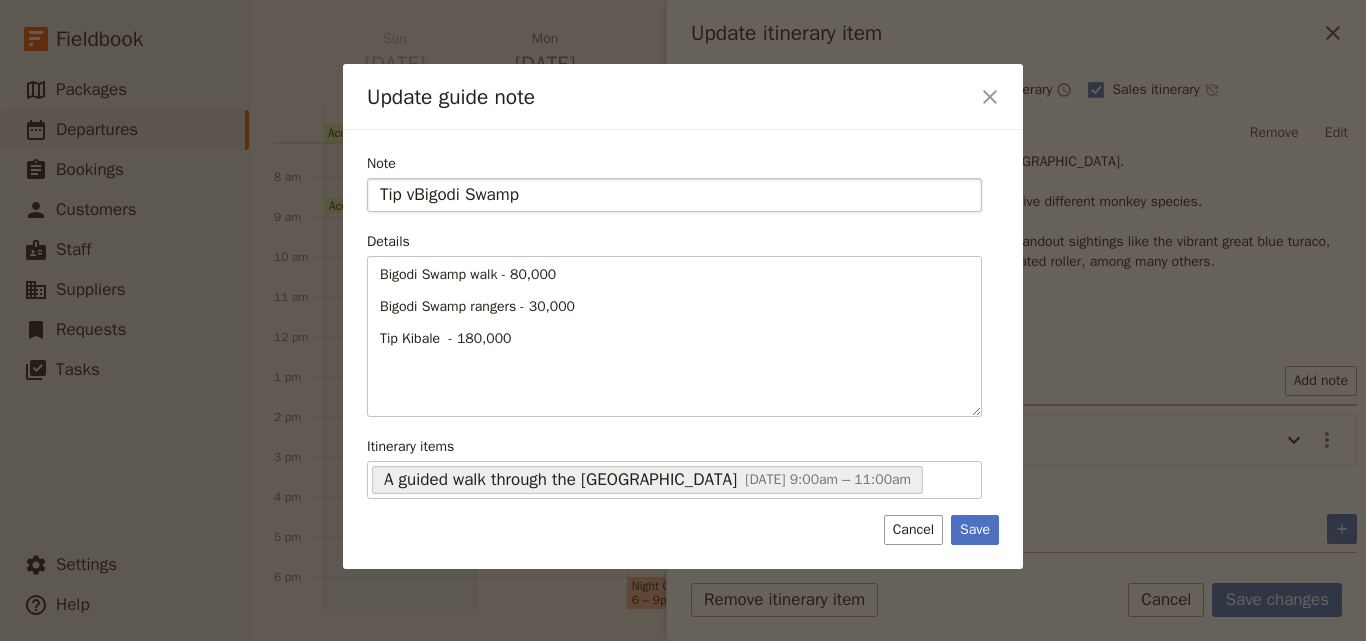 click on "Tip vBigodi Swamp" at bounding box center (674, 195) 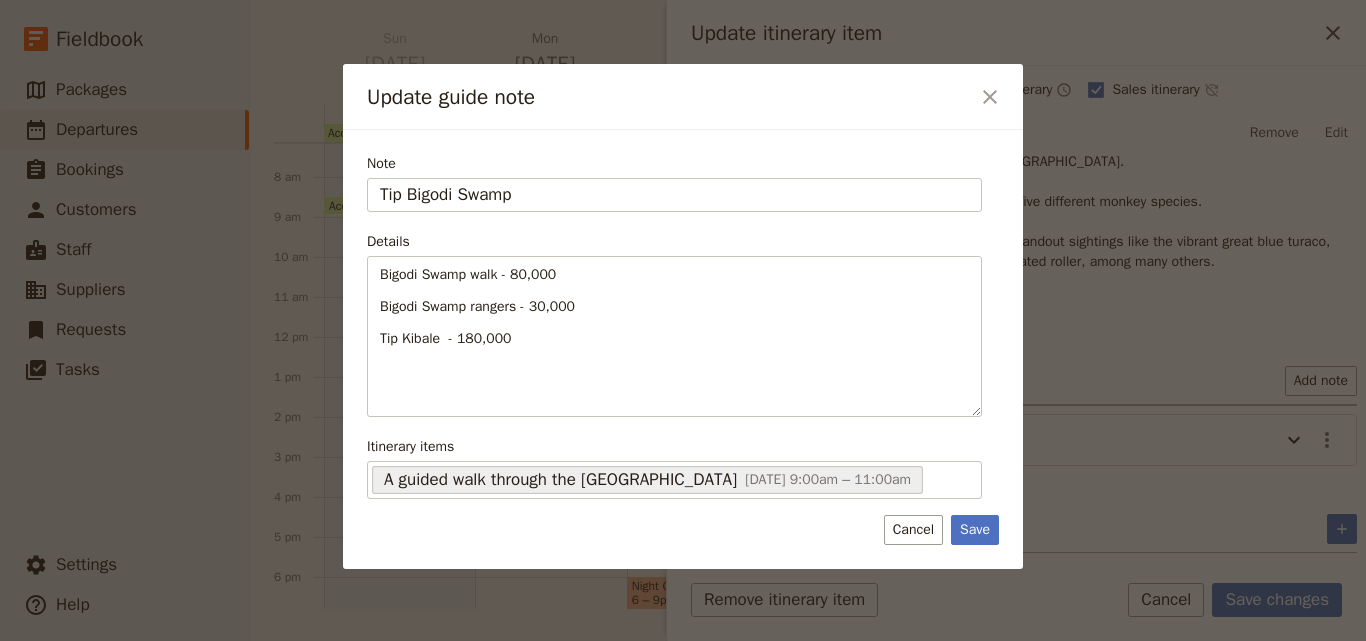 type on "Tip Bigodi Swamp" 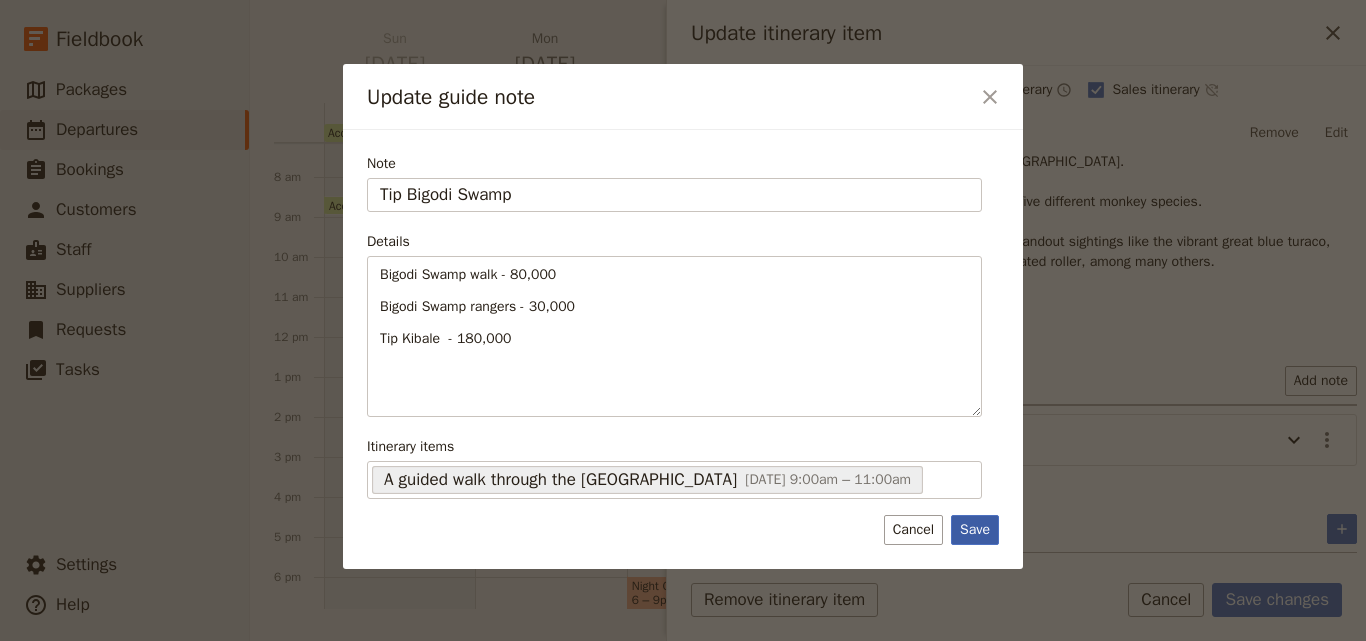 click on "Save" at bounding box center [975, 530] 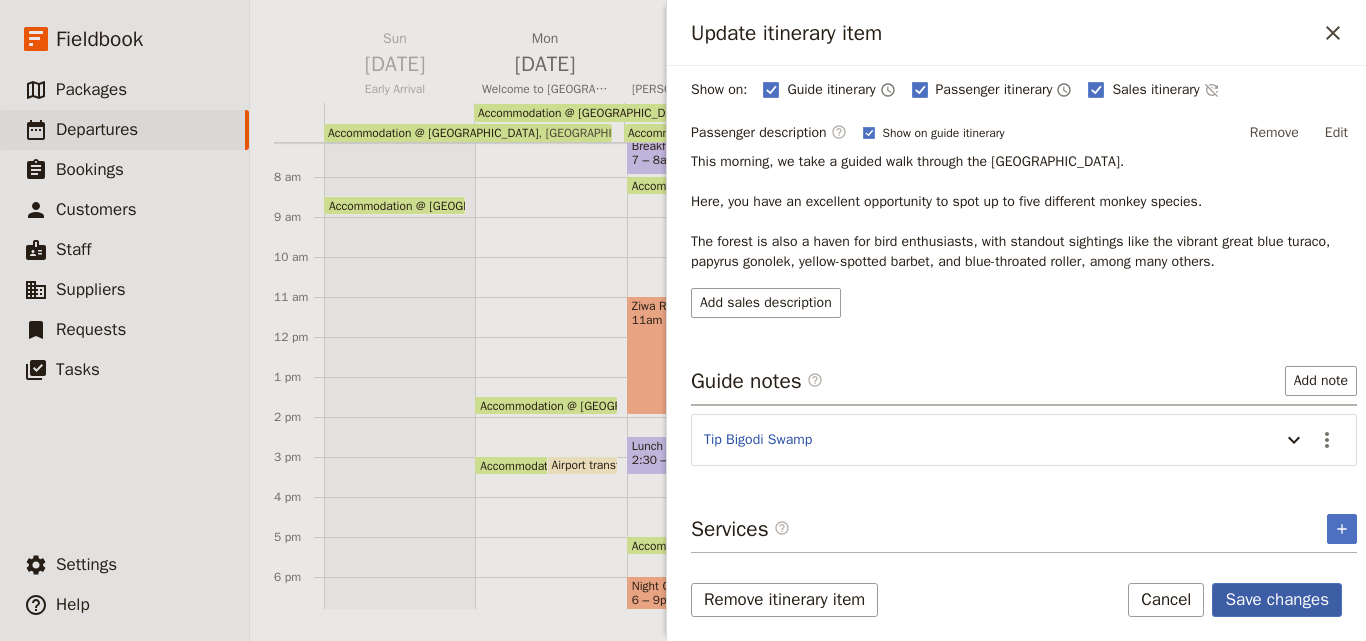 click on "Save changes" at bounding box center [1277, 600] 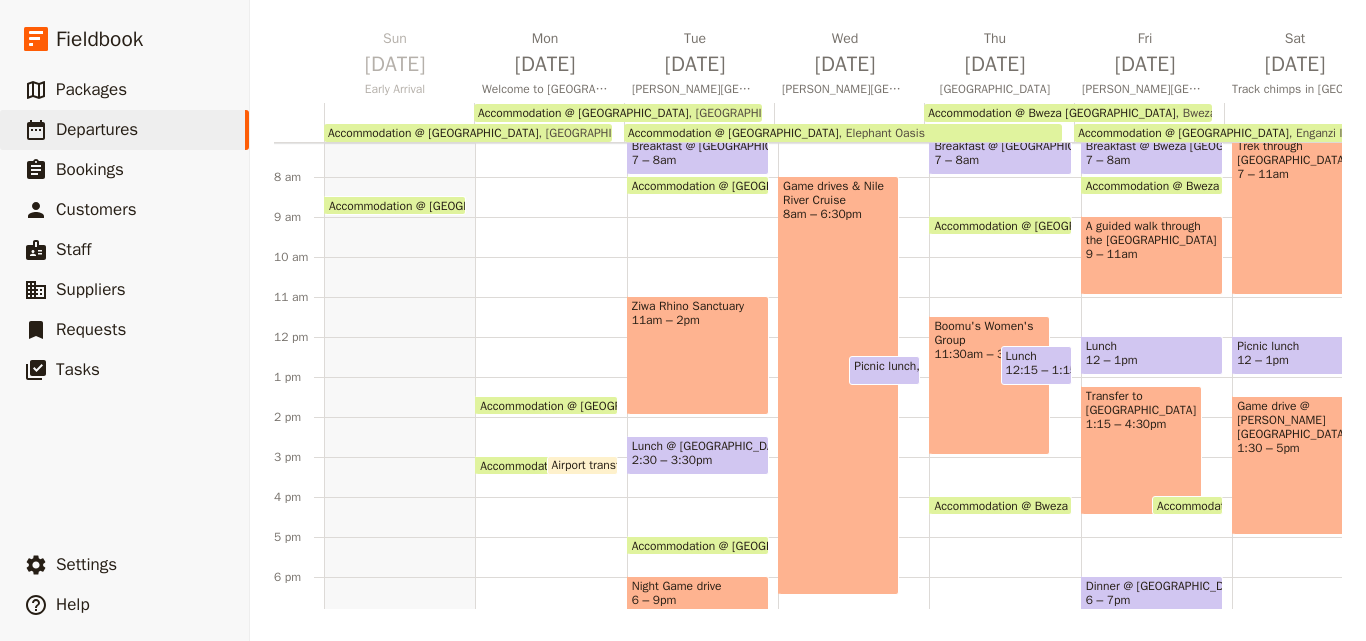 click at bounding box center [989, 450] 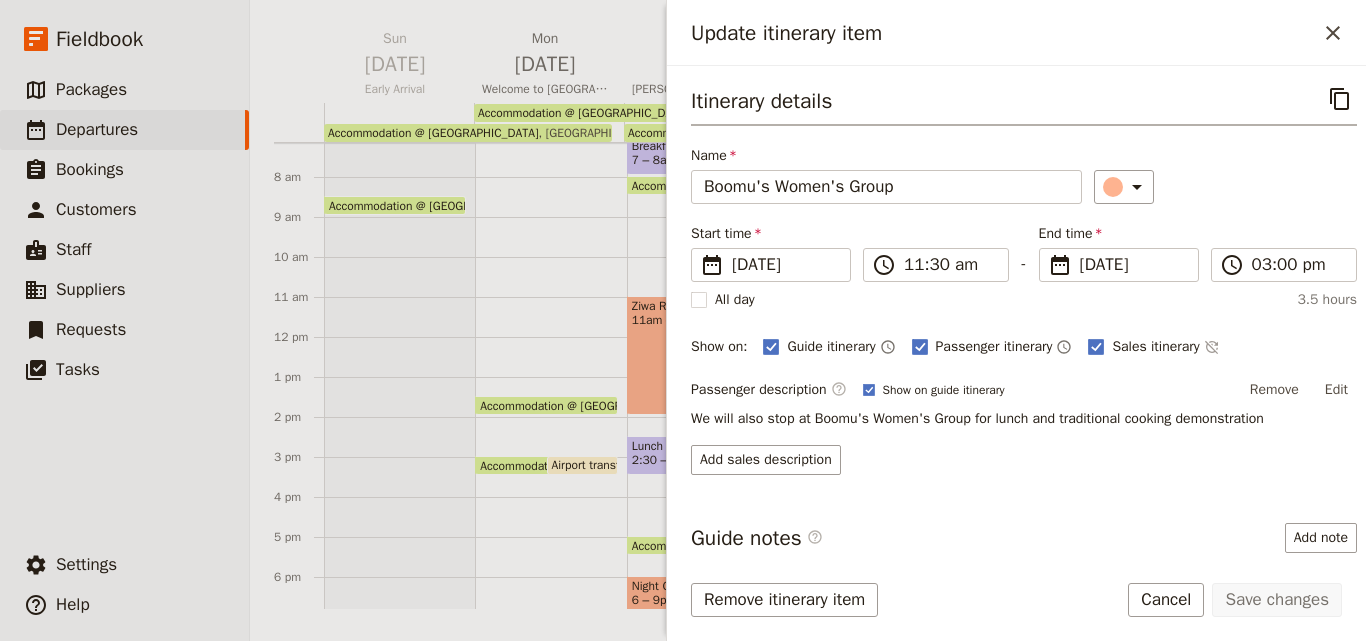 scroll, scrollTop: 157, scrollLeft: 0, axis: vertical 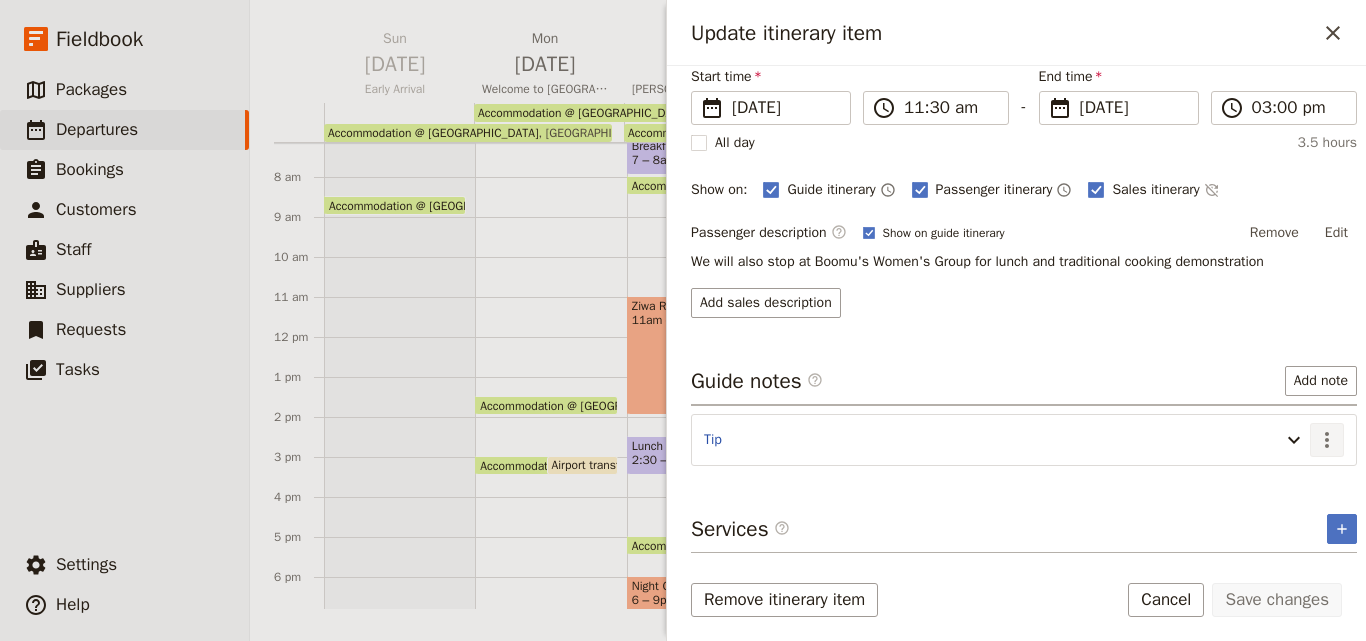 click on "​" at bounding box center [1327, 440] 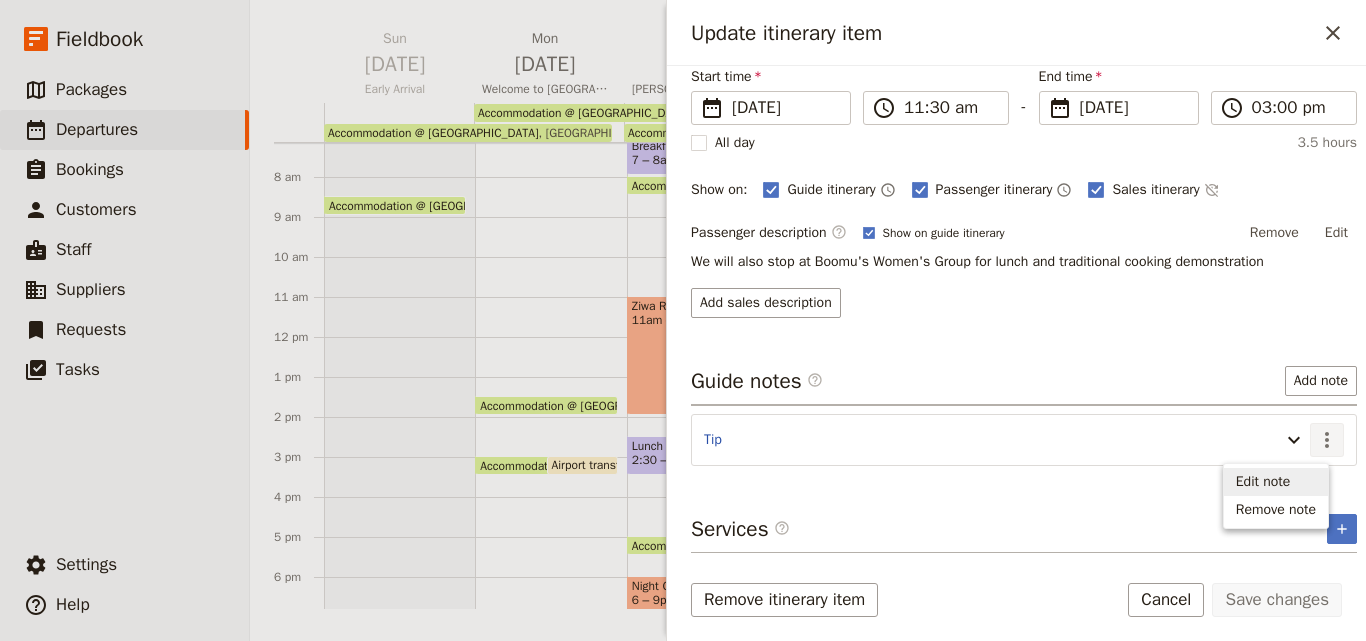 click on "Edit note" at bounding box center (1276, 482) 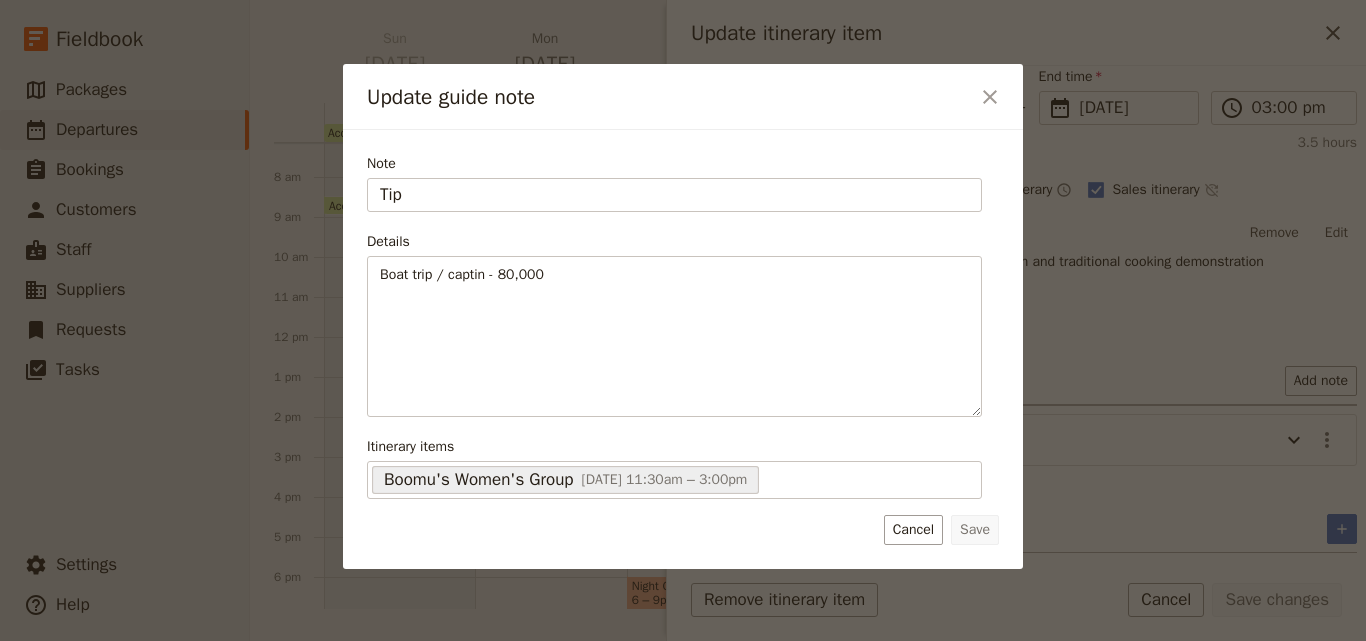 drag, startPoint x: 997, startPoint y: 99, endPoint x: 1005, endPoint y: 131, distance: 32.984844 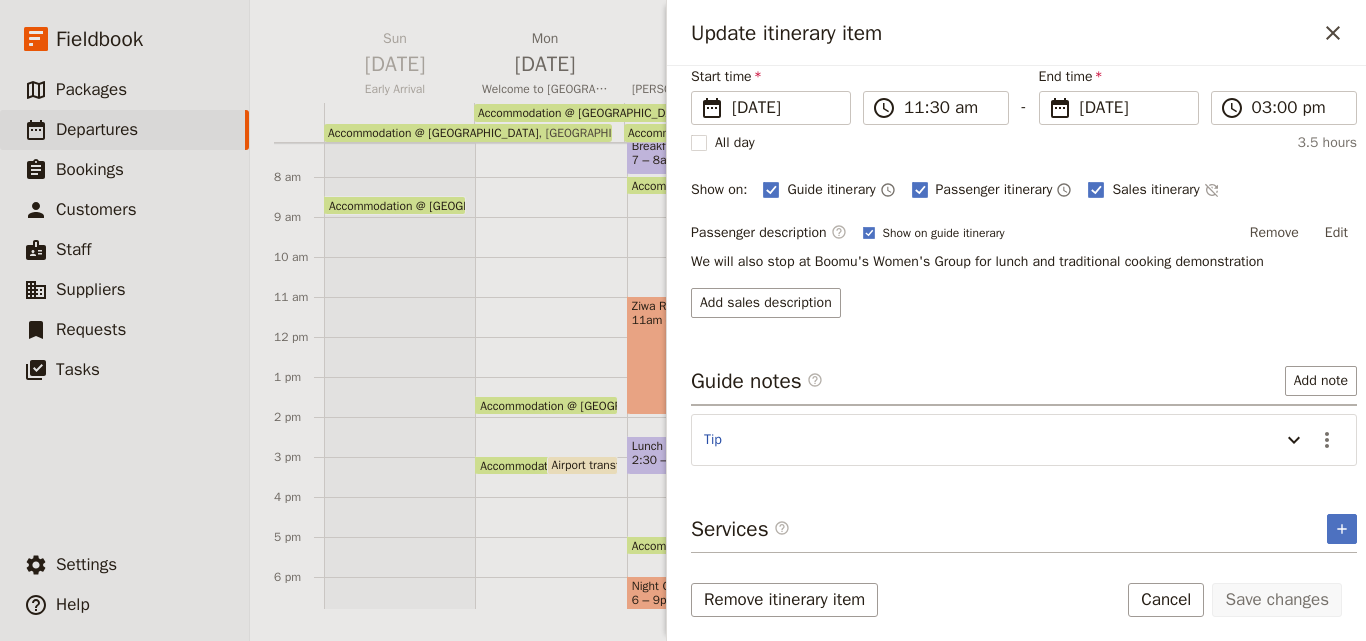 click on "Itinerary details ​ Name Boomu's Women's Group ​ Start time ​ [DATE] [DATE] [DATE] 11:30 ​ 11:30 am - End time ​ [DATE] [DATE] [DATE] 15:00 ​ 03:00 pm All day 3.5 hours Show on: Guide itinerary ​ Passenger itinerary ​ Sales itinerary ​ Passenger description ​ Show on guide itinerary Remove Edit We will also stop at Boomu's Women's Group for lunch and traditional cooking demonstration Add sales description Guide notes ​ Add note Tip  ​ Services ​ ​" at bounding box center [1016, 309] 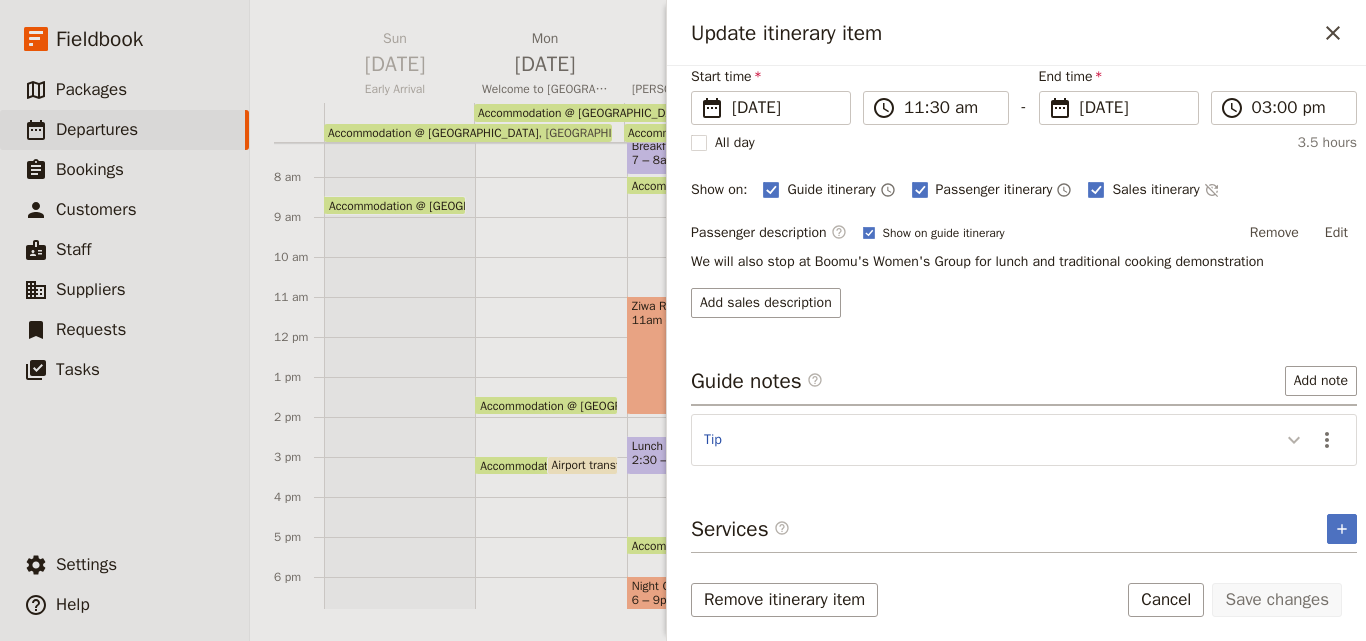 click 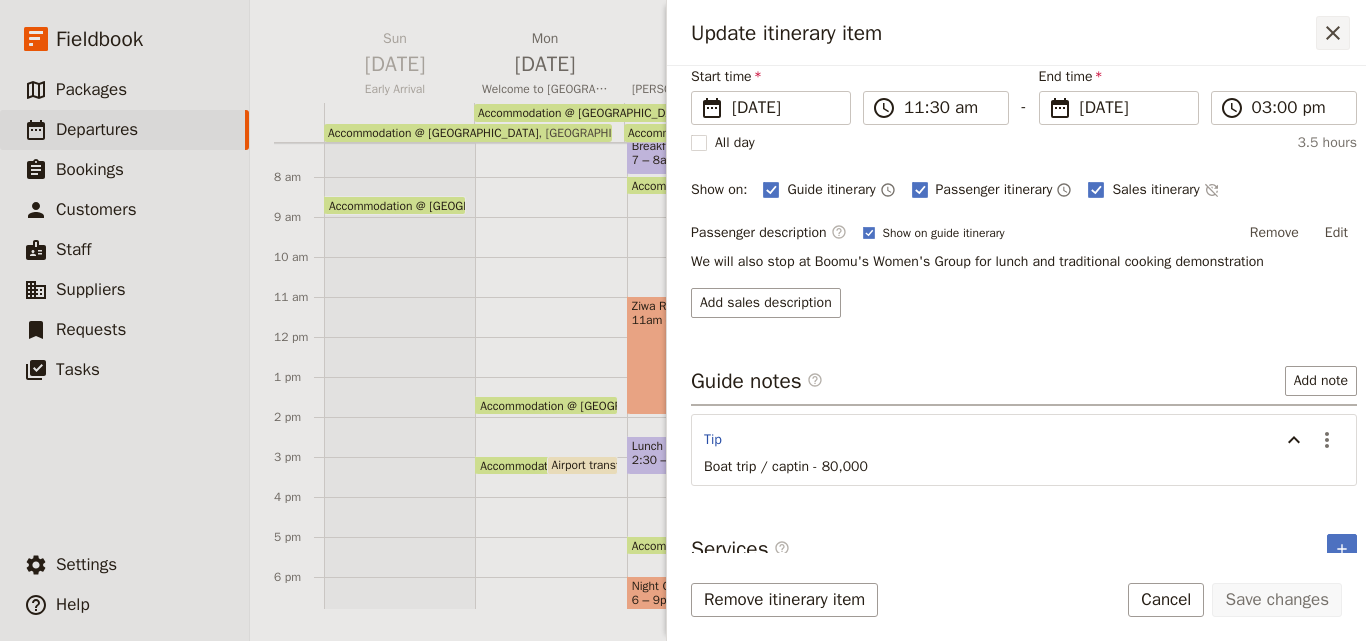 click on "​" at bounding box center (1333, 33) 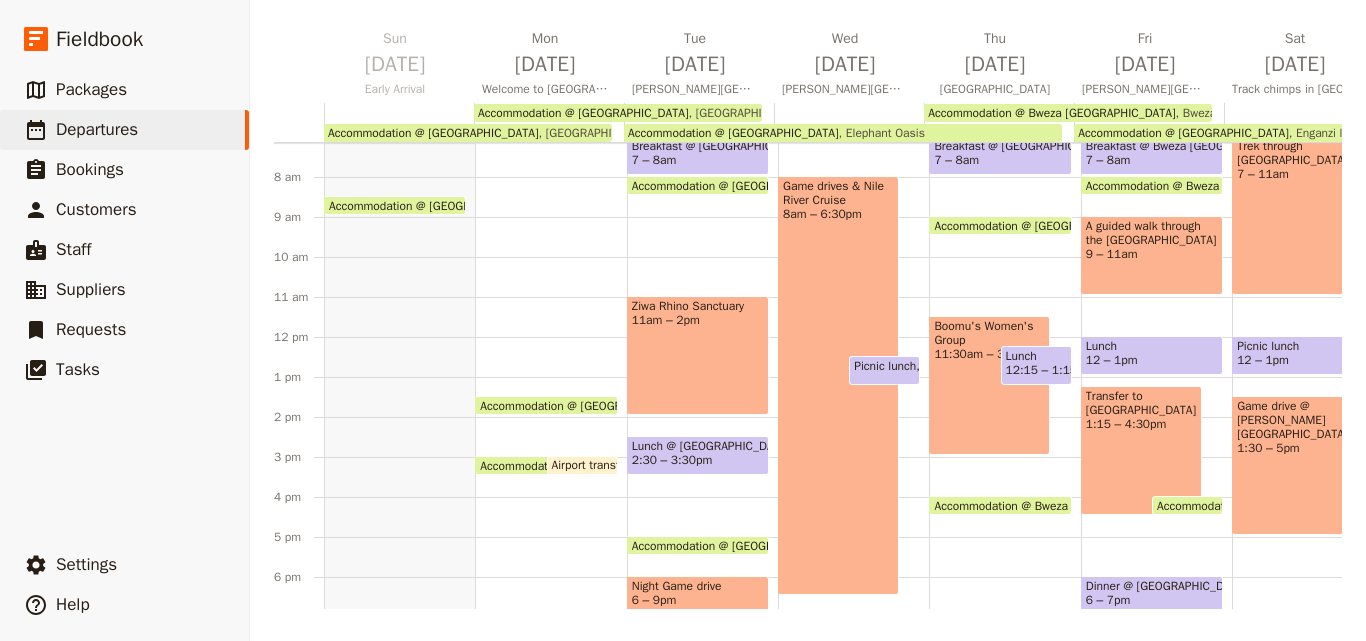 scroll, scrollTop: 0, scrollLeft: 0, axis: both 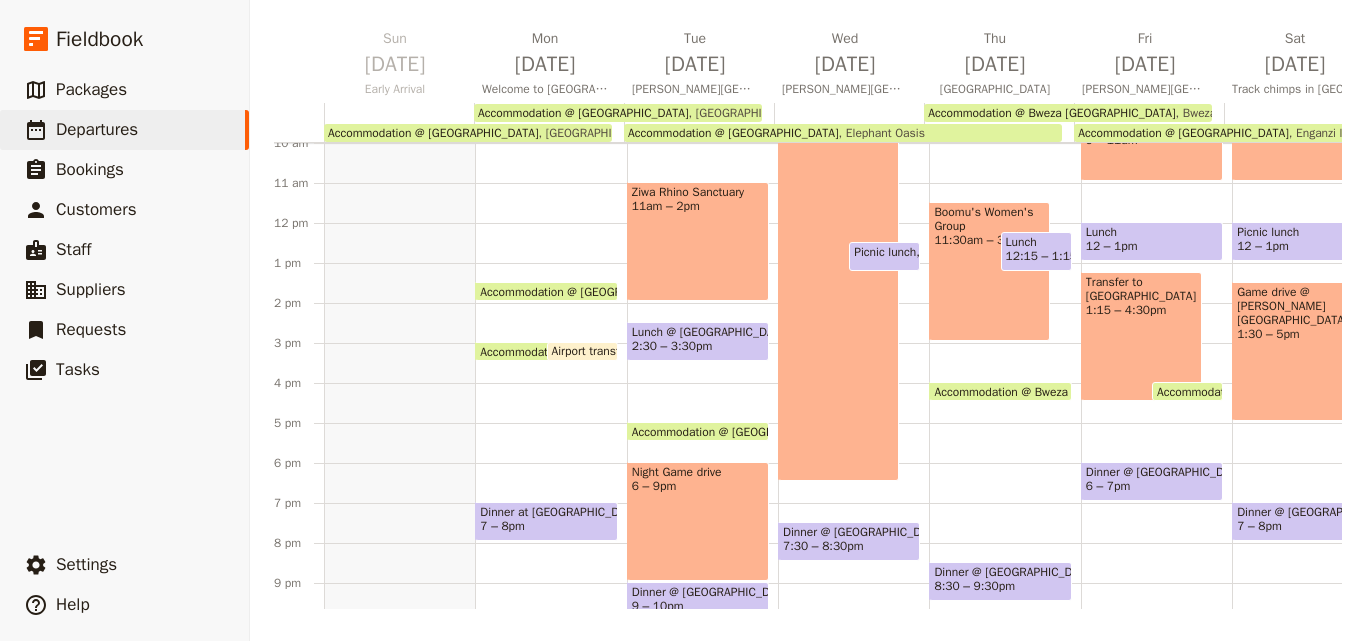 click on "Breakfast @ [GEOGRAPHIC_DATA] 7 – 8am Accommodation @  Bweza [GEOGRAPHIC_DATA] 4pm – 8am  Bweza [GEOGRAPHIC_DATA] A guided walk through the [GEOGRAPHIC_DATA] 9 – 11am Lunch  12 – 1pm Transfer to [GEOGRAPHIC_DATA] 1:15 – 4:30pm Accommodation @  [GEOGRAPHIC_DATA] 4pm – 8am Enganzi lodge Dinner @ [GEOGRAPHIC_DATA] 6 – 7pm" at bounding box center (1156, 223) 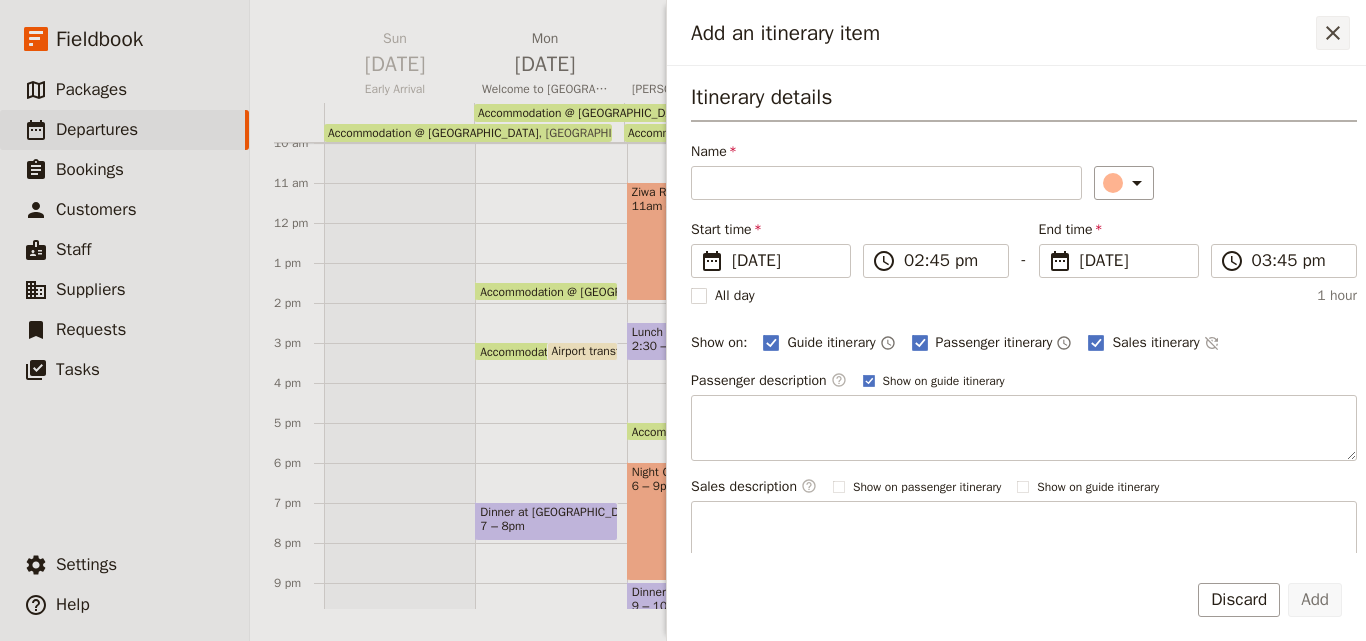 click 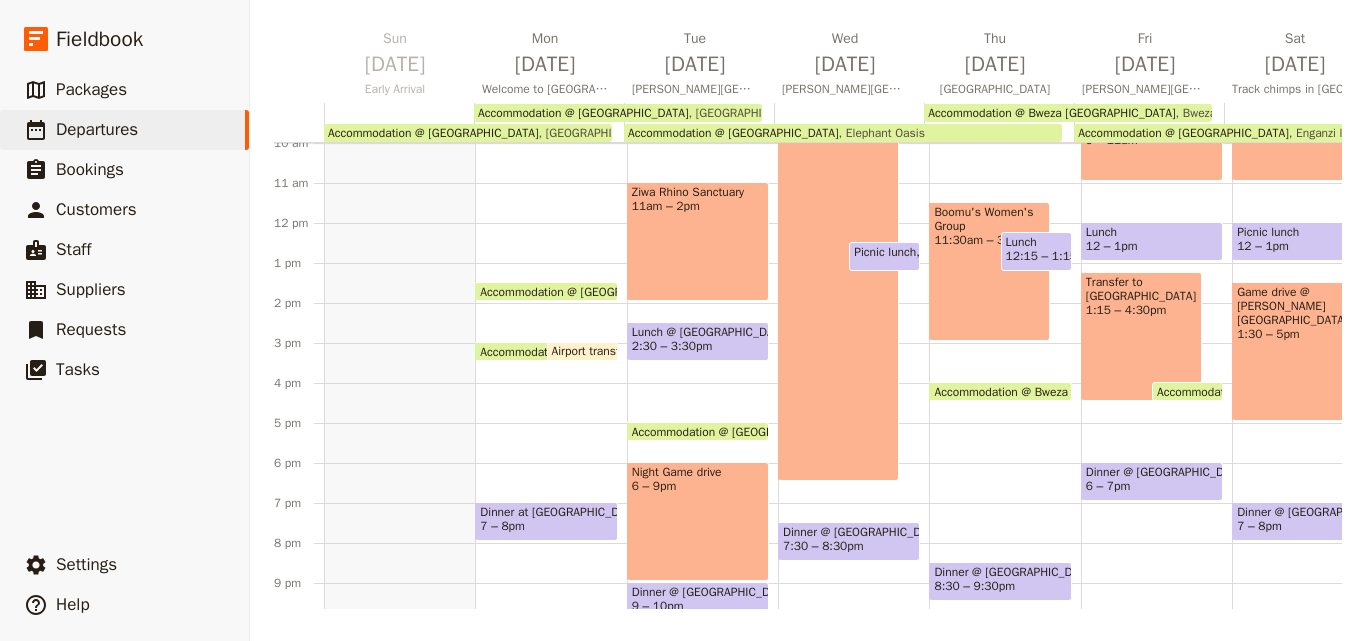 click on "Breakfast @ [GEOGRAPHIC_DATA] 7 – 8am Accommodation @ [GEOGRAPHIC_DATA] 5pm – 9am Elephant Oasis  Boomu's Women's Group 11:30am – 3pm Lunch  12:15 – 1:15pm Accommodation @  [GEOGRAPHIC_DATA] 4pm – 8am  Bweza Kibale Lodge Dinner @ [GEOGRAPHIC_DATA] 8:30 – 9:30pm" at bounding box center [1004, 223] 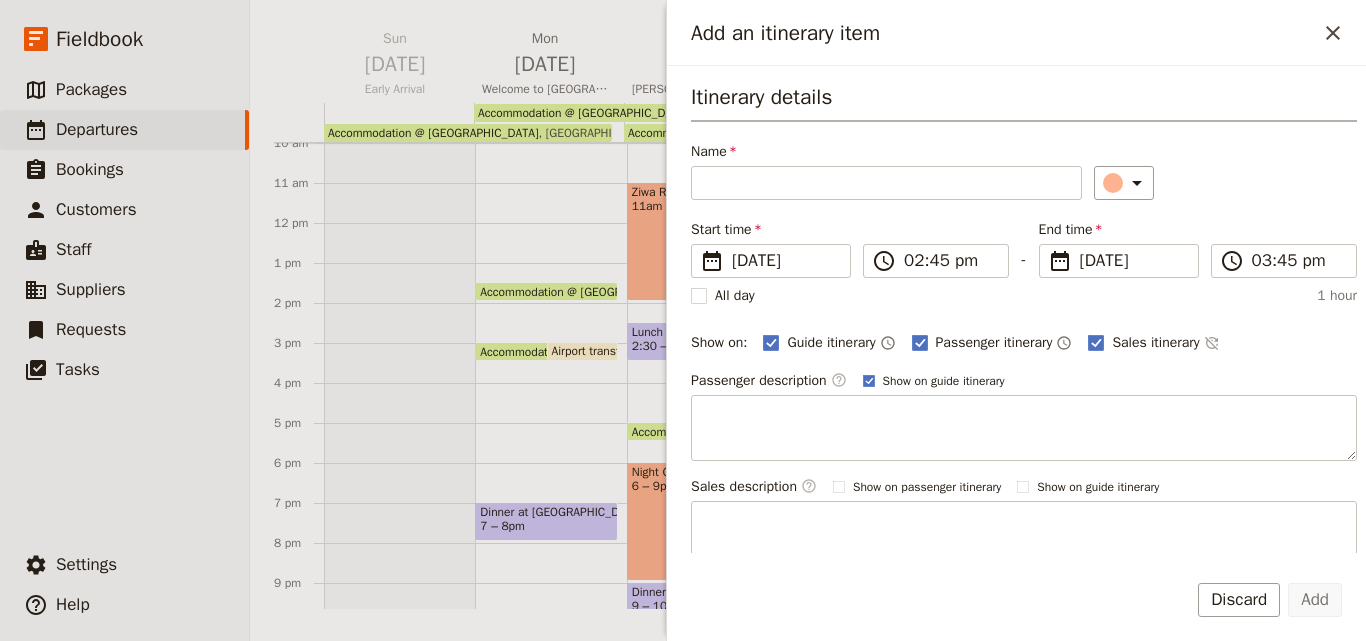 scroll, scrollTop: 188, scrollLeft: 0, axis: vertical 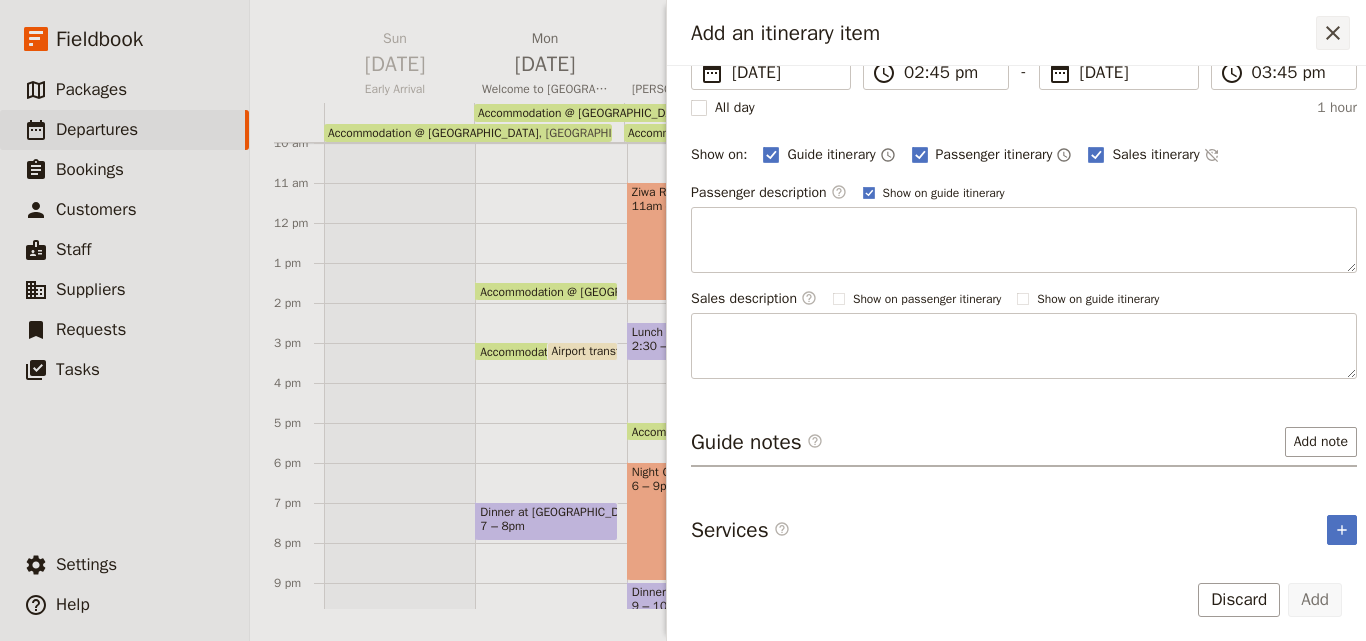 click on "​" at bounding box center (1333, 33) 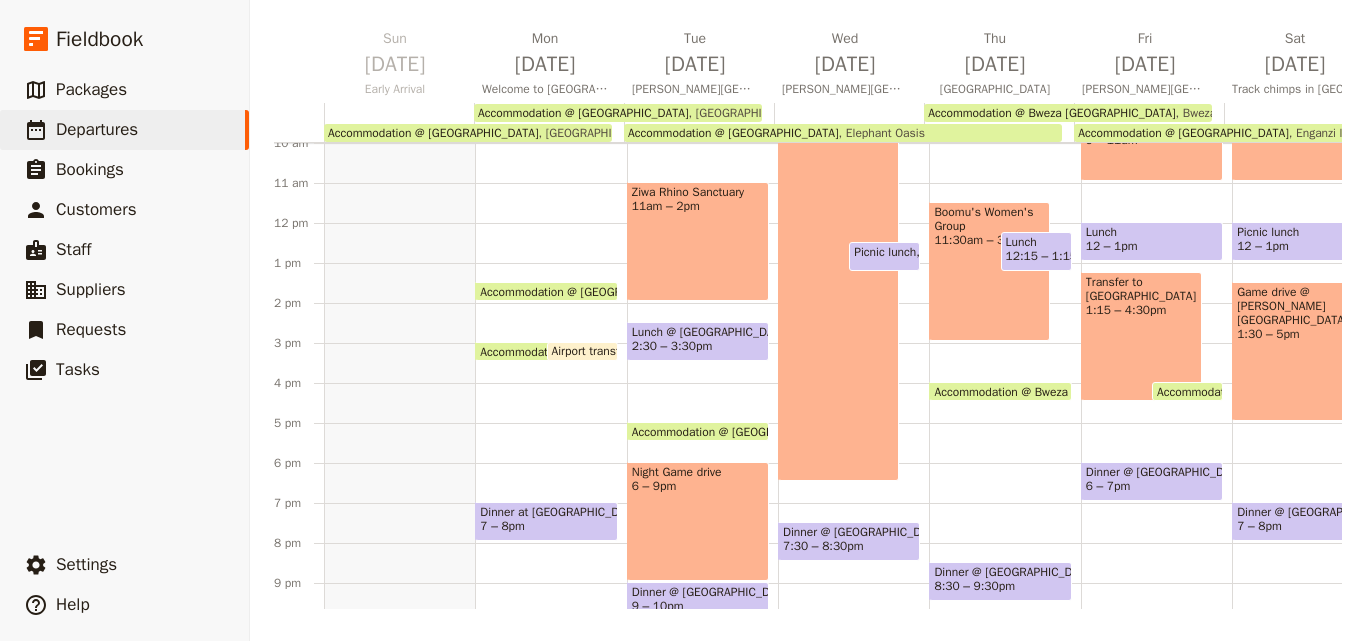 click on "[GEOGRAPHIC_DATA] 11am – 2pm" at bounding box center (698, 241) 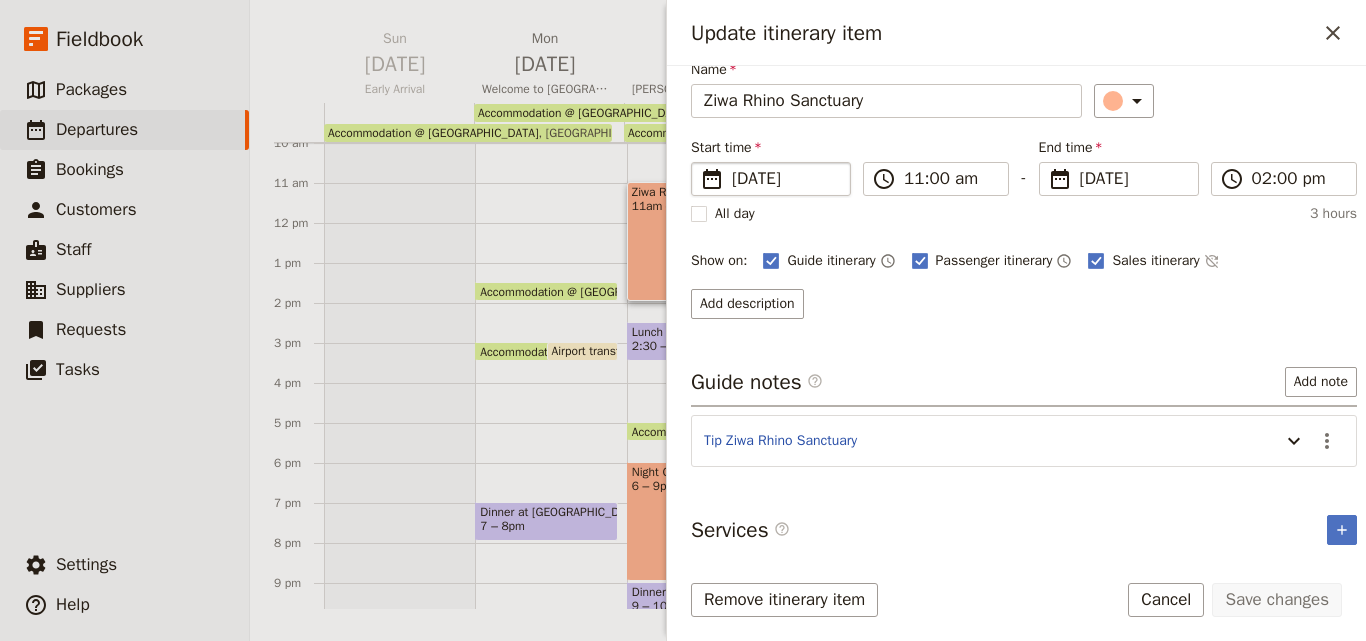 scroll, scrollTop: 87, scrollLeft: 0, axis: vertical 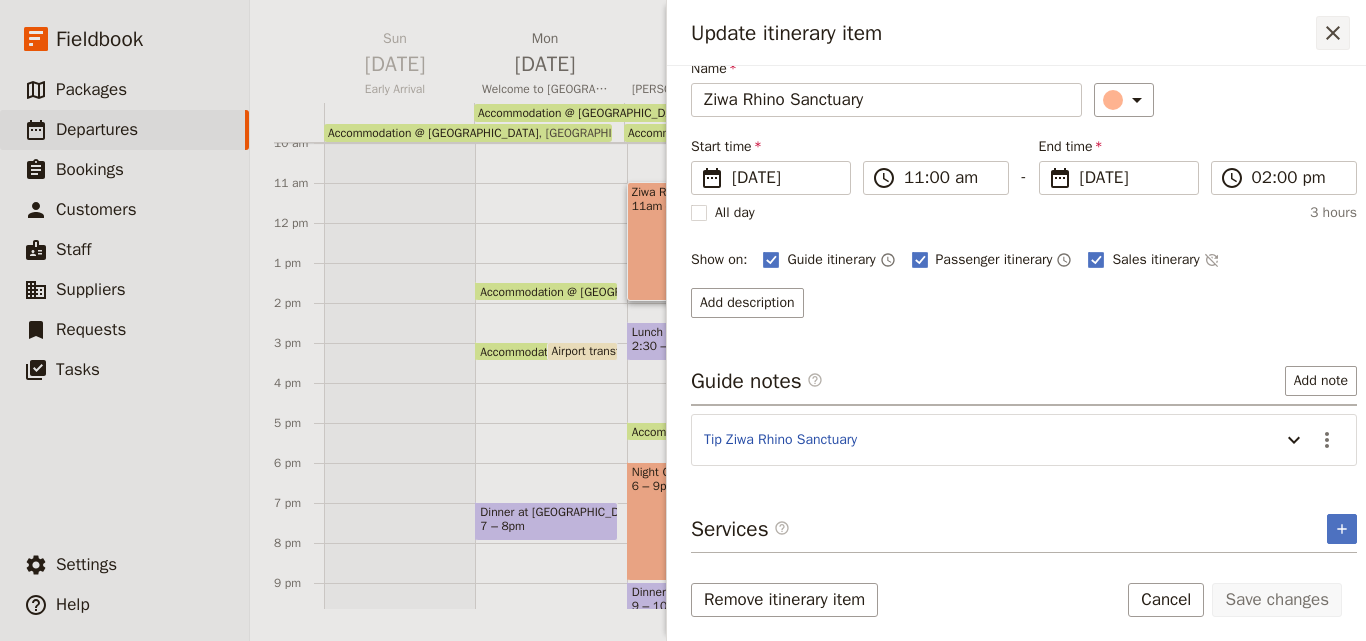 click on "​" at bounding box center (1333, 33) 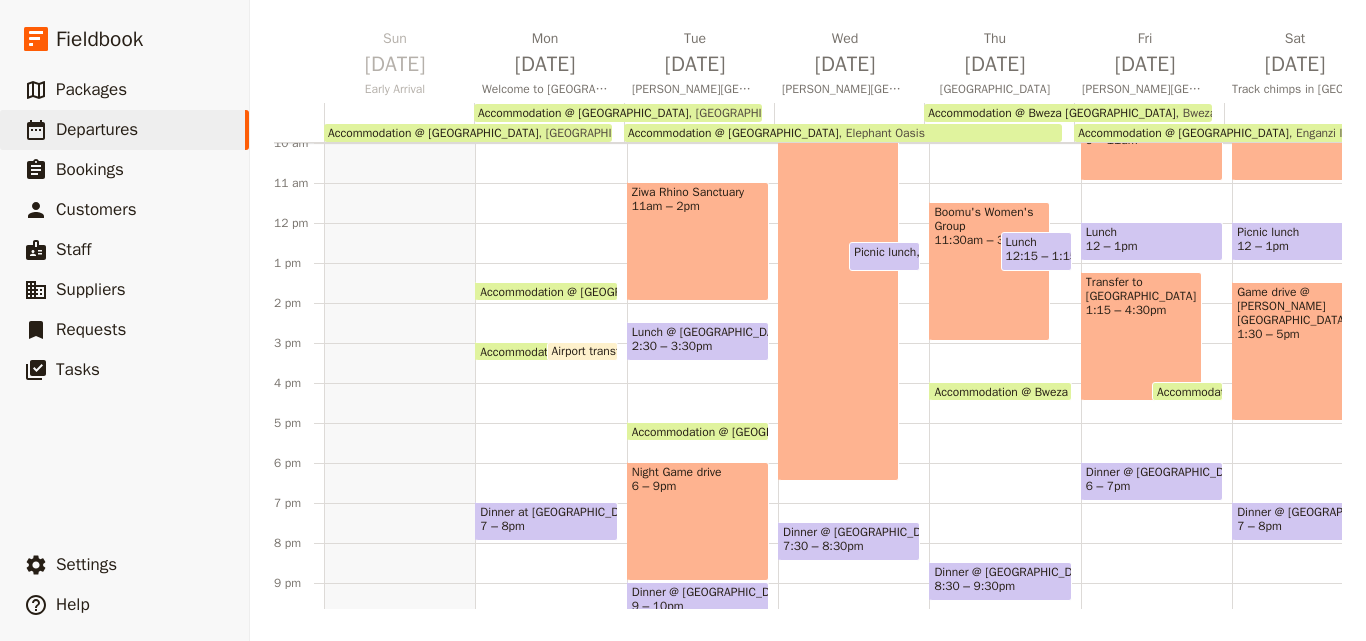 click on "[GEOGRAPHIC_DATA] 11am – 2pm" at bounding box center (698, 241) 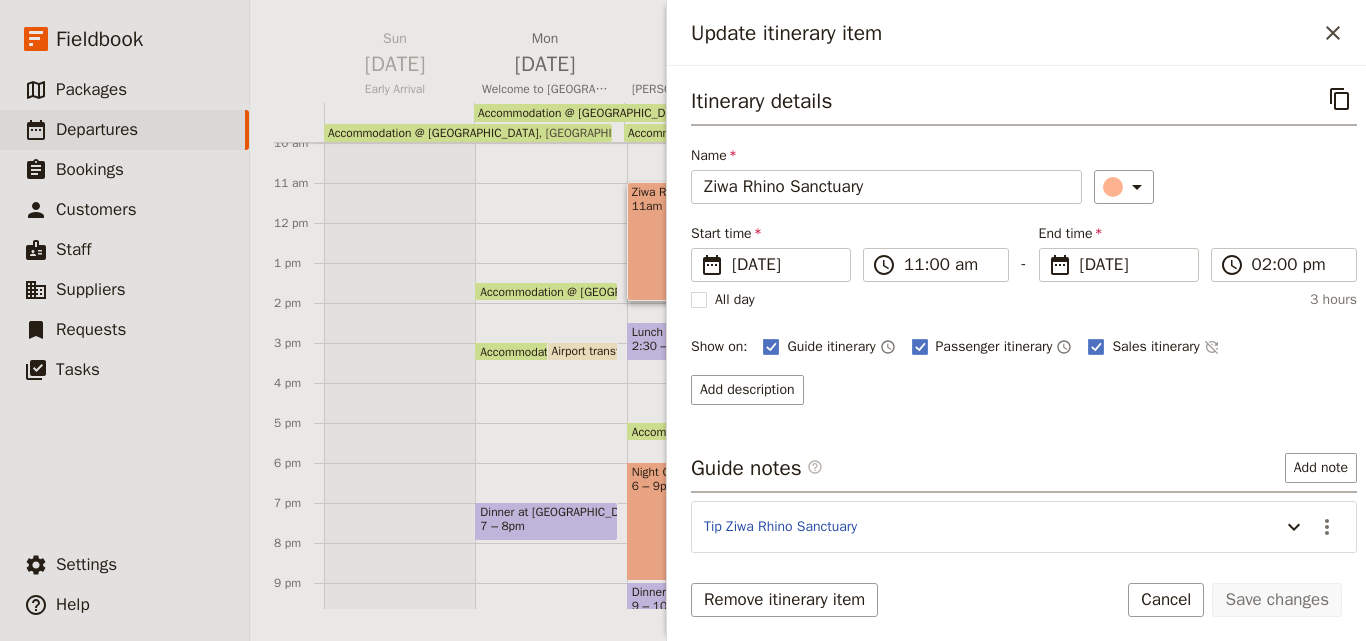 click on "Update itinerary item ​" at bounding box center [1016, 33] 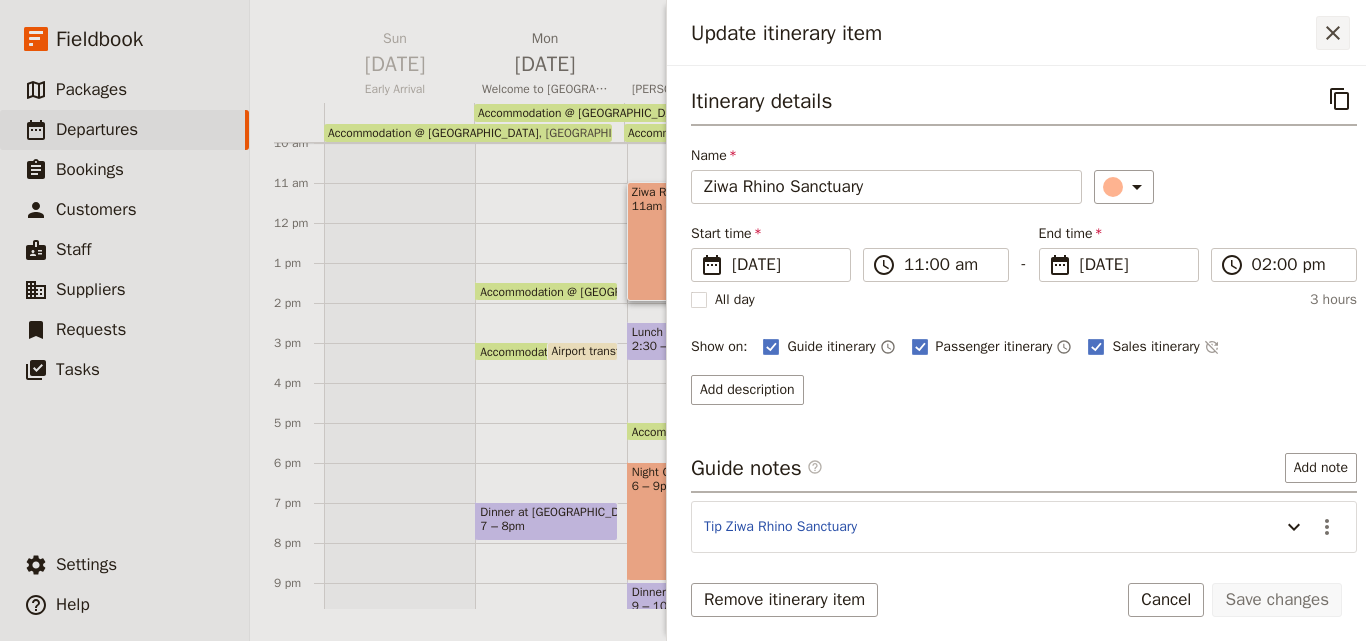 click 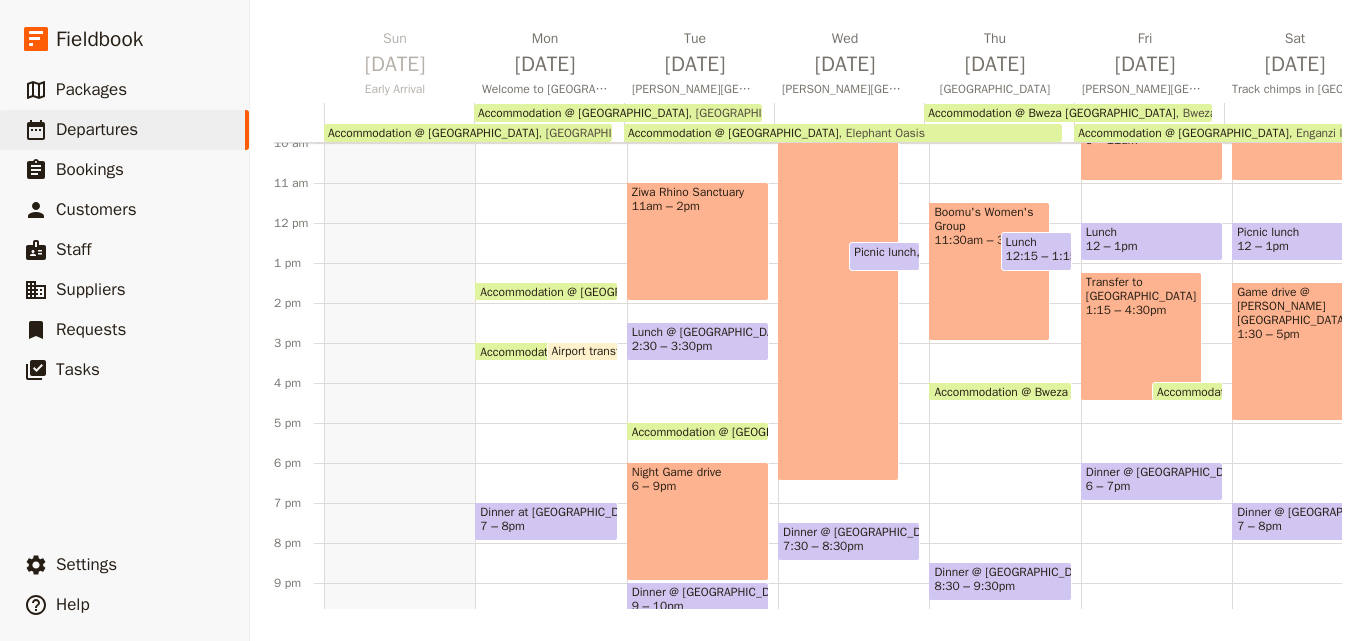 click on "Game drives &  Nile River Cruise 8am – 6:30pm" at bounding box center [838, 271] 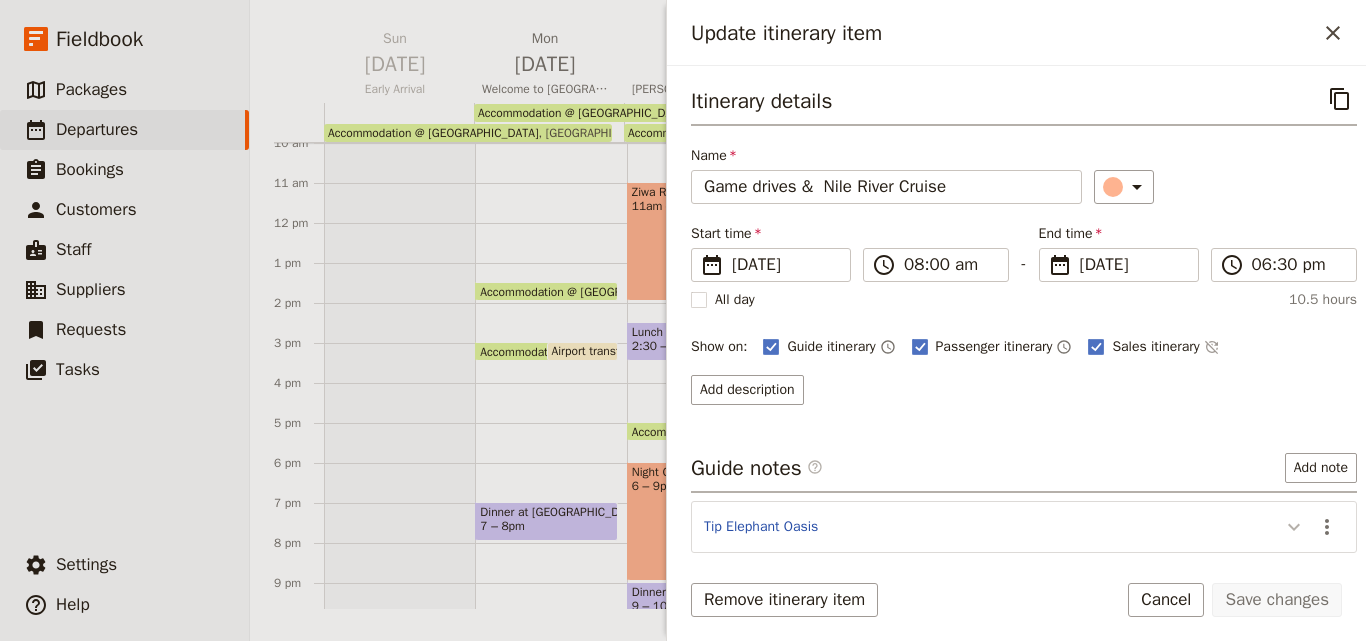 click 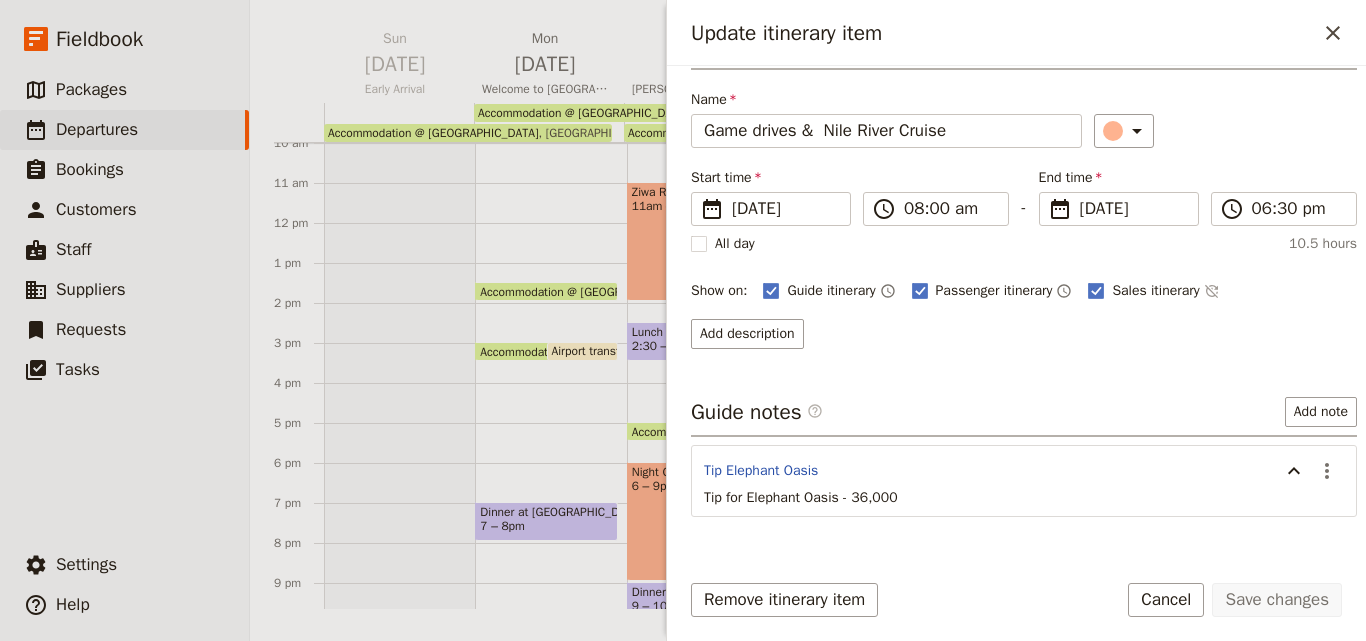 scroll, scrollTop: 107, scrollLeft: 0, axis: vertical 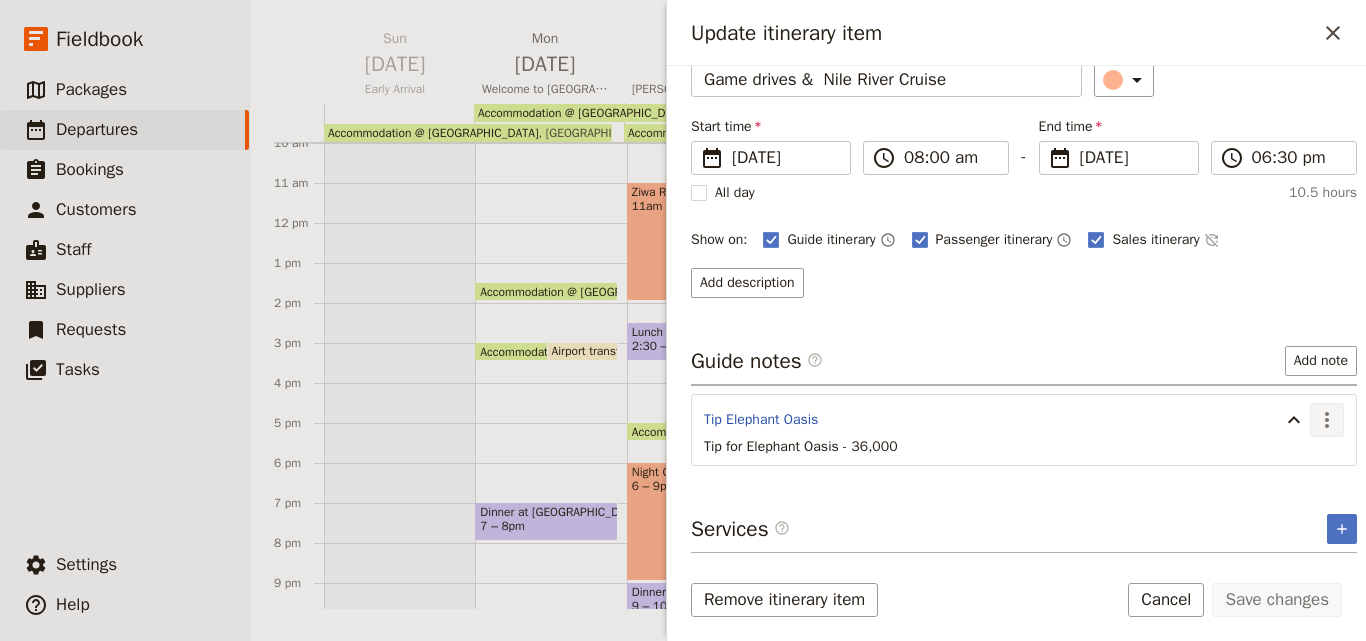 click 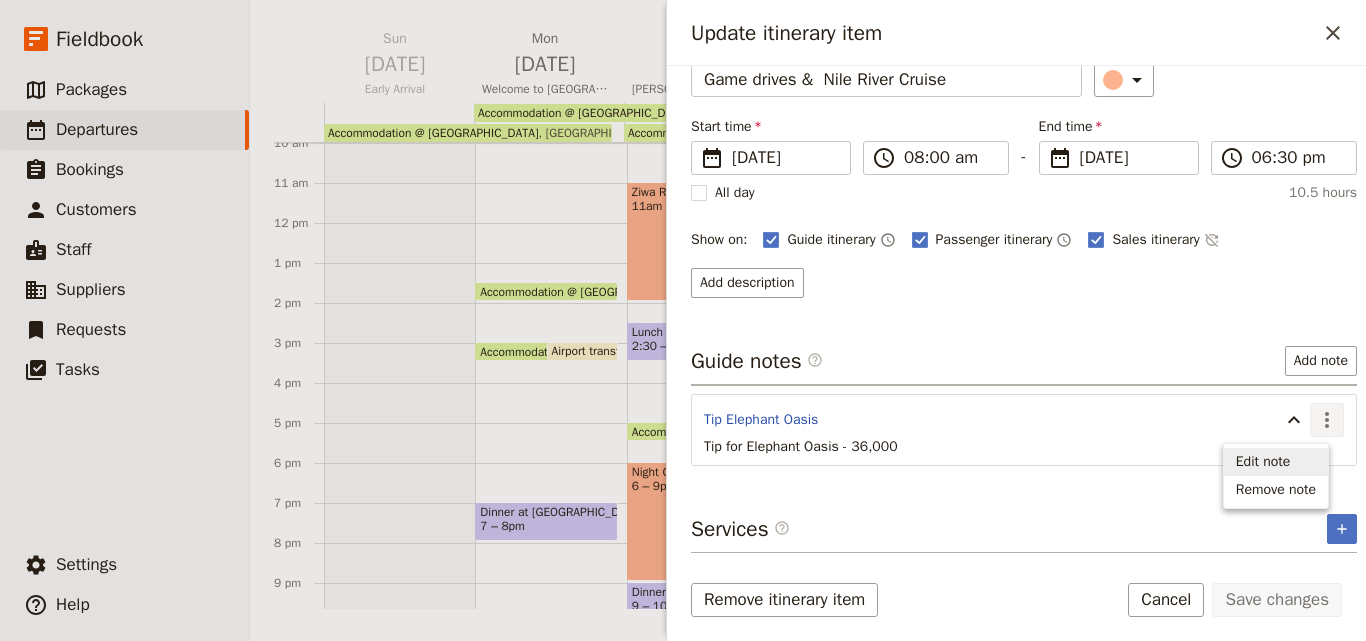click on "Edit note" at bounding box center (1263, 462) 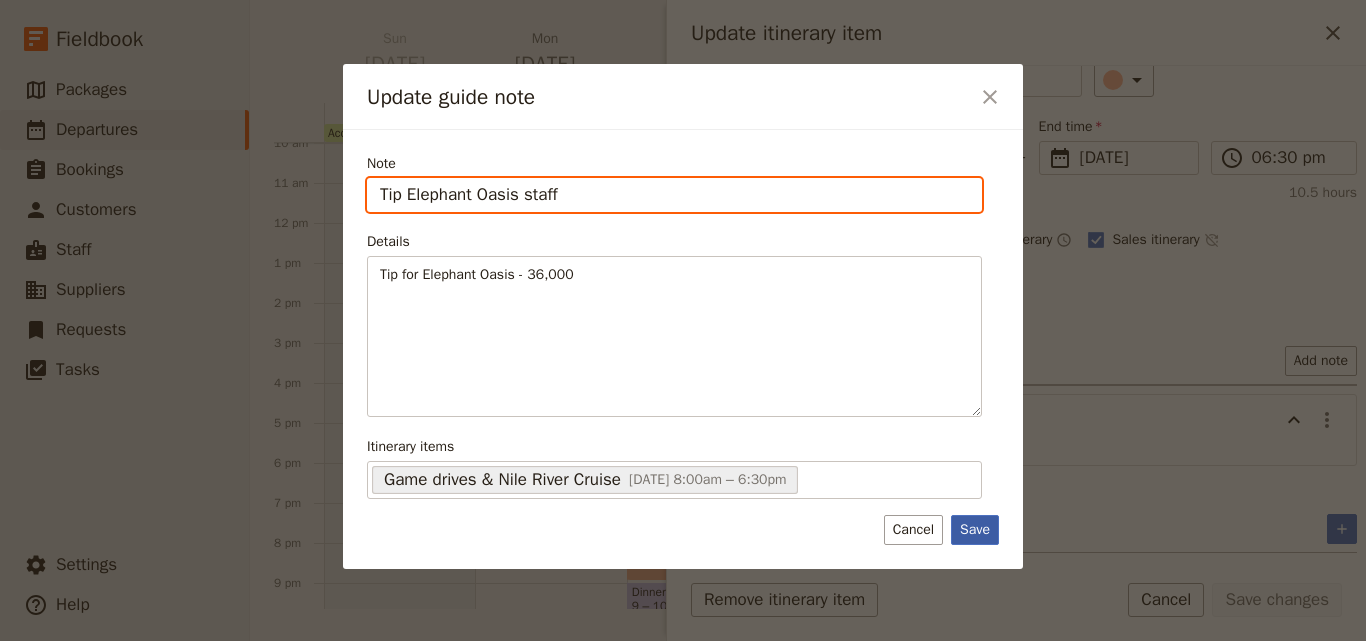 type on "Tip Elephant Oasis staff" 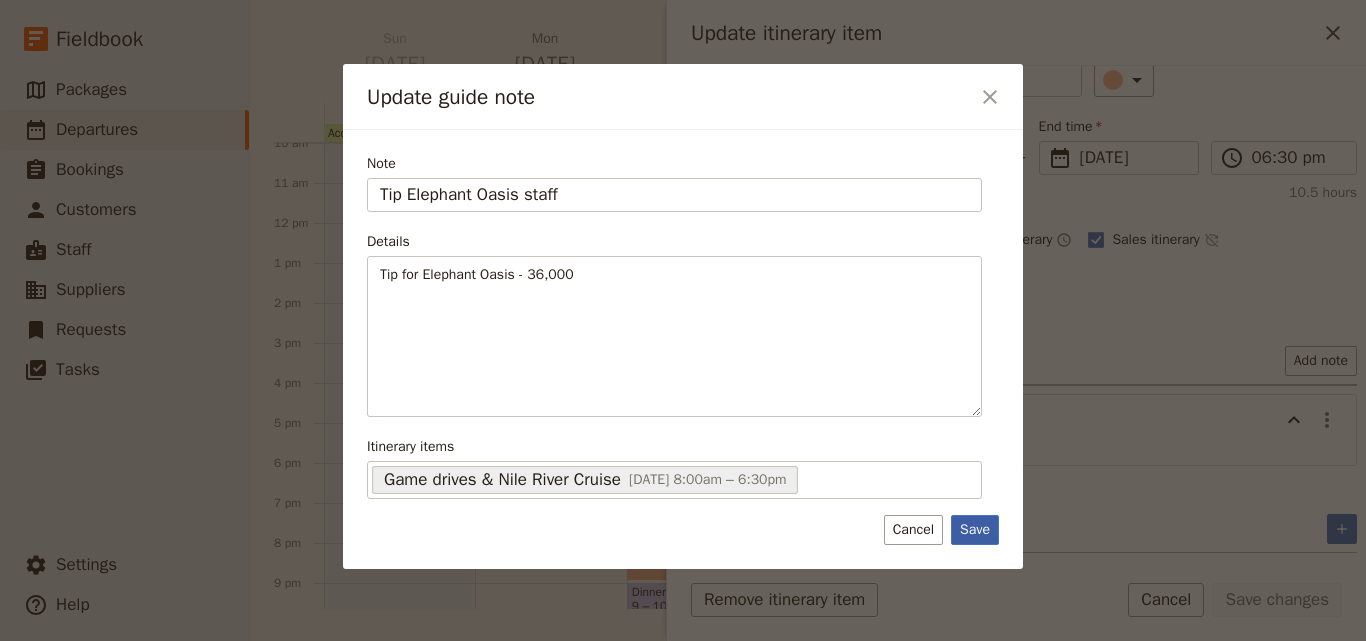 click on "Save" at bounding box center (975, 530) 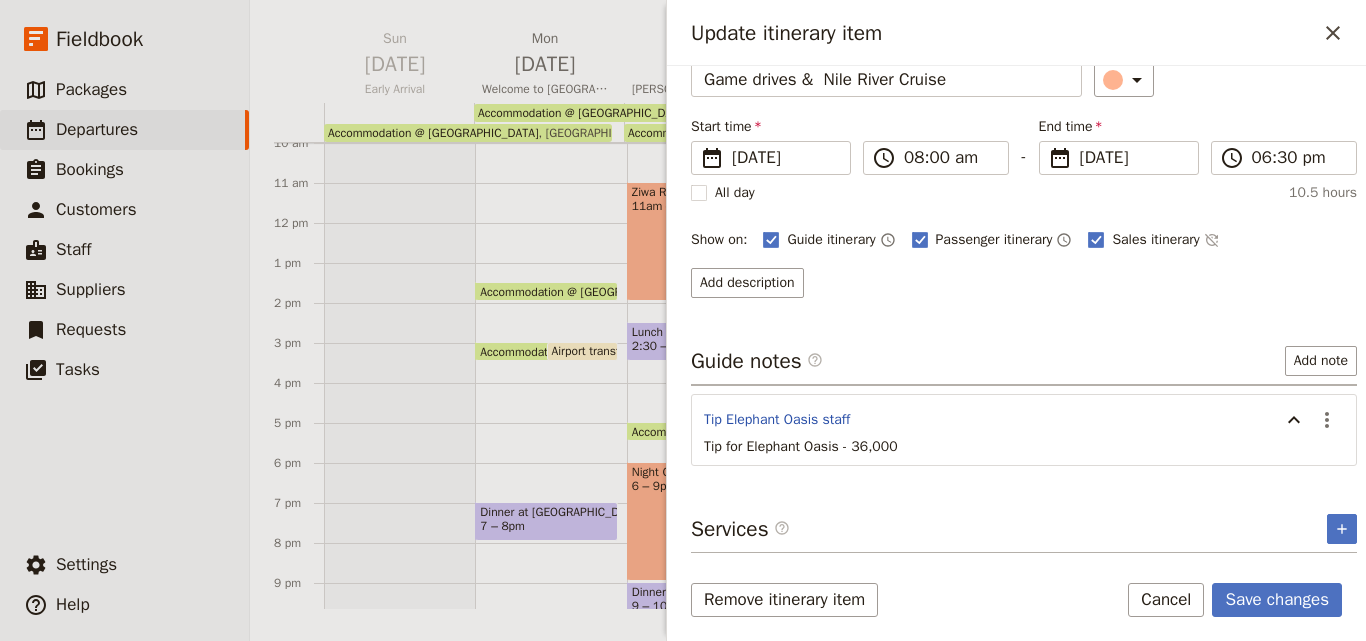 scroll, scrollTop: 0, scrollLeft: 0, axis: both 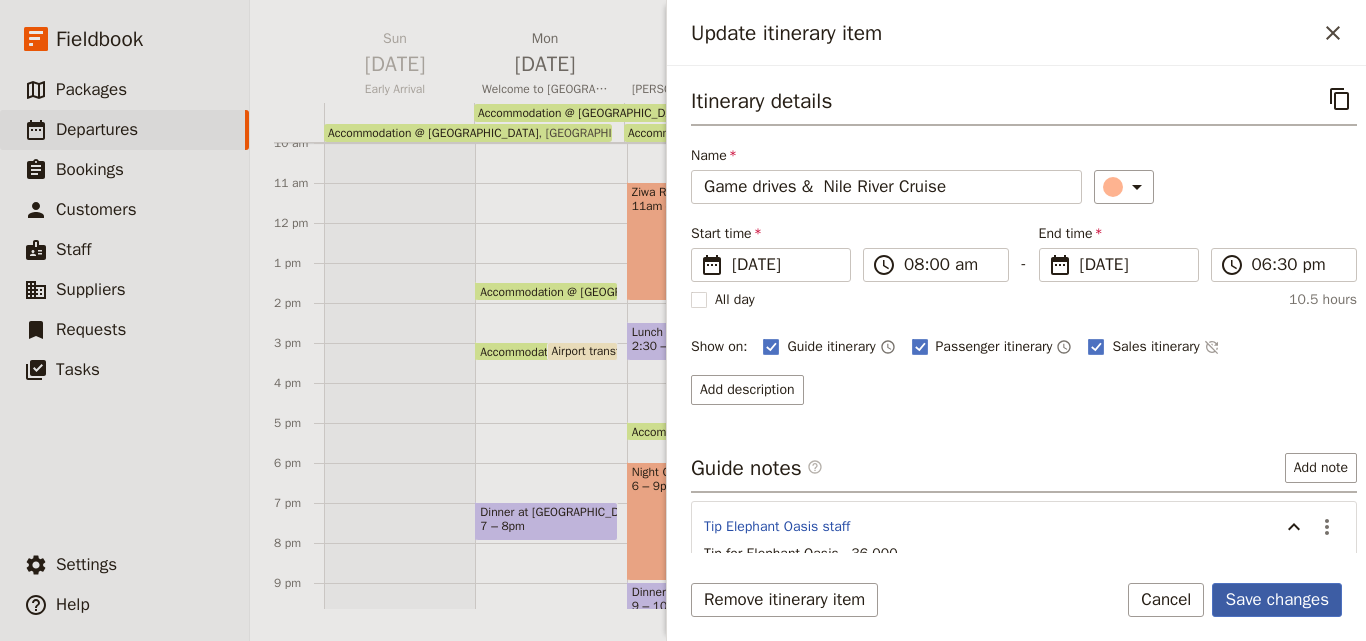 click on "Save changes" at bounding box center (1277, 600) 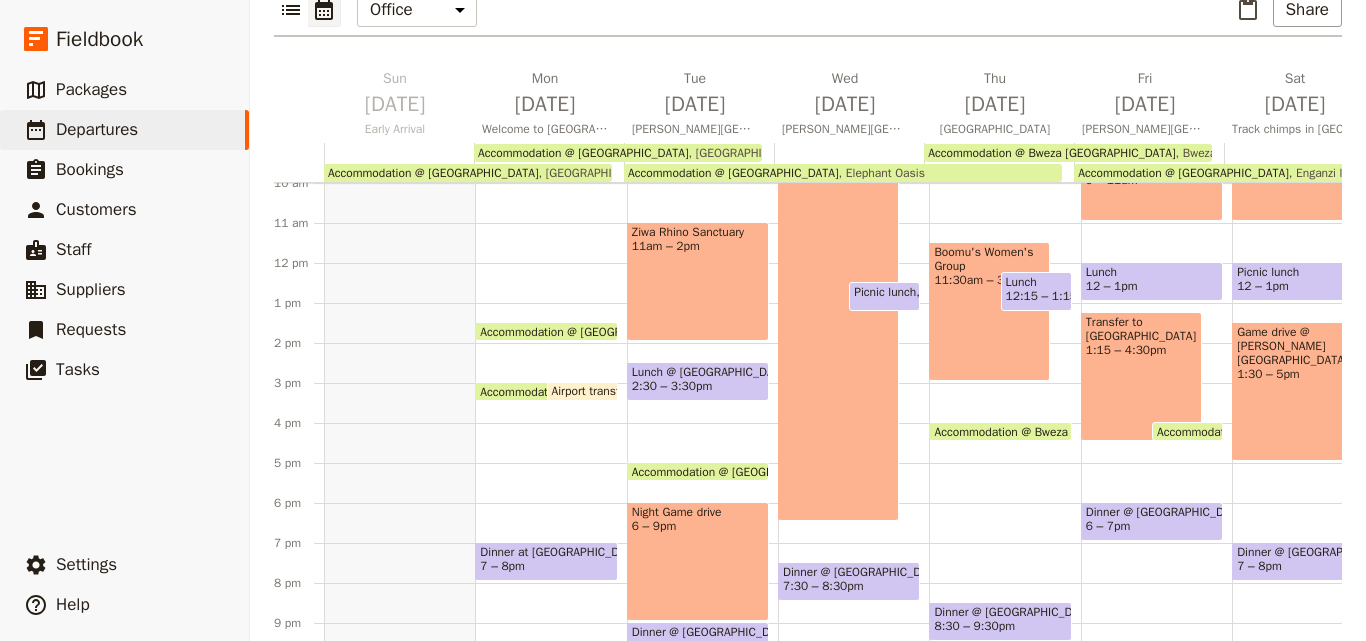 scroll, scrollTop: 320, scrollLeft: 0, axis: vertical 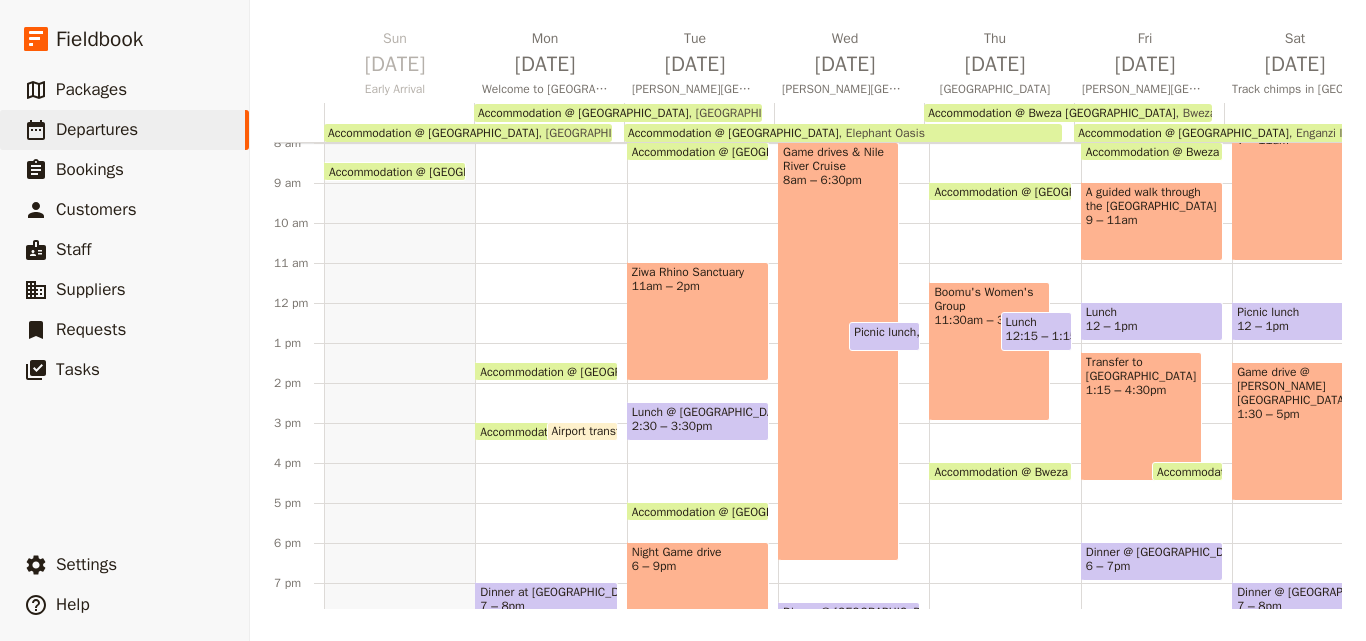 click on "Game drives &  Nile River Cruise 8am – 6:30pm" at bounding box center (838, 351) 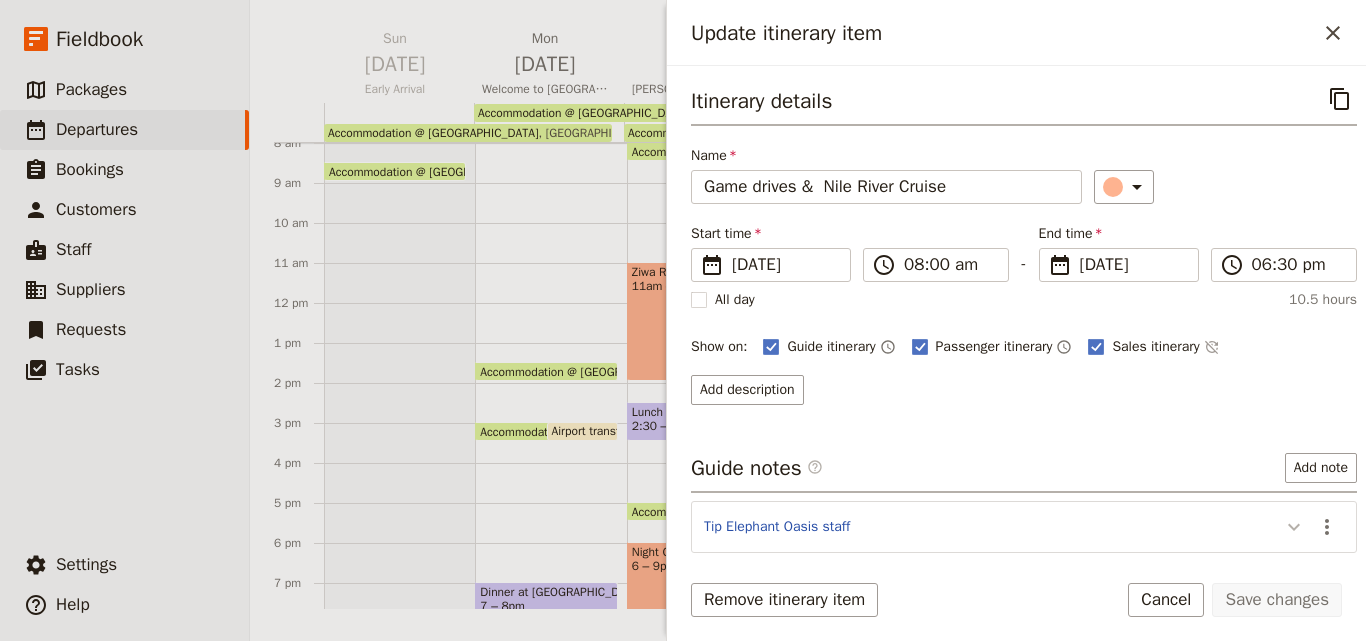 click 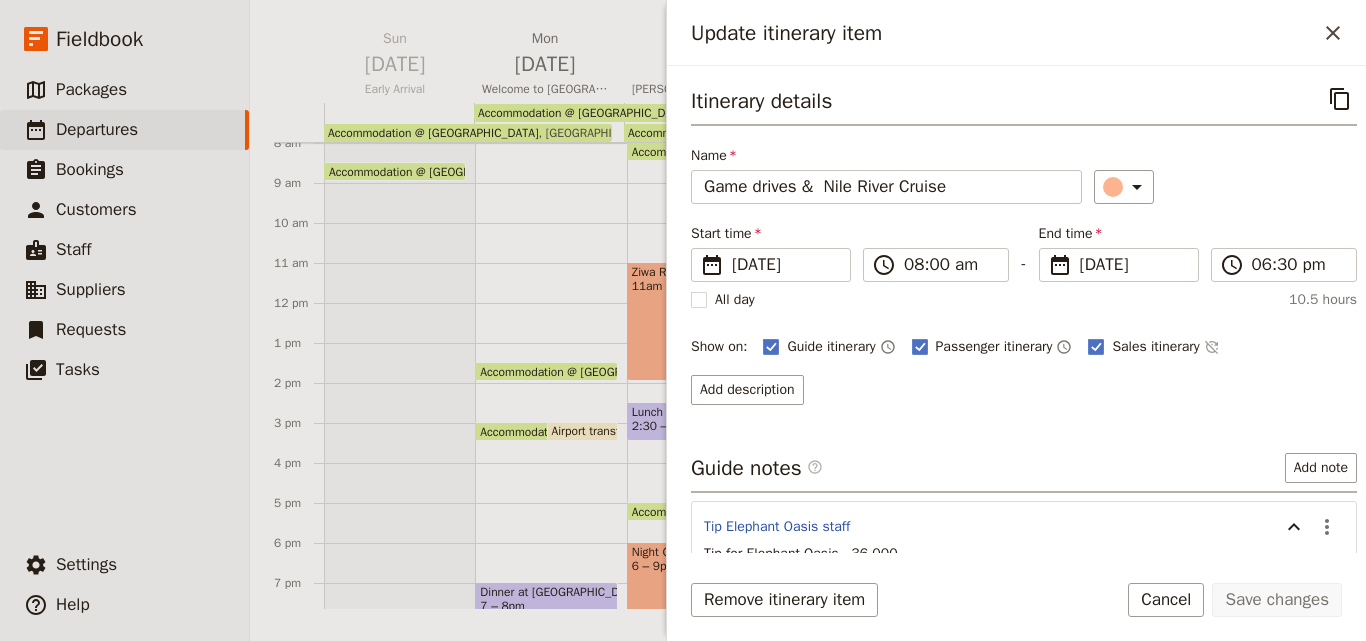 scroll, scrollTop: 107, scrollLeft: 0, axis: vertical 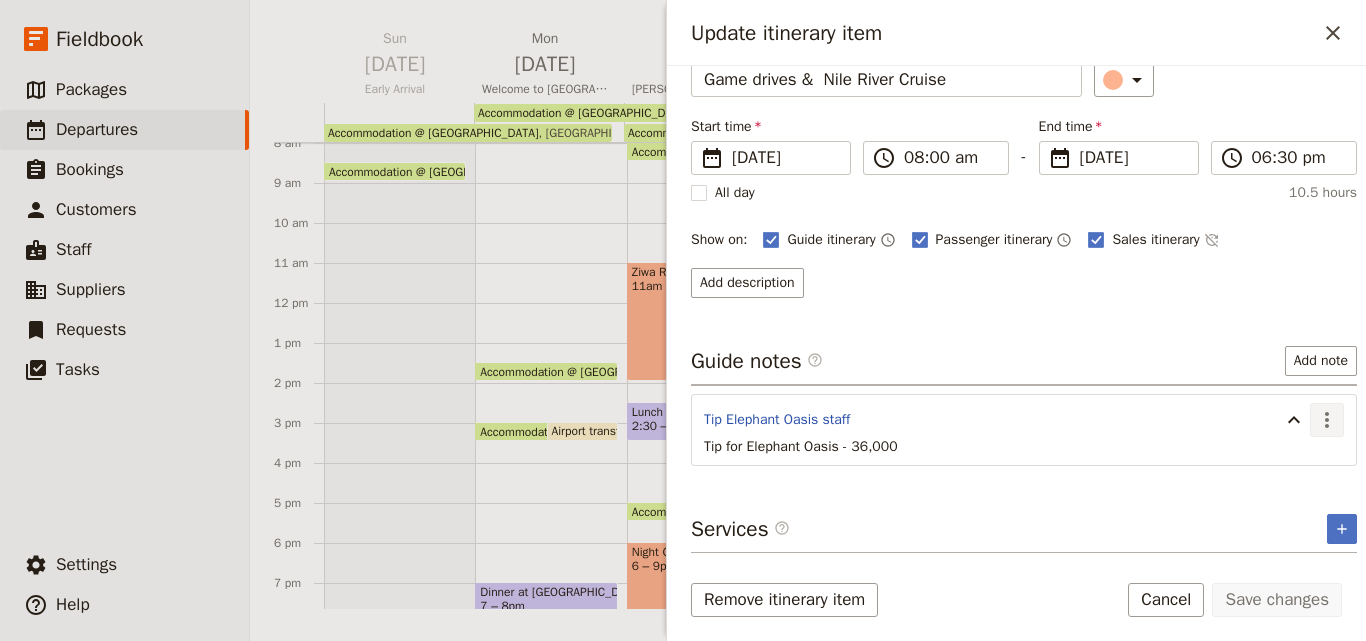 click 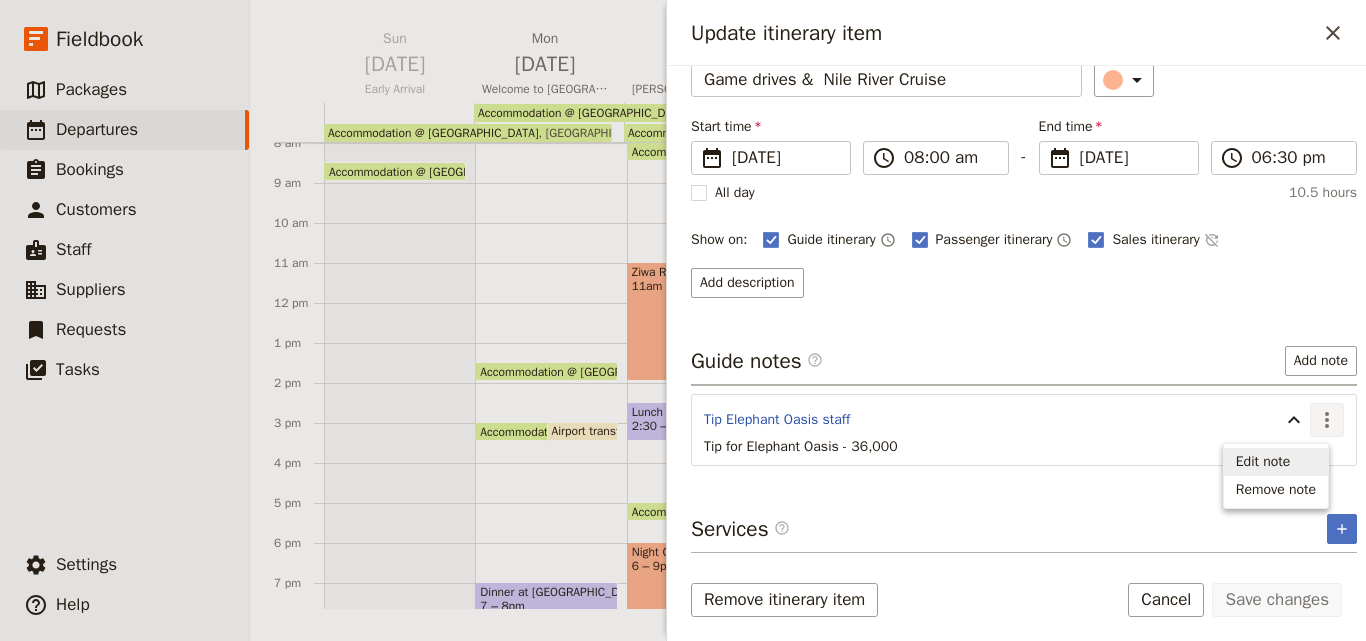 click on "Edit note" at bounding box center (1263, 462) 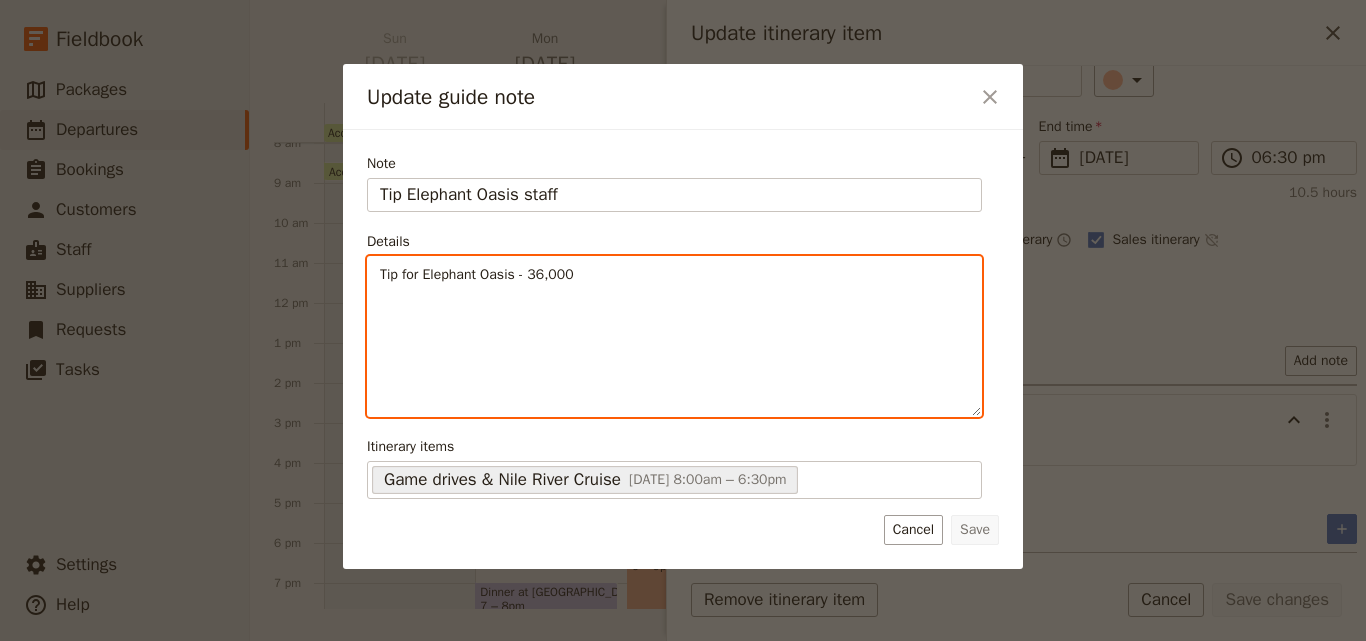 click on "Tip for Elephant Oasis - 36,000" at bounding box center [674, 275] 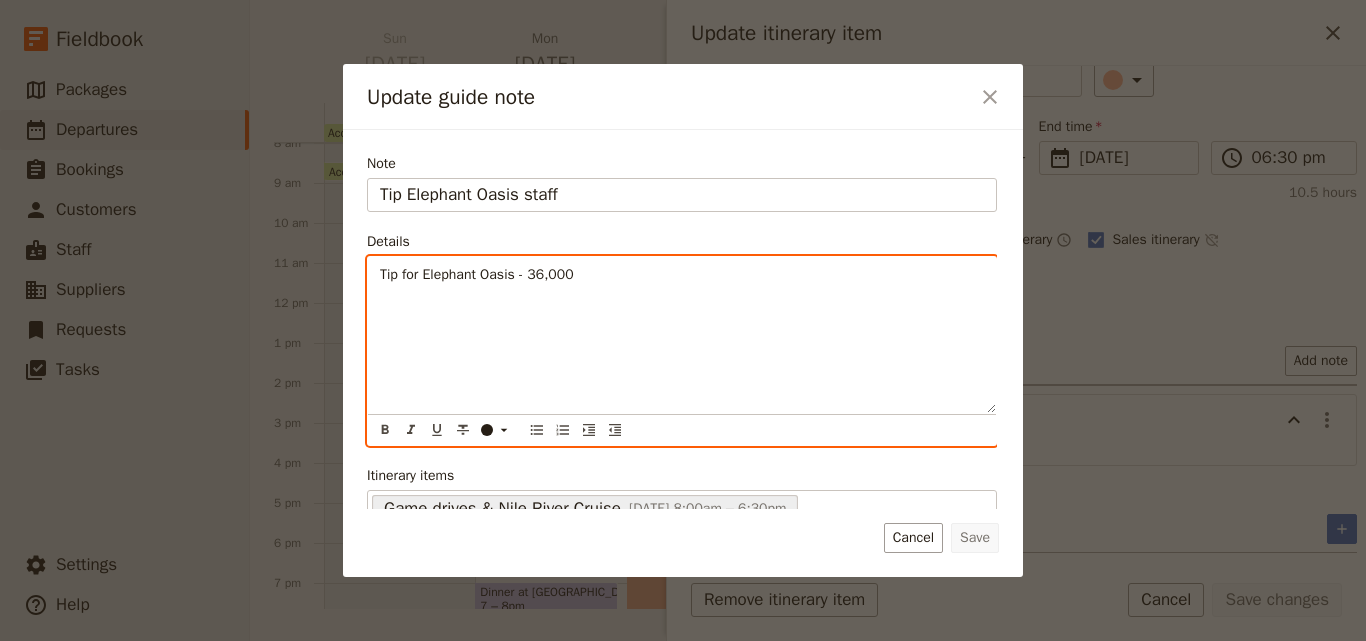 click on "Tip for Elephant Oasis - 36,000" at bounding box center (477, 274) 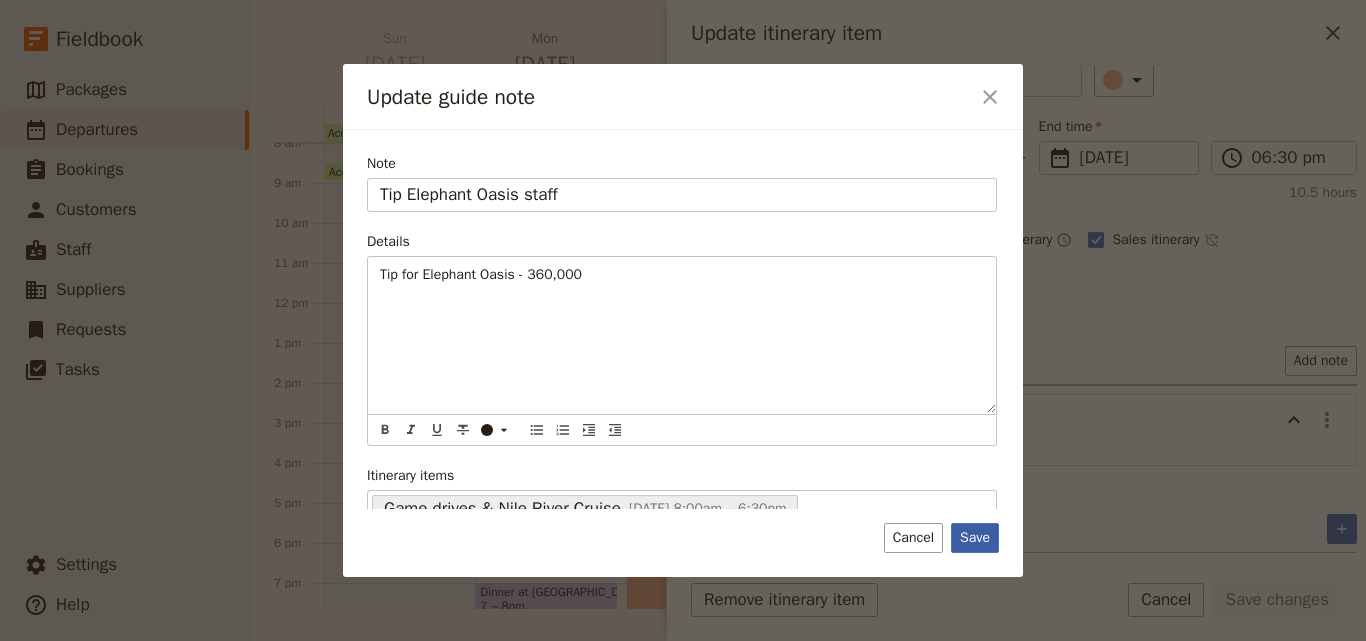 click on "Save" at bounding box center [975, 538] 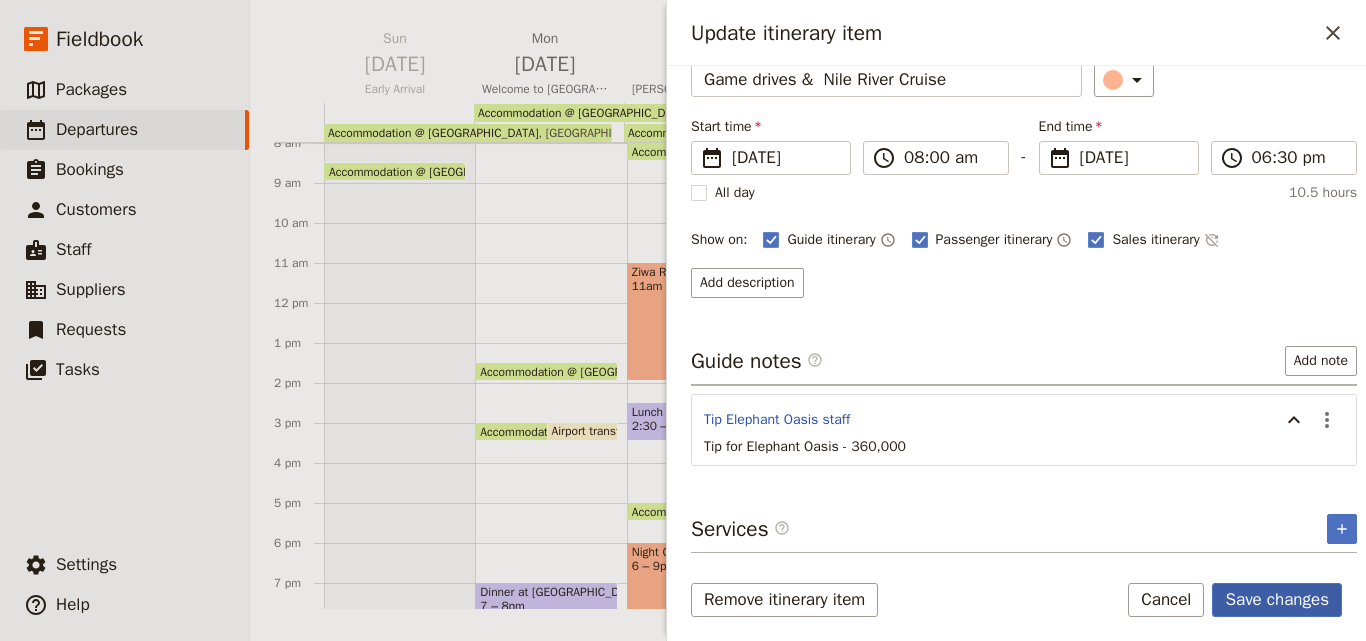 click on "Save changes" at bounding box center (1277, 600) 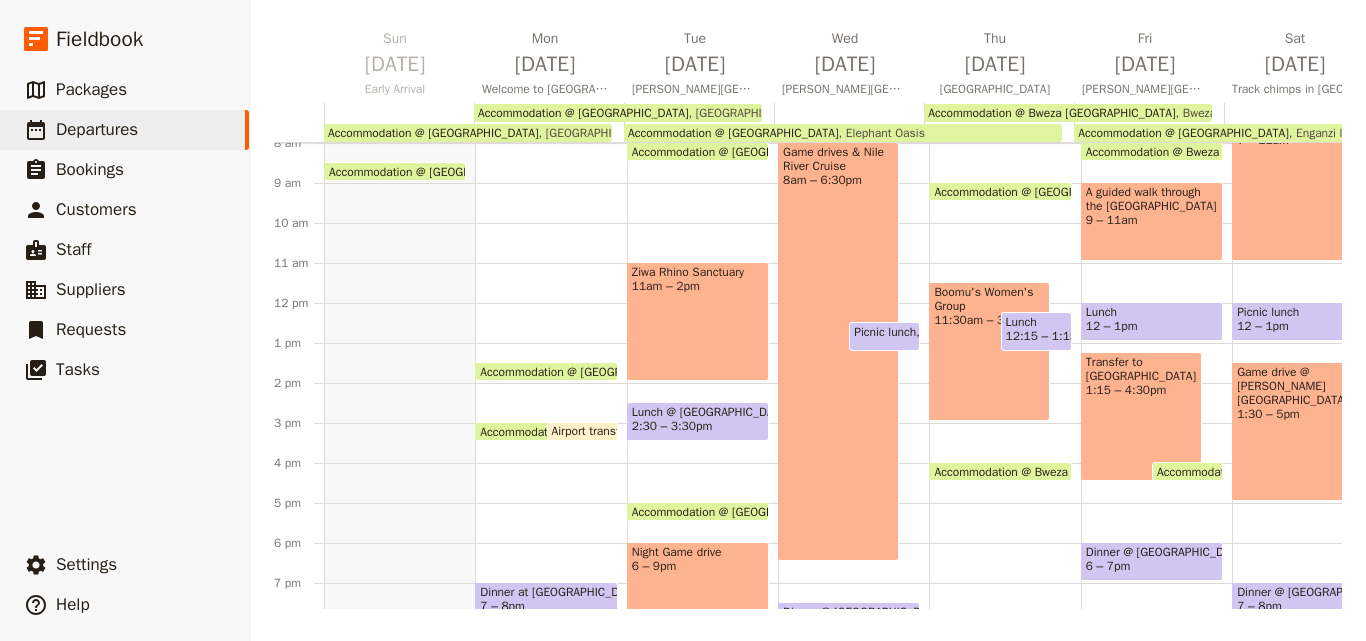 click on "Boomu's Women's Group 11:30am – 3pm" at bounding box center (989, 351) 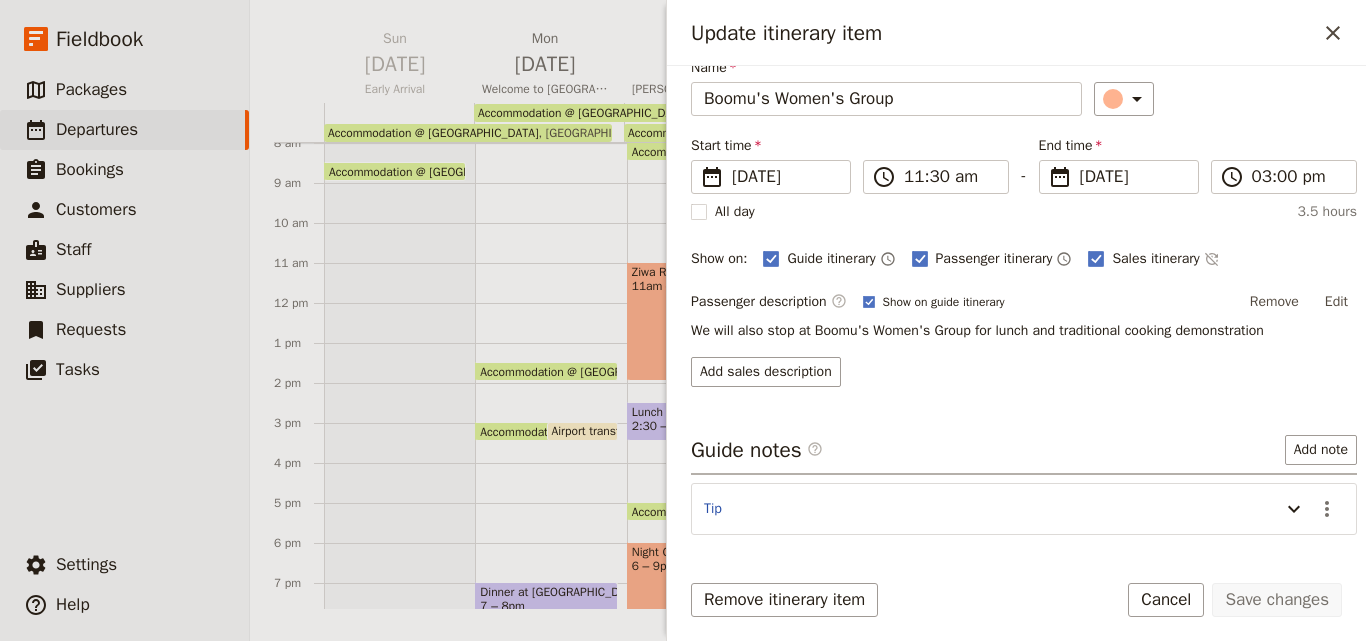 scroll, scrollTop: 157, scrollLeft: 0, axis: vertical 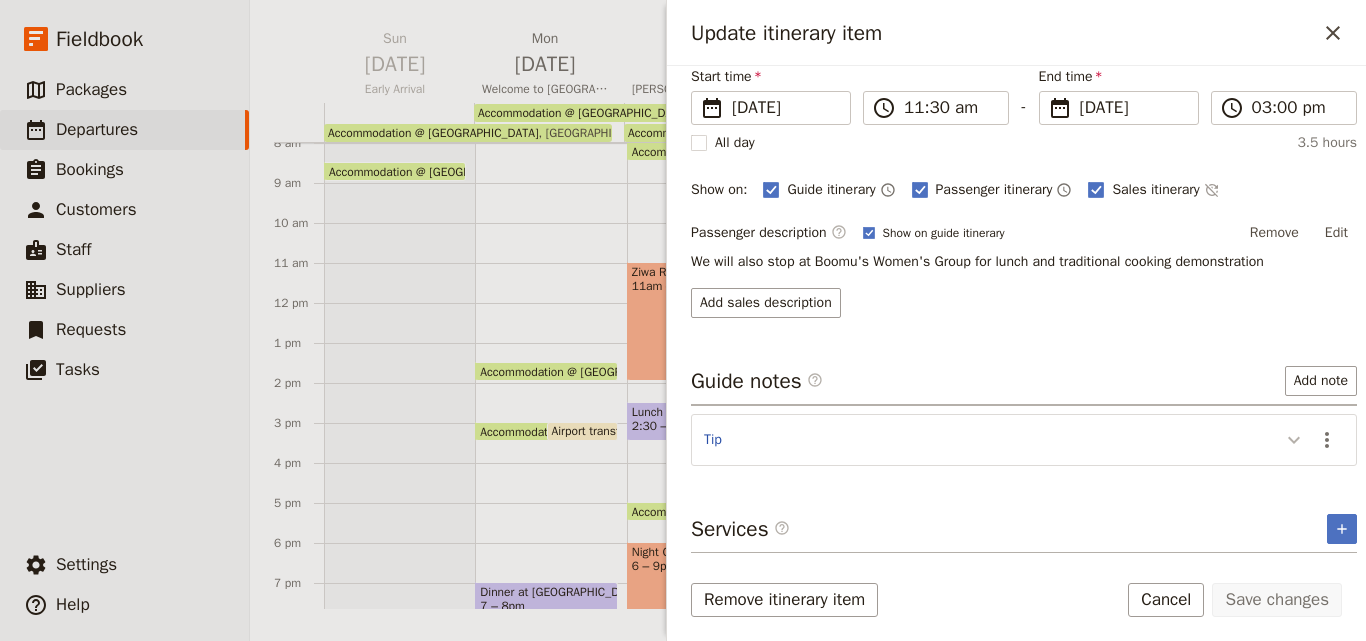 click 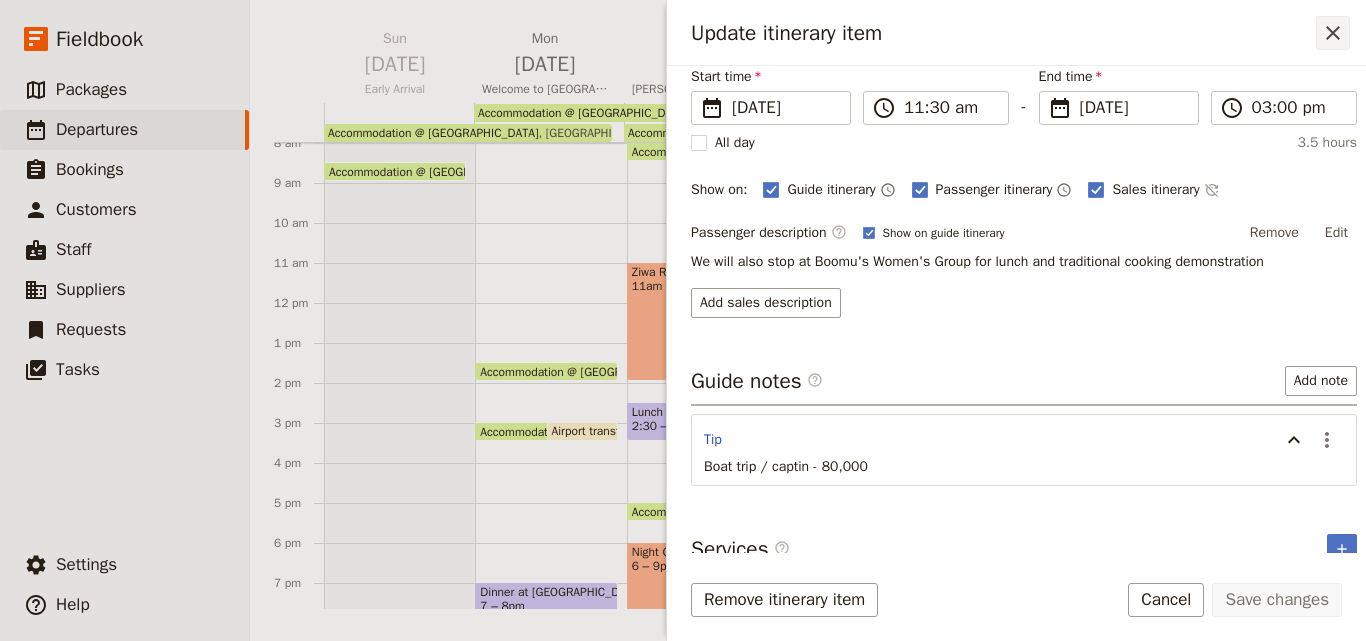 click on "​" at bounding box center [1333, 33] 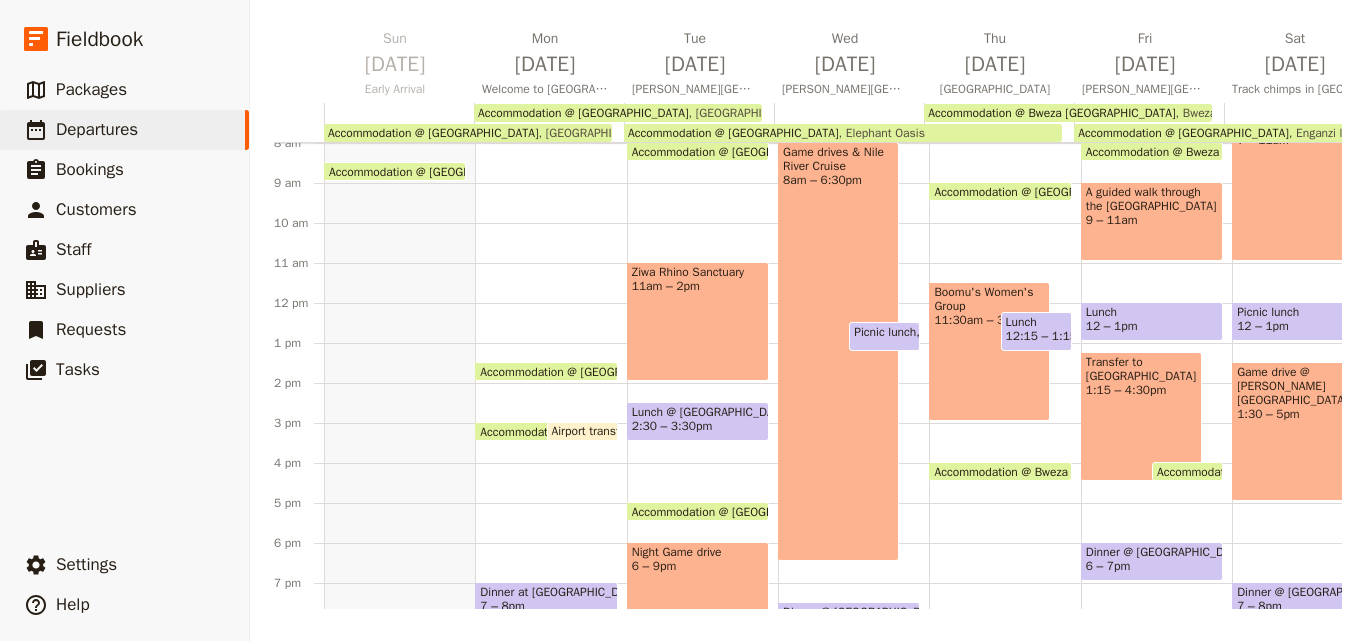 click on "Boomu's Women's Group 11:30am – 3pm" at bounding box center (989, 351) 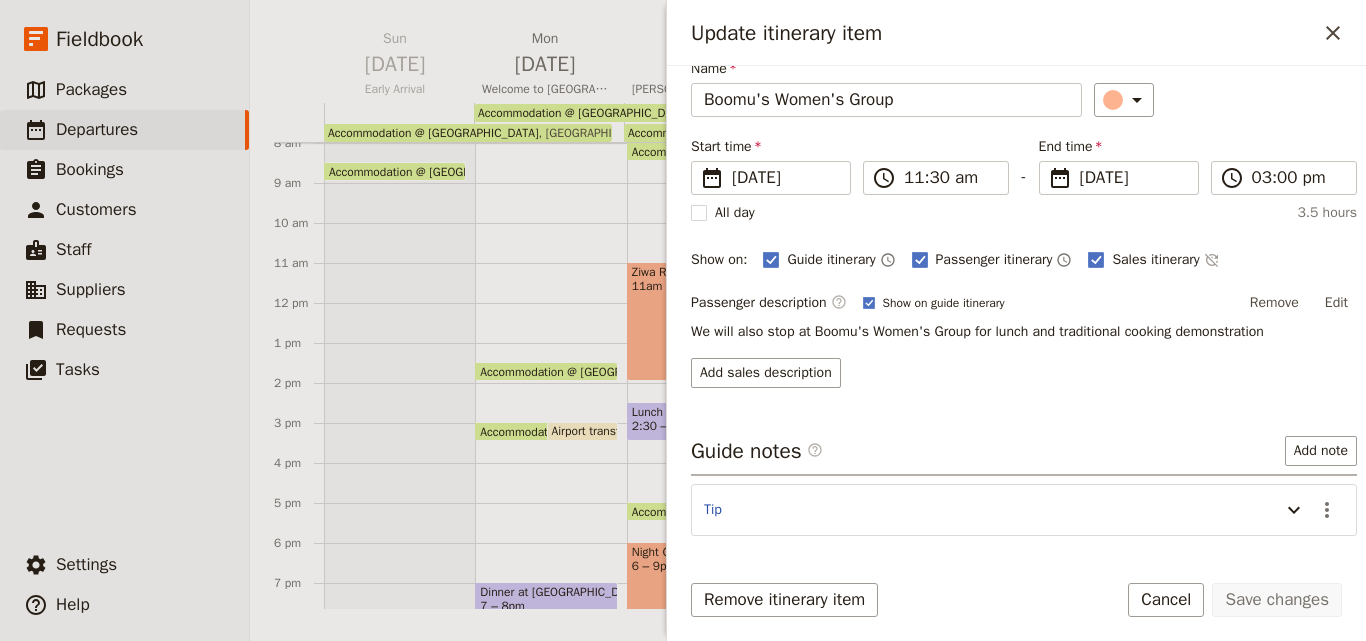 scroll, scrollTop: 157, scrollLeft: 0, axis: vertical 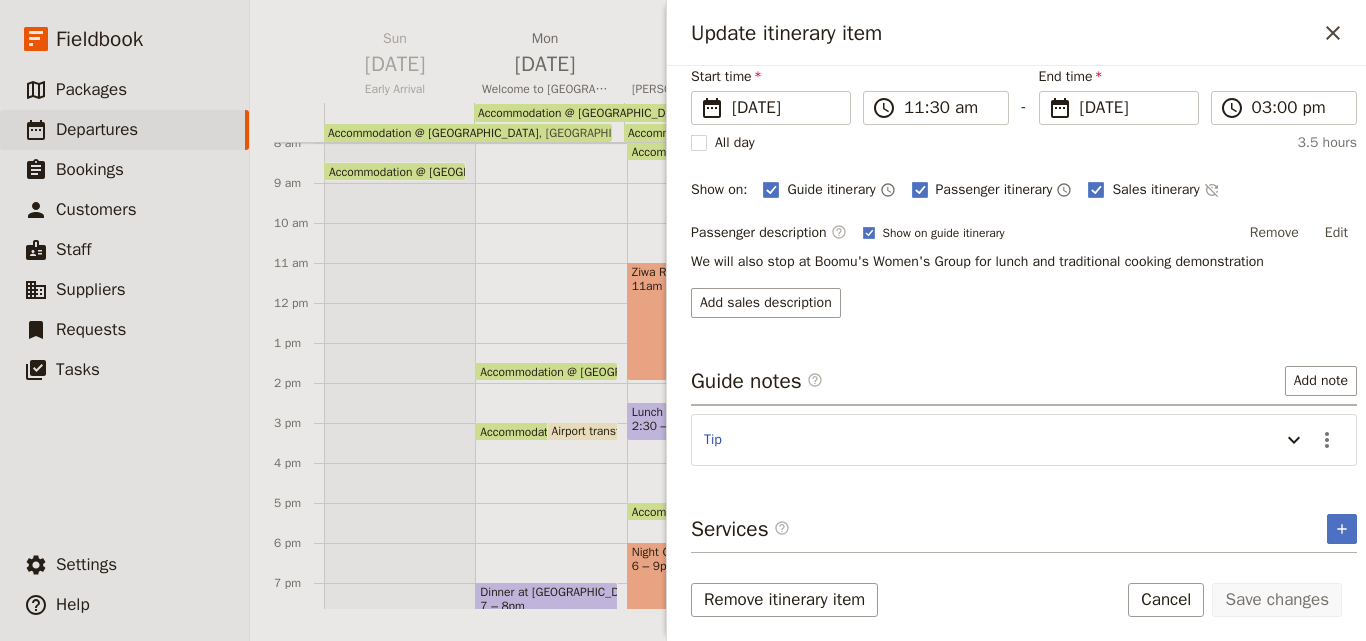 click on "Update itinerary item ​" at bounding box center [1016, 33] 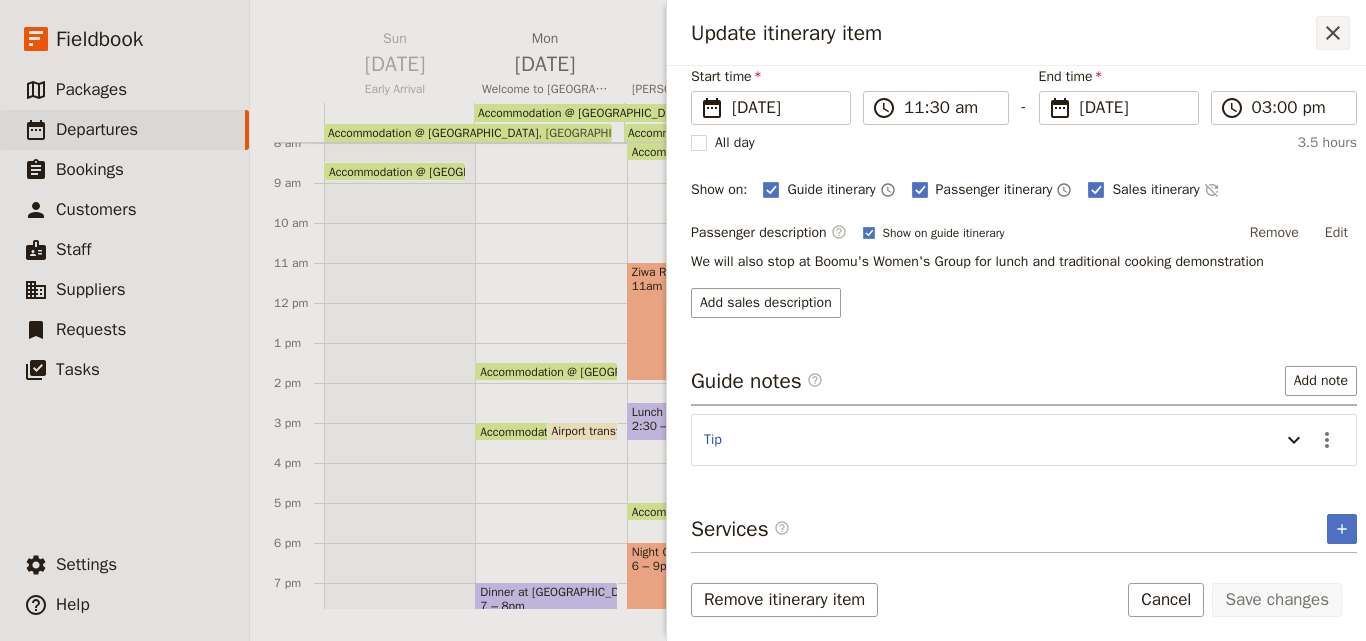 click 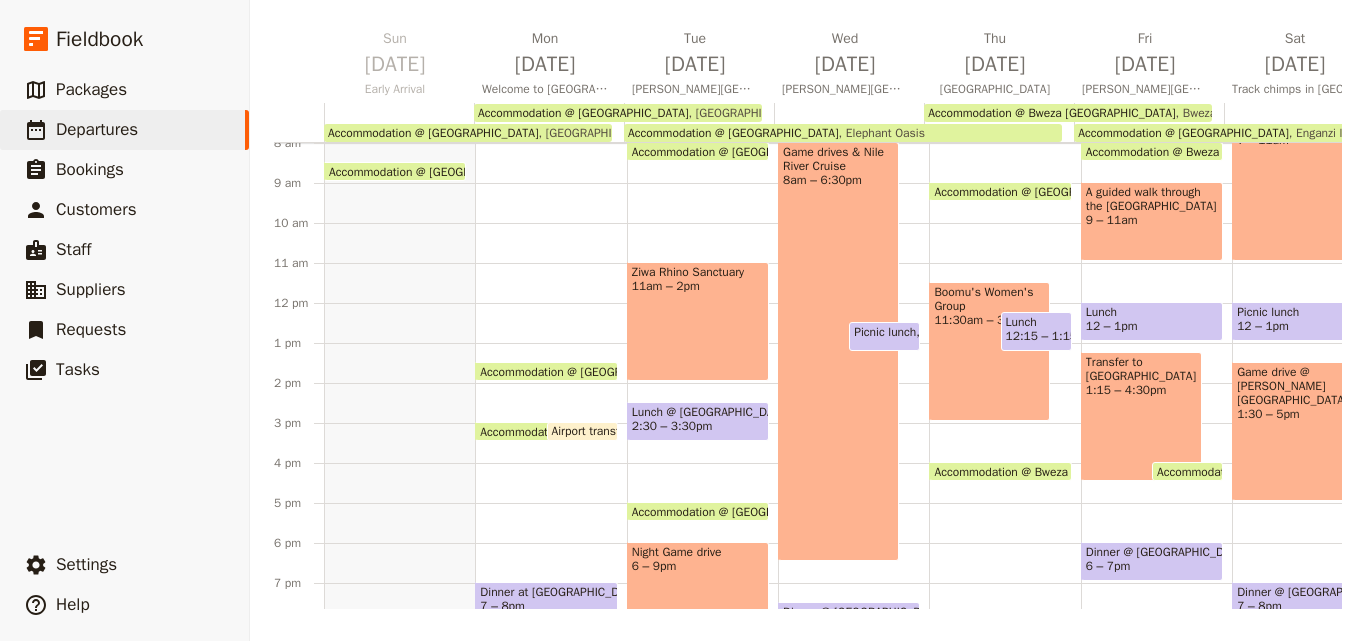 click on "A guided walk through the [GEOGRAPHIC_DATA]" at bounding box center (1152, 199) 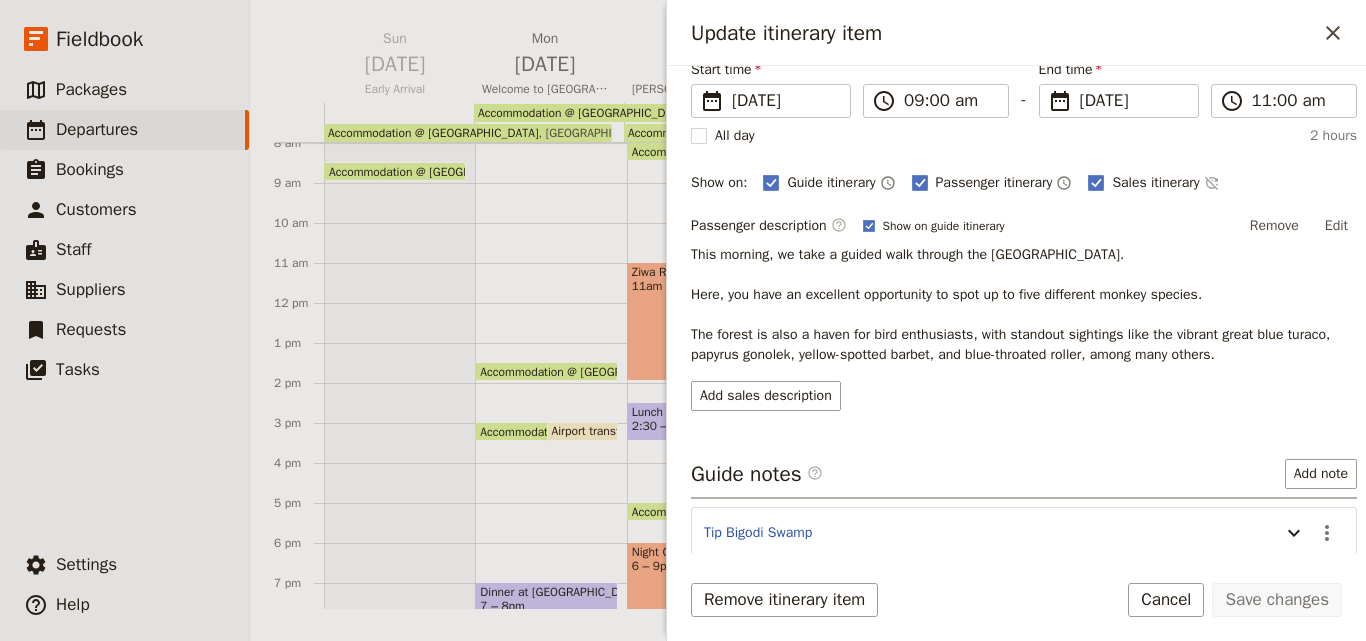scroll, scrollTop: 257, scrollLeft: 0, axis: vertical 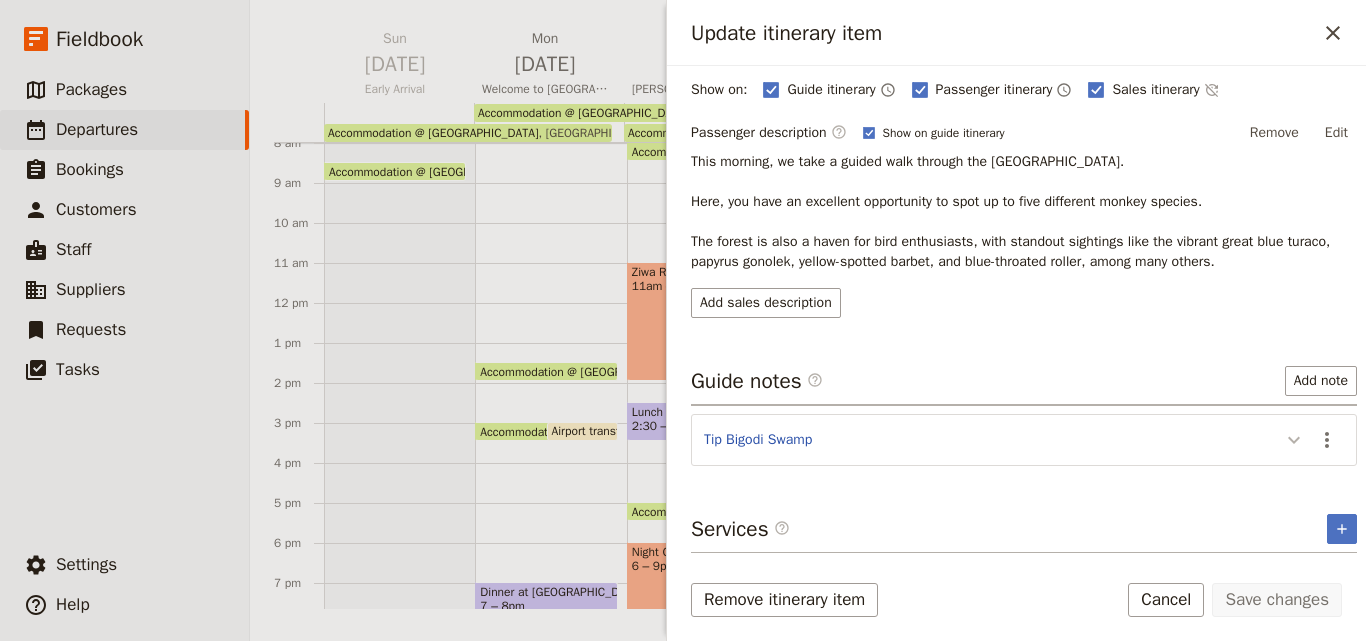 click 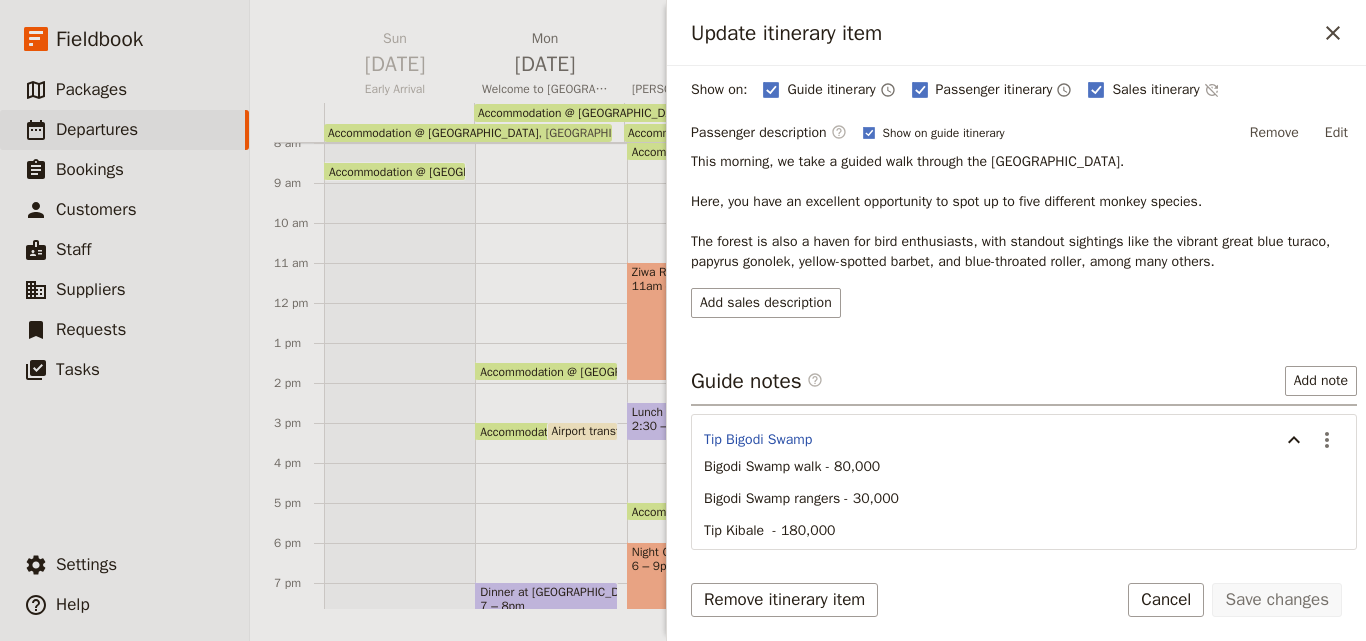 scroll, scrollTop: 341, scrollLeft: 0, axis: vertical 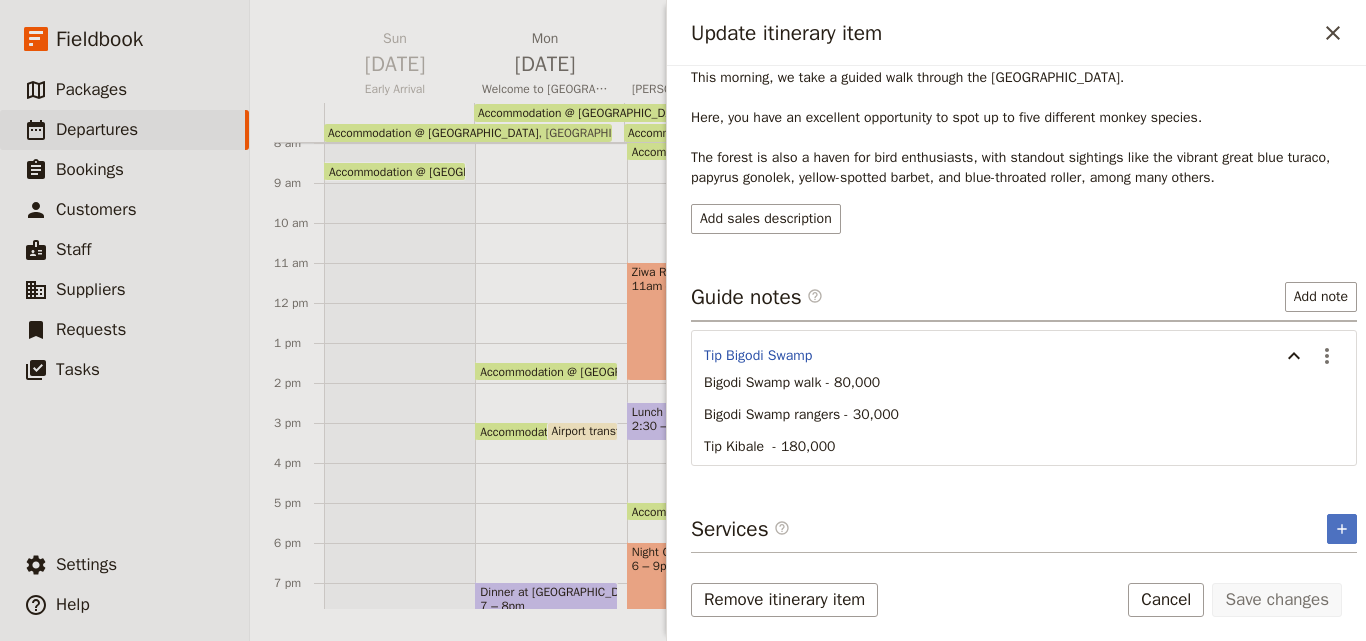 click on "Update itinerary item ​" at bounding box center (1016, 33) 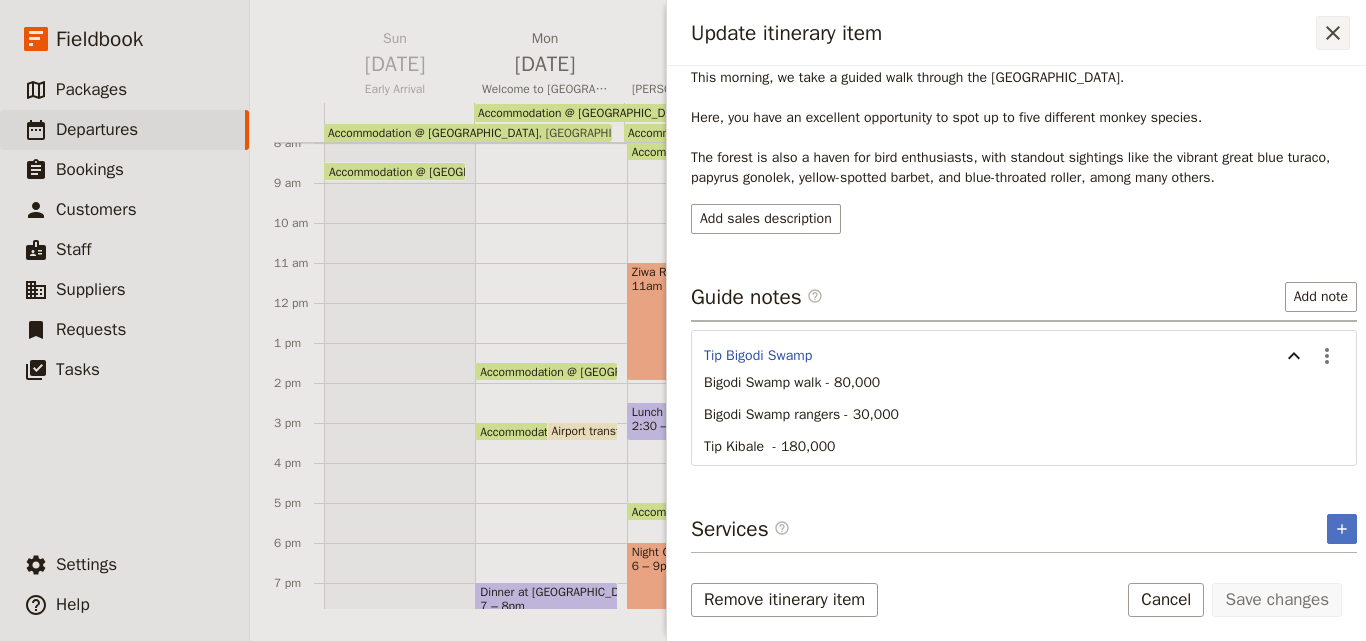 click on "​" at bounding box center (1333, 33) 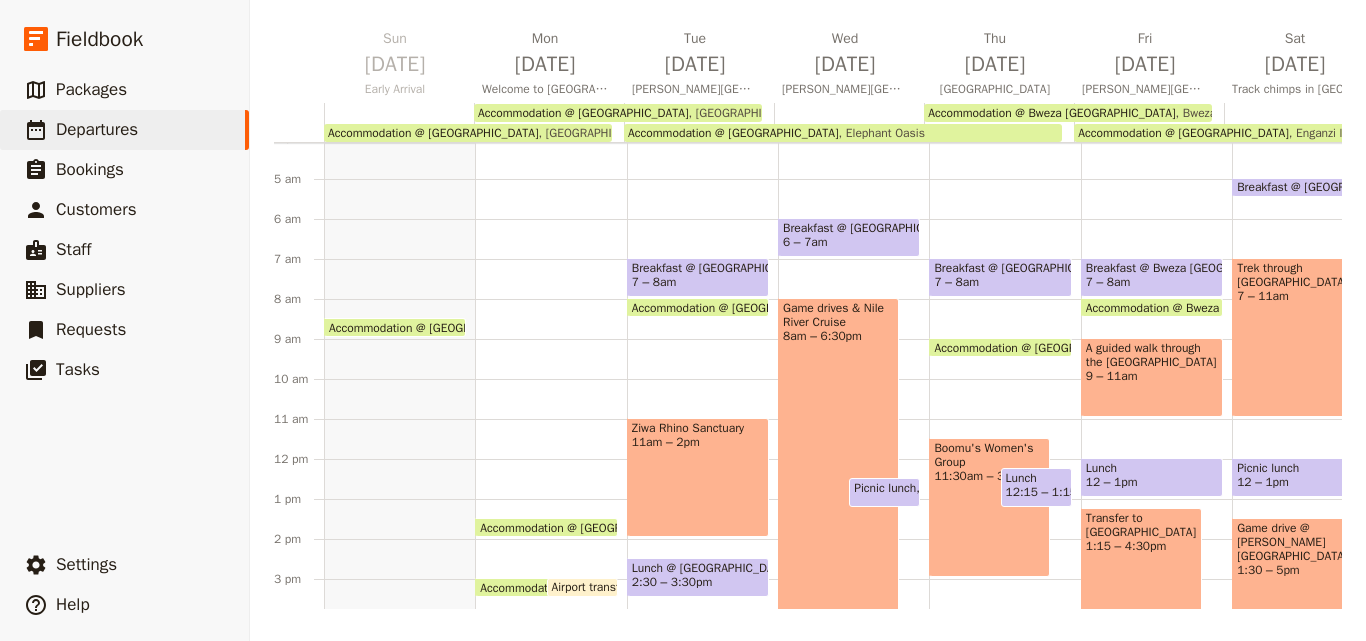 scroll, scrollTop: 160, scrollLeft: 0, axis: vertical 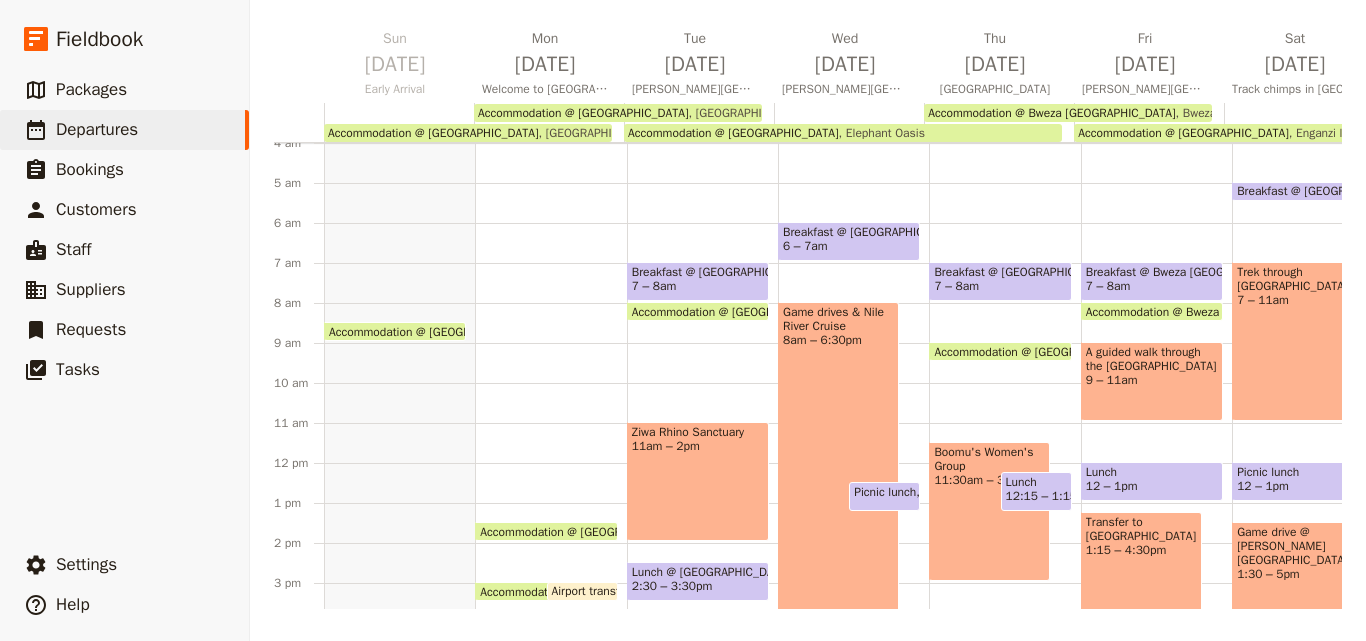 click on "7 – 8am" at bounding box center (698, 286) 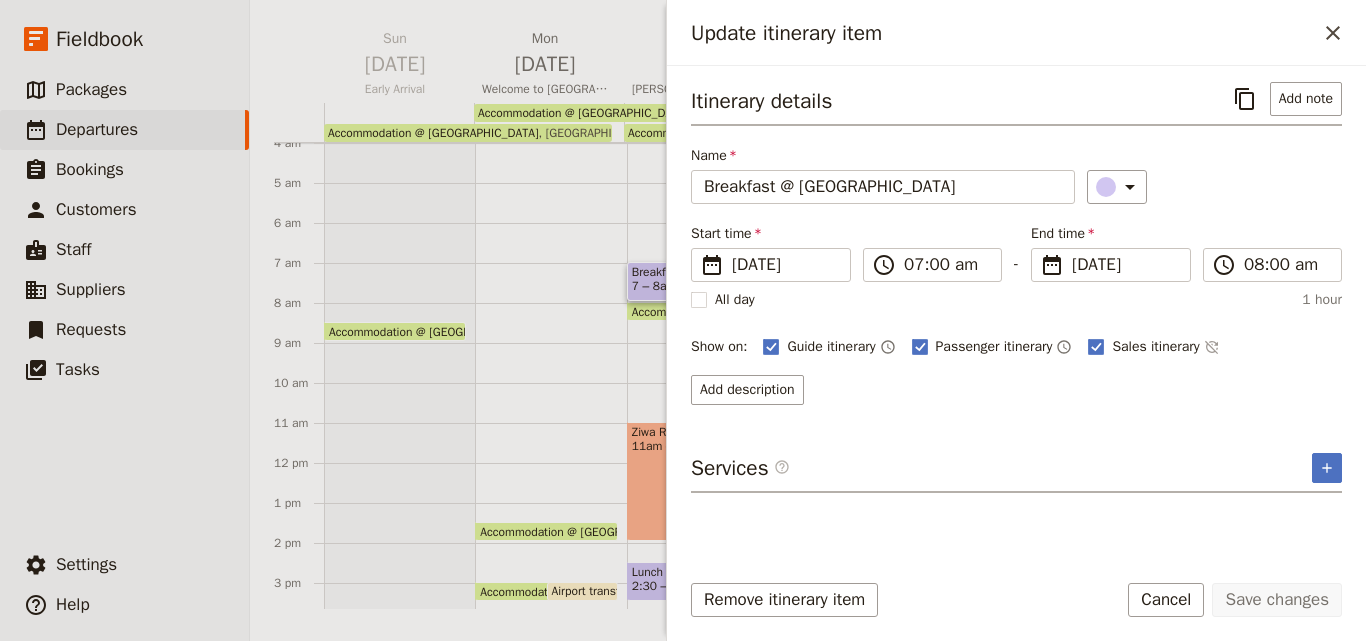 click on "Update itinerary item ​" at bounding box center [1016, 33] 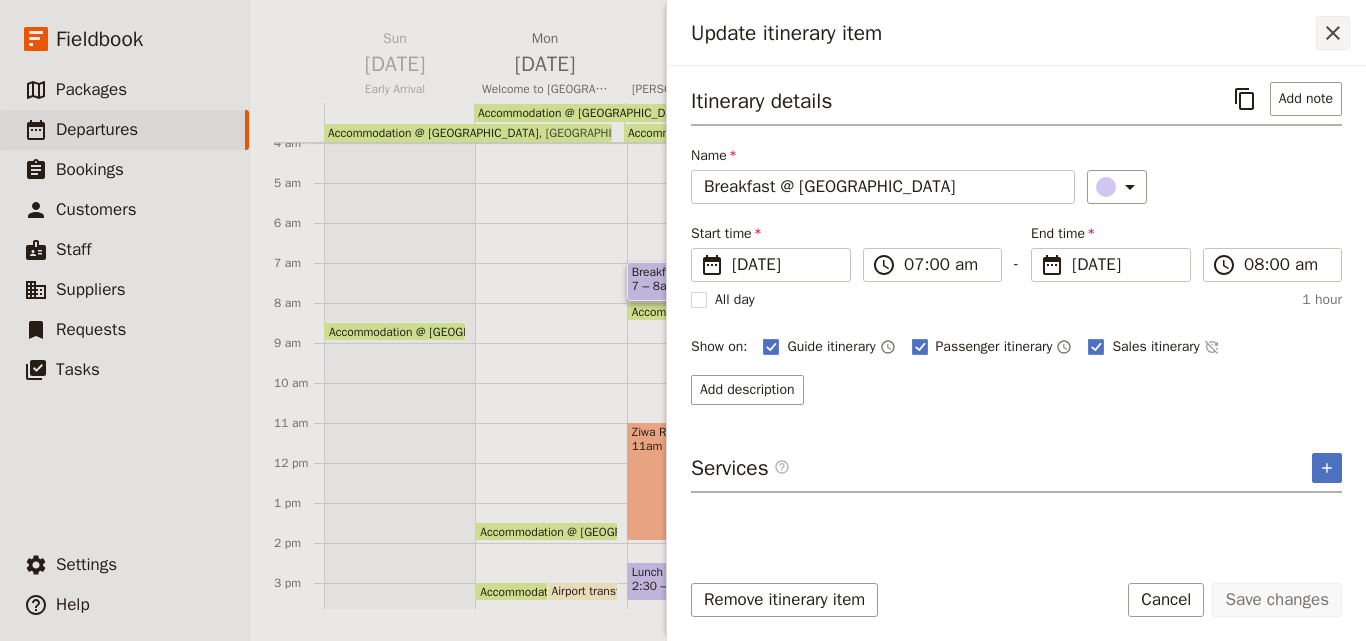 click 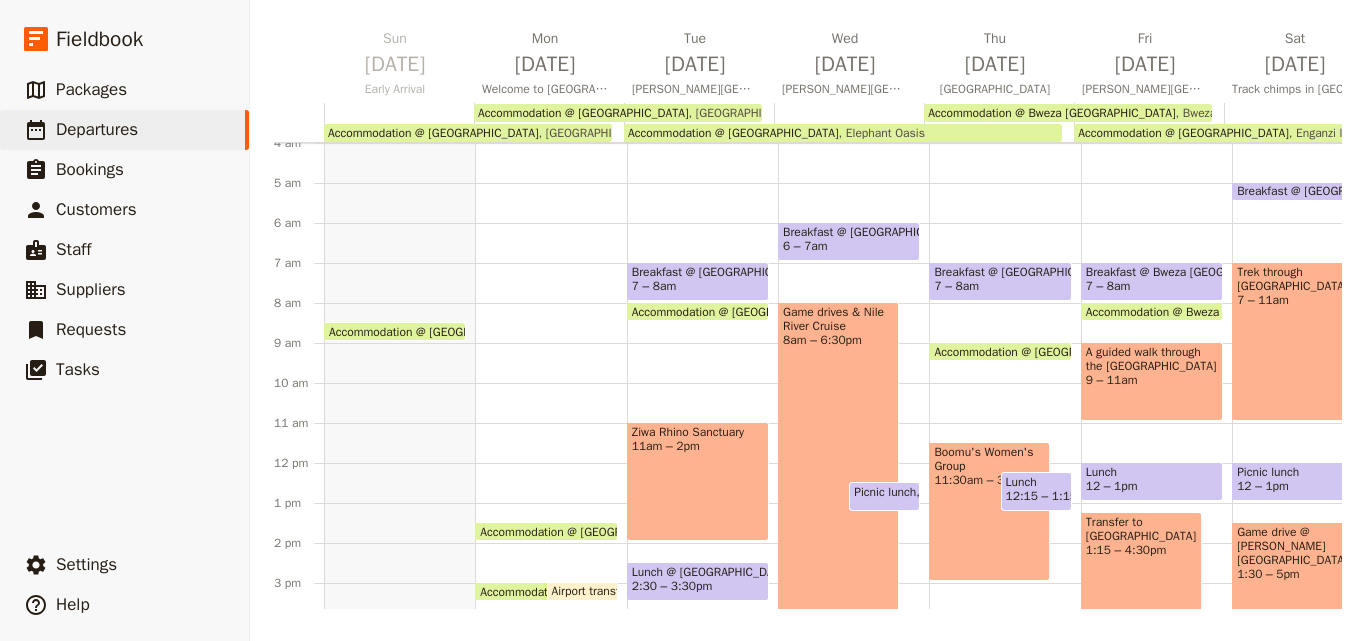 click on "Accommodation @ [GEOGRAPHIC_DATA]" at bounding box center (741, 311) 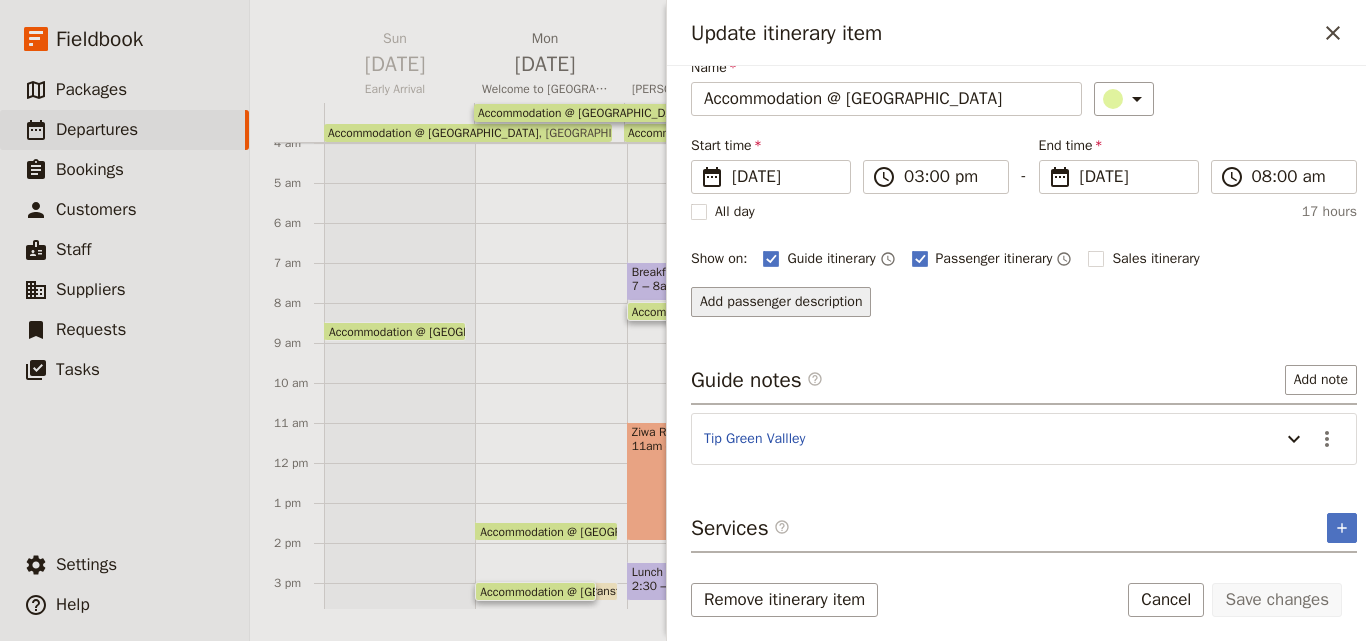 scroll, scrollTop: 158, scrollLeft: 0, axis: vertical 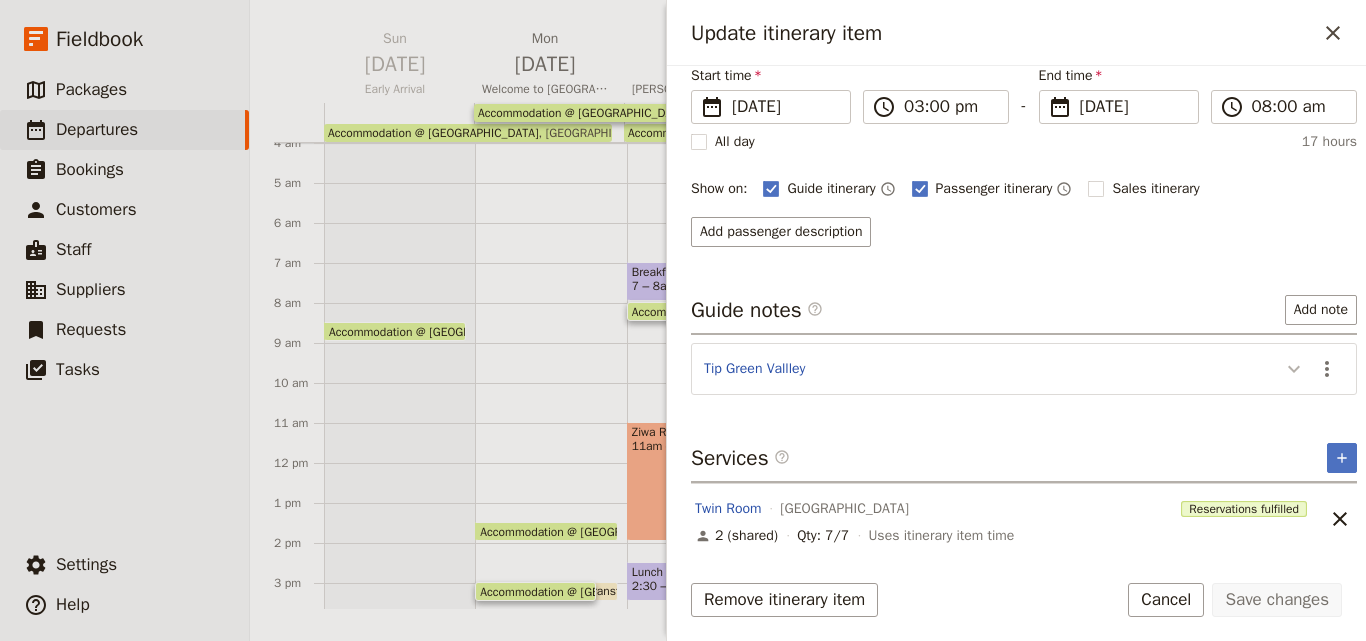 click 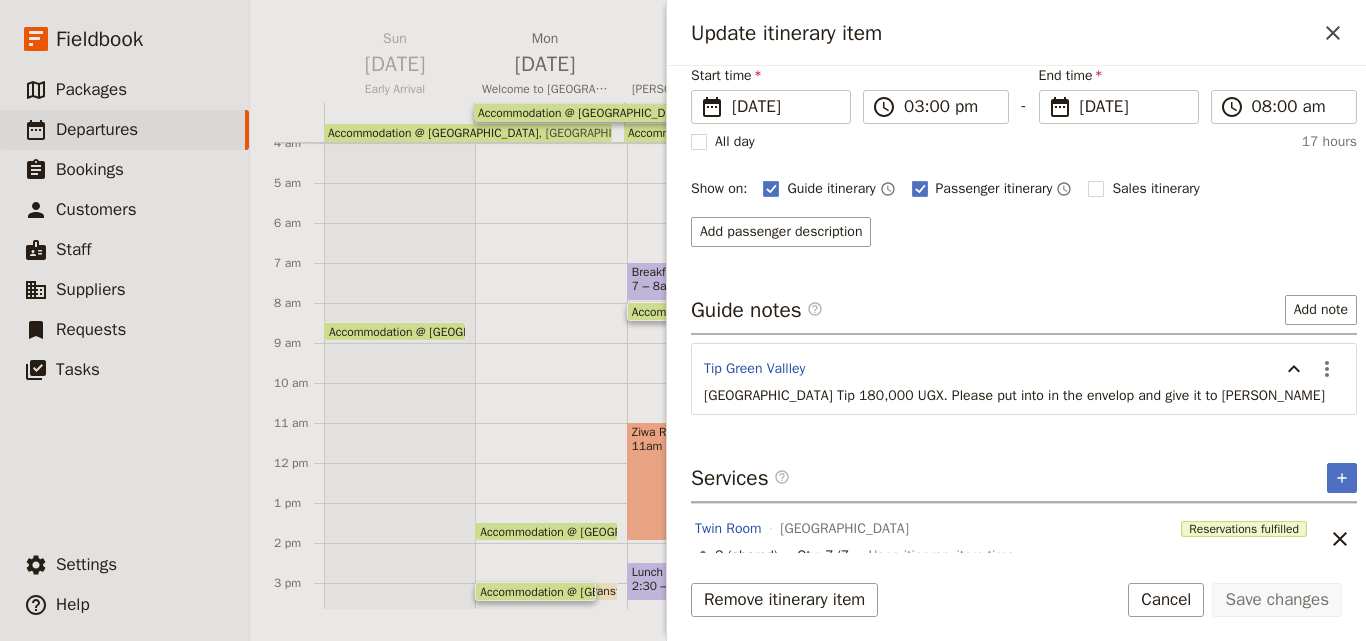 click on "Update itinerary item ​" at bounding box center (1016, 33) 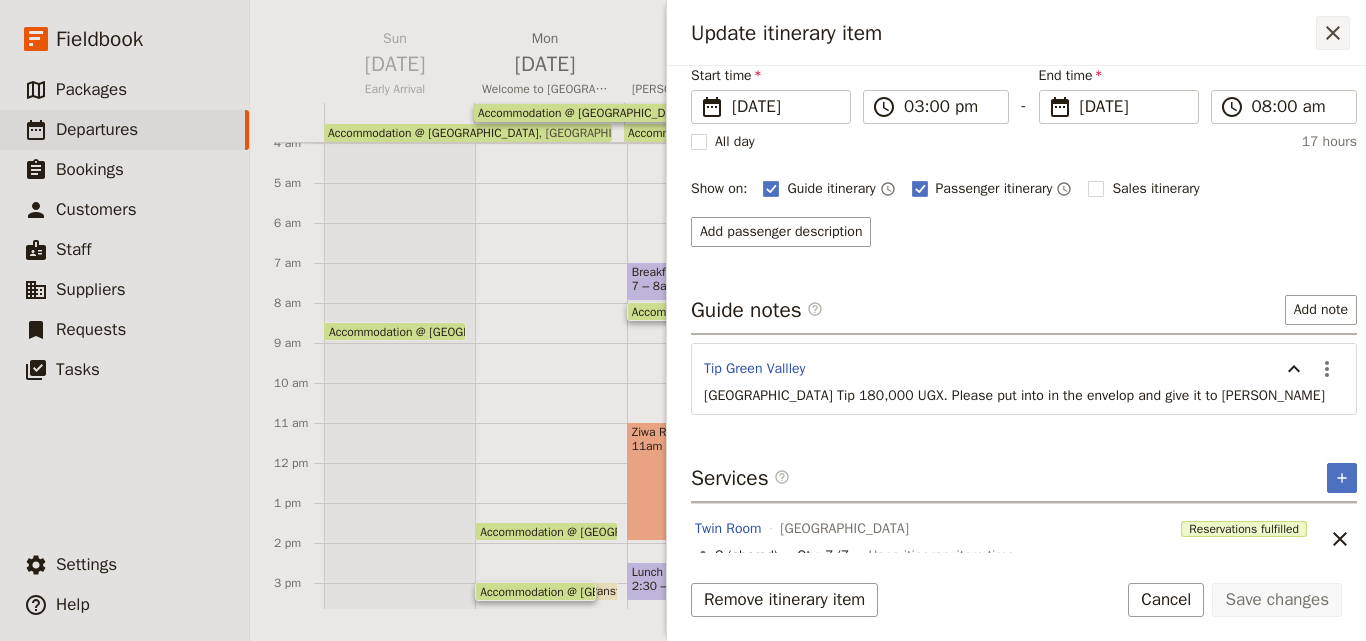 click 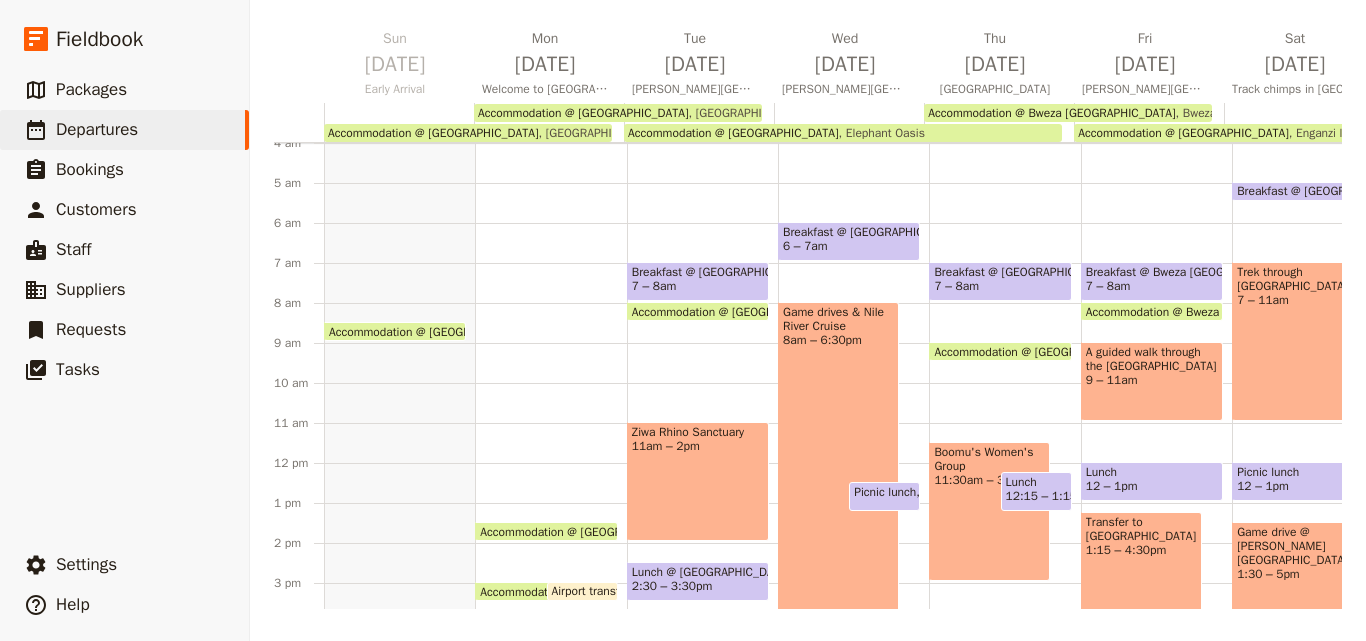 click on "Accommodation @ [GEOGRAPHIC_DATA] 5pm – 9am [GEOGRAPHIC_DATA]" at bounding box center [1000, 351] 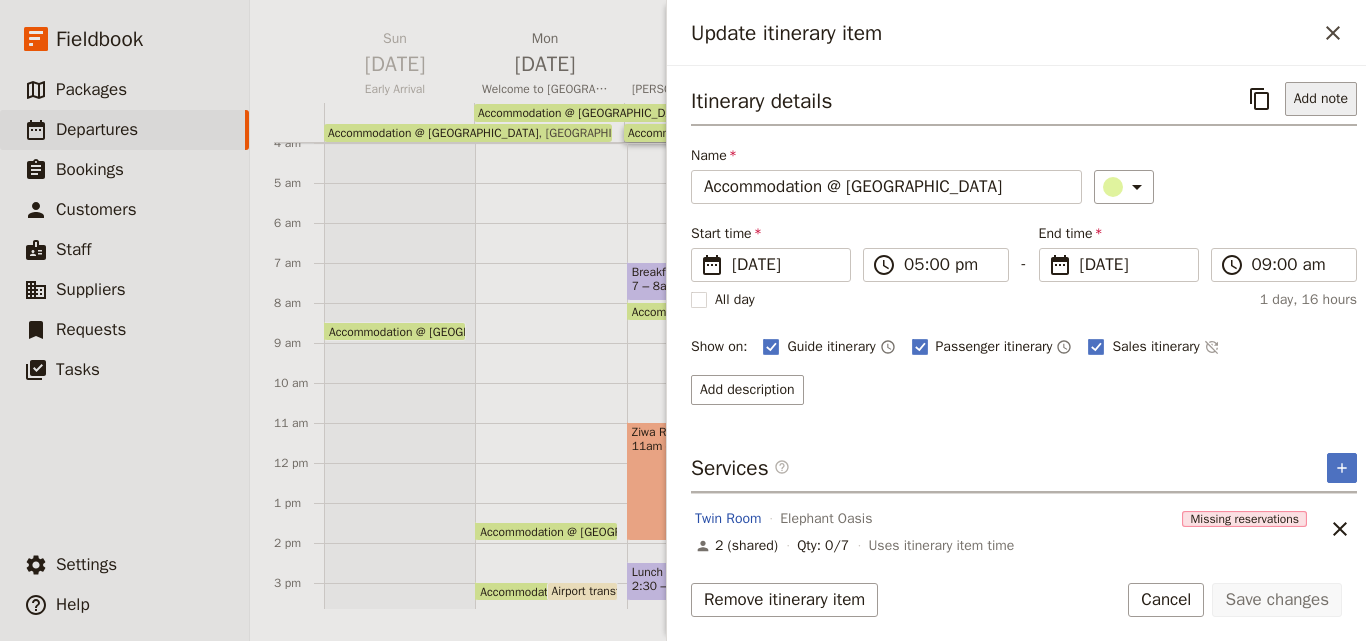 click on "Add note" at bounding box center [1321, 99] 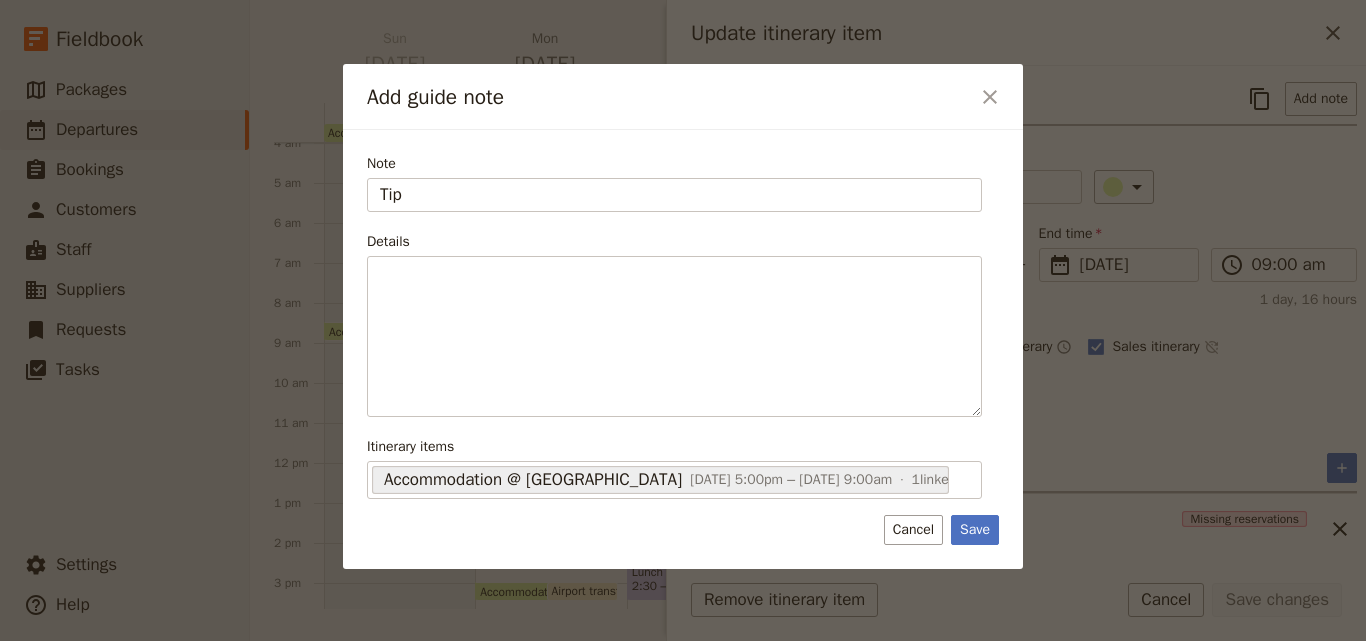 type on "Tip" 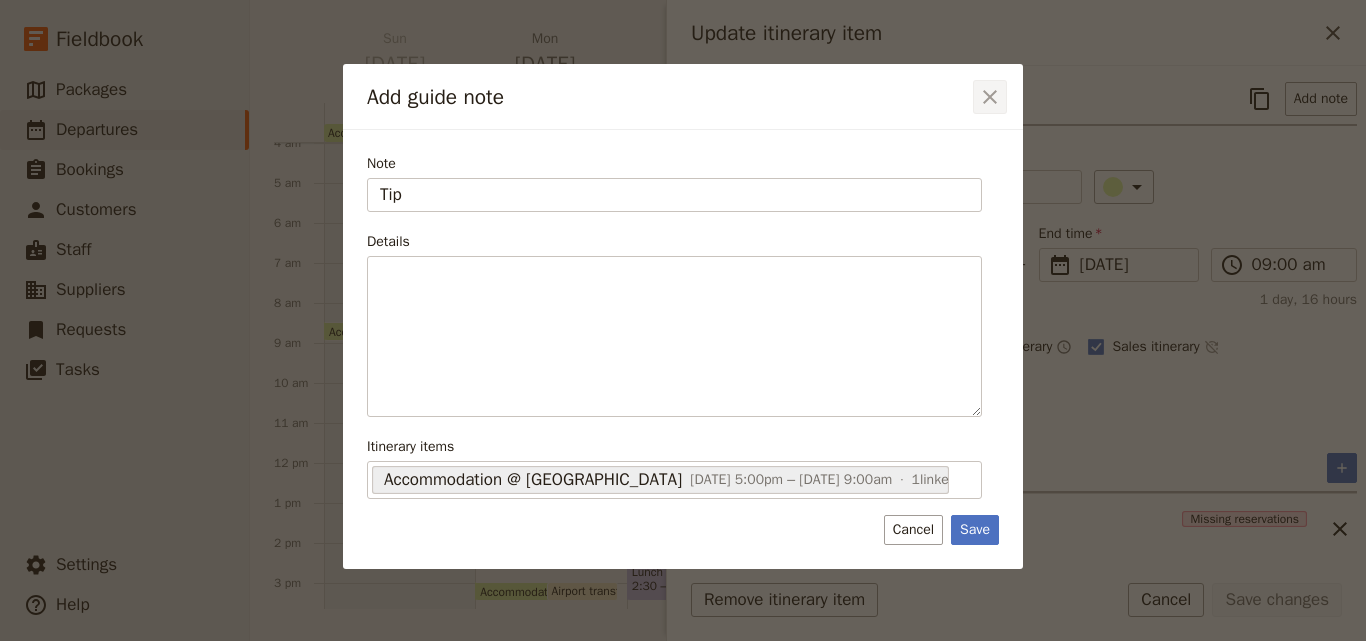 click 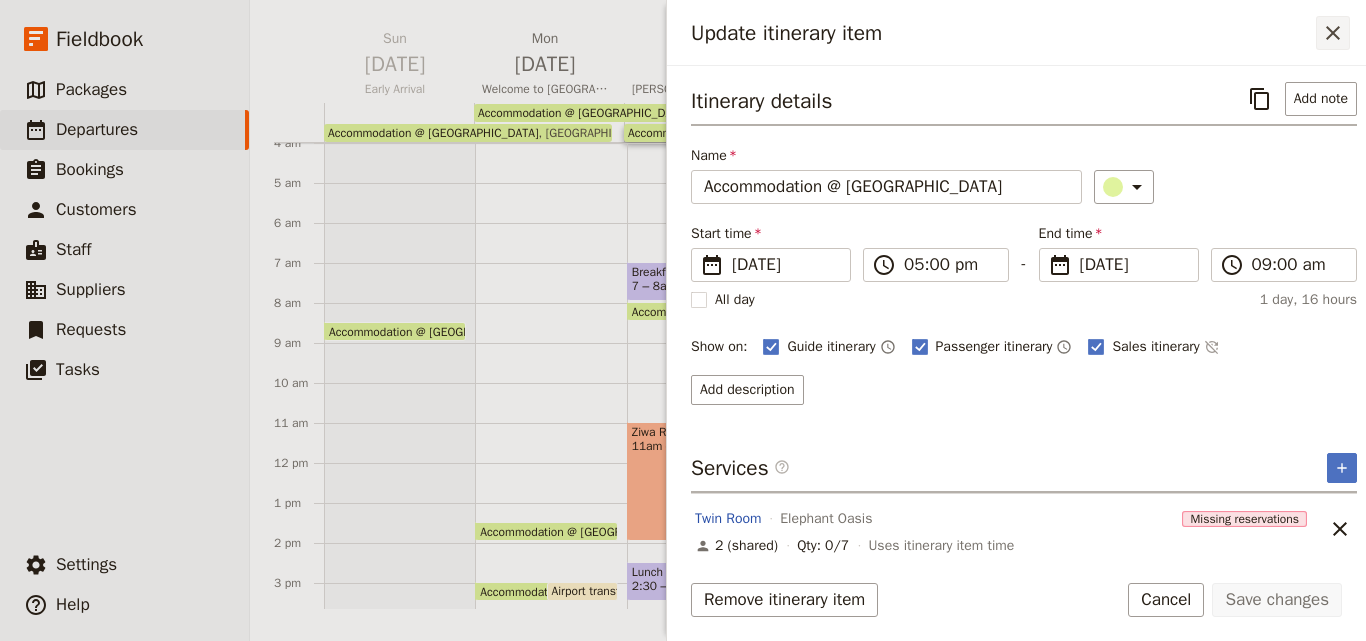 click 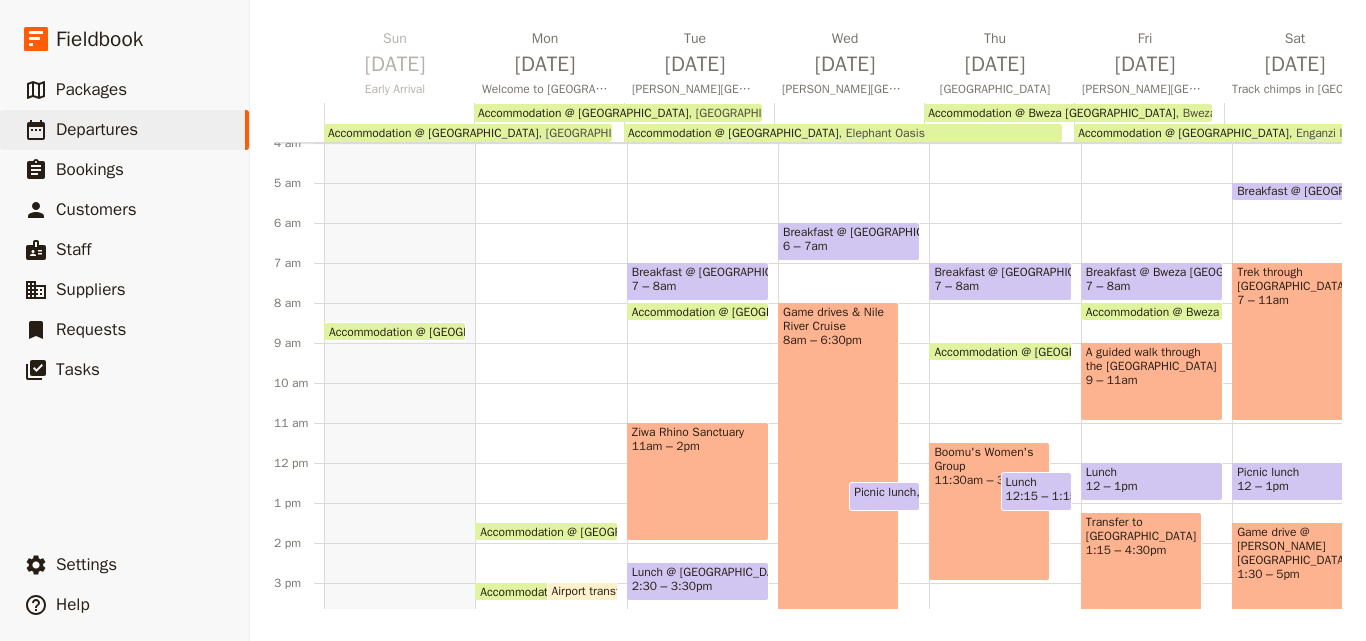 click on "Boomu's Women's Group 11:30am – 3pm" at bounding box center [989, 511] 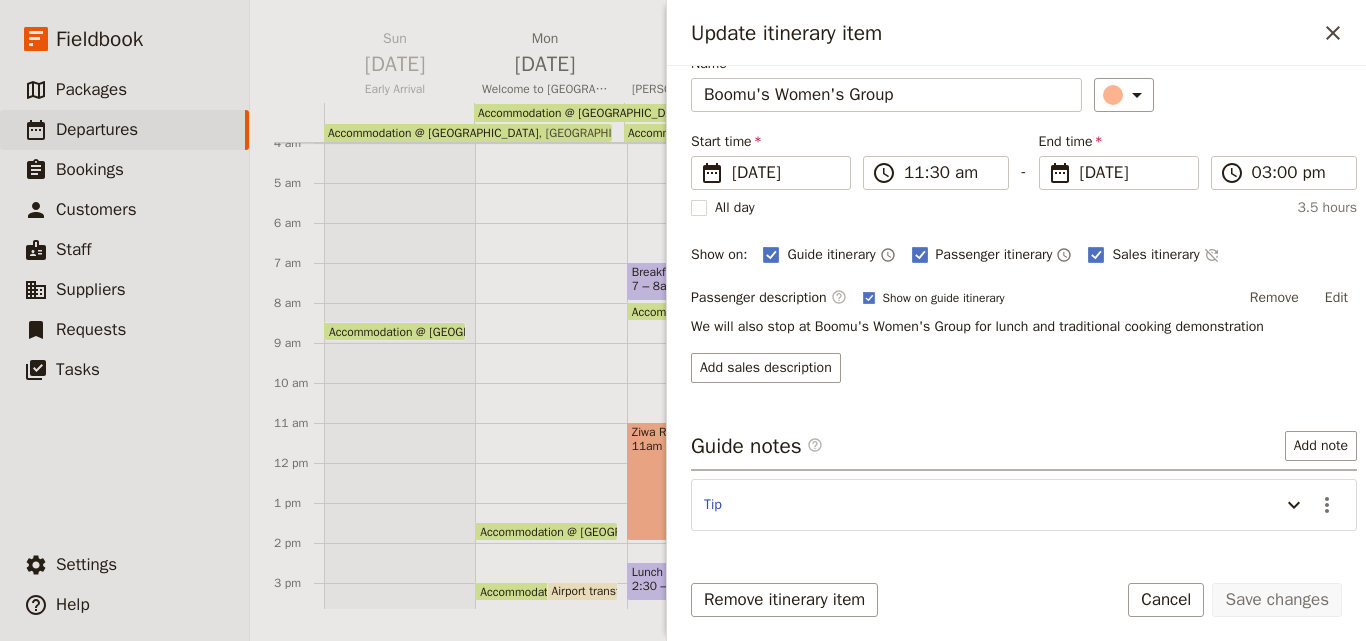 scroll, scrollTop: 157, scrollLeft: 0, axis: vertical 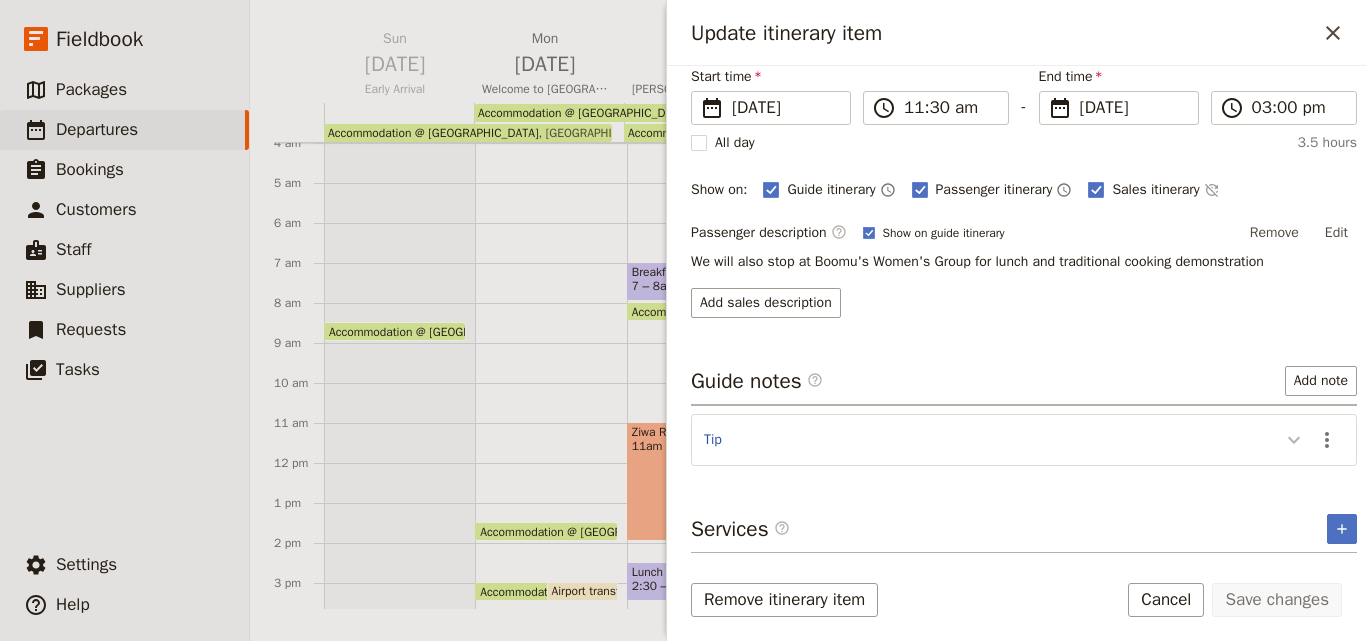 click 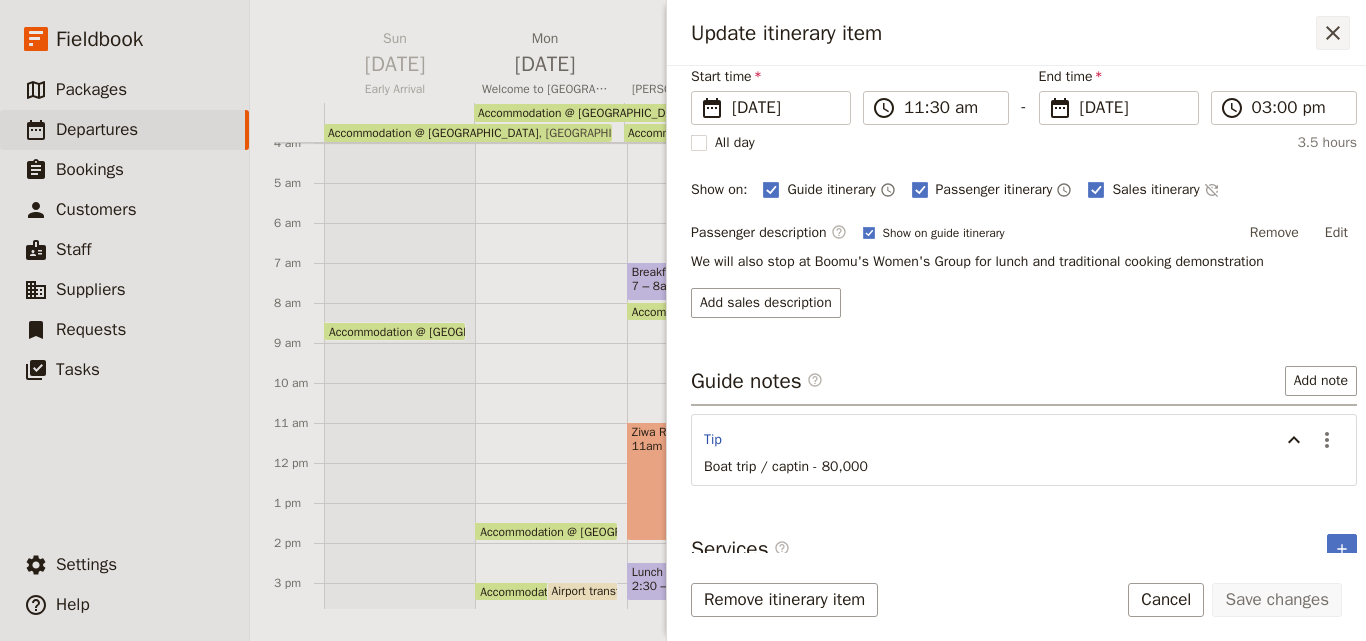 click on "​" at bounding box center [1333, 33] 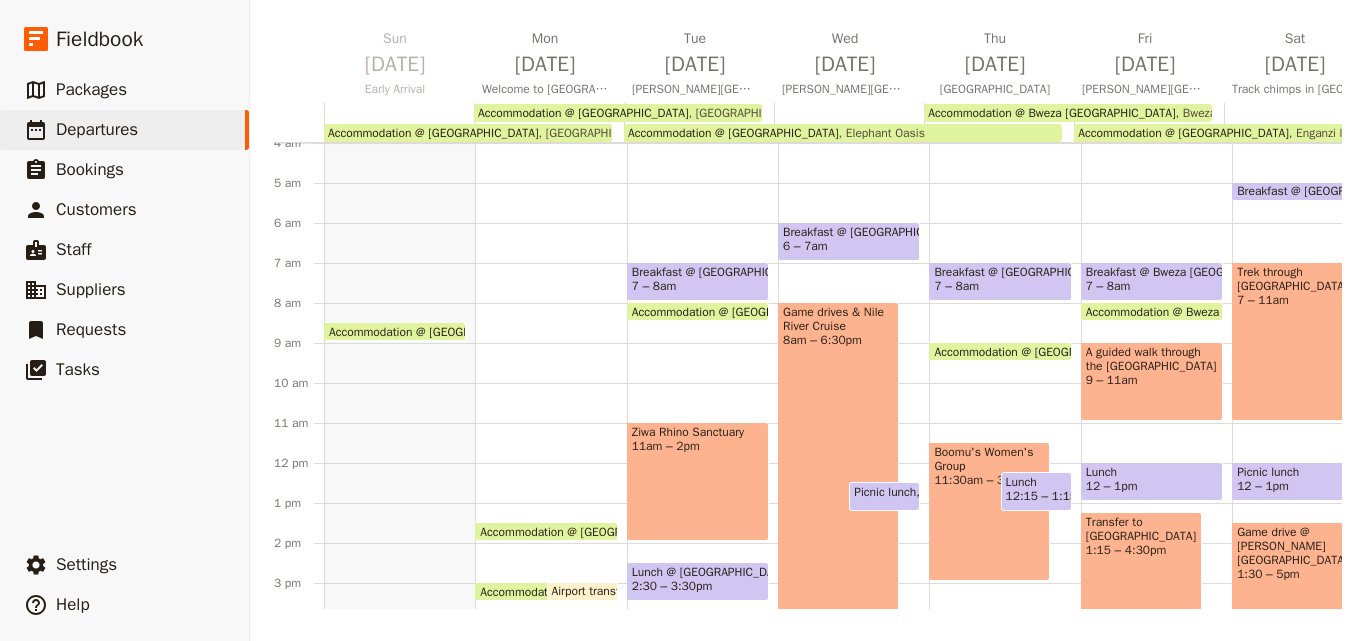 click on "Game drives &  Nile River Cruise 8am – 6:30pm" at bounding box center (838, 511) 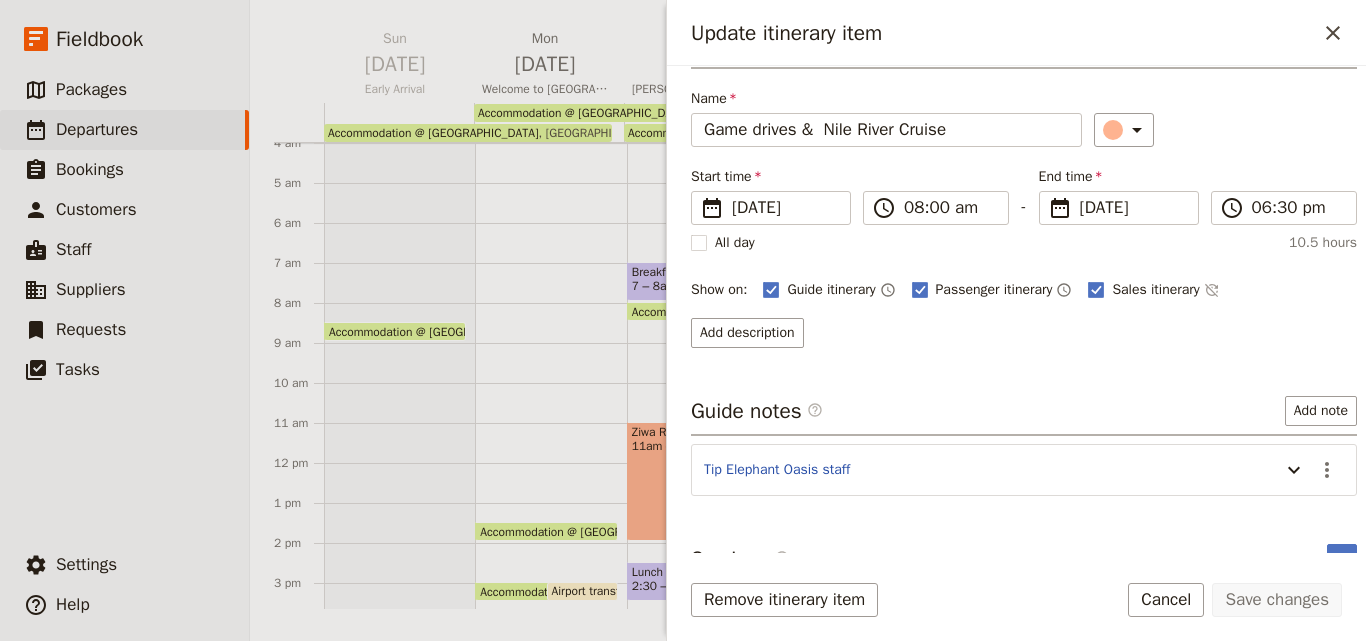 scroll, scrollTop: 87, scrollLeft: 0, axis: vertical 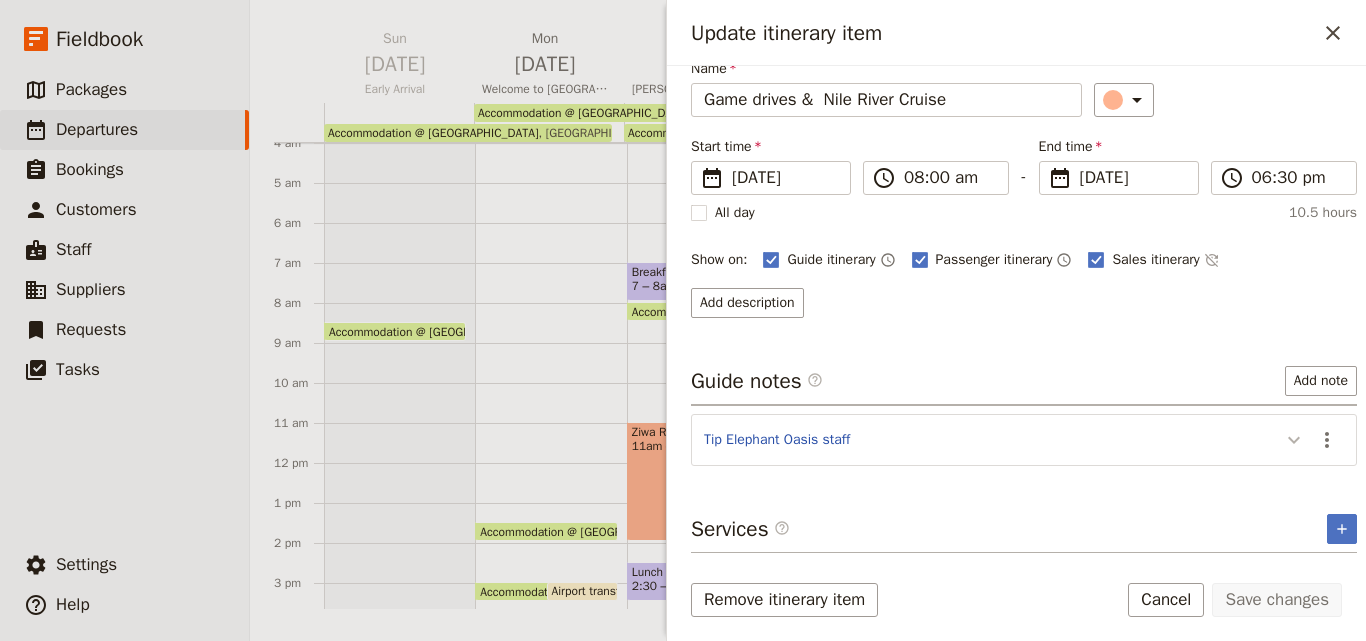 click 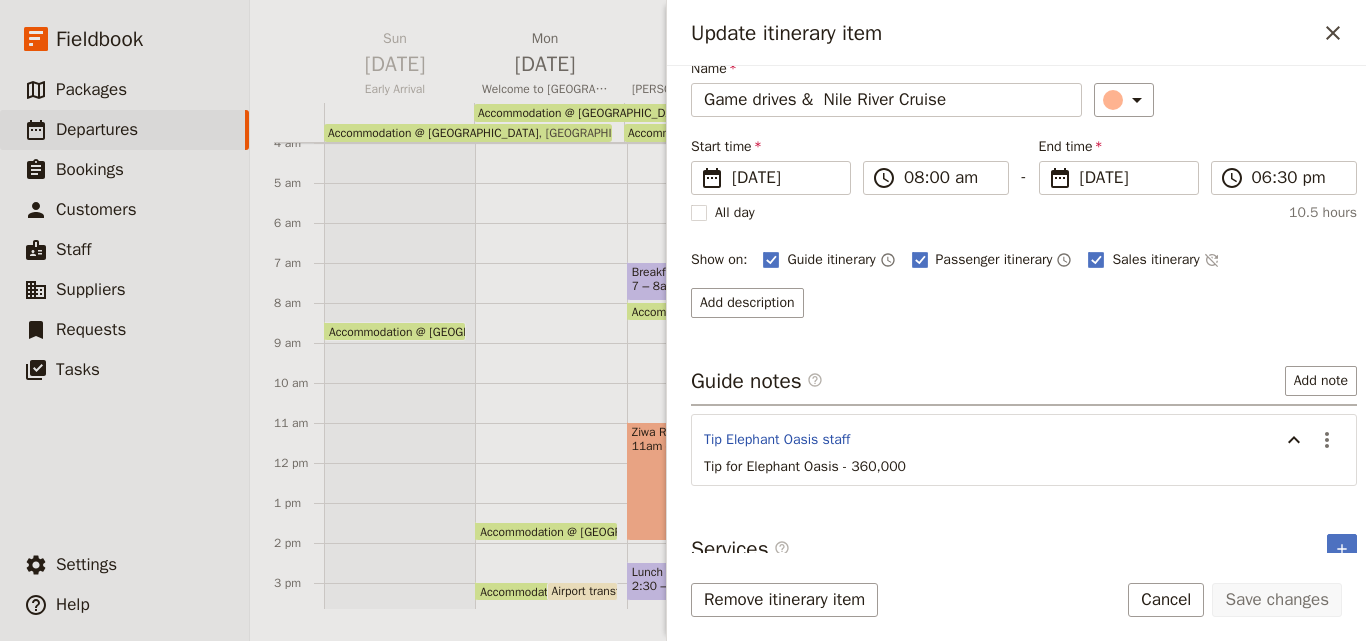 drag, startPoint x: 951, startPoint y: 467, endPoint x: 919, endPoint y: 467, distance: 32 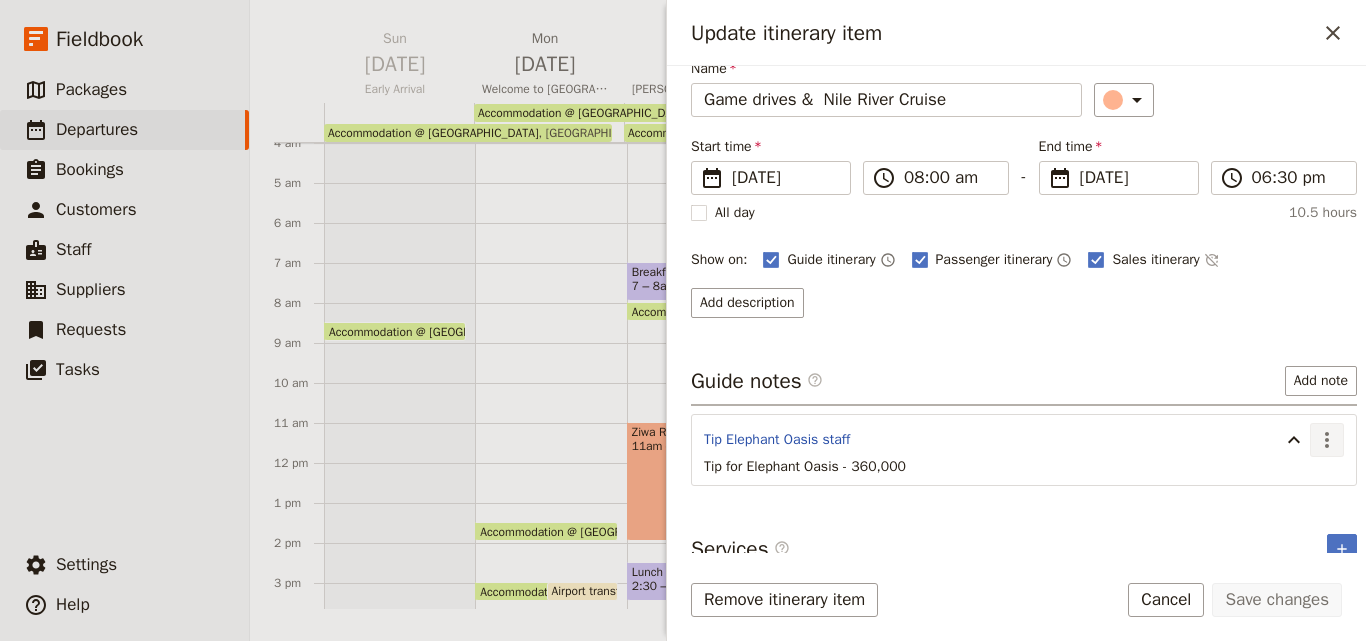 click 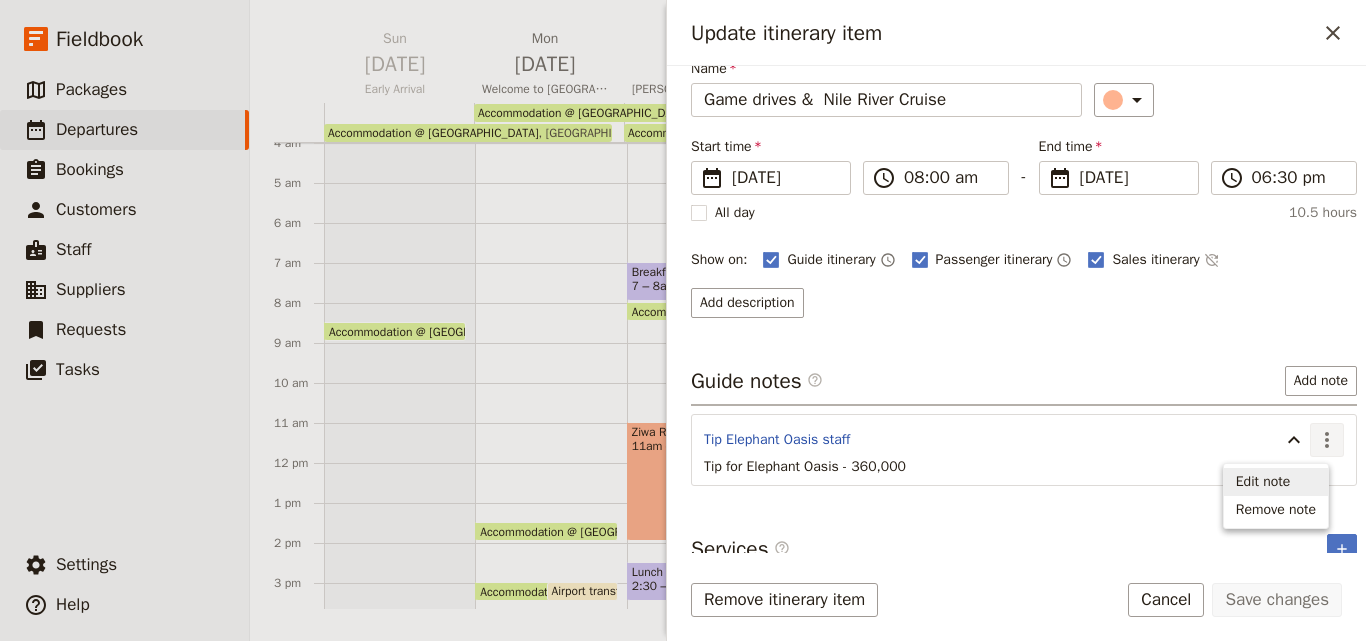 click on "Edit note" at bounding box center (1263, 482) 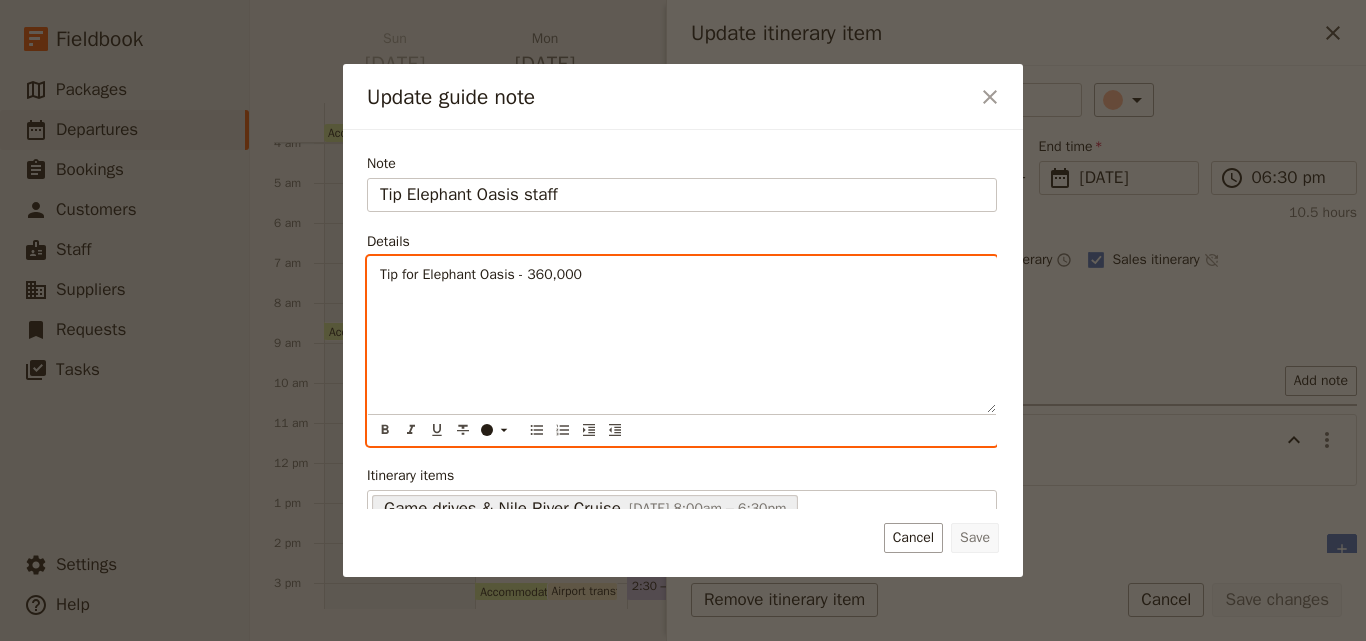 drag, startPoint x: 614, startPoint y: 290, endPoint x: 366, endPoint y: 289, distance: 248.00201 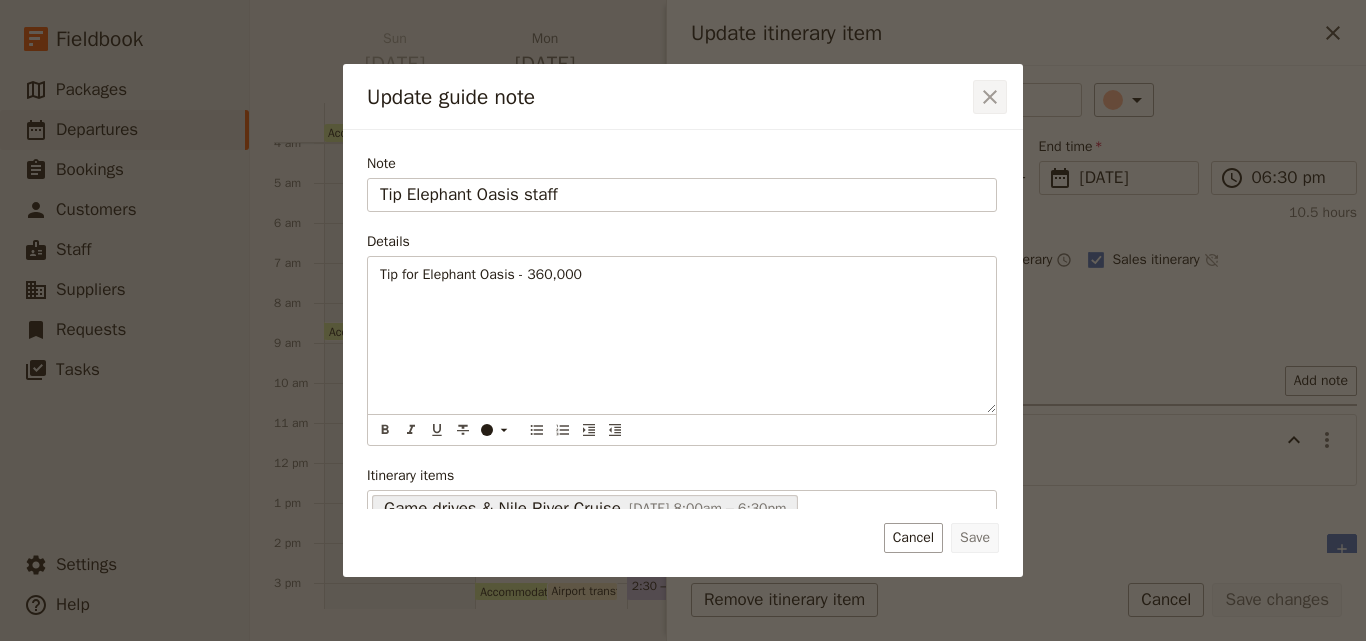 click on "​" at bounding box center (990, 97) 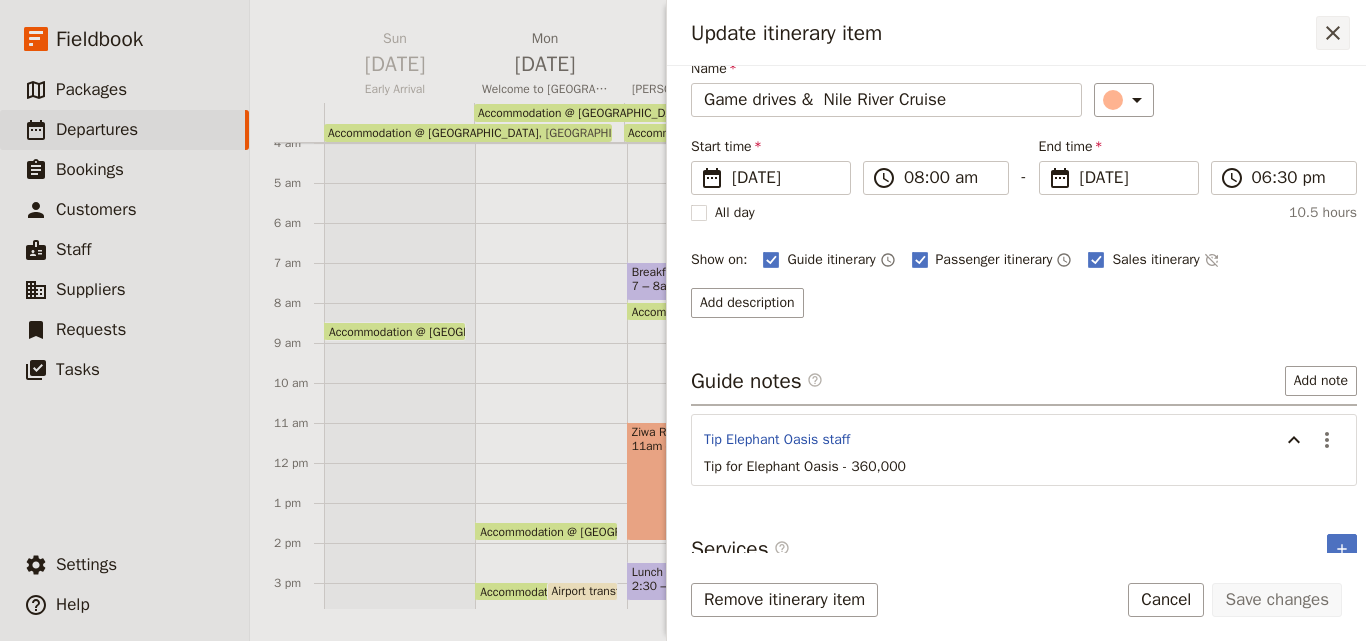 click 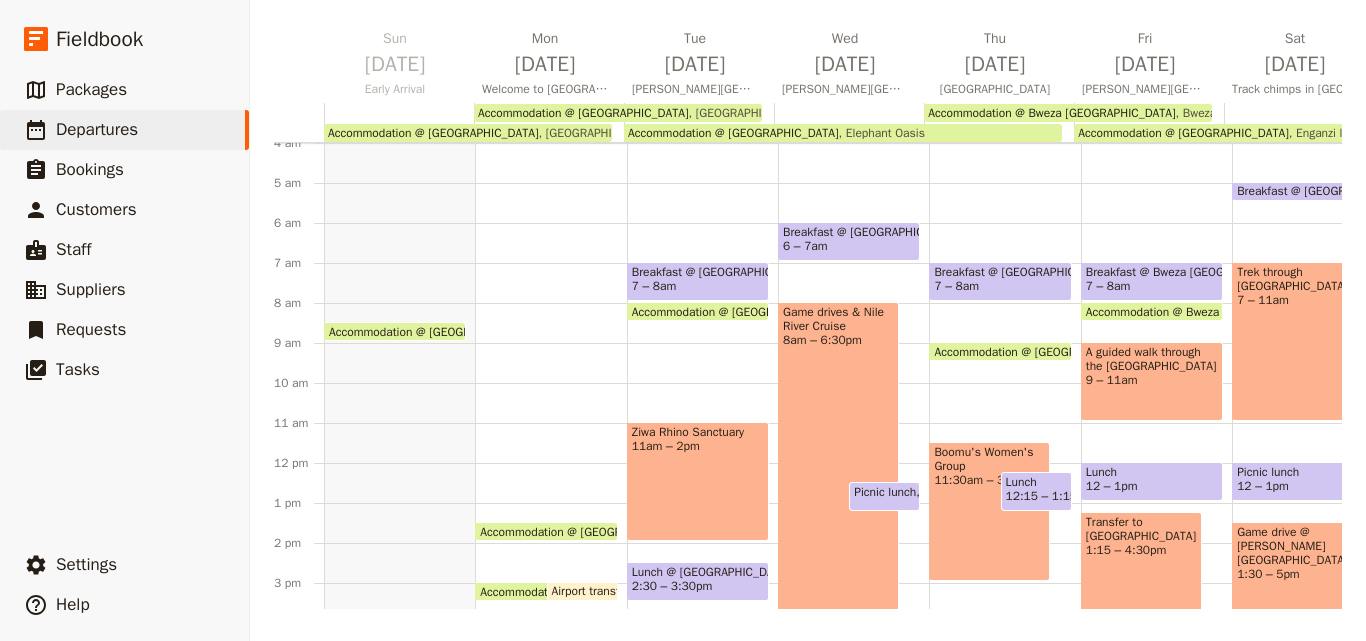 scroll, scrollTop: 286, scrollLeft: 0, axis: vertical 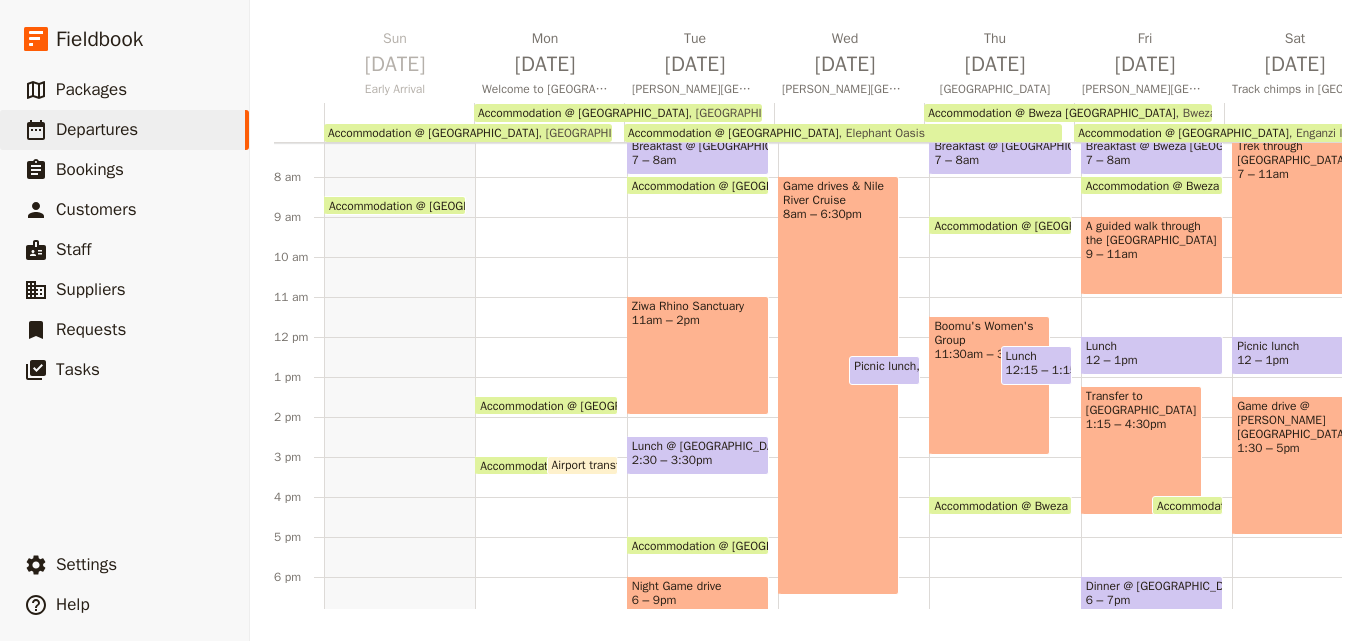 click on "Accommodation @ [GEOGRAPHIC_DATA]" at bounding box center (1043, 225) 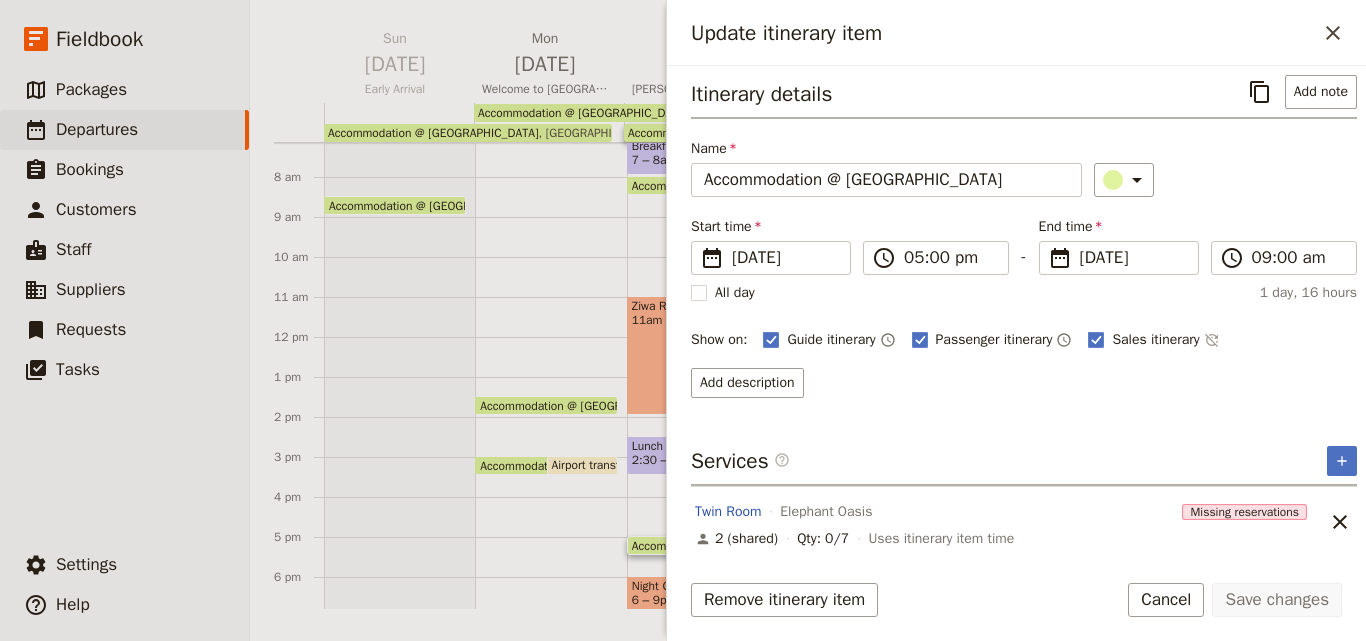 scroll, scrollTop: 9, scrollLeft: 0, axis: vertical 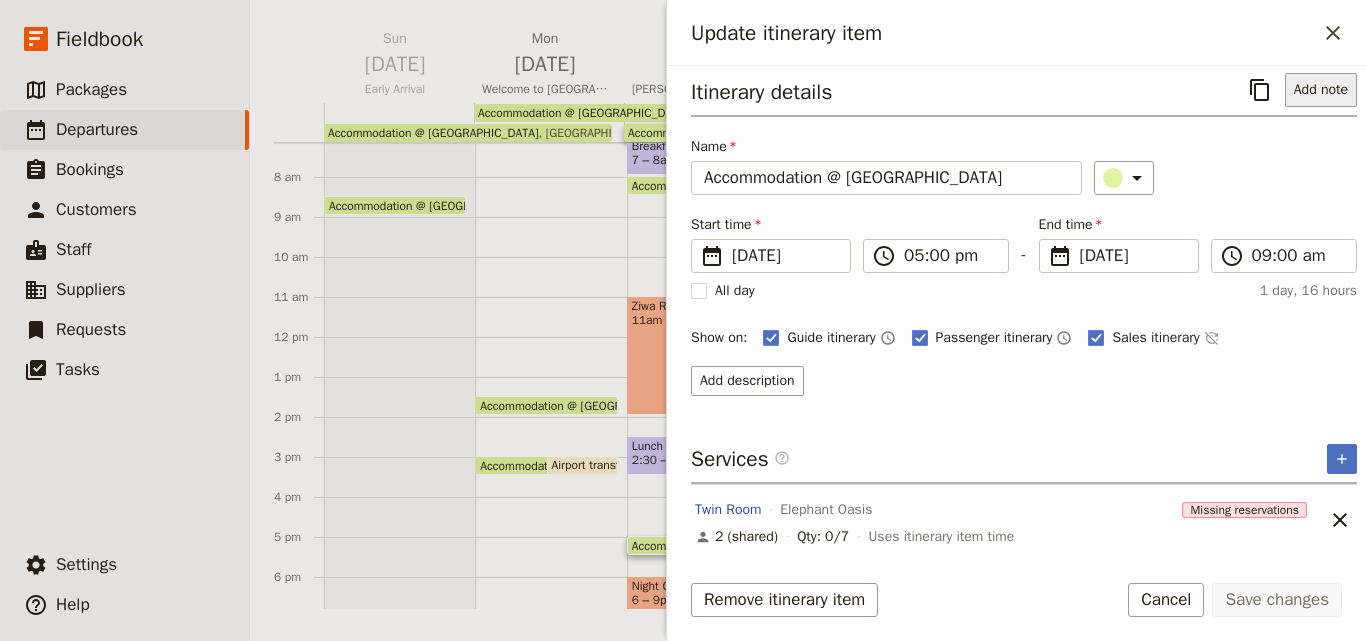 click on "Add note" at bounding box center (1321, 90) 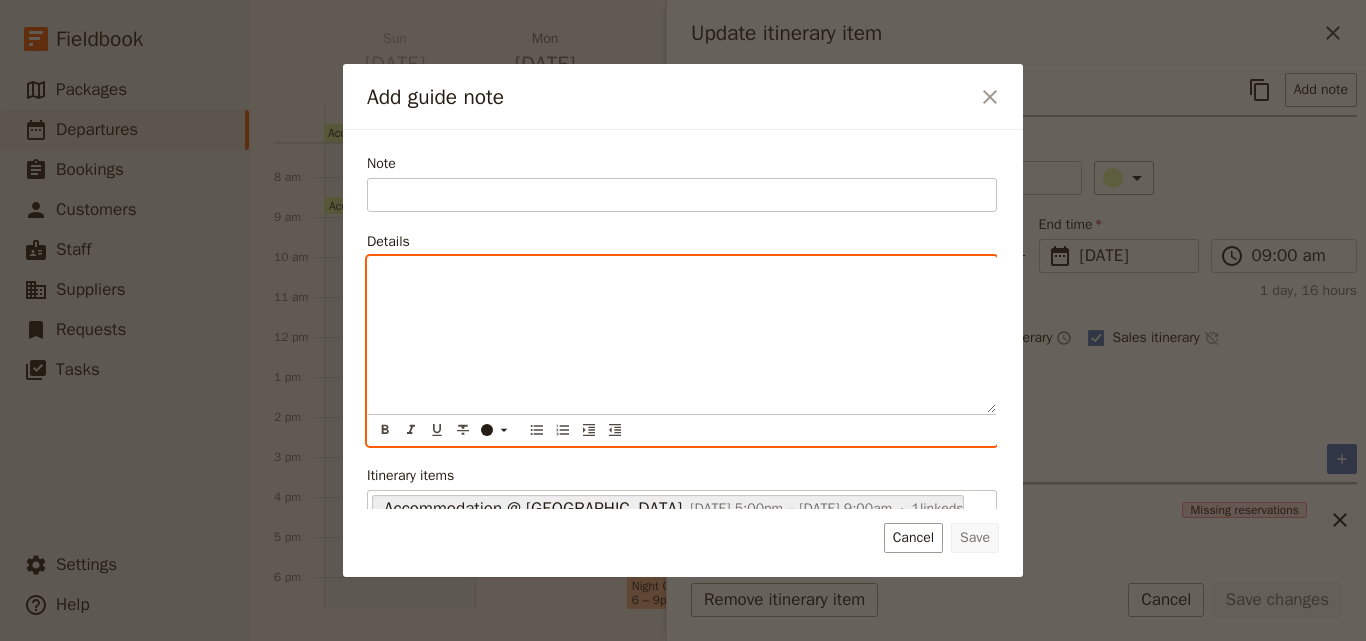 click at bounding box center (682, 275) 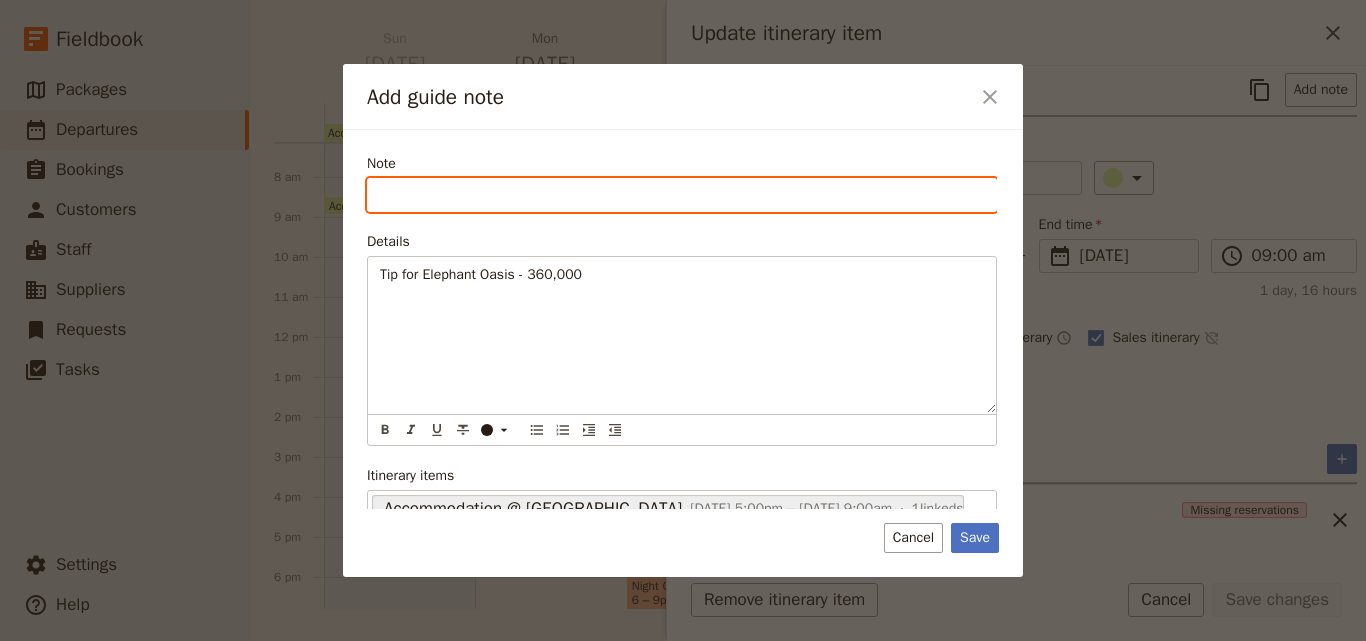 click on "Note" at bounding box center (682, 195) 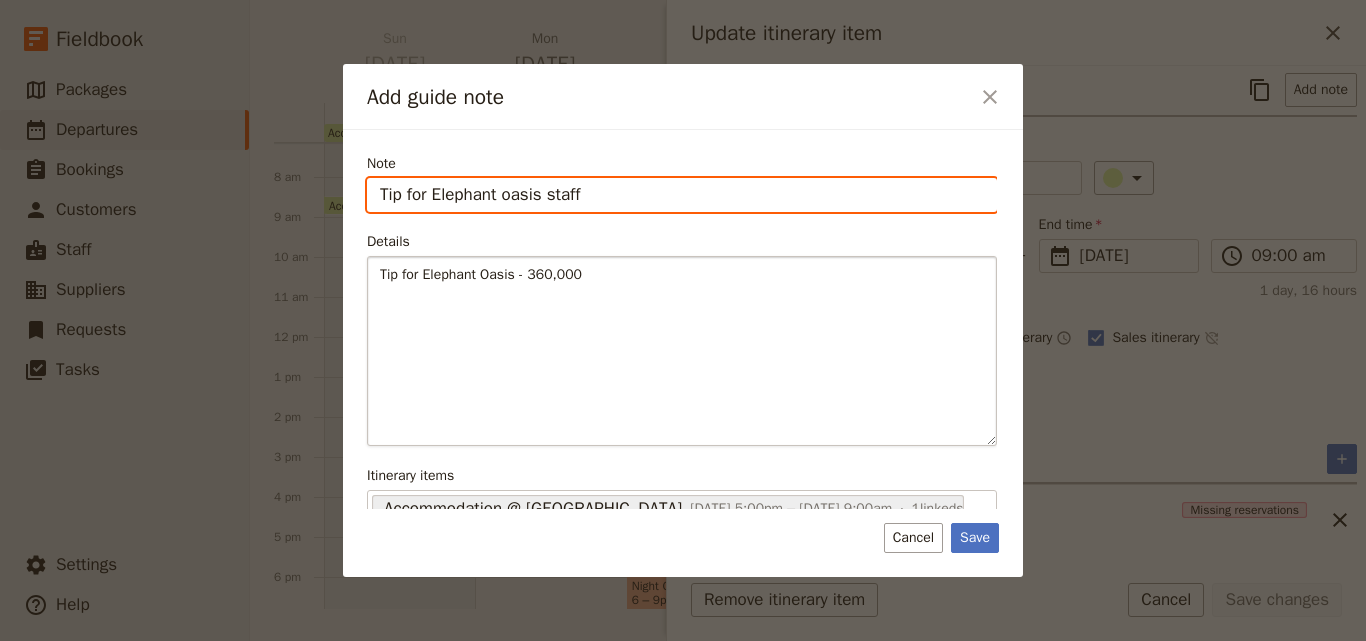 type on "Tip for Elephant oasis staff" 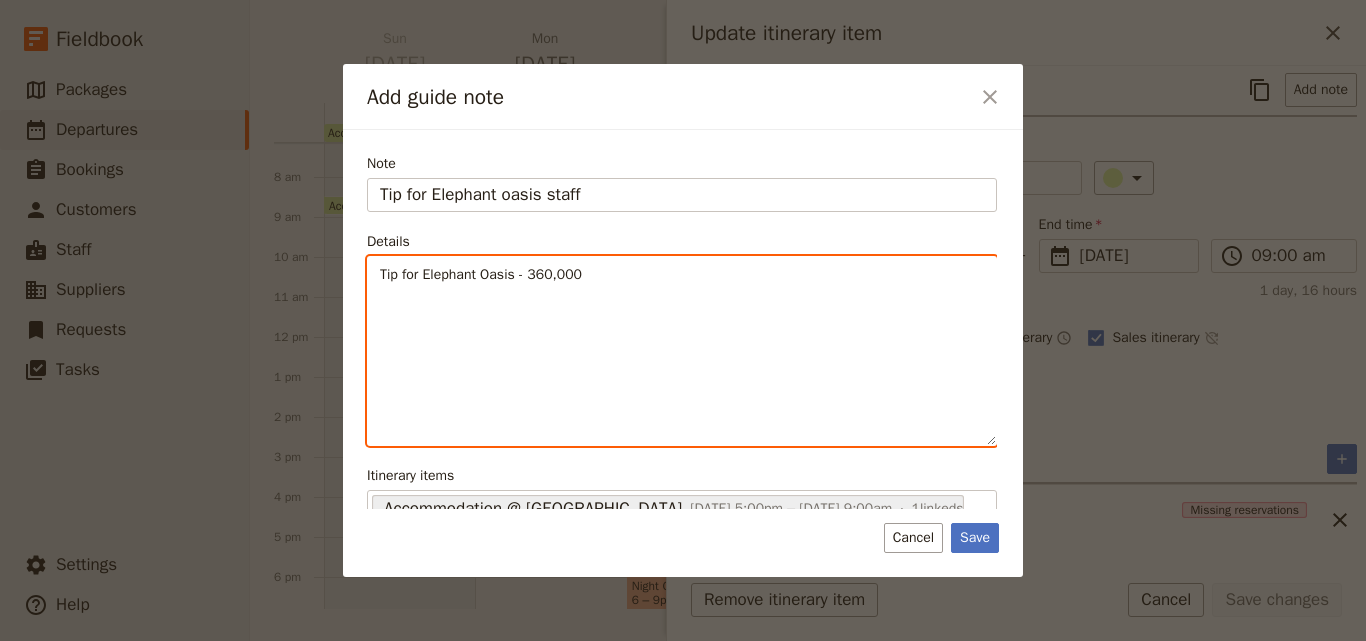click on "Tip for Elephant Oasis - 360,000" at bounding box center (682, 275) 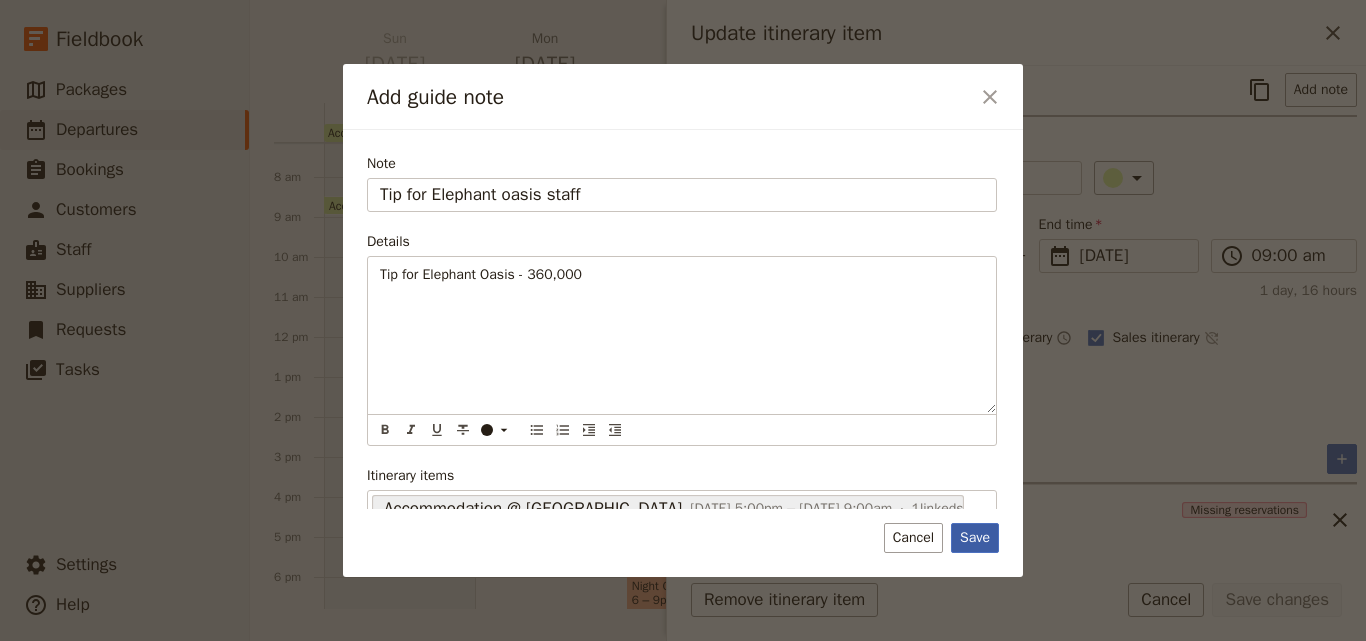 click on "Save" at bounding box center [975, 538] 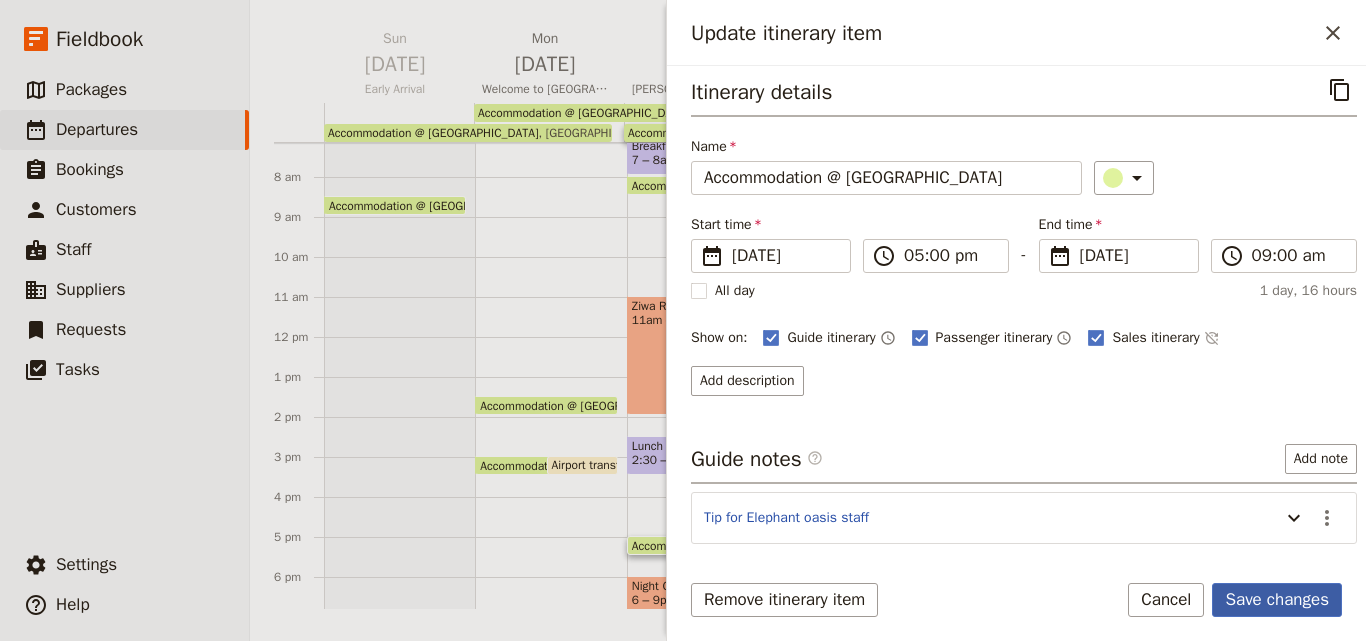 click on "Save changes" at bounding box center [1277, 600] 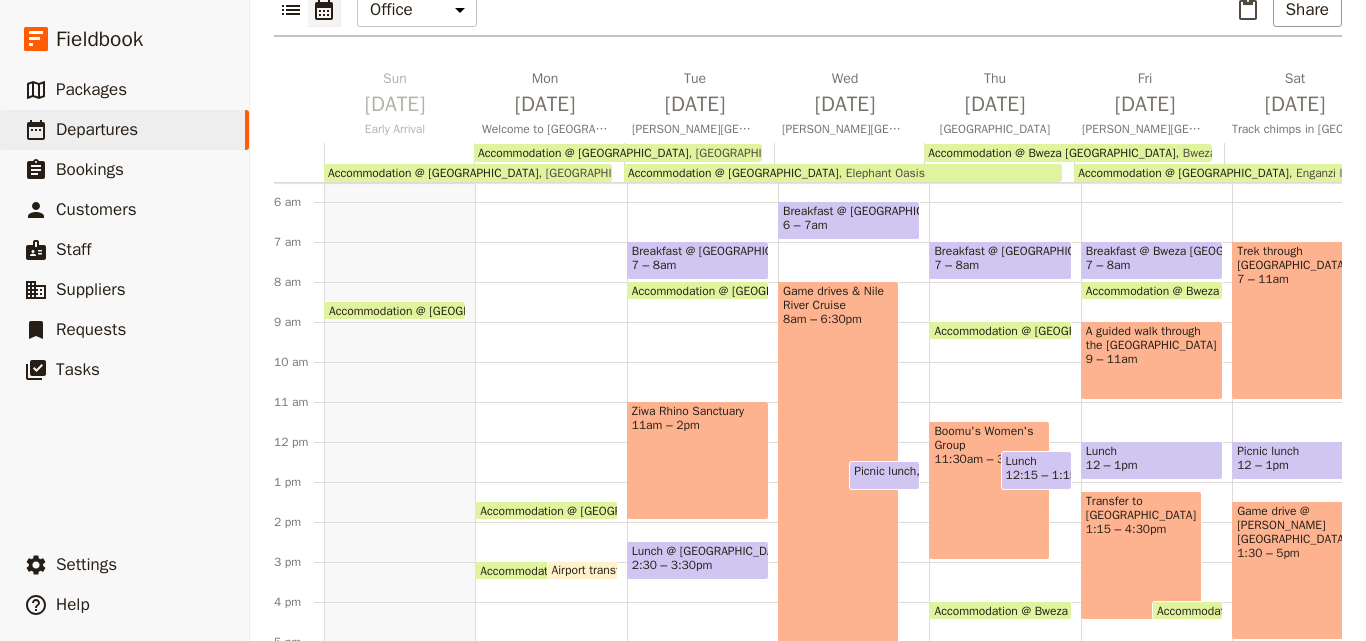scroll, scrollTop: 186, scrollLeft: 0, axis: vertical 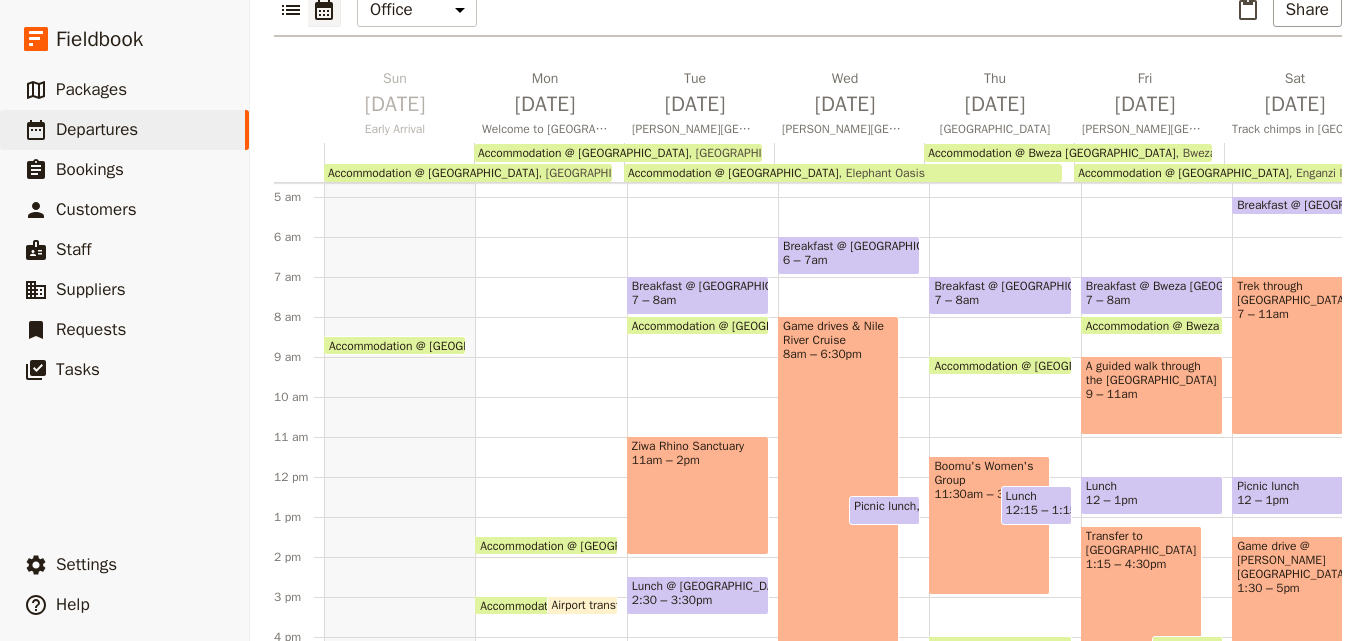 click on "Accommodation @ [GEOGRAPHIC_DATA]" at bounding box center [843, 173] 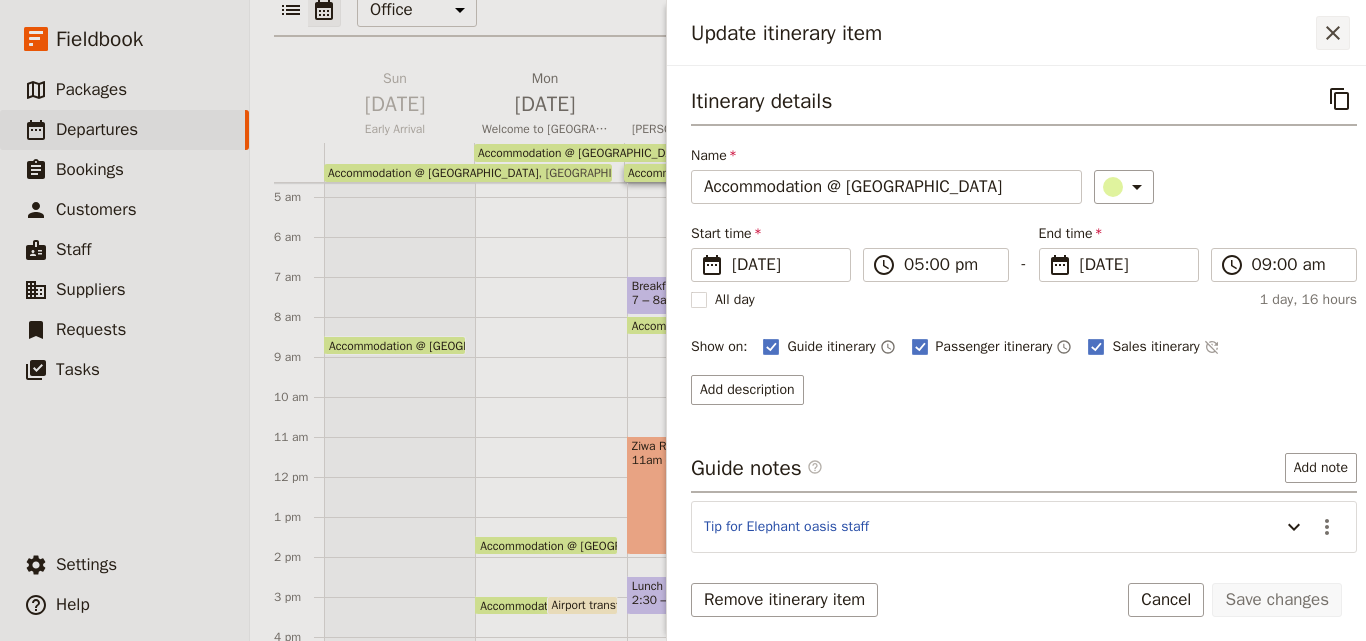 click 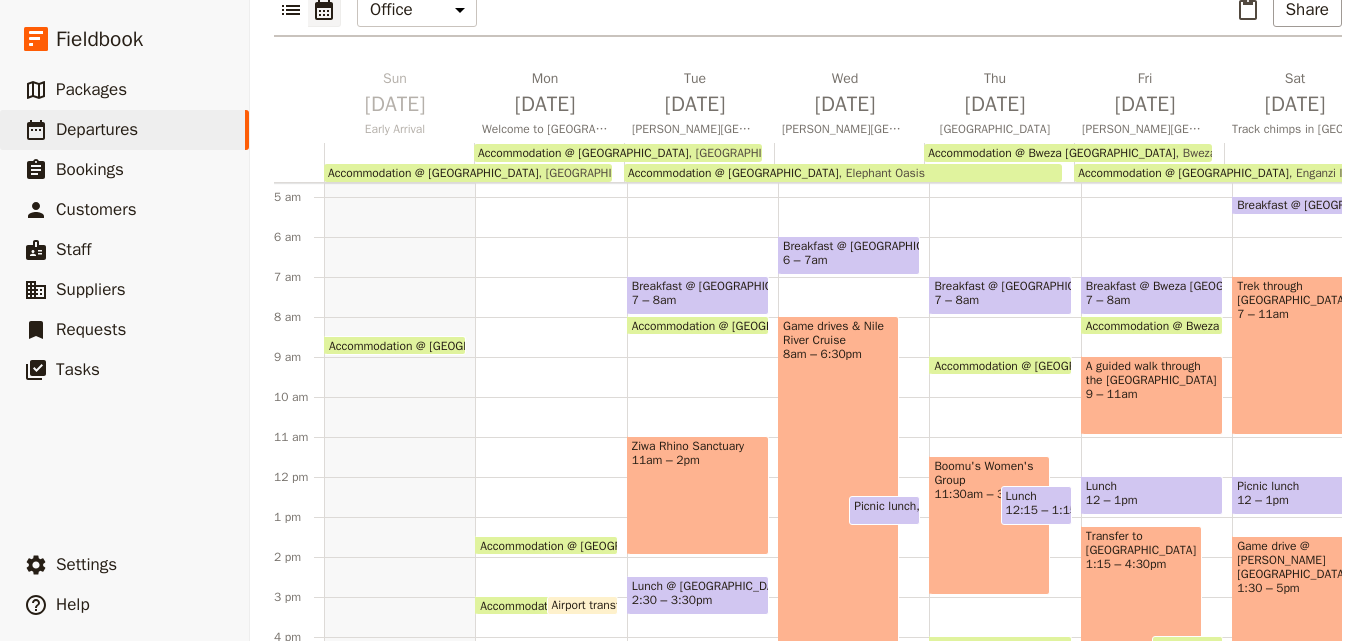 click at bounding box center (699, 162) 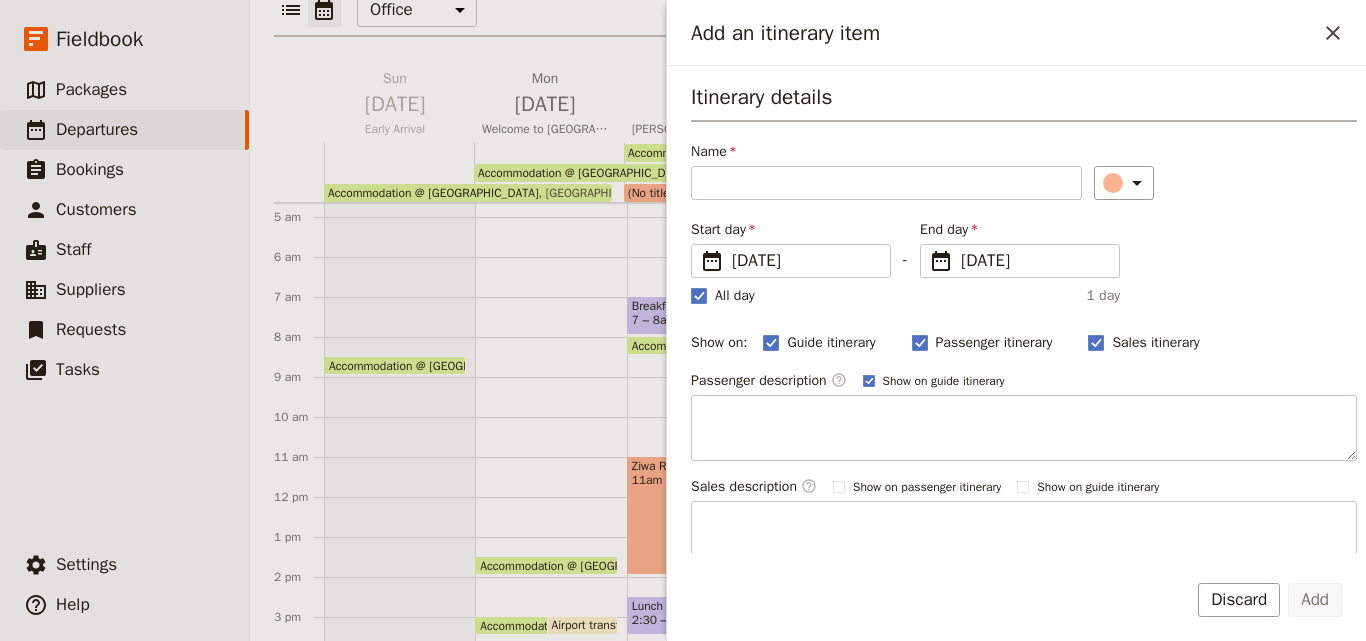 click on "Add an itinerary item ​ Itinerary details Name ​ Please fill out this field. Start day ​ [DATE] [DATE] [DATE] - End day ​ [DATE] [DATE] [DATE] All day 1 day Show on: Guide itinerary ​ Passenger itinerary ​ Sales itinerary ​ Passenger description ​ Show on guide itinerary Sales description ​ Show on passenger itinerary Show on guide itinerary Guide notes ​ Add note Services ​ ​ Add Discard" at bounding box center (1016, 320) 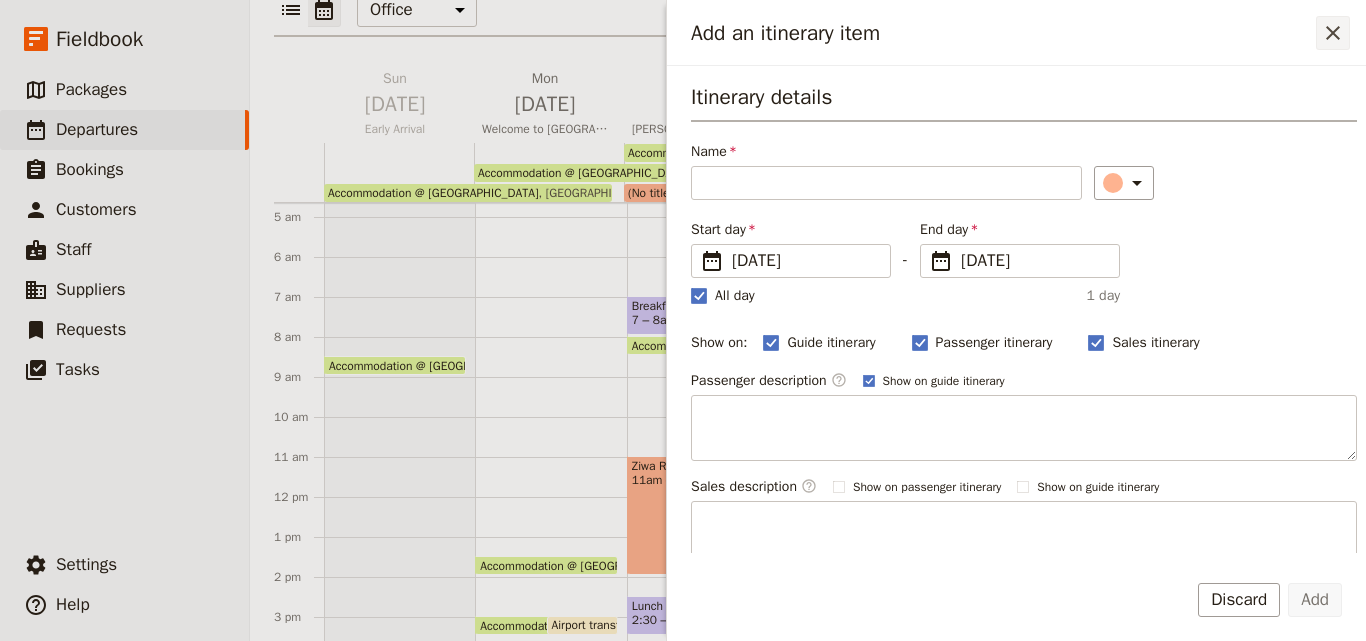 click 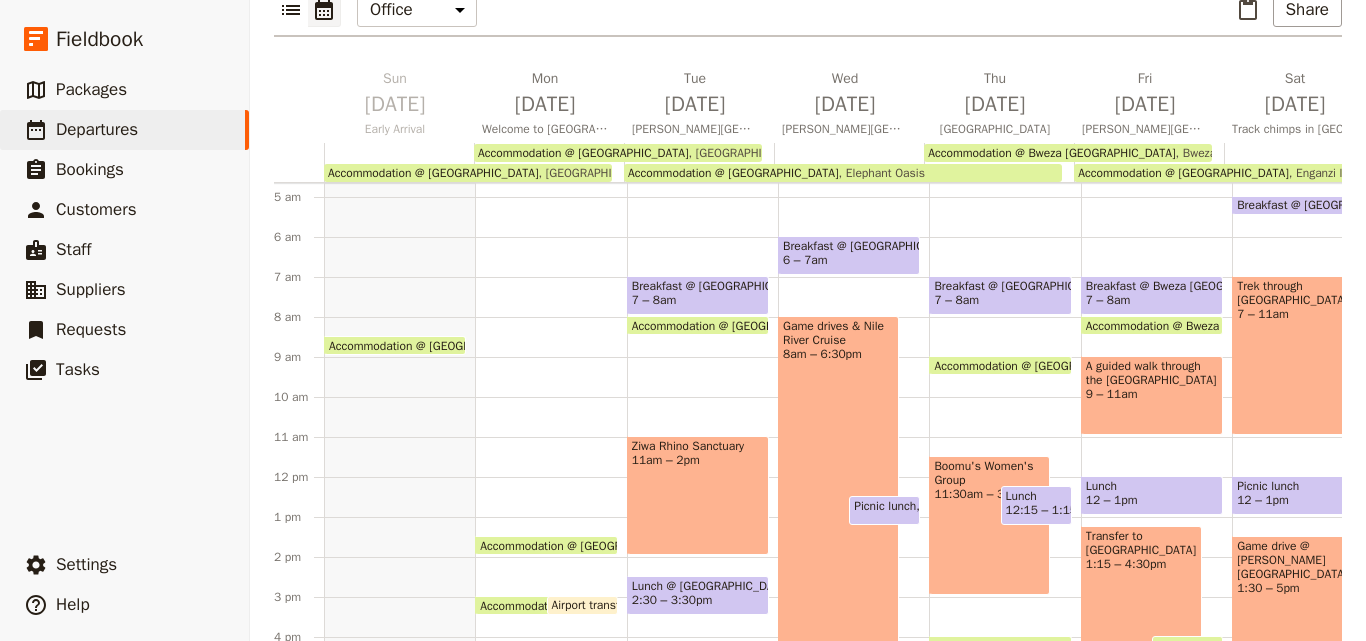 click on "Accommodation @ [GEOGRAPHIC_DATA]" at bounding box center [733, 173] 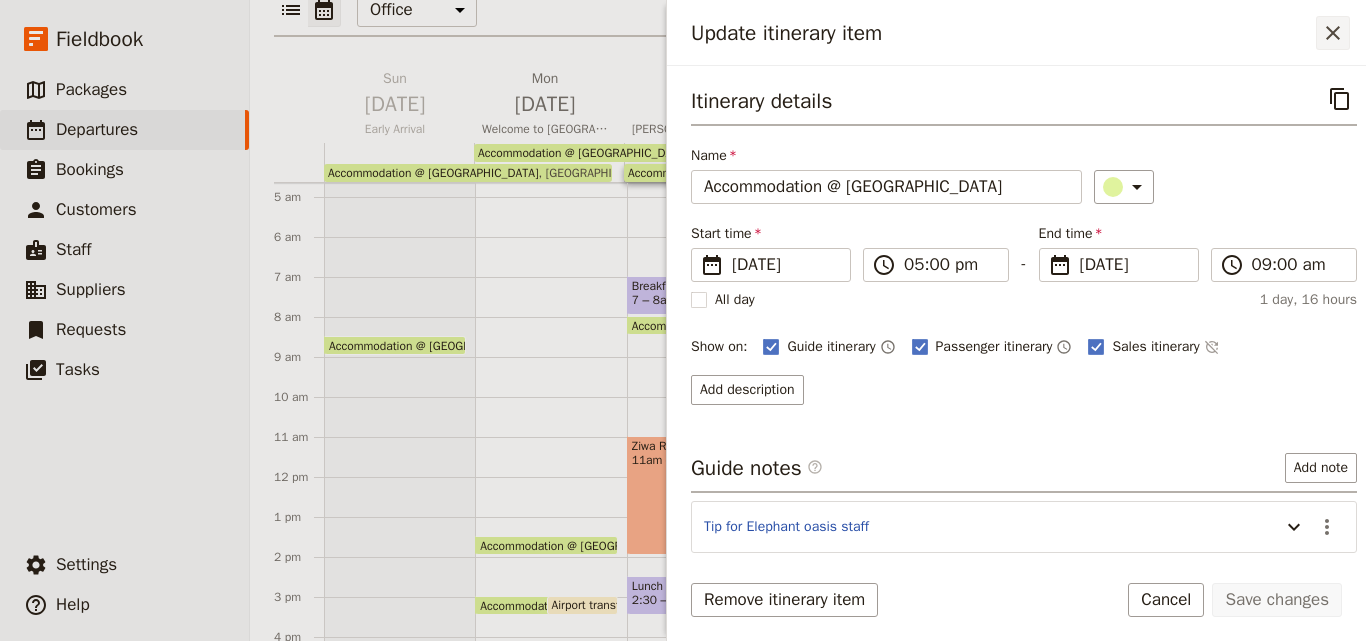 click 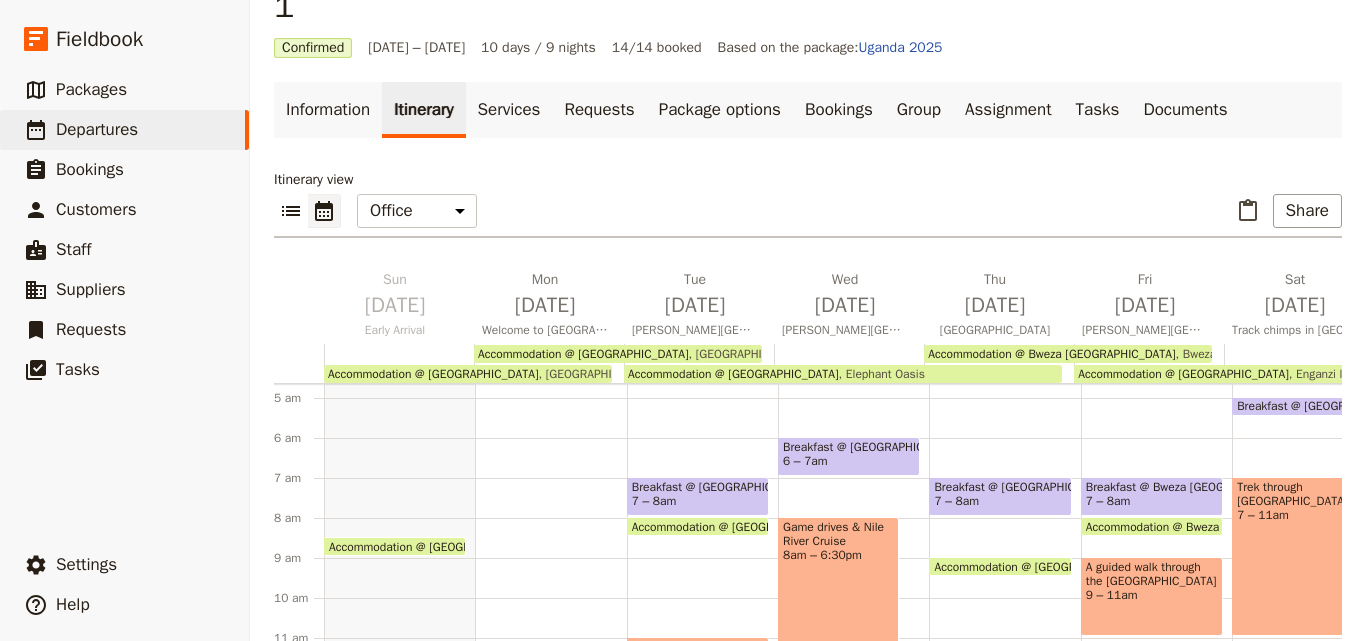 scroll, scrollTop: 0, scrollLeft: 0, axis: both 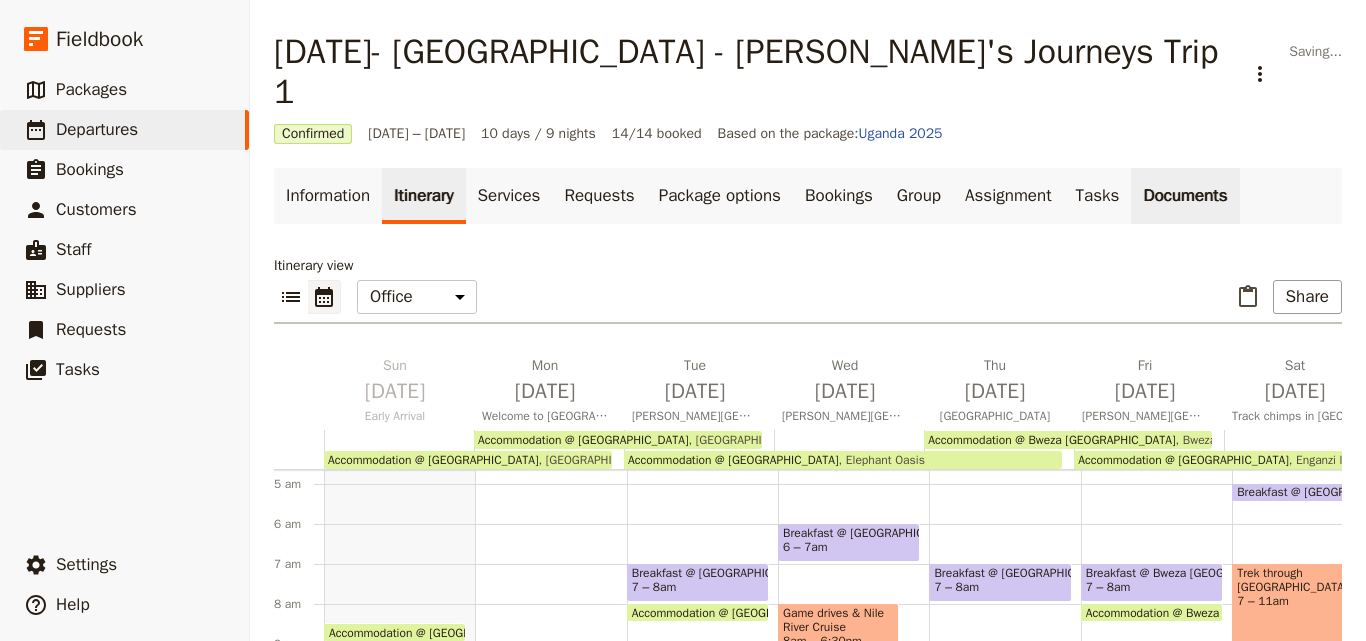 click on "Documents" at bounding box center (1185, 196) 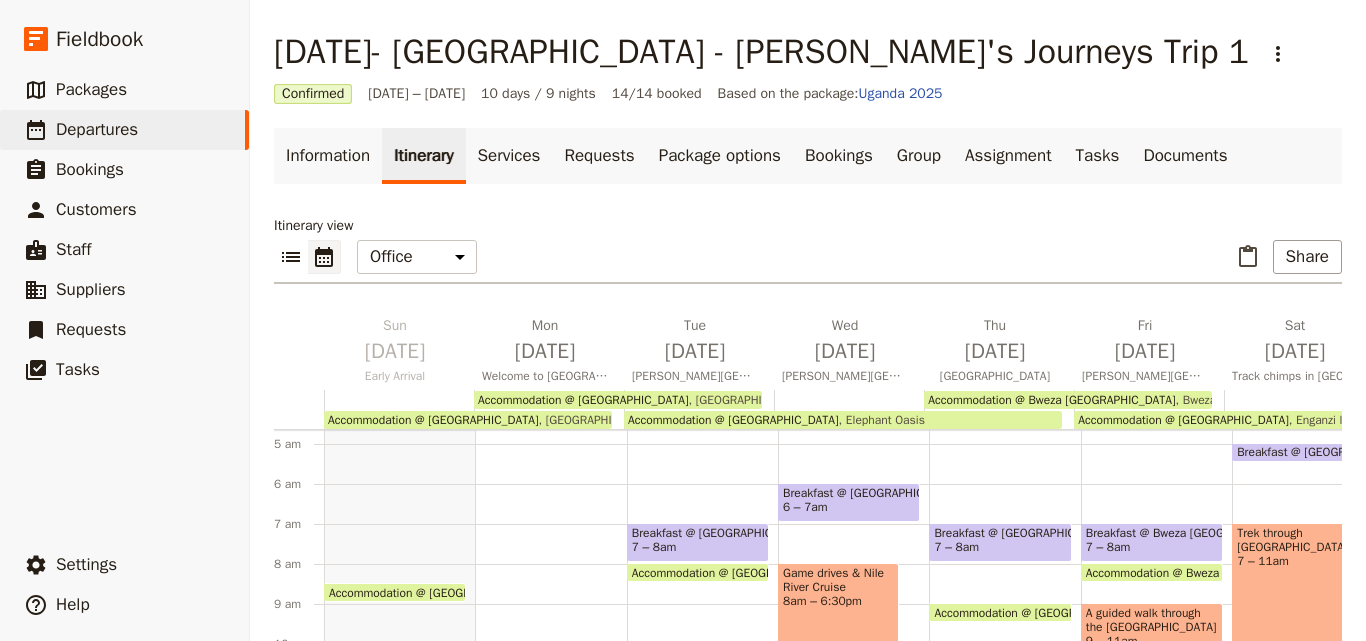 click on "Accommodation @ [GEOGRAPHIC_DATA]" at bounding box center (733, 420) 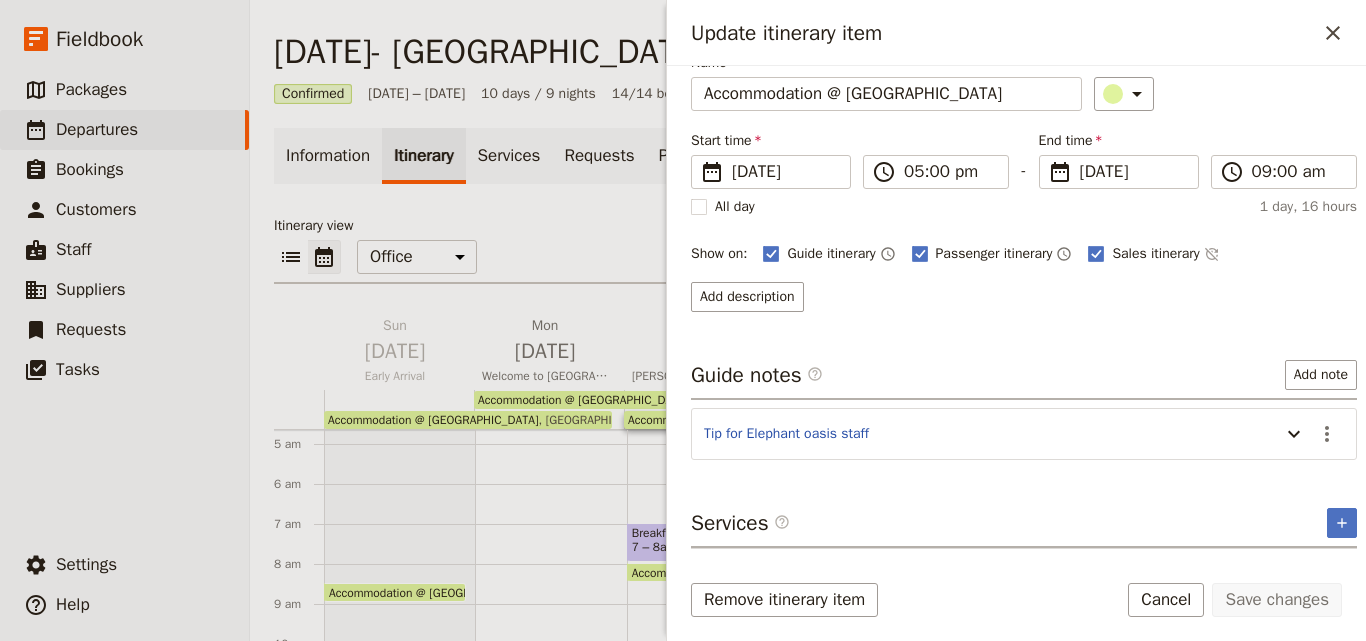 scroll, scrollTop: 158, scrollLeft: 0, axis: vertical 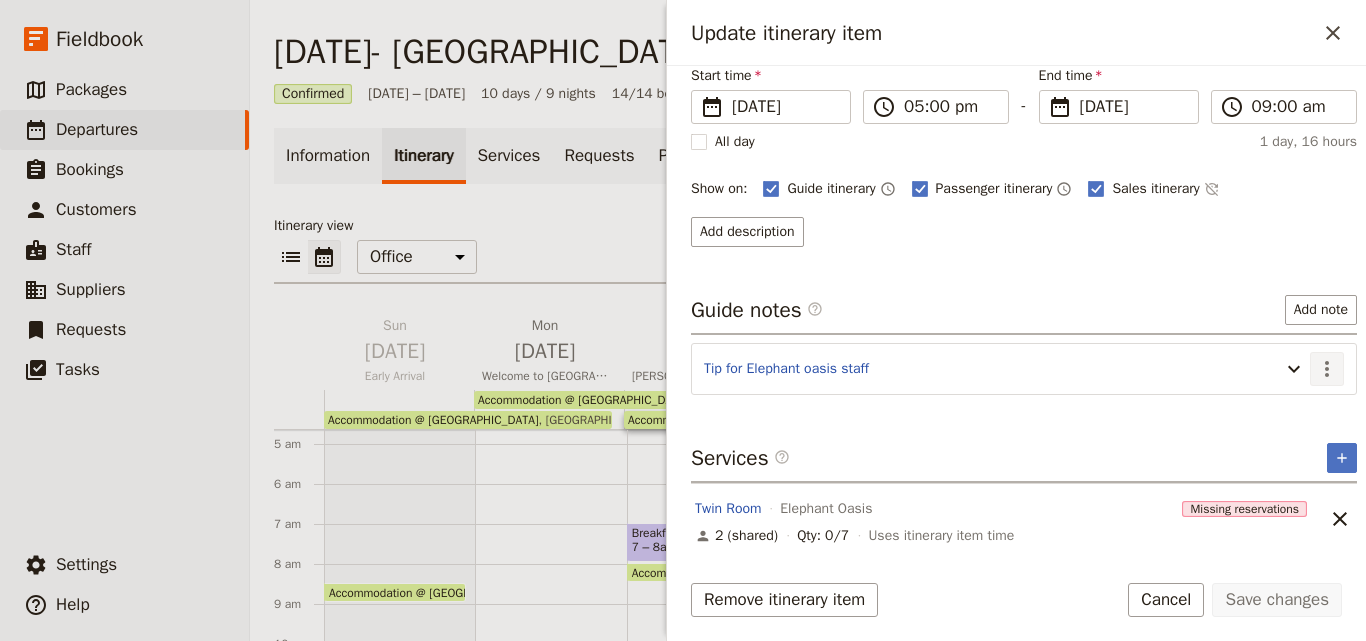 click 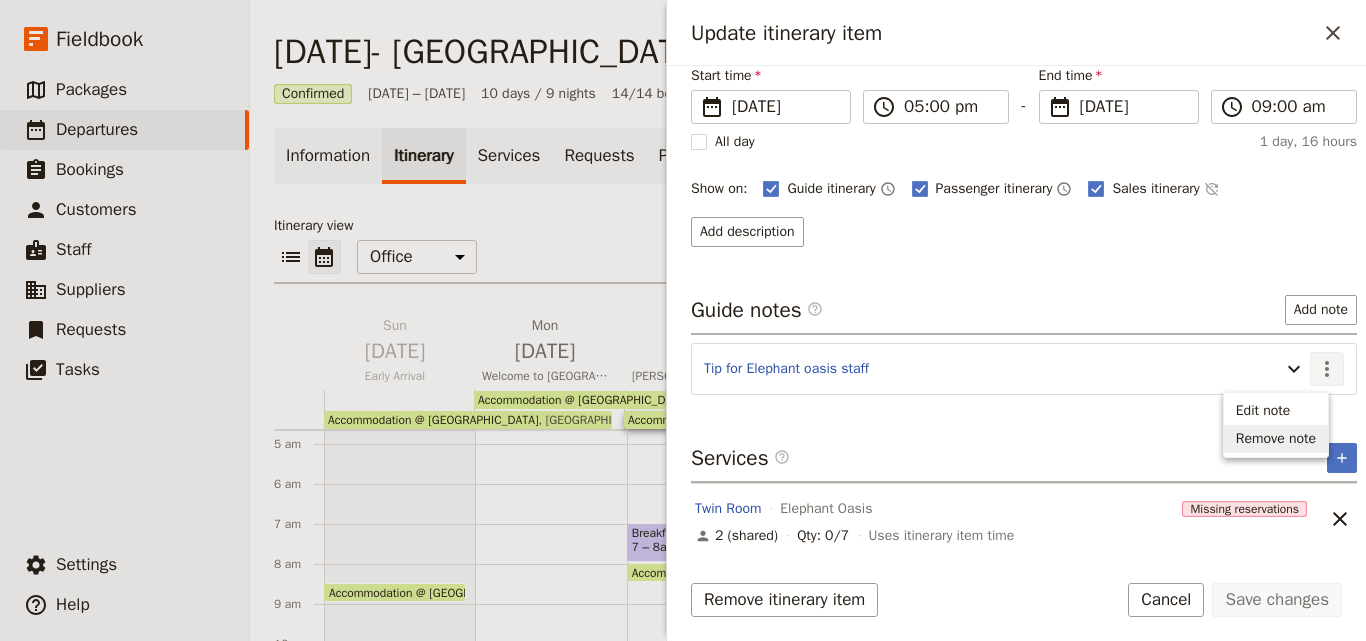 click on "Remove note" at bounding box center [1276, 439] 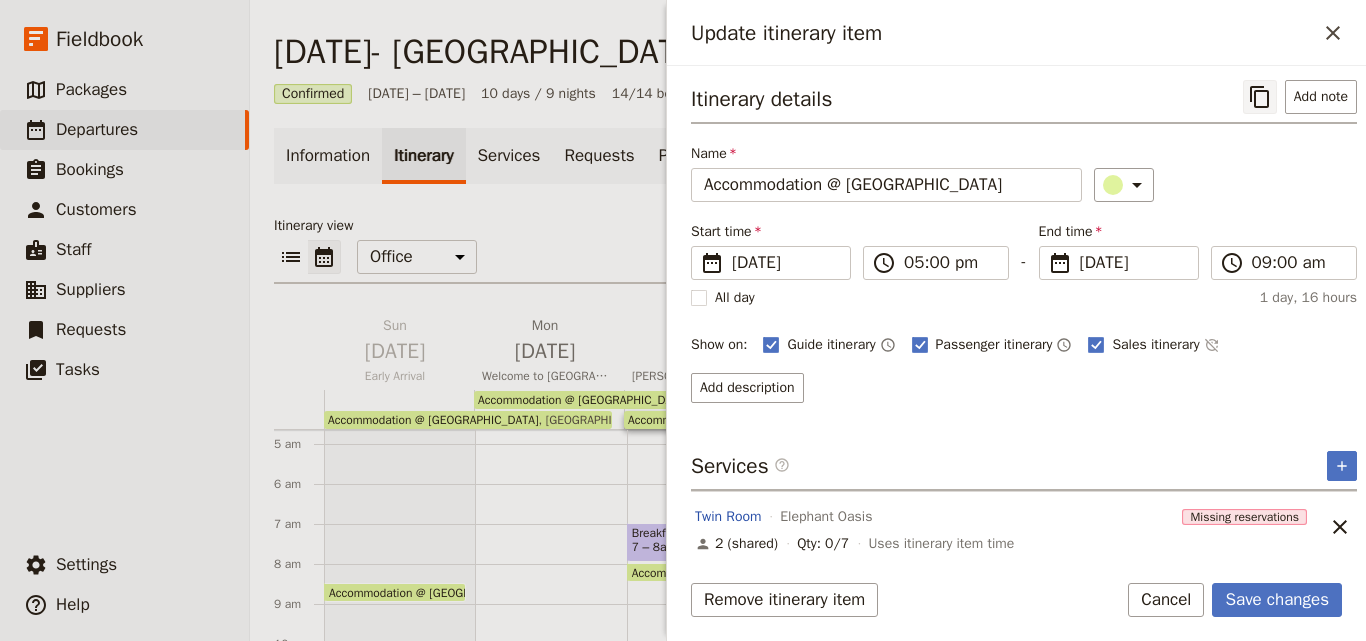 scroll, scrollTop: 0, scrollLeft: 0, axis: both 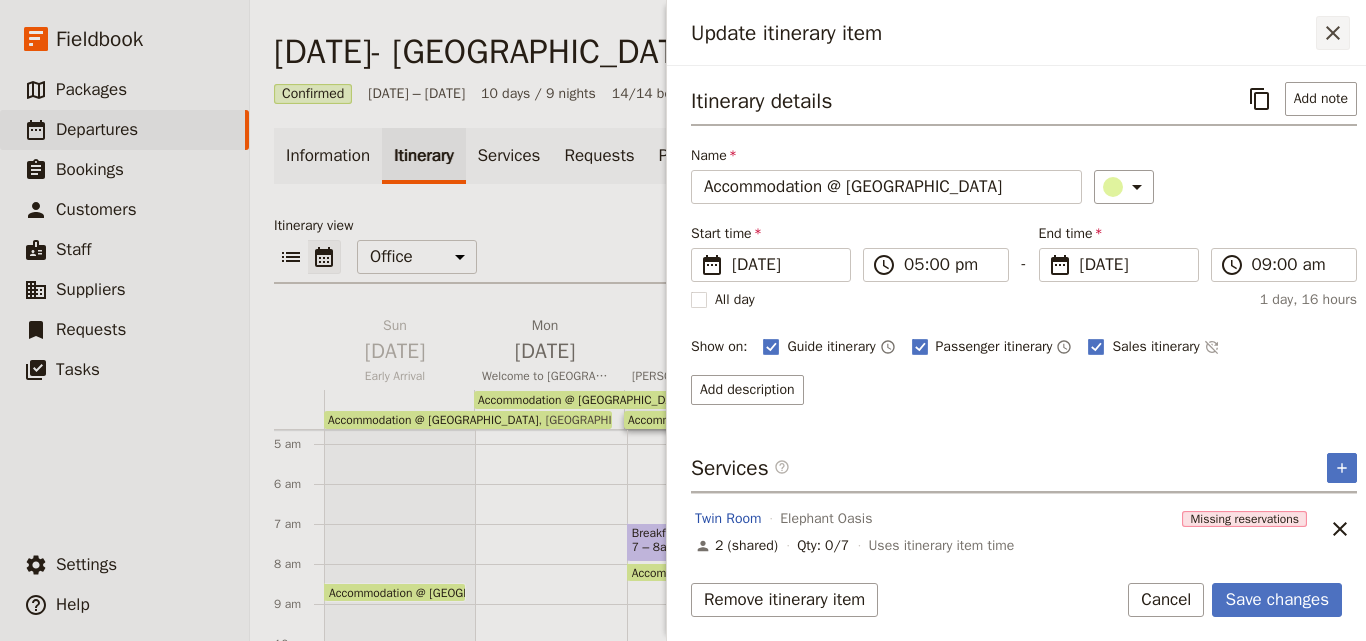 click 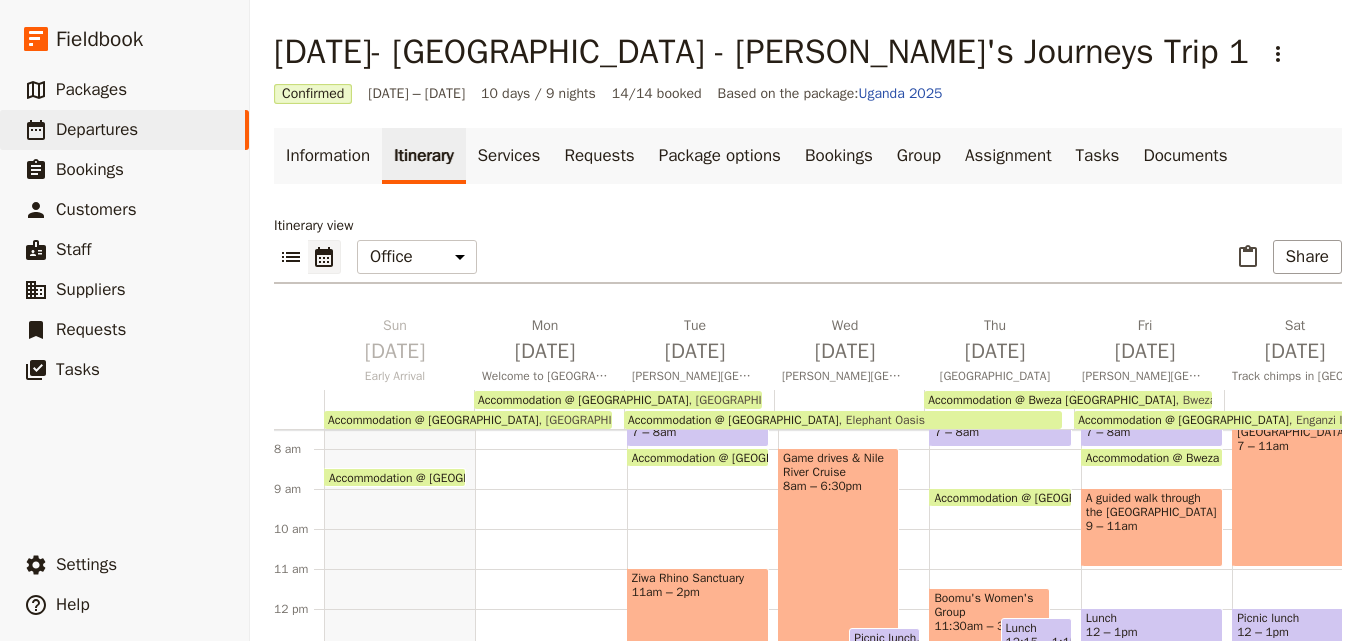 scroll, scrollTop: 186, scrollLeft: 0, axis: vertical 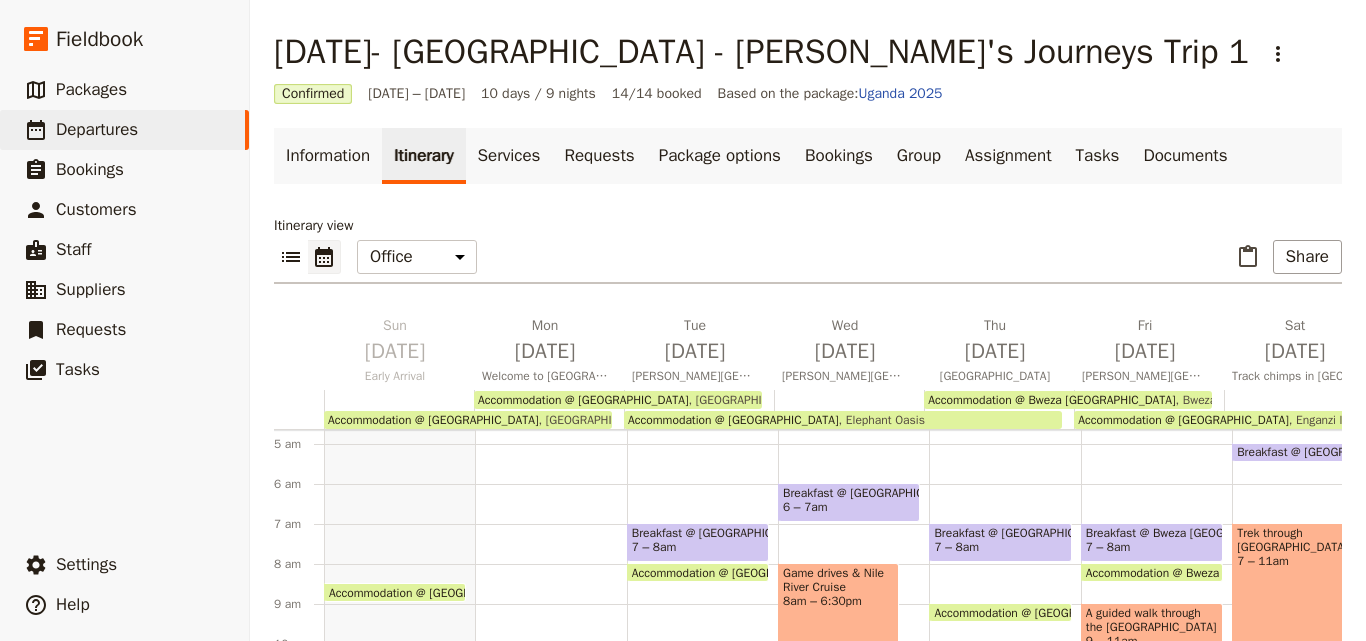 click on "Accommodation @ [GEOGRAPHIC_DATA]" at bounding box center (1043, 612) 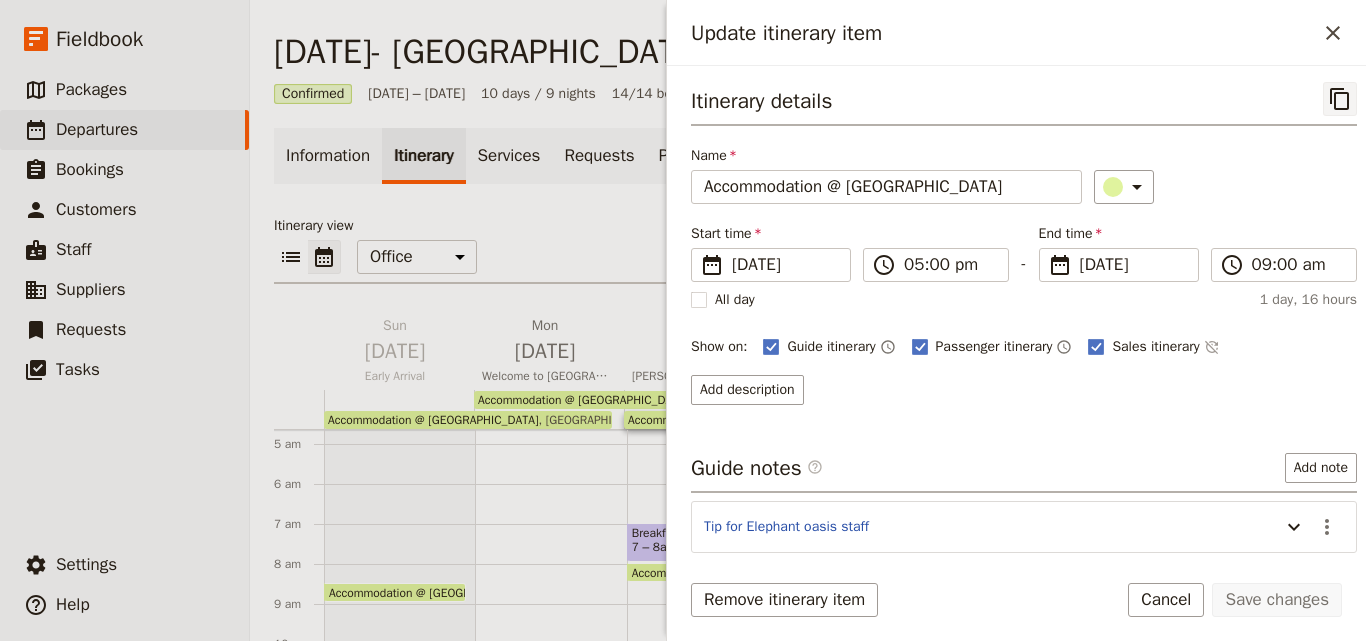 click 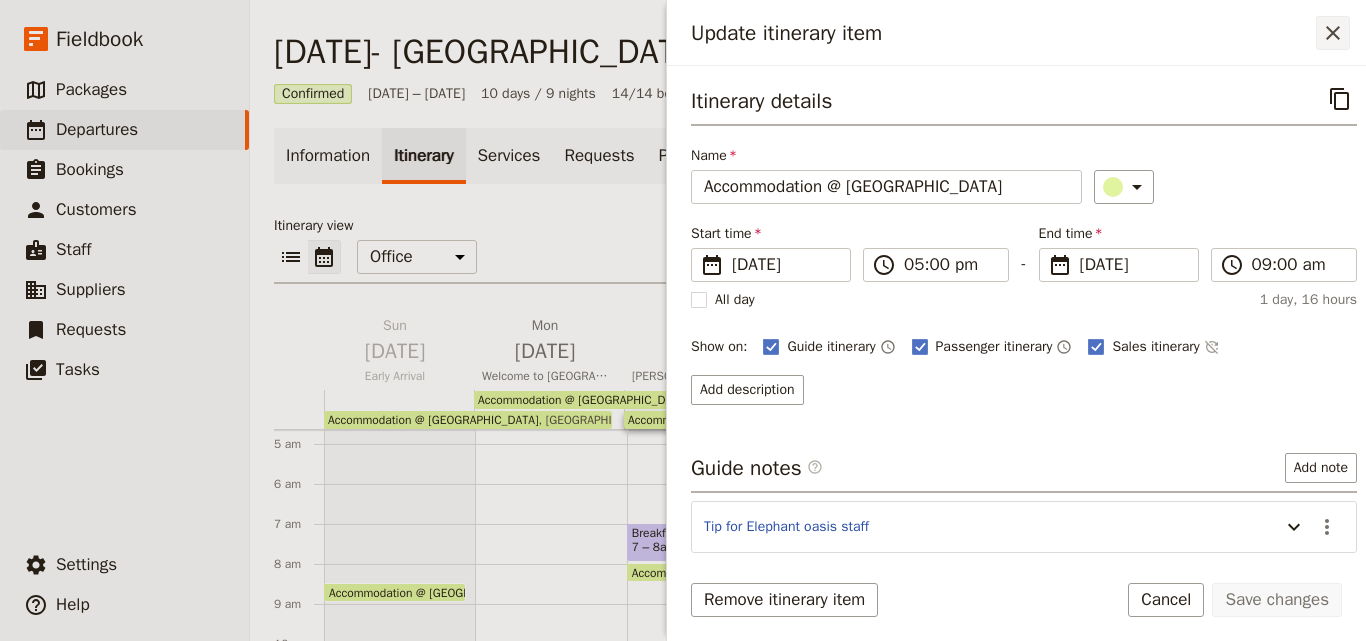 click 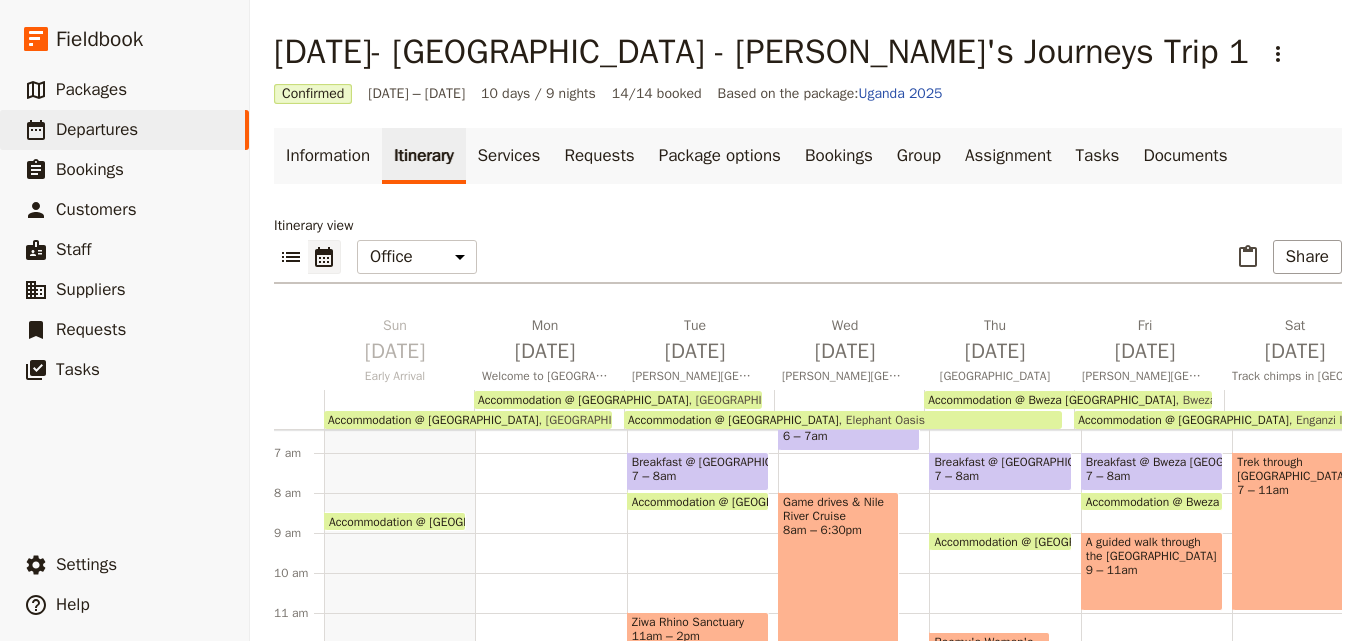 scroll, scrollTop: 286, scrollLeft: 0, axis: vertical 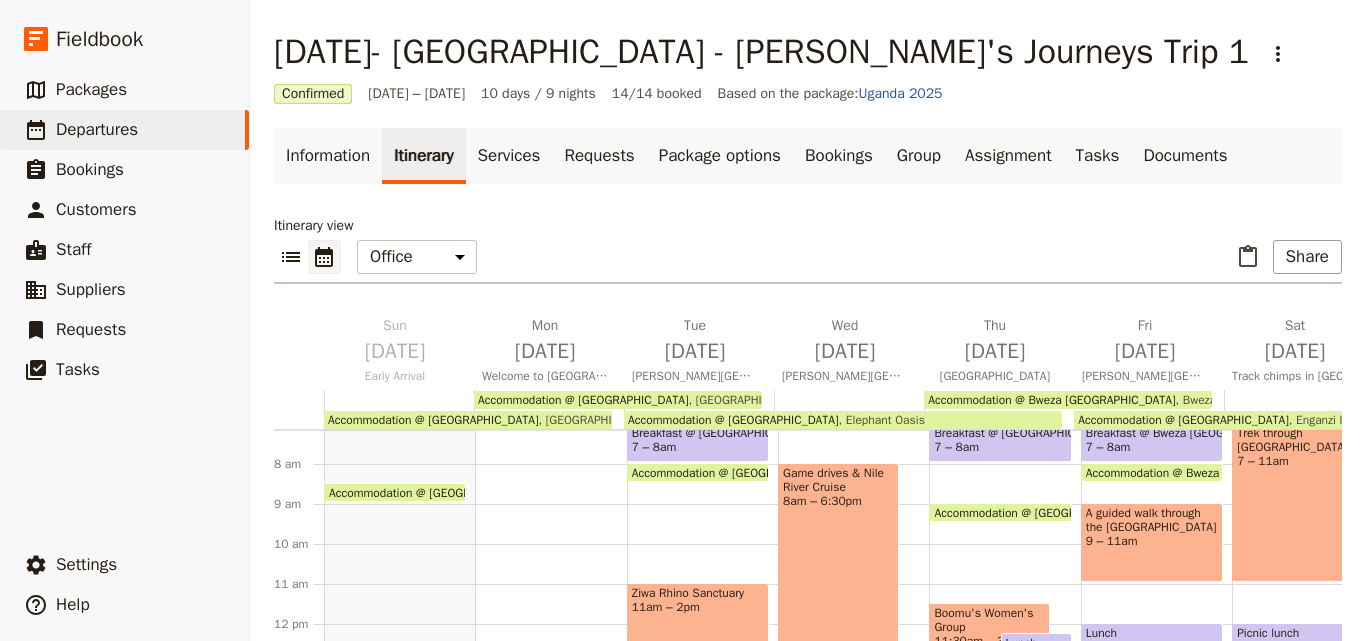 click on "Accommodation @ [GEOGRAPHIC_DATA]" at bounding box center [741, 472] 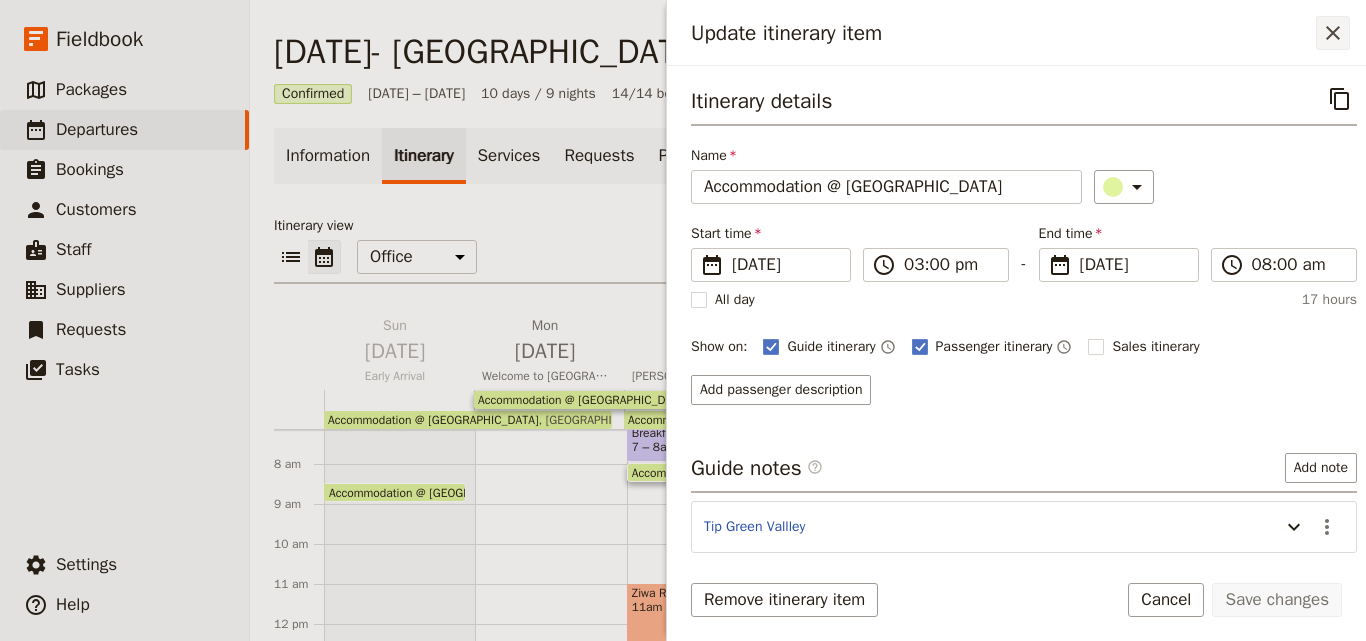 click 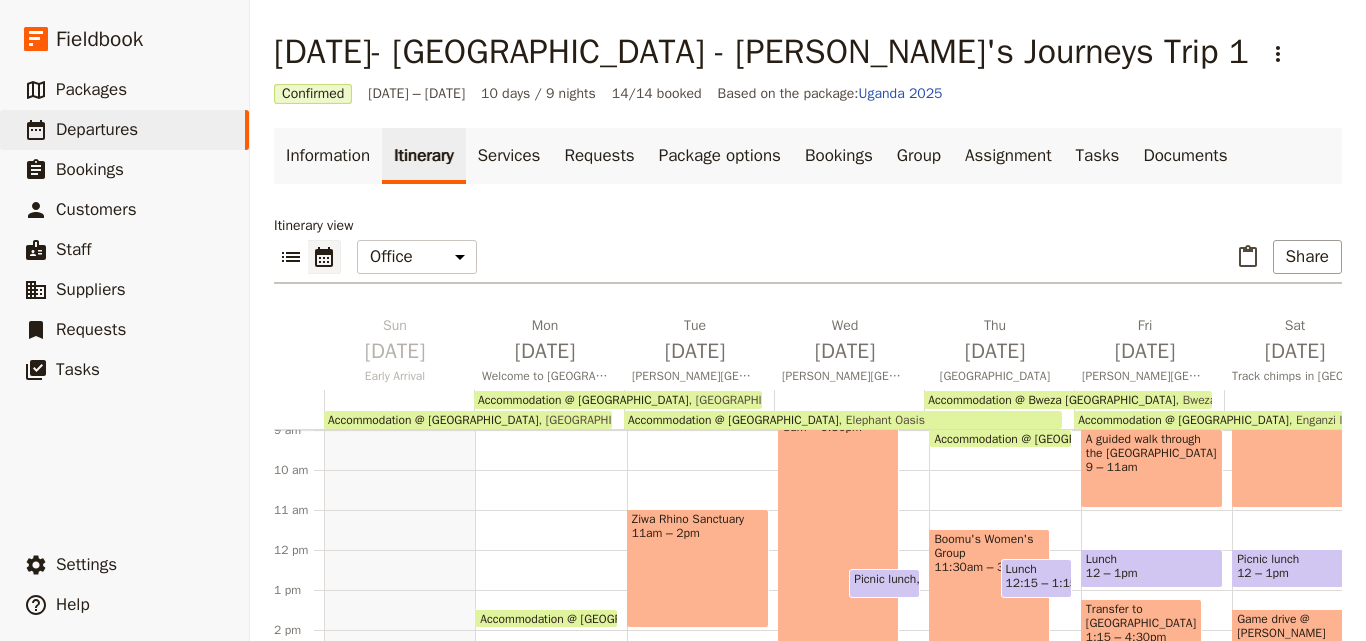 scroll, scrollTop: 286, scrollLeft: 0, axis: vertical 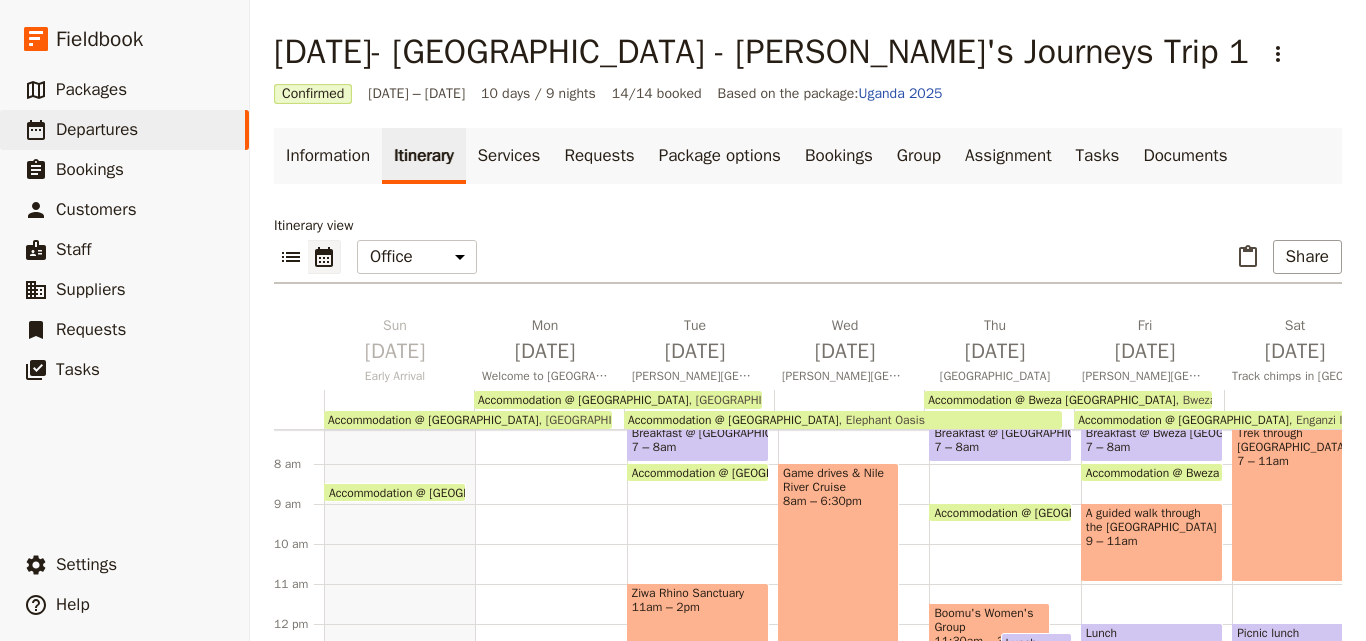 click on "Accommodation @ [GEOGRAPHIC_DATA]" at bounding box center (733, 420) 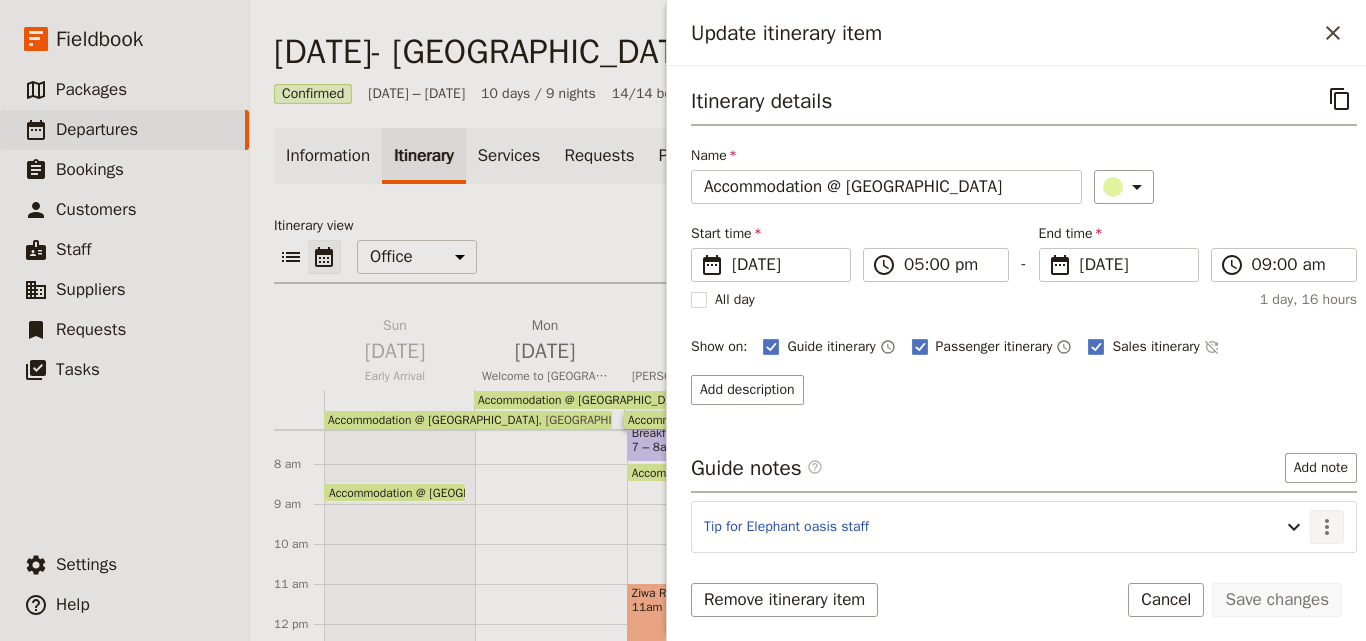 click 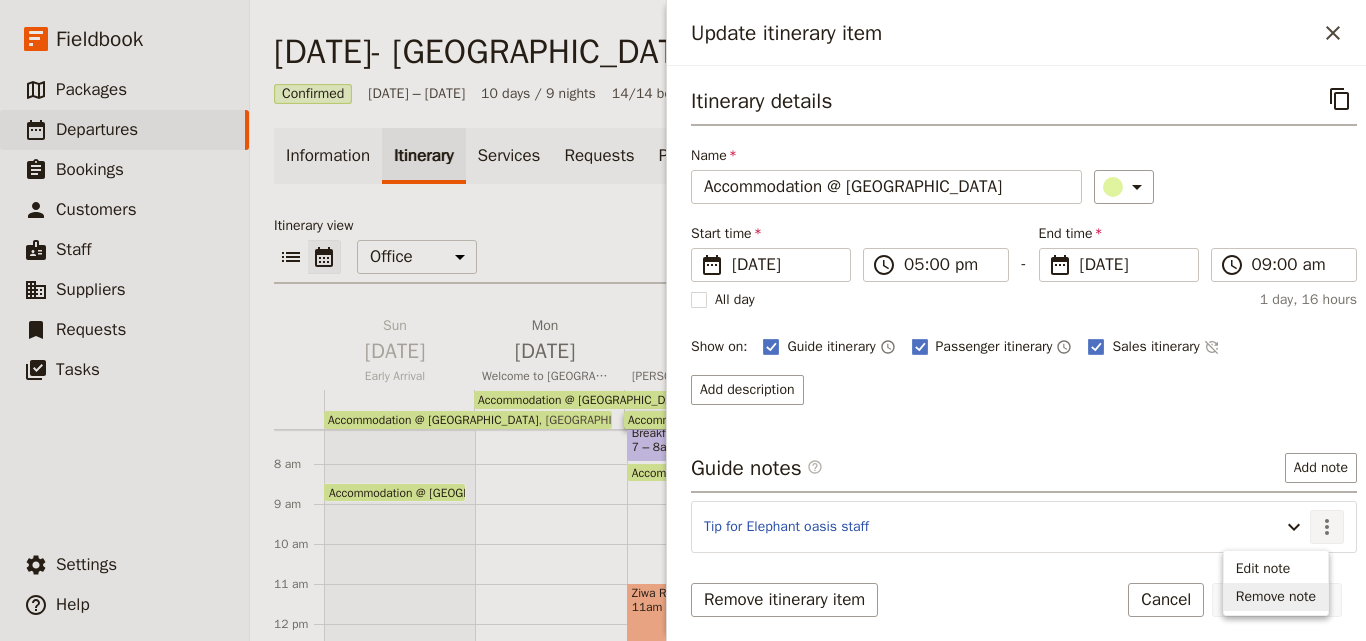 click on "Remove note" at bounding box center (1276, 597) 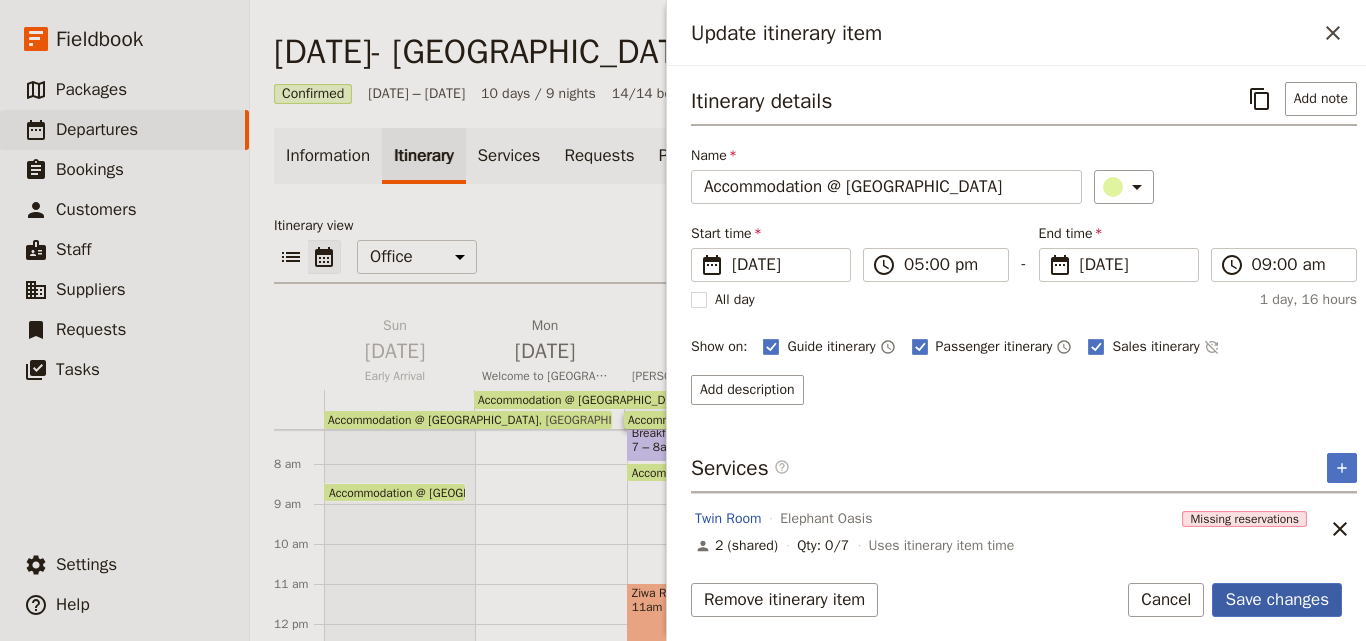 click on "Save changes" at bounding box center [1277, 600] 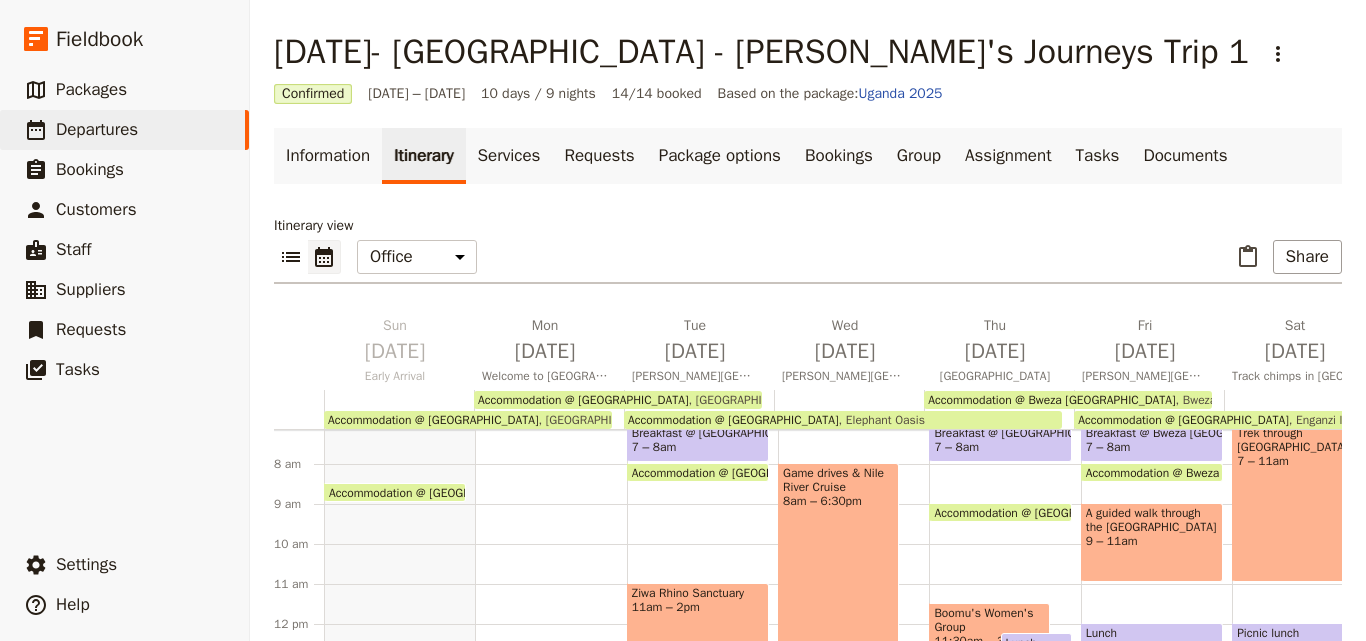 click on "Accommodation @ [GEOGRAPHIC_DATA]" at bounding box center (1043, 512) 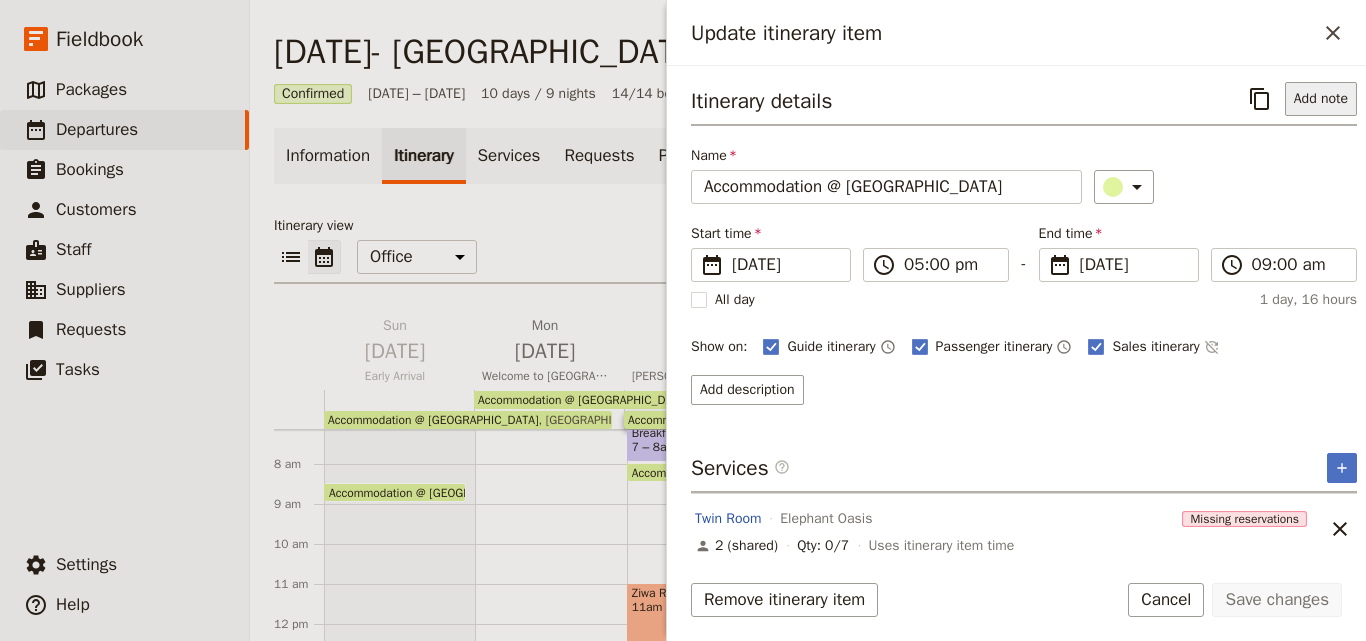 click on "Add note" at bounding box center [1321, 99] 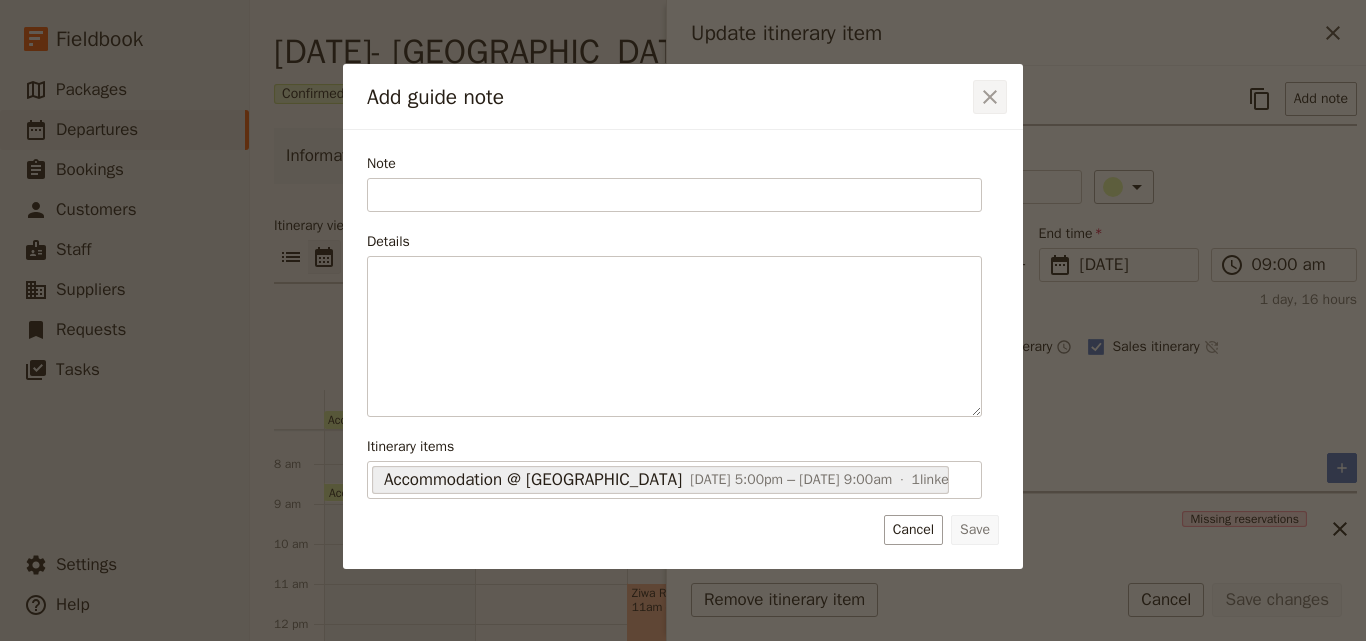 click 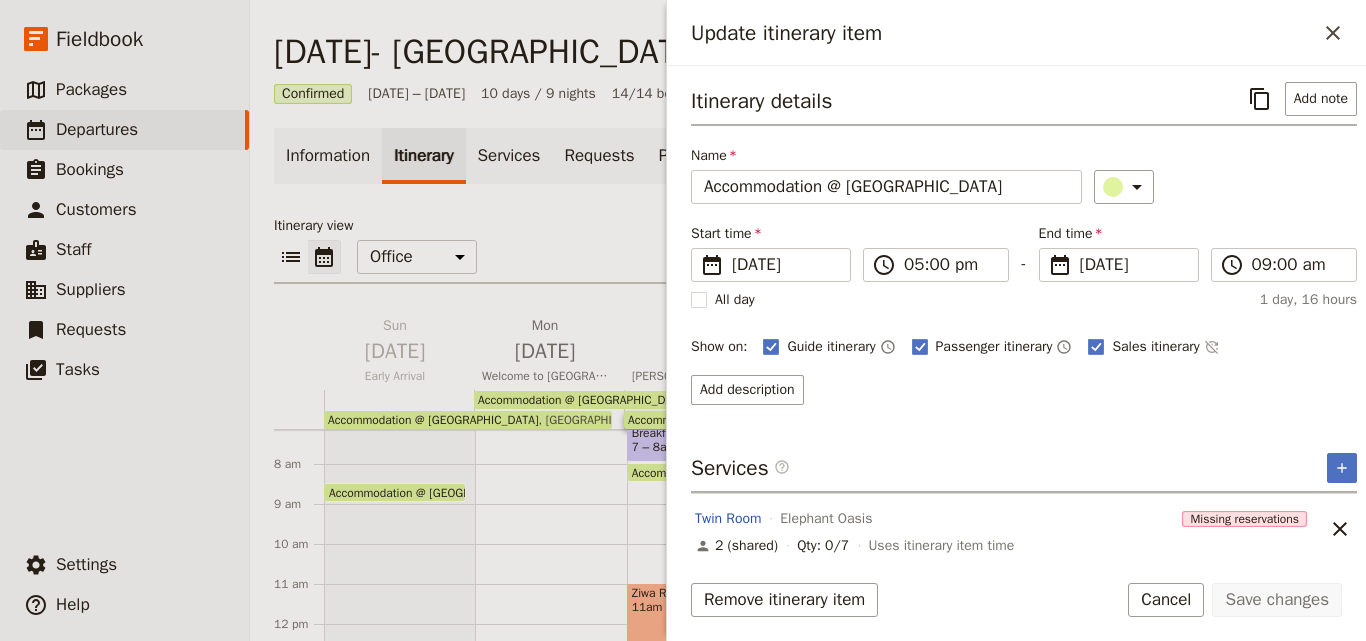 click on "Itinerary view" at bounding box center [808, 226] 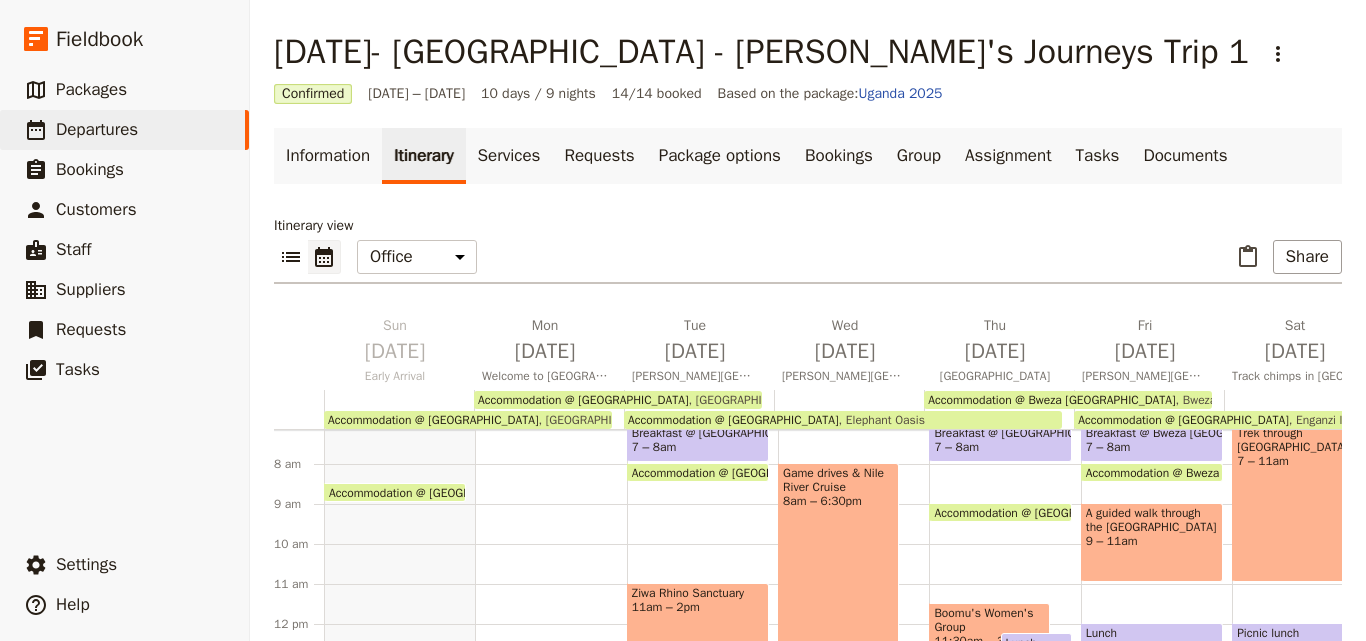 click on "7 – 8am" at bounding box center [1000, 447] 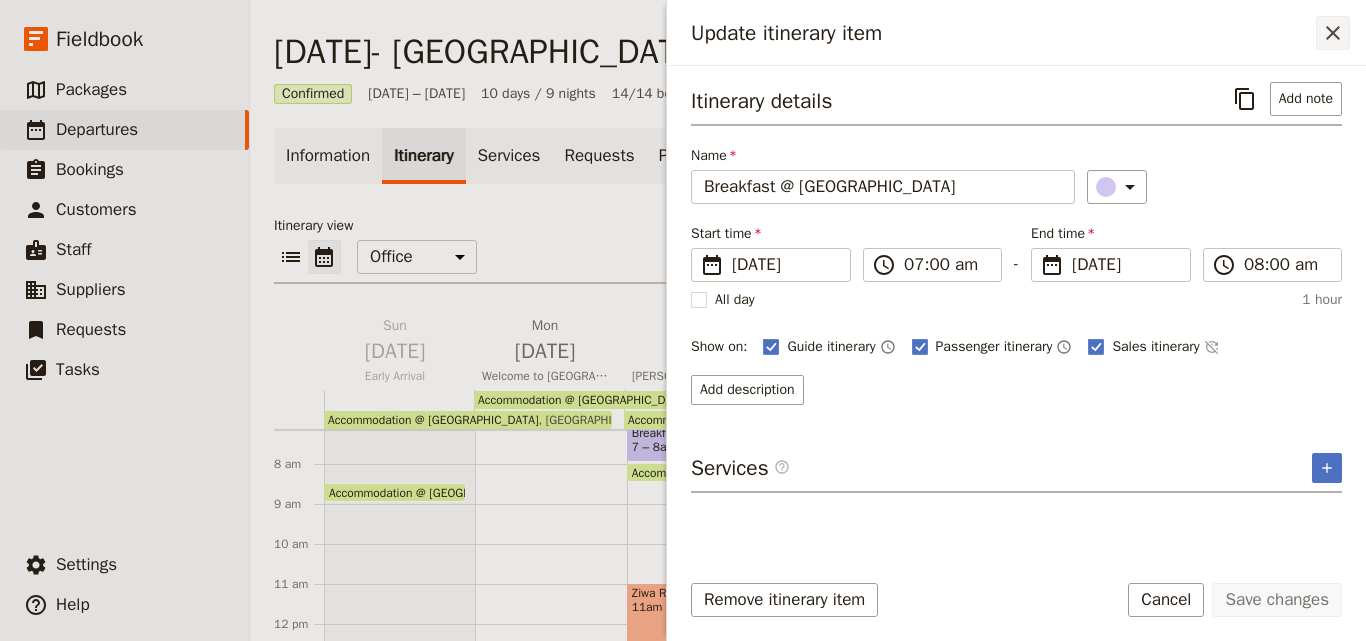click 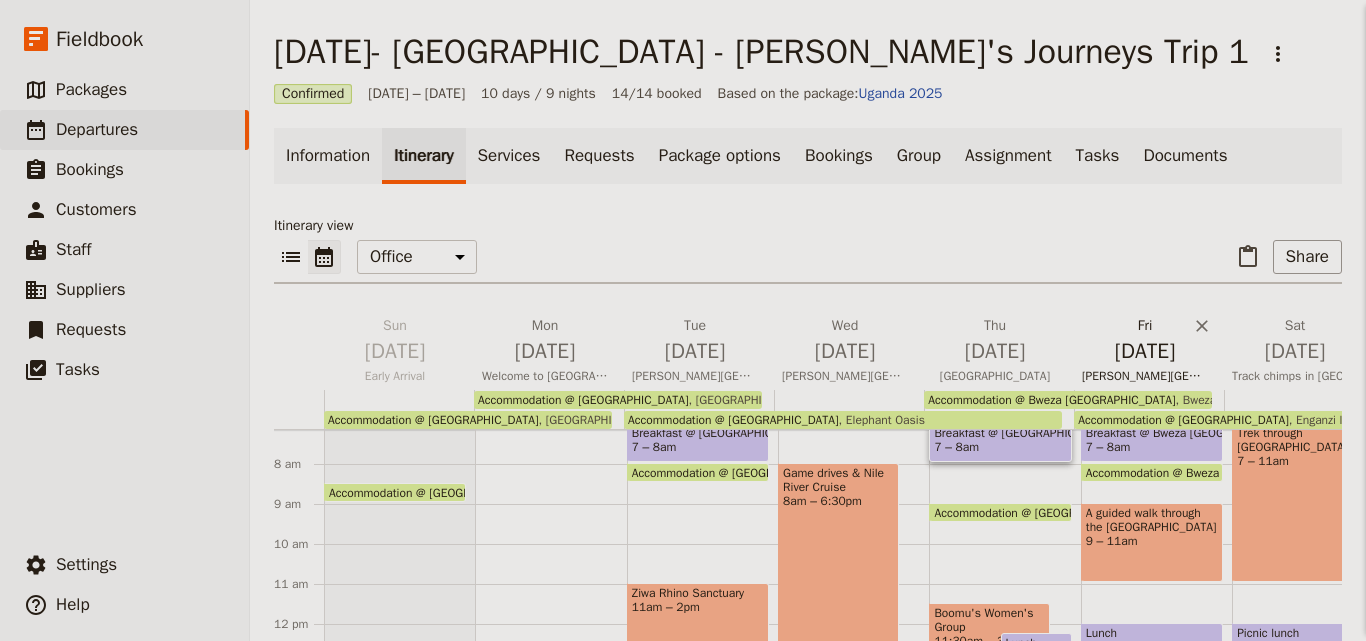 scroll, scrollTop: 280, scrollLeft: 0, axis: vertical 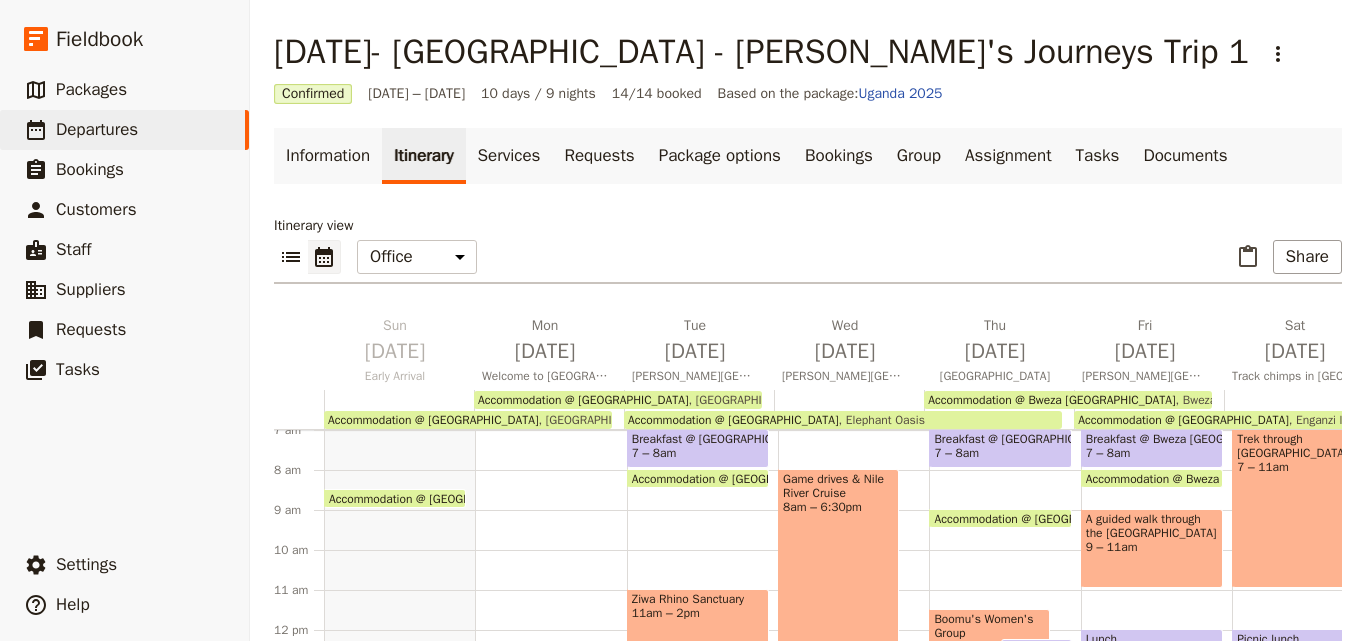 click on "Breakfast @ [GEOGRAPHIC_DATA]" at bounding box center [1000, 439] 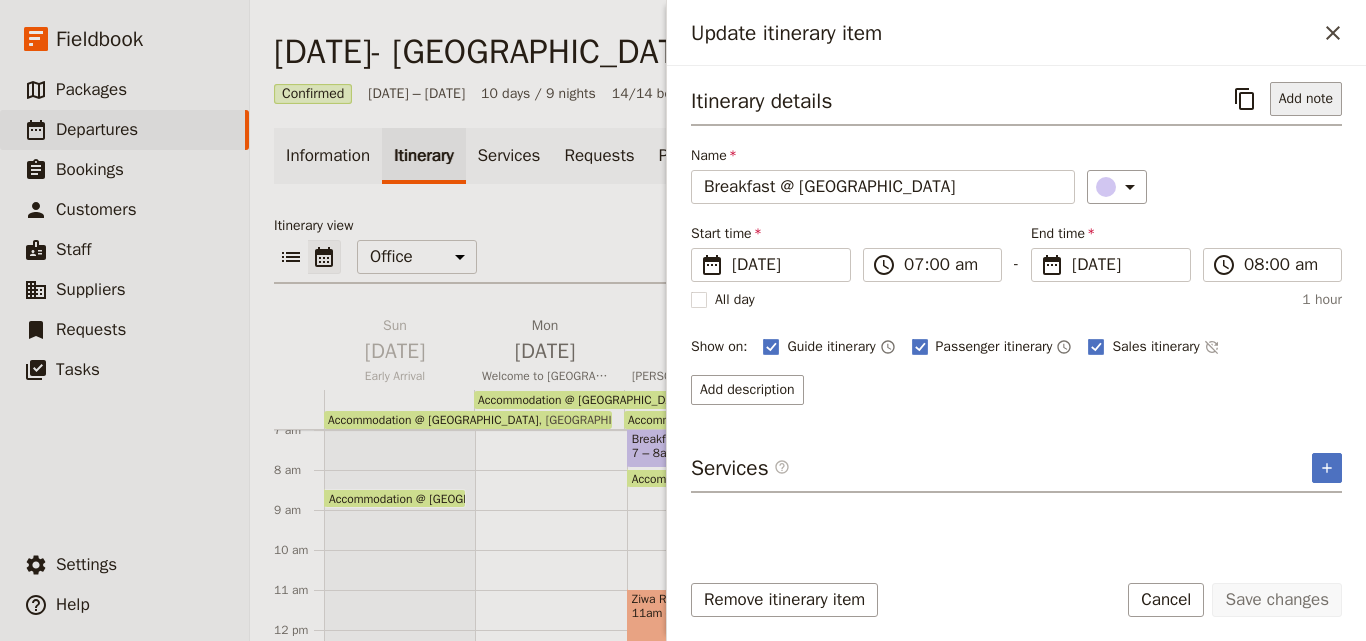 click on "Add note" at bounding box center [1306, 99] 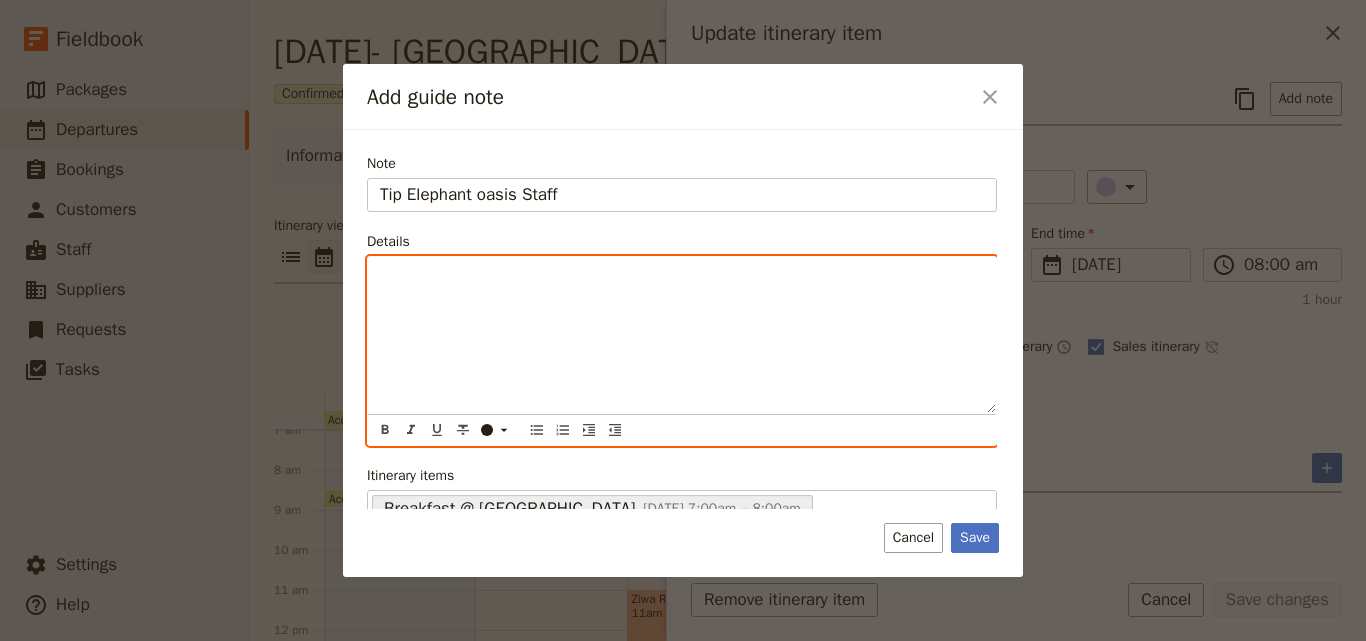 click at bounding box center [682, 275] 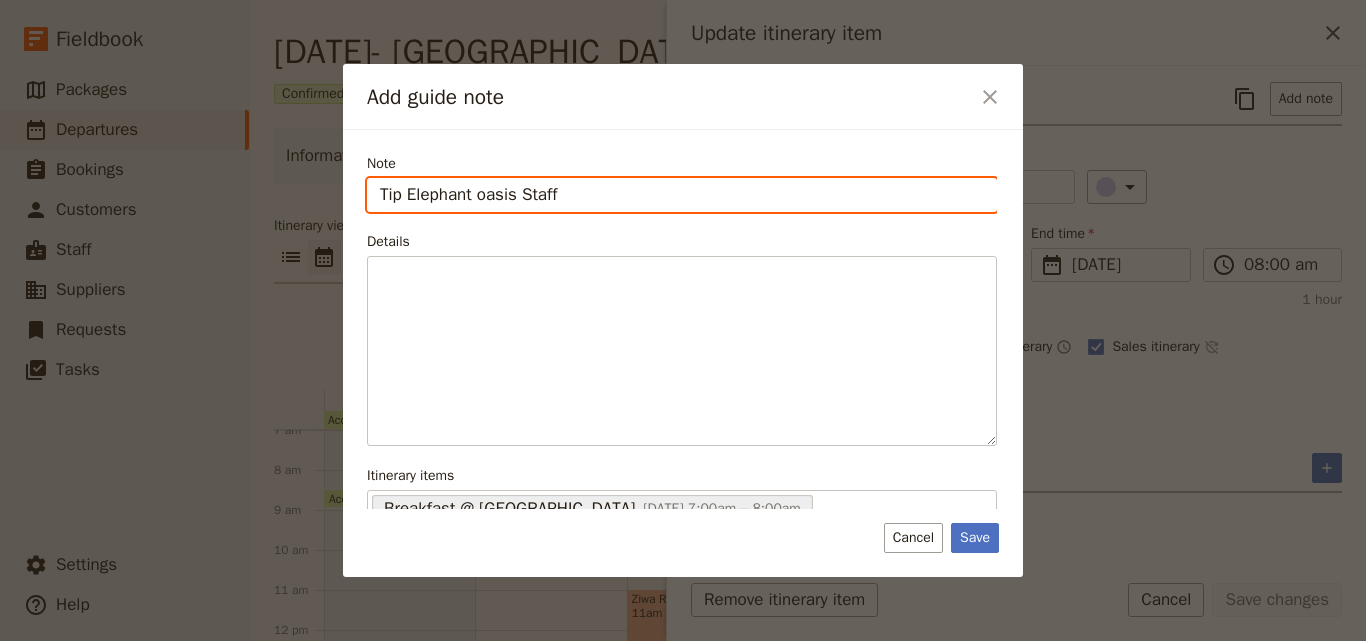 click on "Tip Elephant oasis Staff" at bounding box center (682, 195) 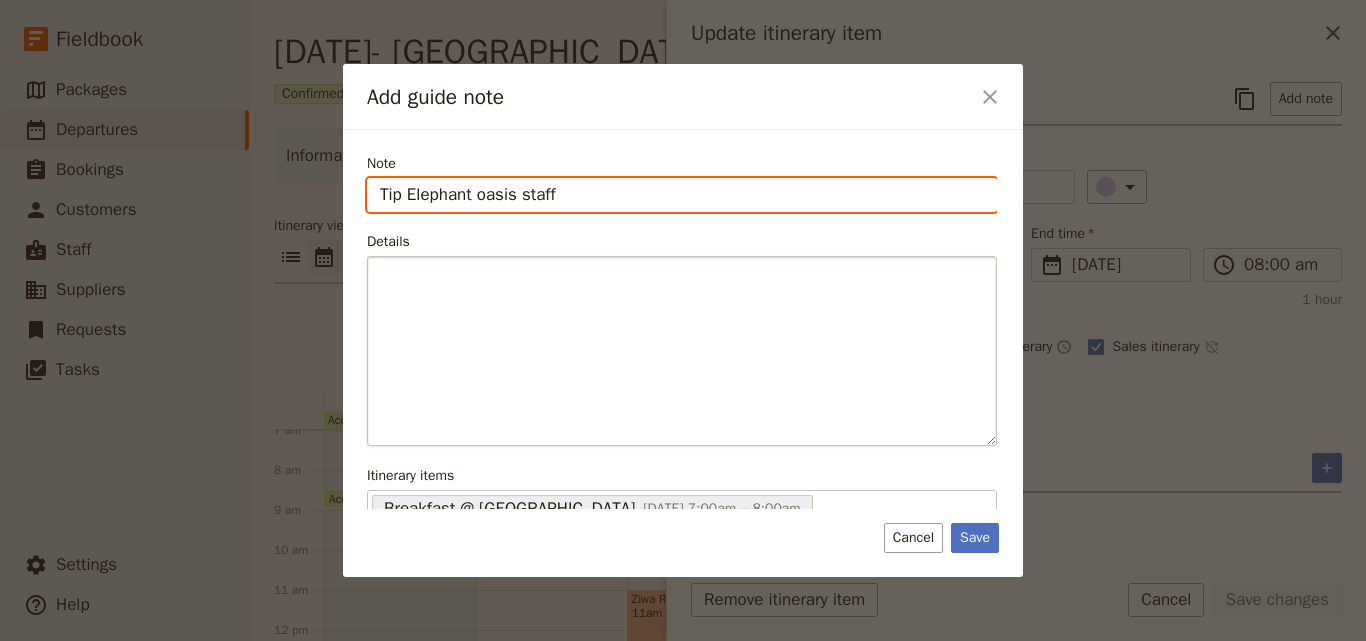 type on "Tip Elephant oasis staff" 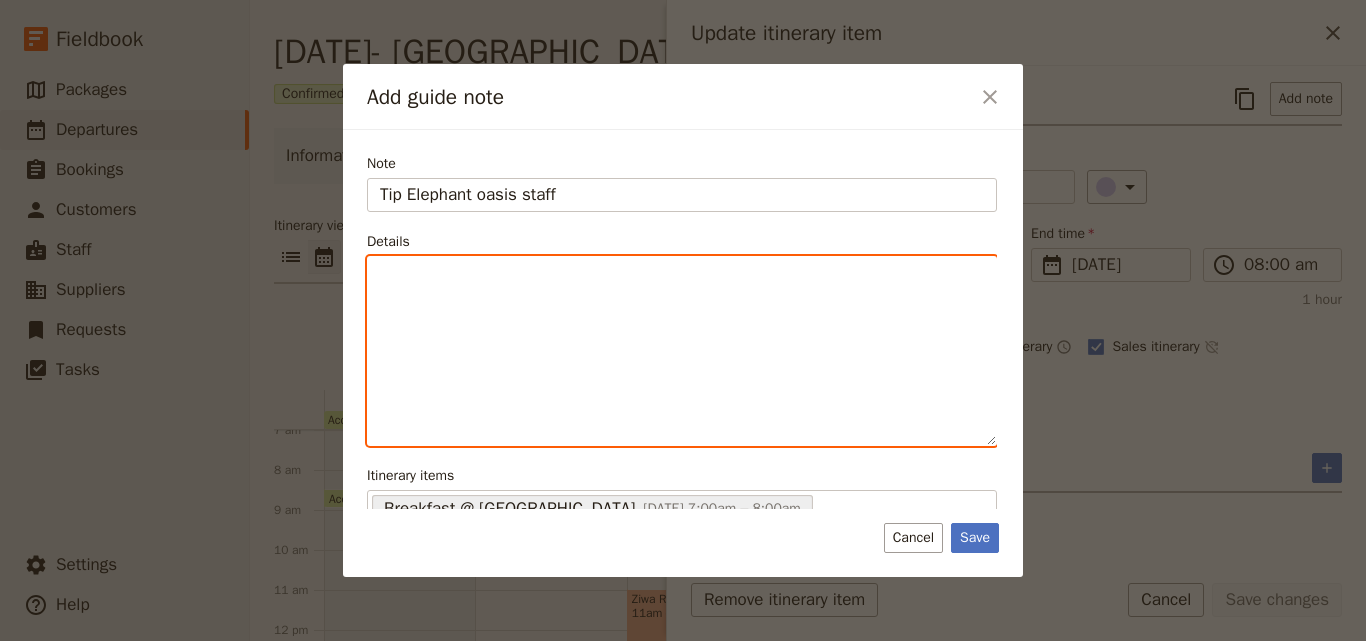 click at bounding box center [682, 351] 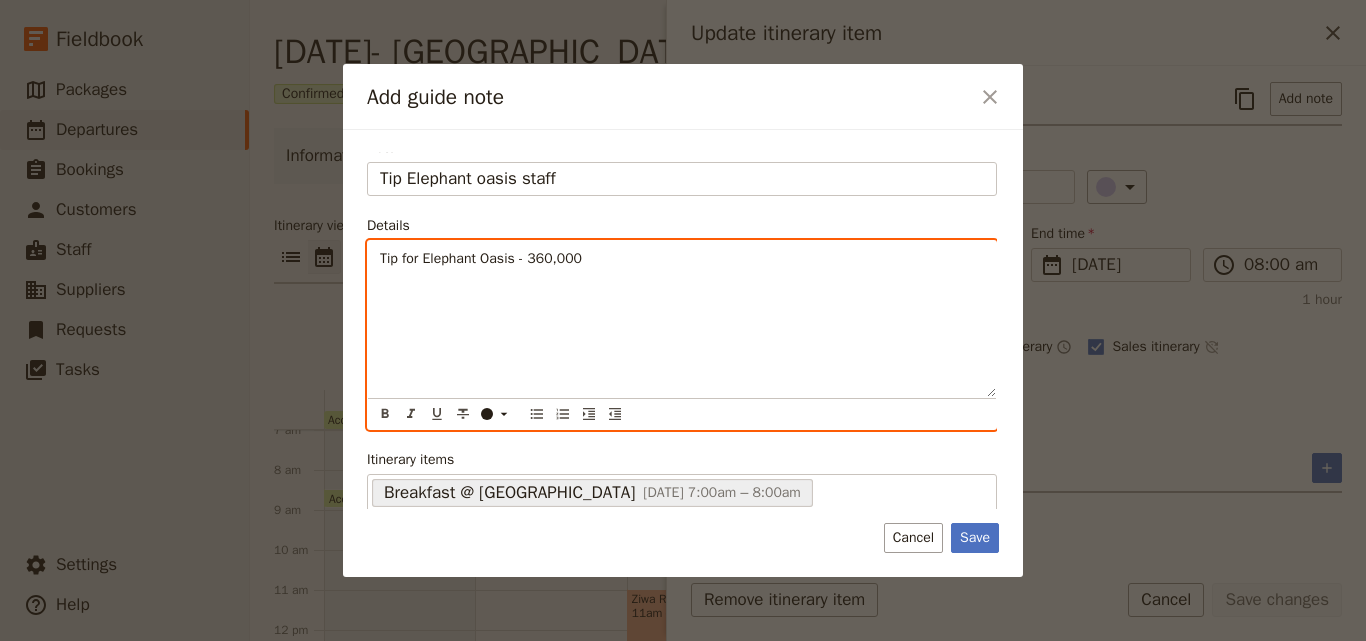 scroll, scrollTop: 21, scrollLeft: 0, axis: vertical 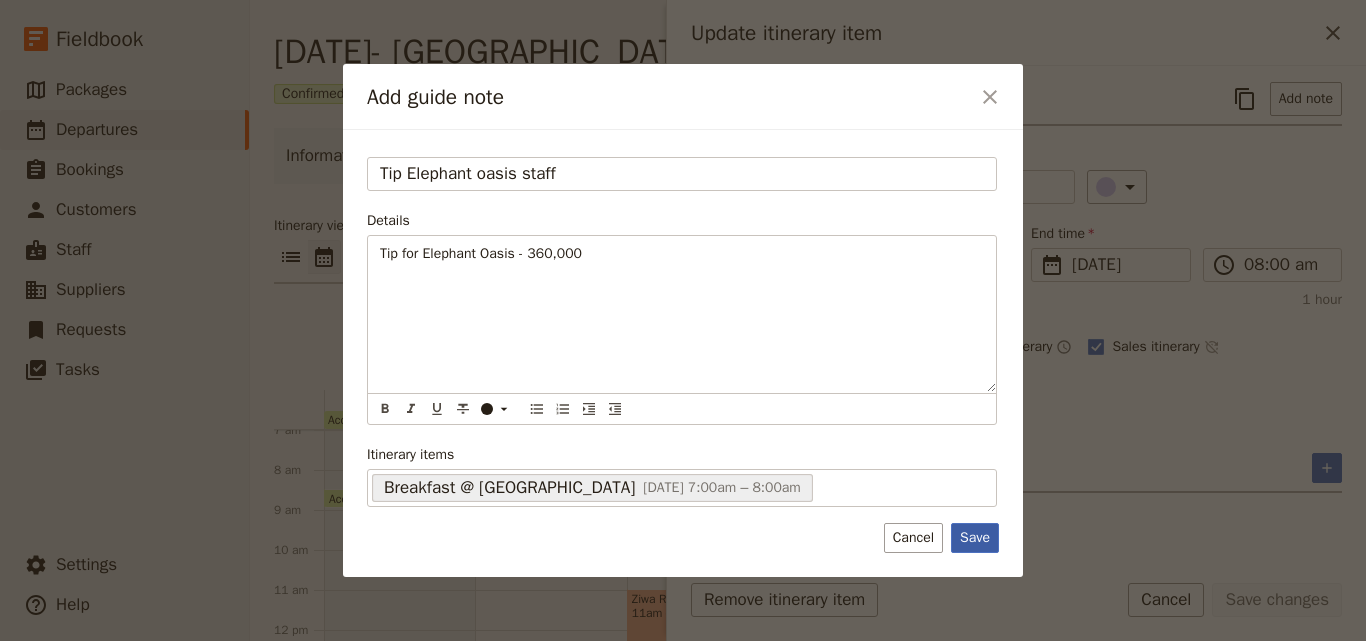 click on "Save" at bounding box center [975, 538] 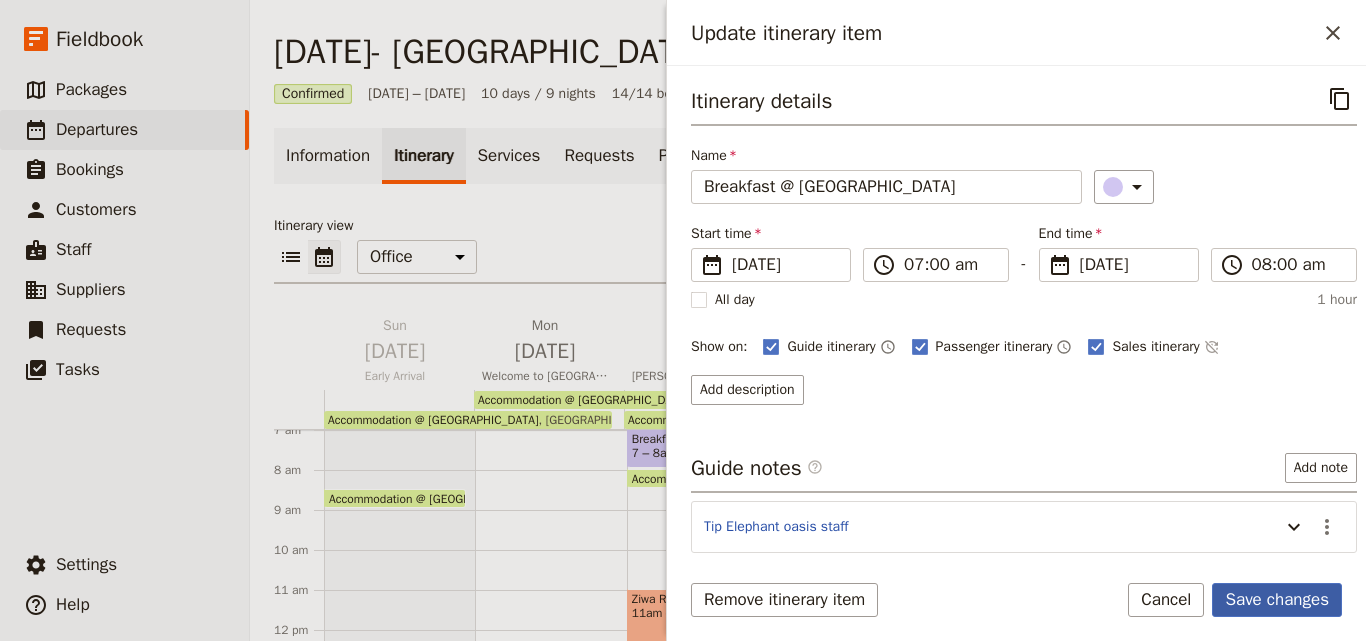click on "Save changes" at bounding box center [1277, 600] 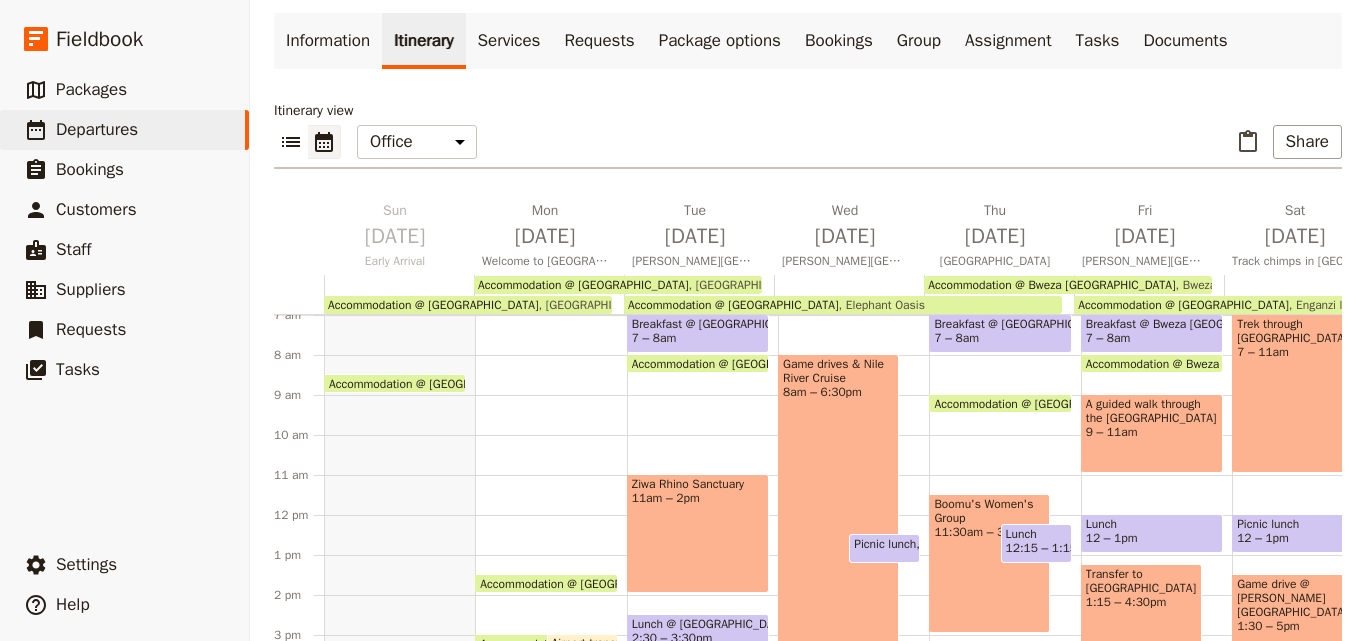 scroll, scrollTop: 200, scrollLeft: 0, axis: vertical 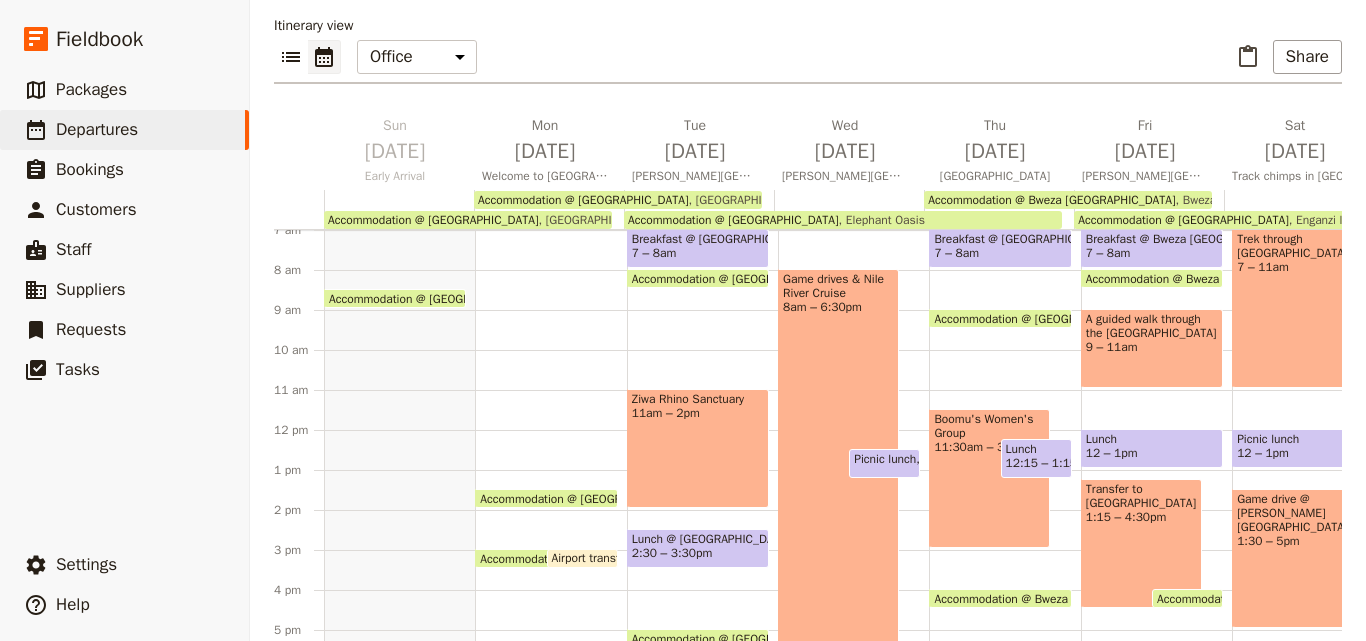 click on "Game drives &  Nile River Cruise 8am – 6:30pm" at bounding box center [838, 478] 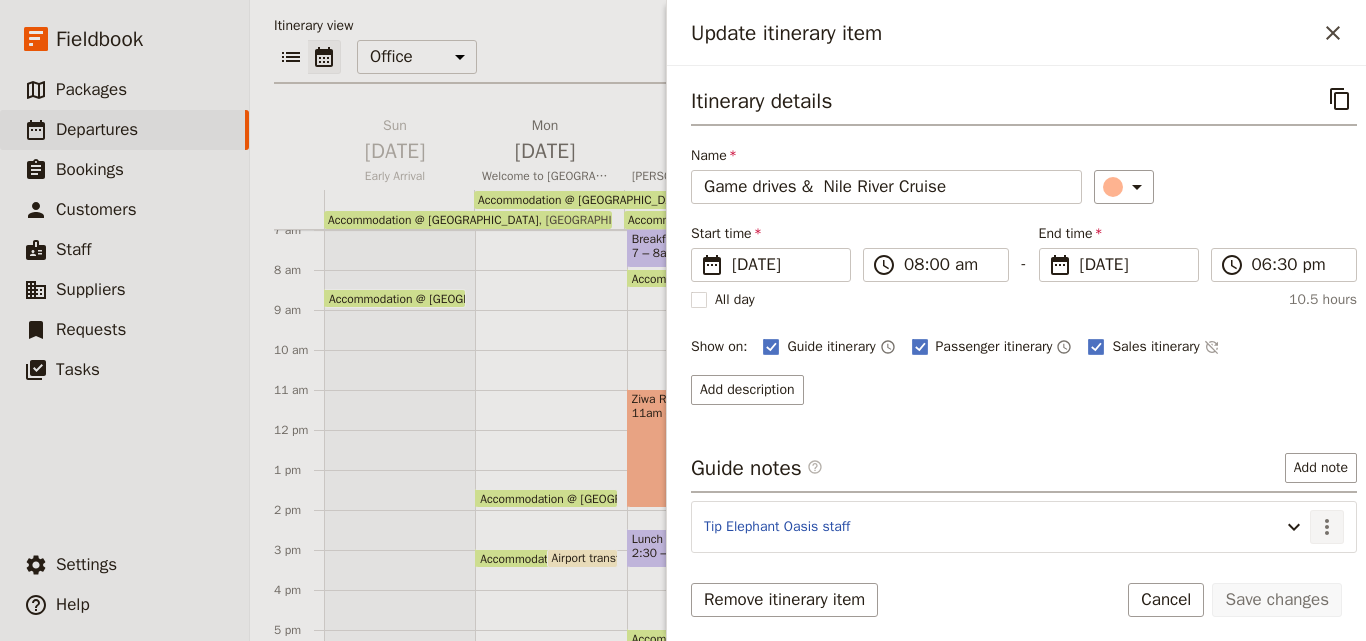 click 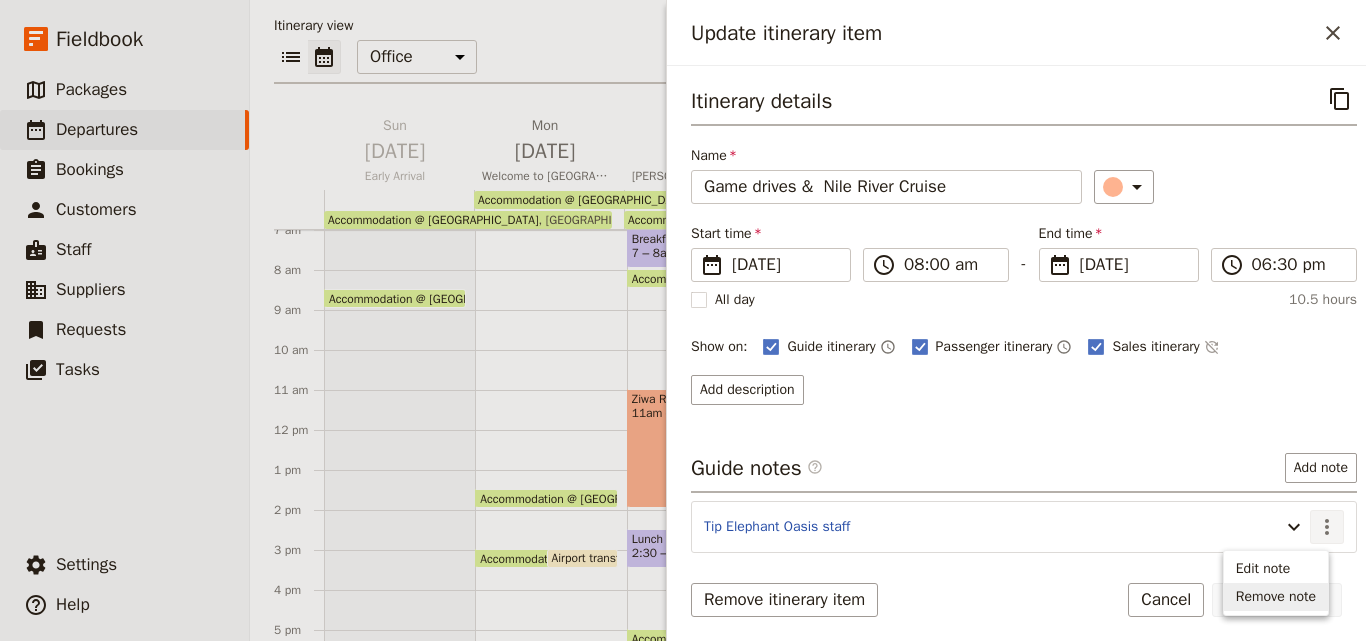 click on "Remove note" at bounding box center [1276, 597] 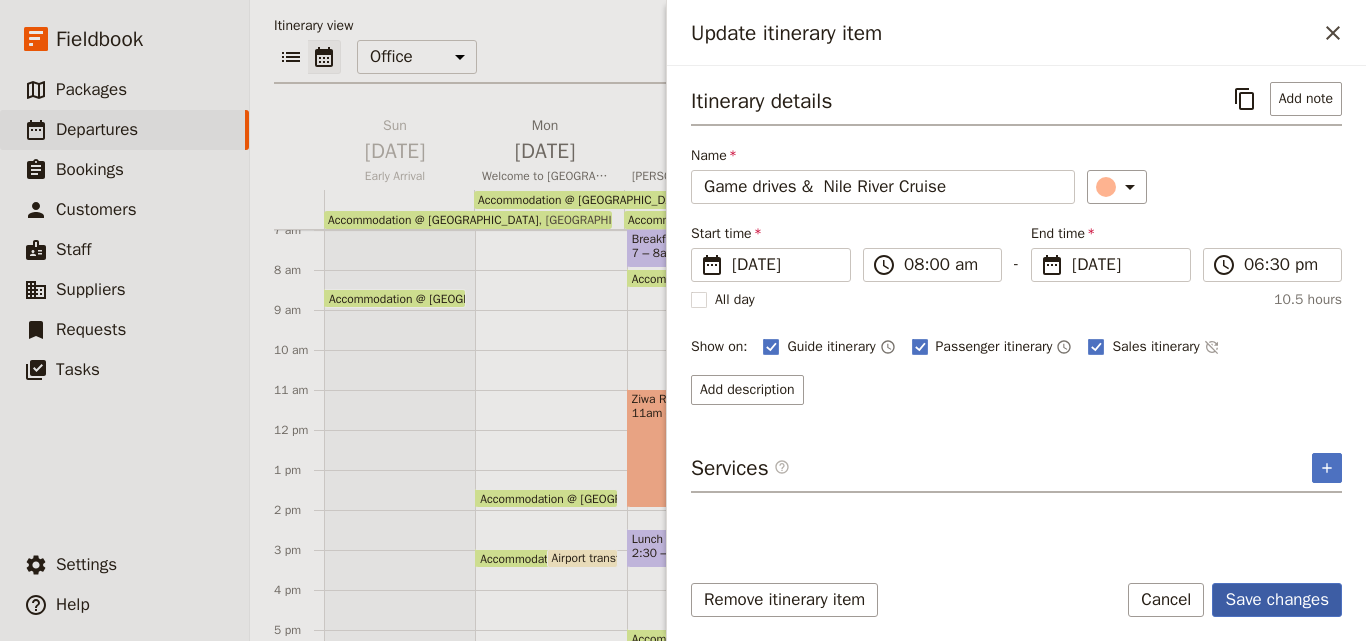 click on "Save changes" at bounding box center [1277, 600] 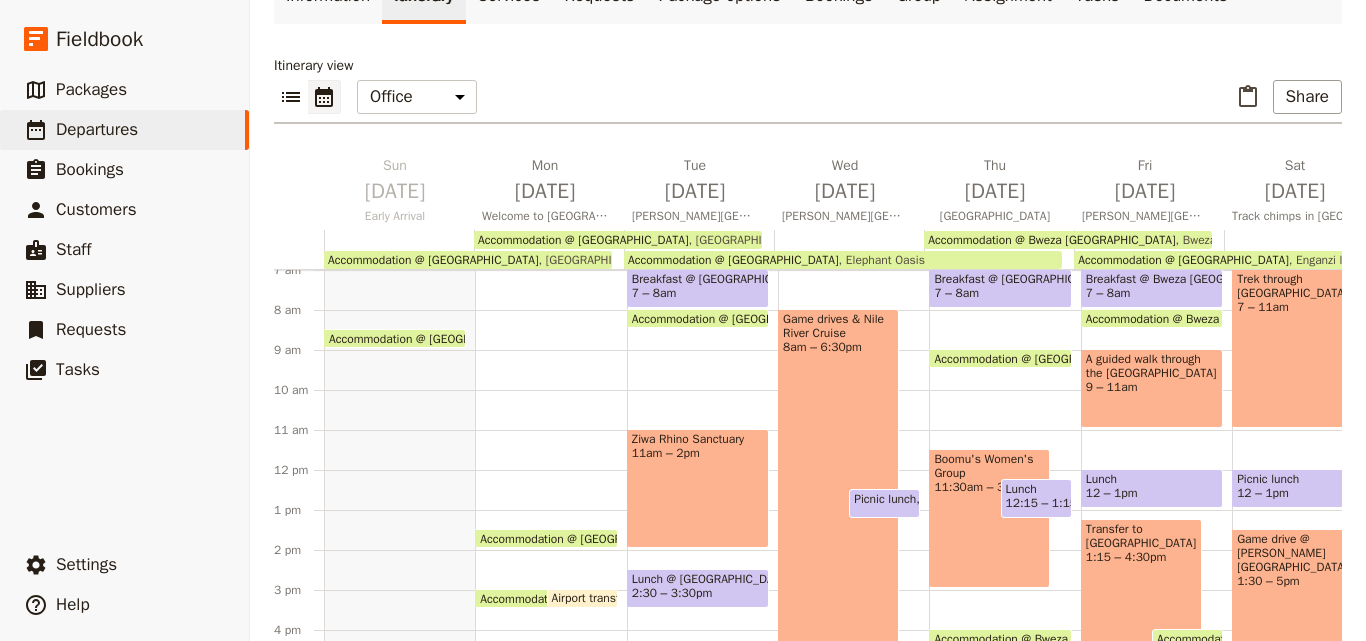 scroll, scrollTop: 286, scrollLeft: 0, axis: vertical 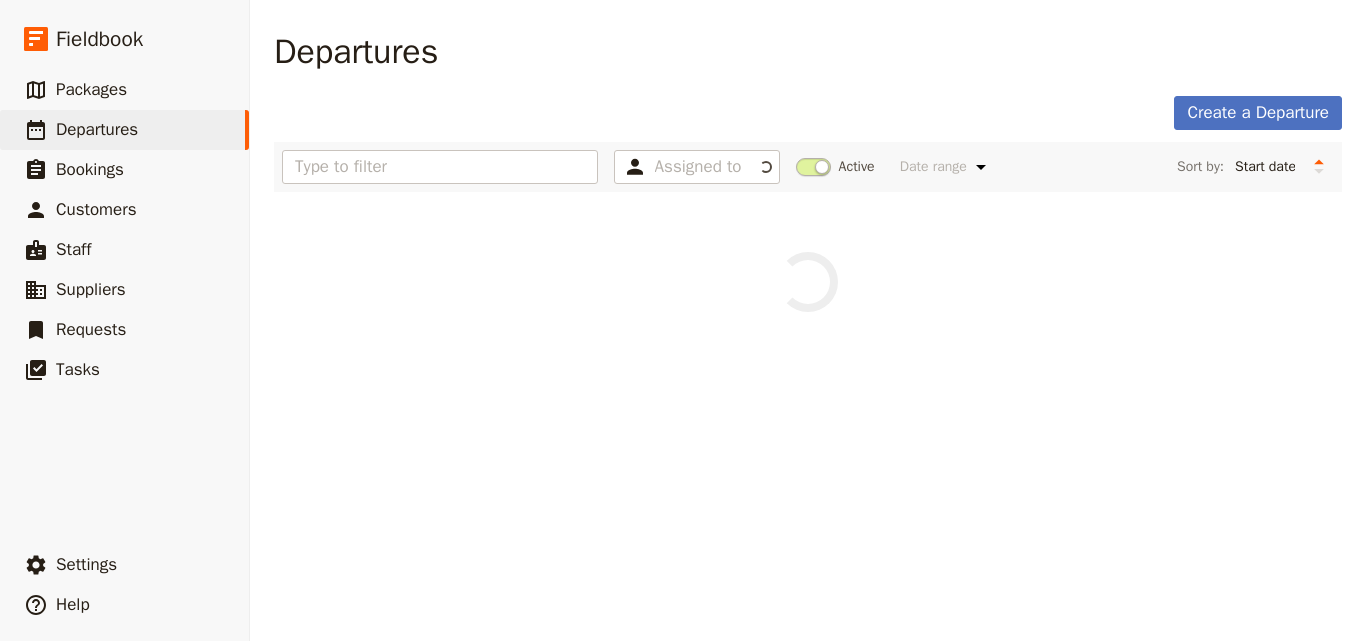 click on "Departures" at bounding box center [97, 129] 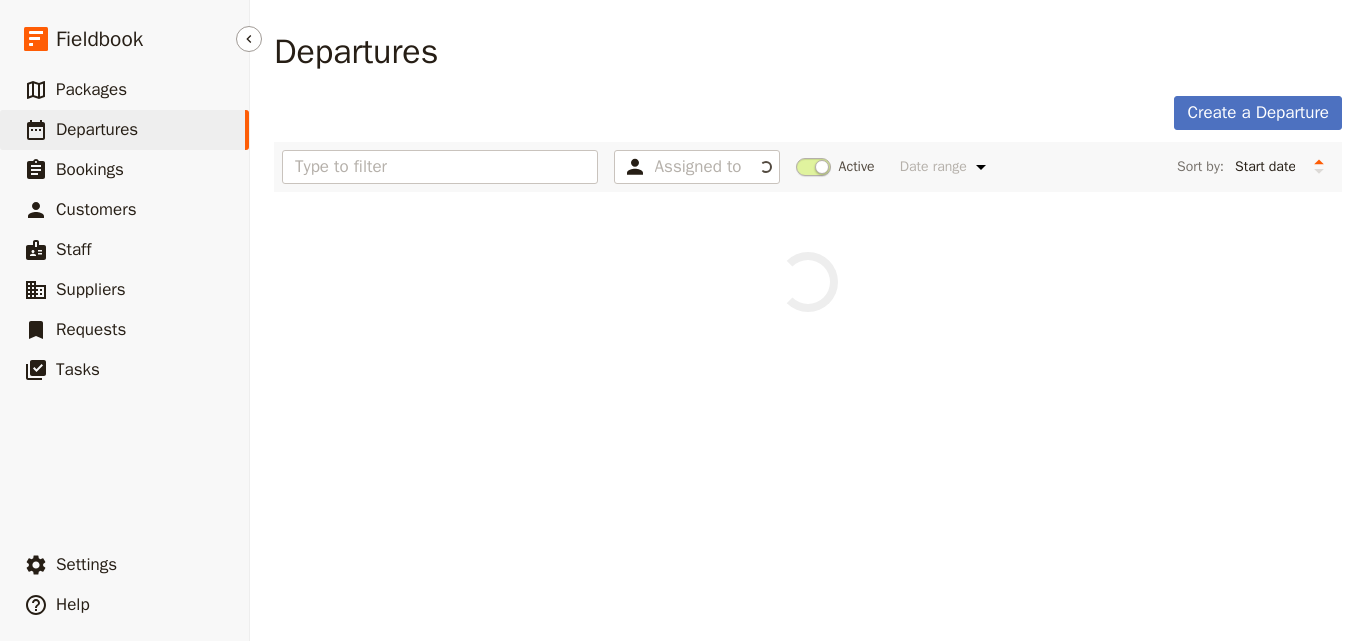 click on "Departures" at bounding box center (97, 129) 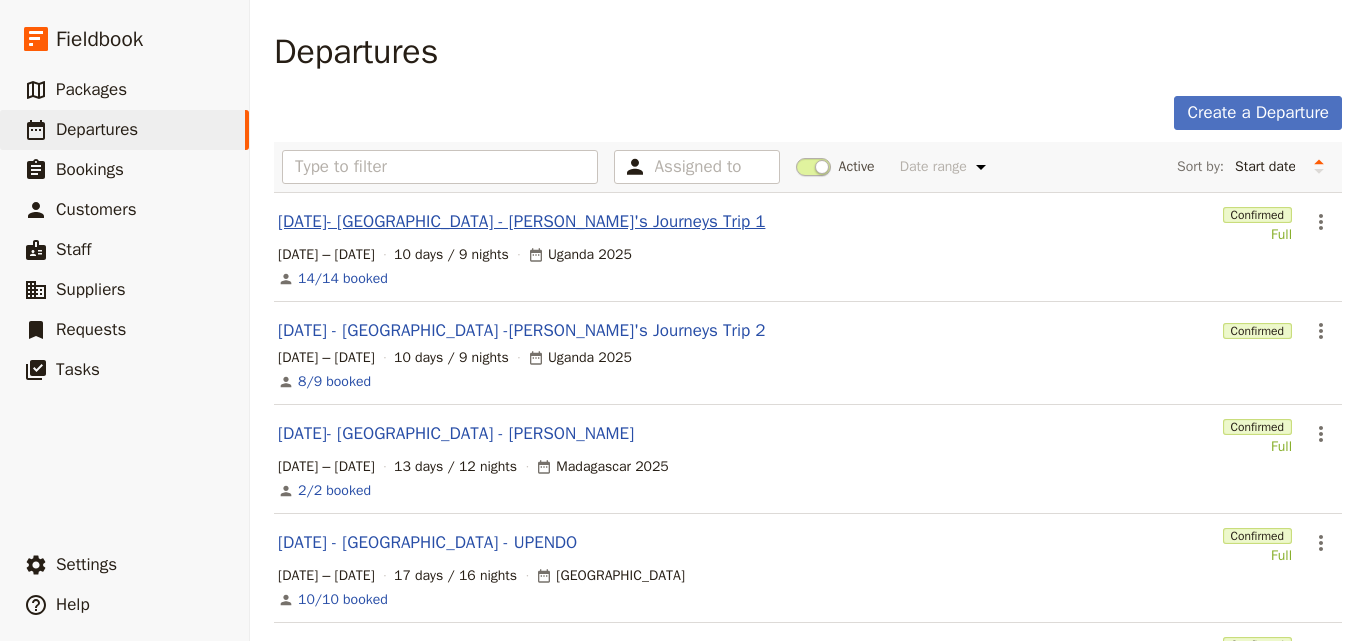 click on "[DATE]- [GEOGRAPHIC_DATA] - [PERSON_NAME]'s Journeys Trip 1" at bounding box center (521, 222) 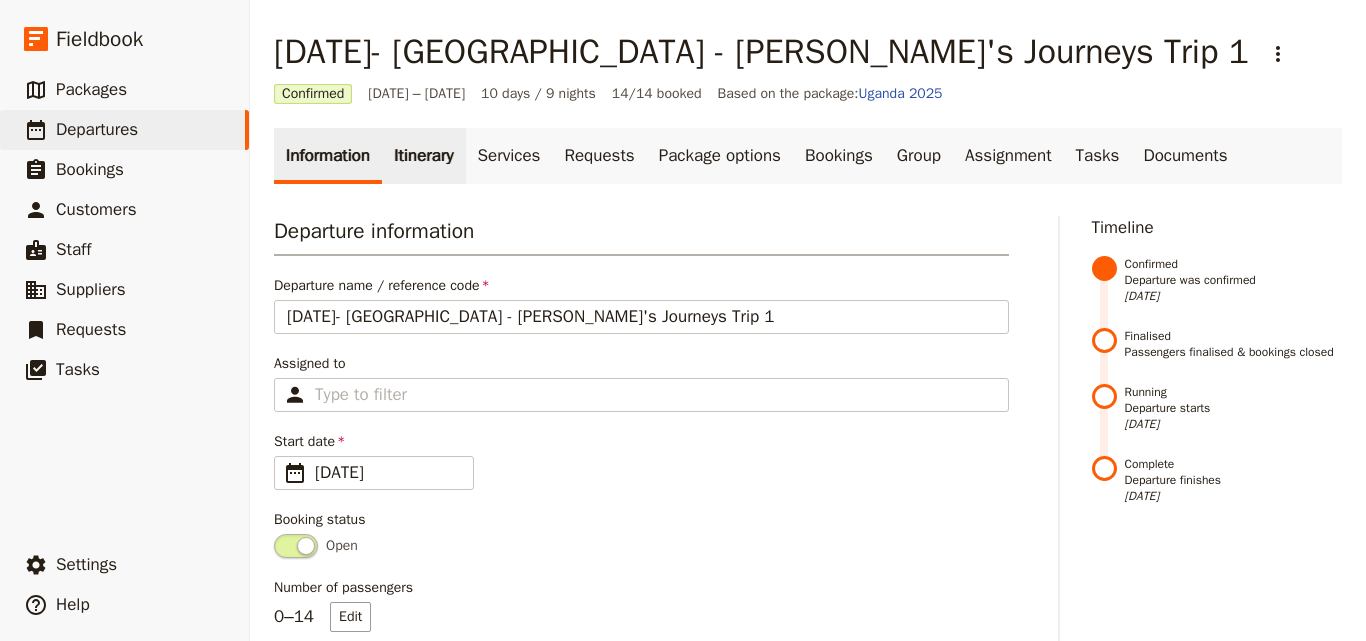 click on "Itinerary" at bounding box center [423, 156] 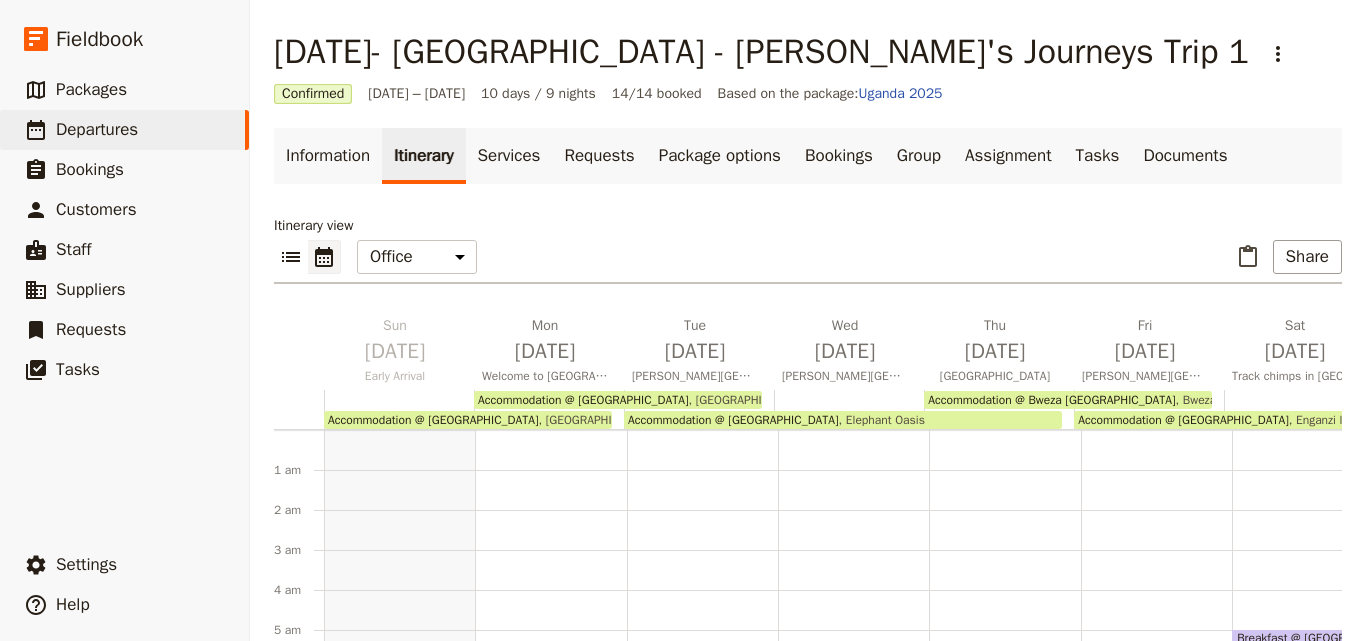 scroll, scrollTop: 60, scrollLeft: 0, axis: vertical 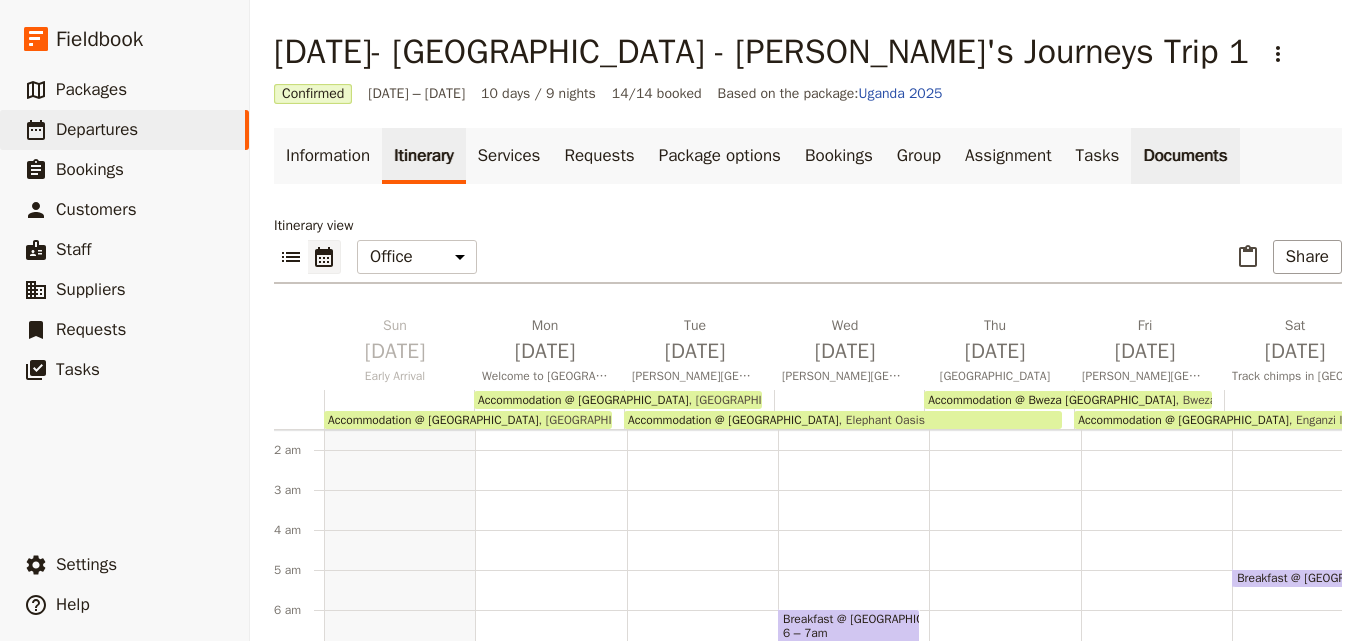 click on "Documents" at bounding box center [1185, 156] 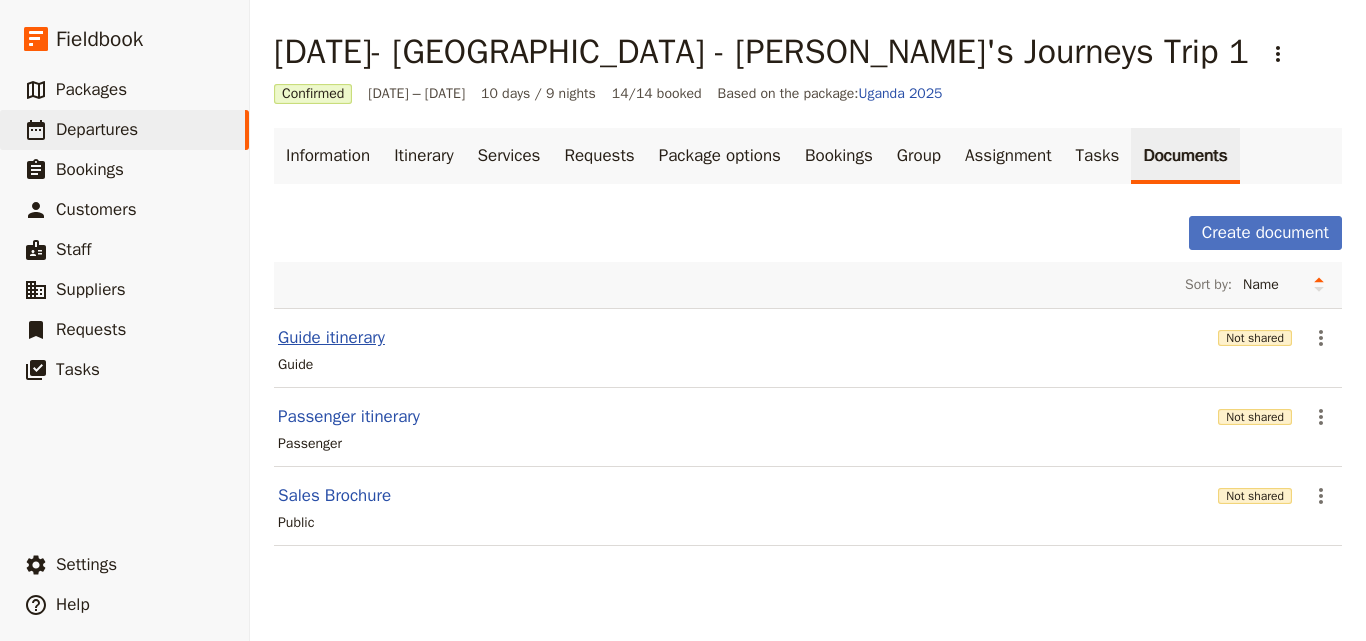 click on "Guide itinerary" at bounding box center (331, 338) 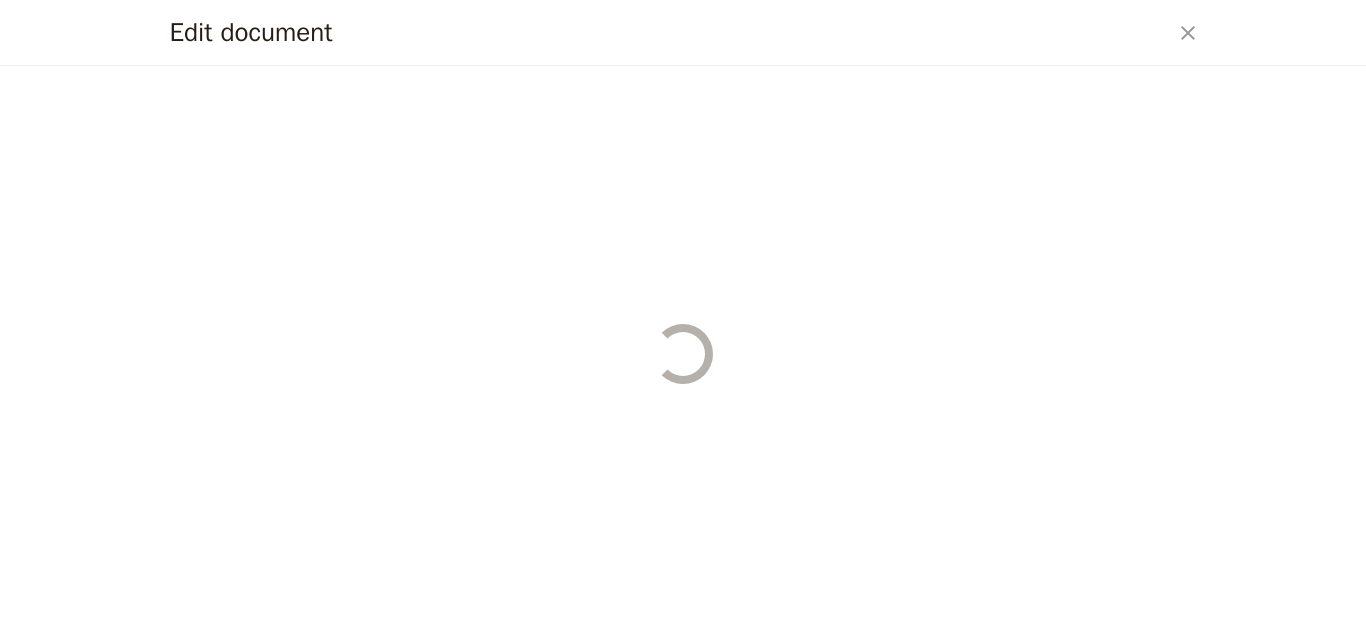 select on "STAFF" 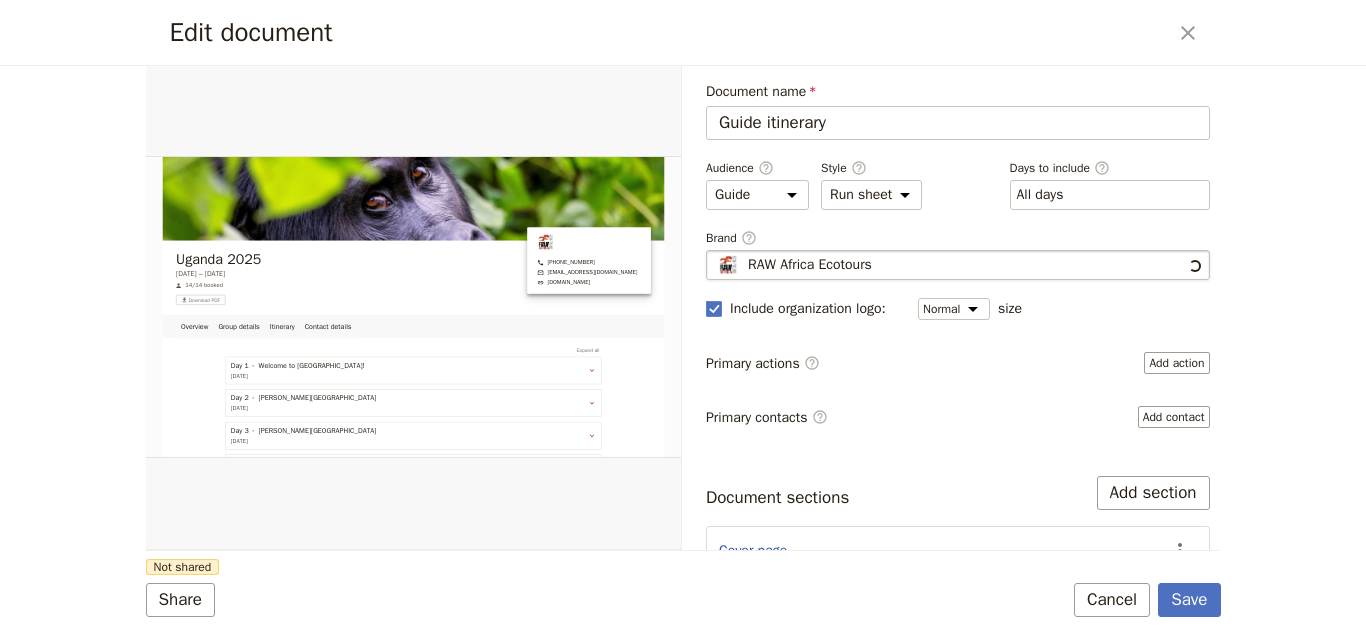 scroll, scrollTop: 0, scrollLeft: 0, axis: both 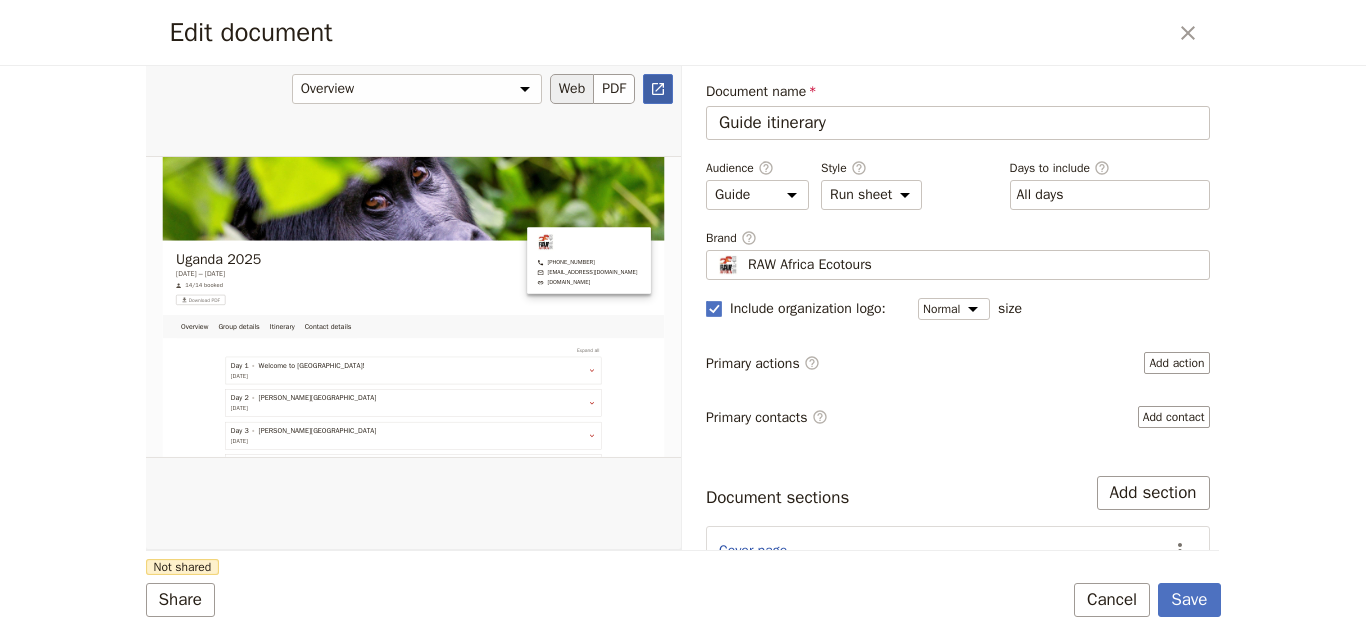 click 